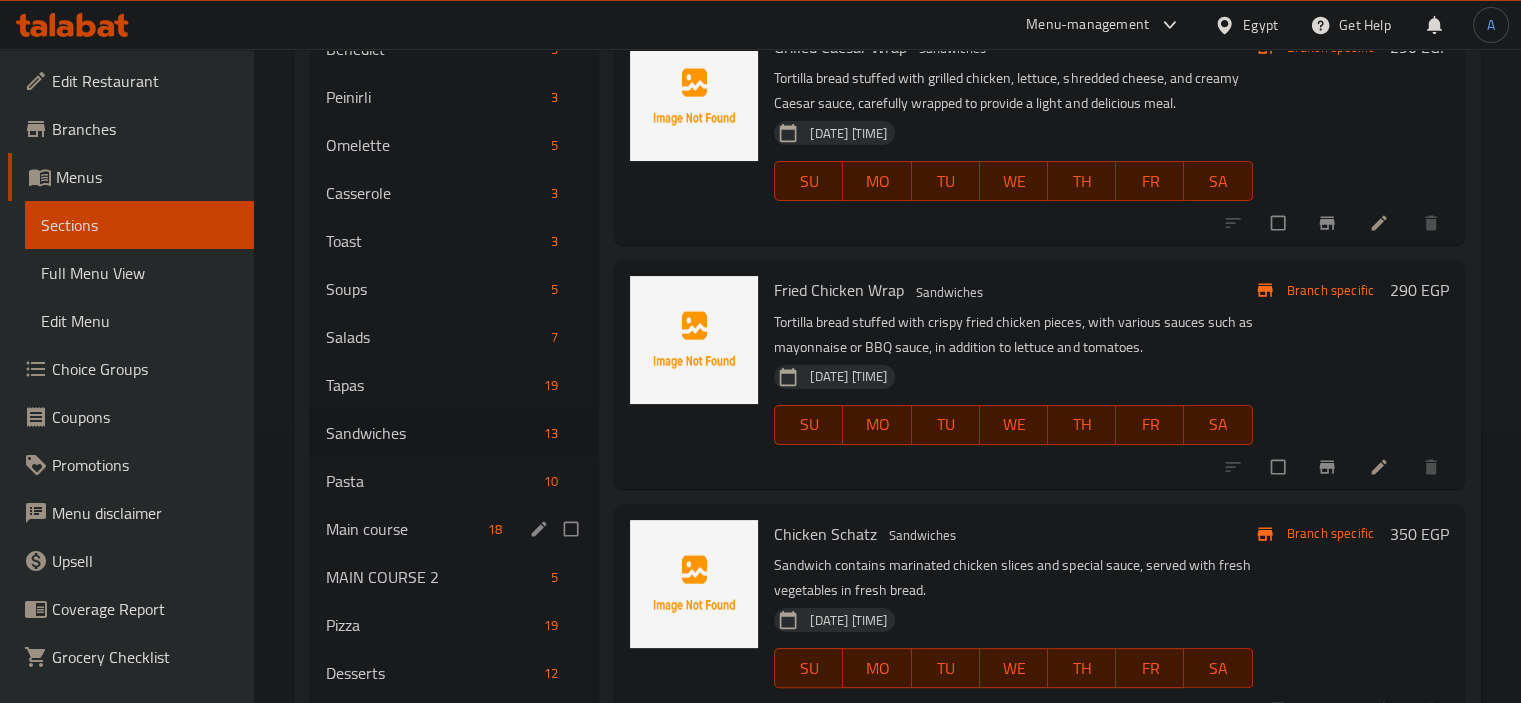 scroll, scrollTop: 13, scrollLeft: 0, axis: vertical 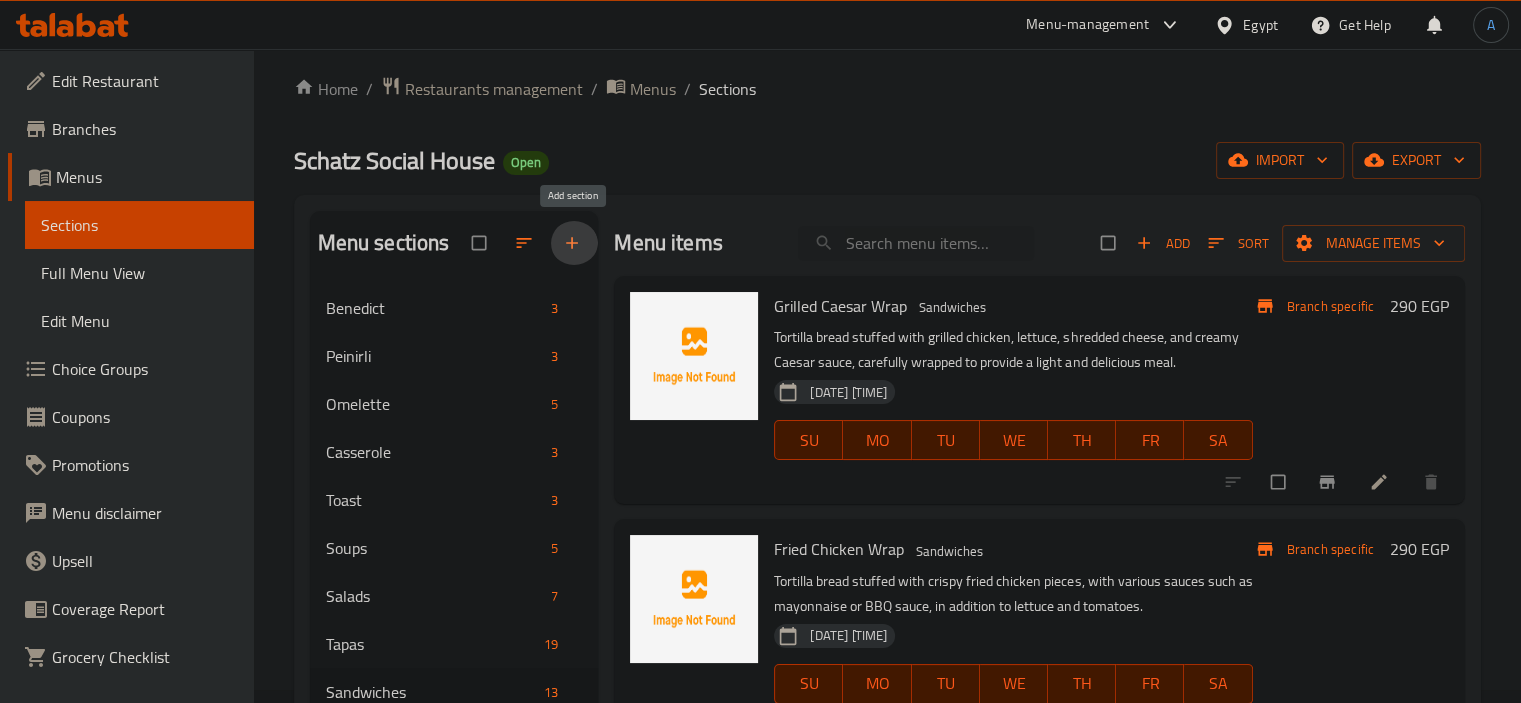 click 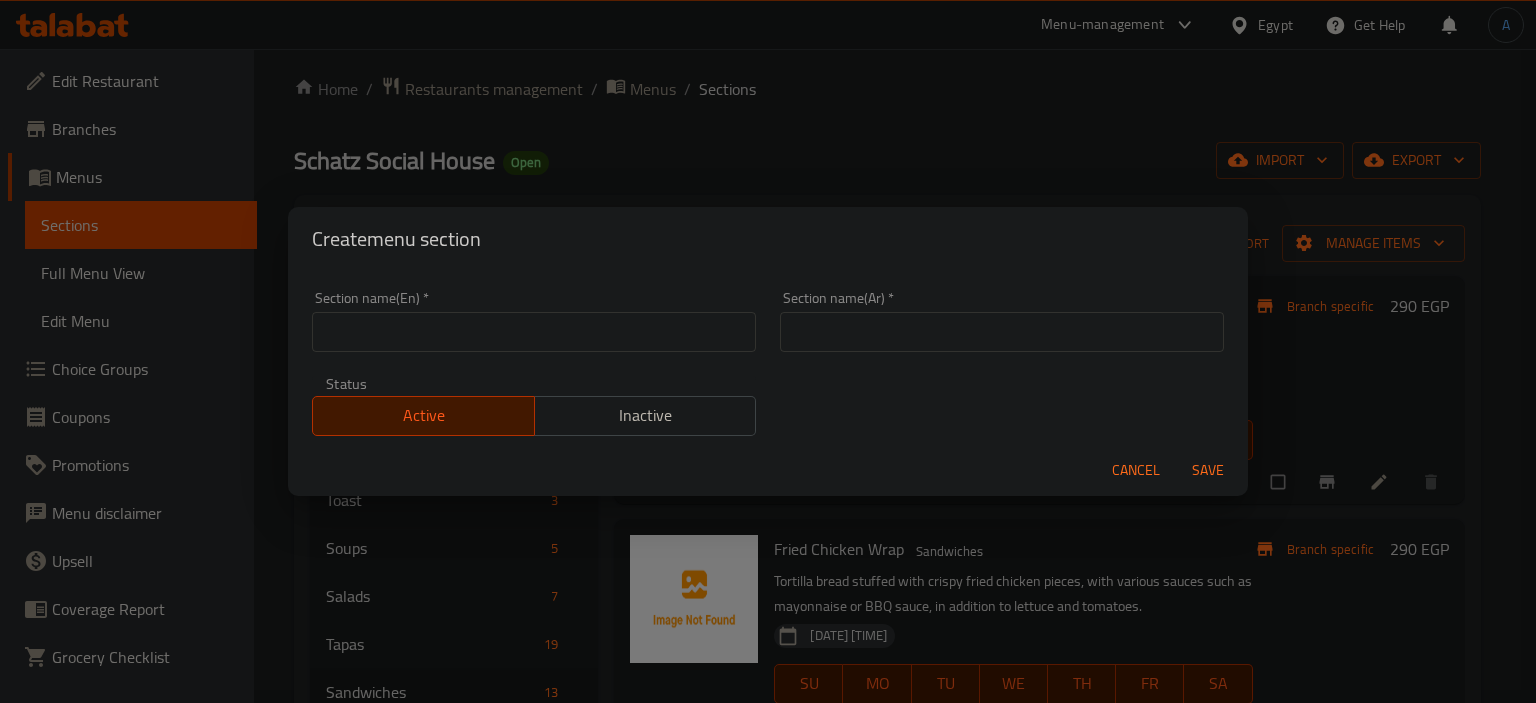 click at bounding box center [534, 332] 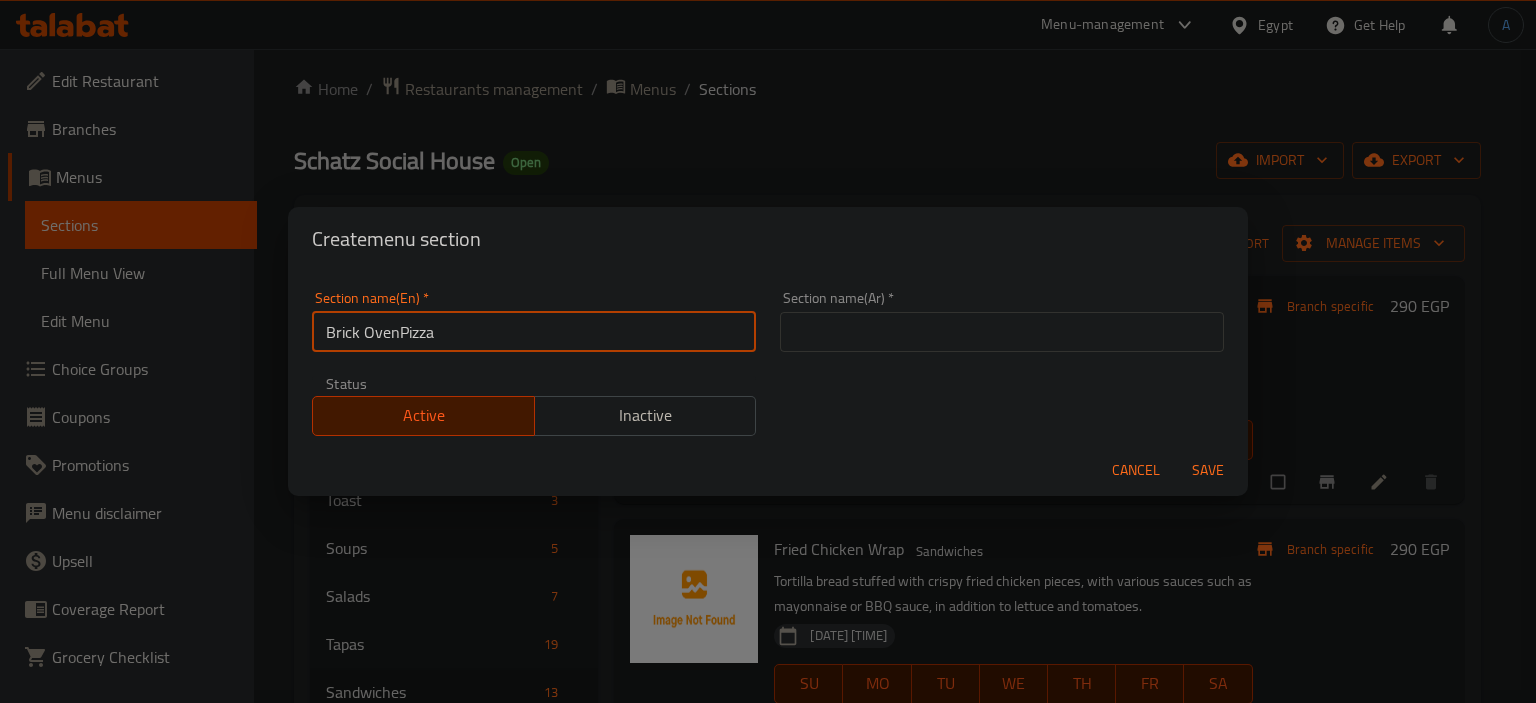 click on "Brick OvenPizza" at bounding box center [534, 332] 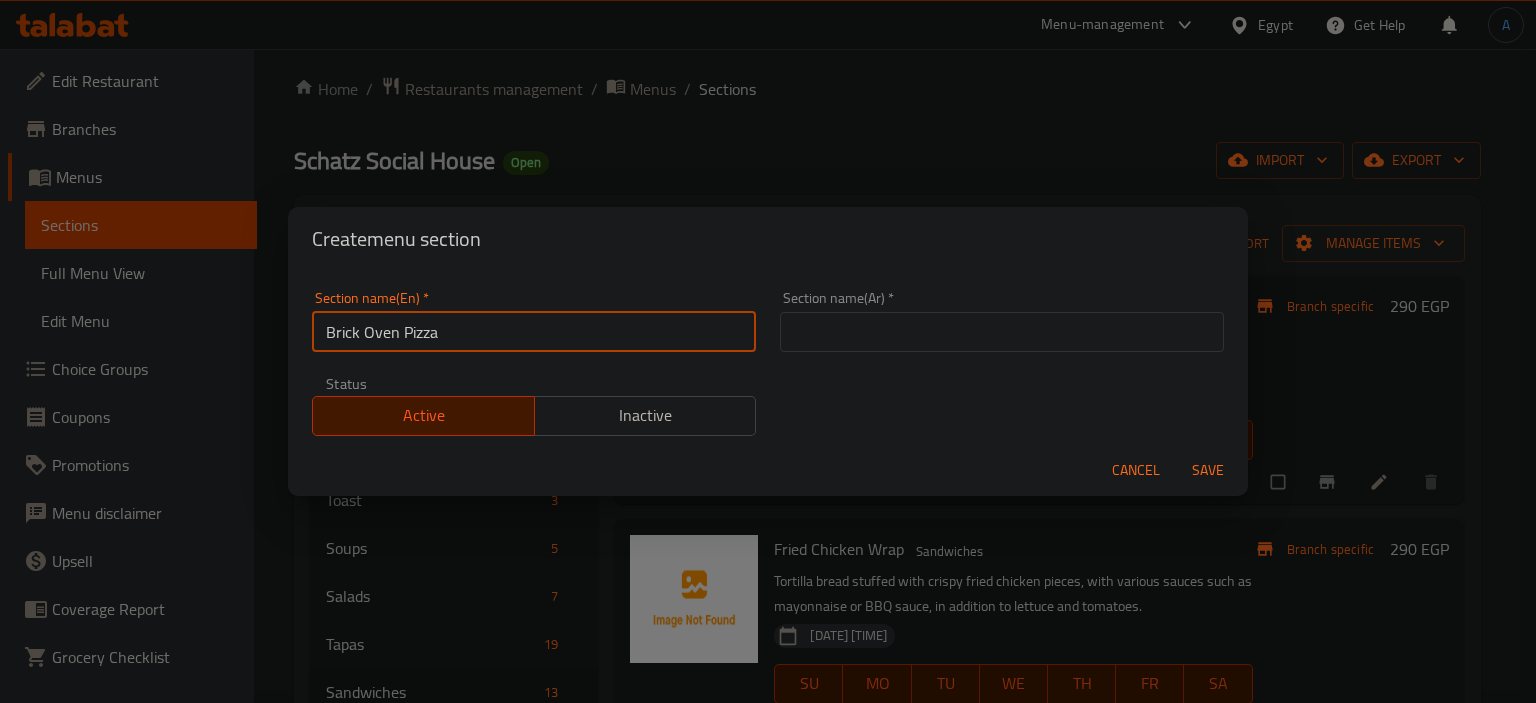 click on "Brick Oven Pizza" at bounding box center [534, 332] 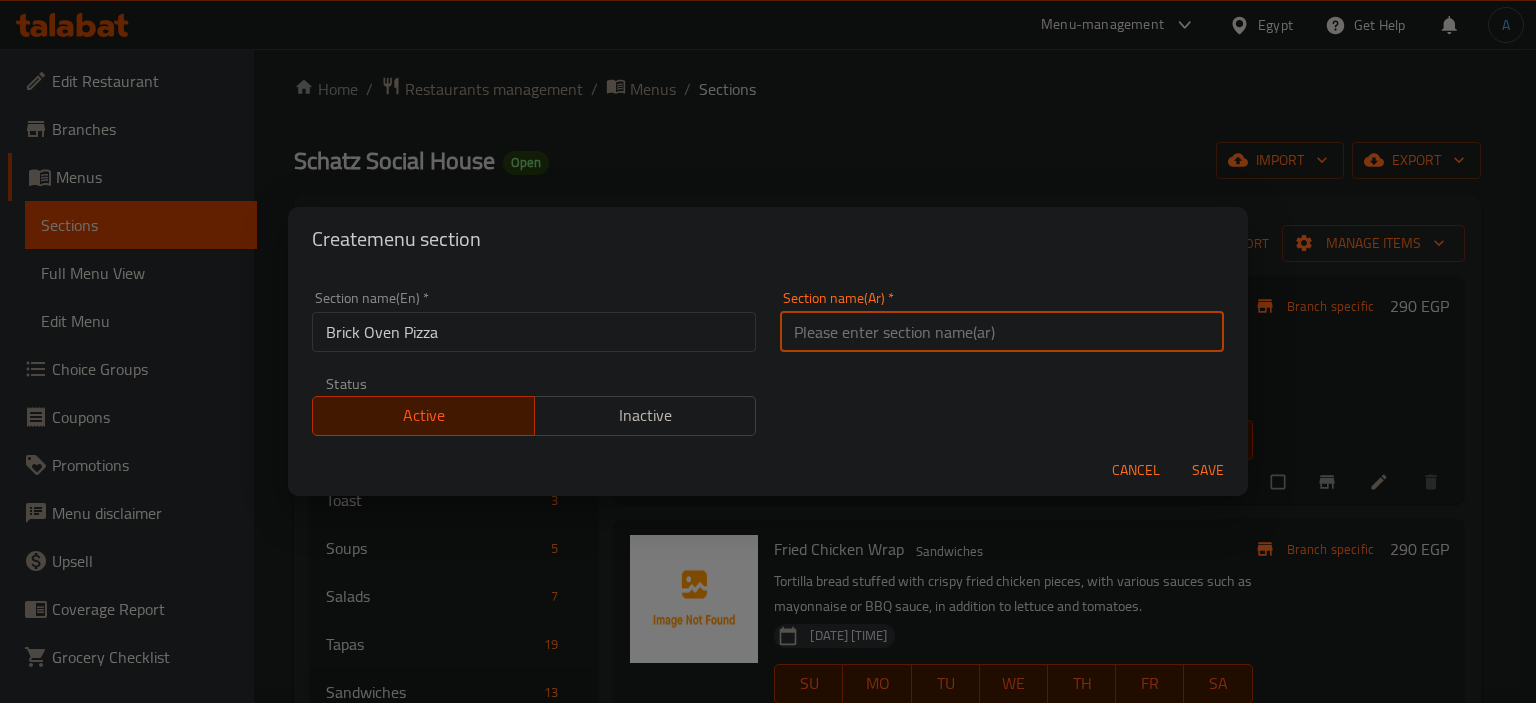 click at bounding box center (1002, 332) 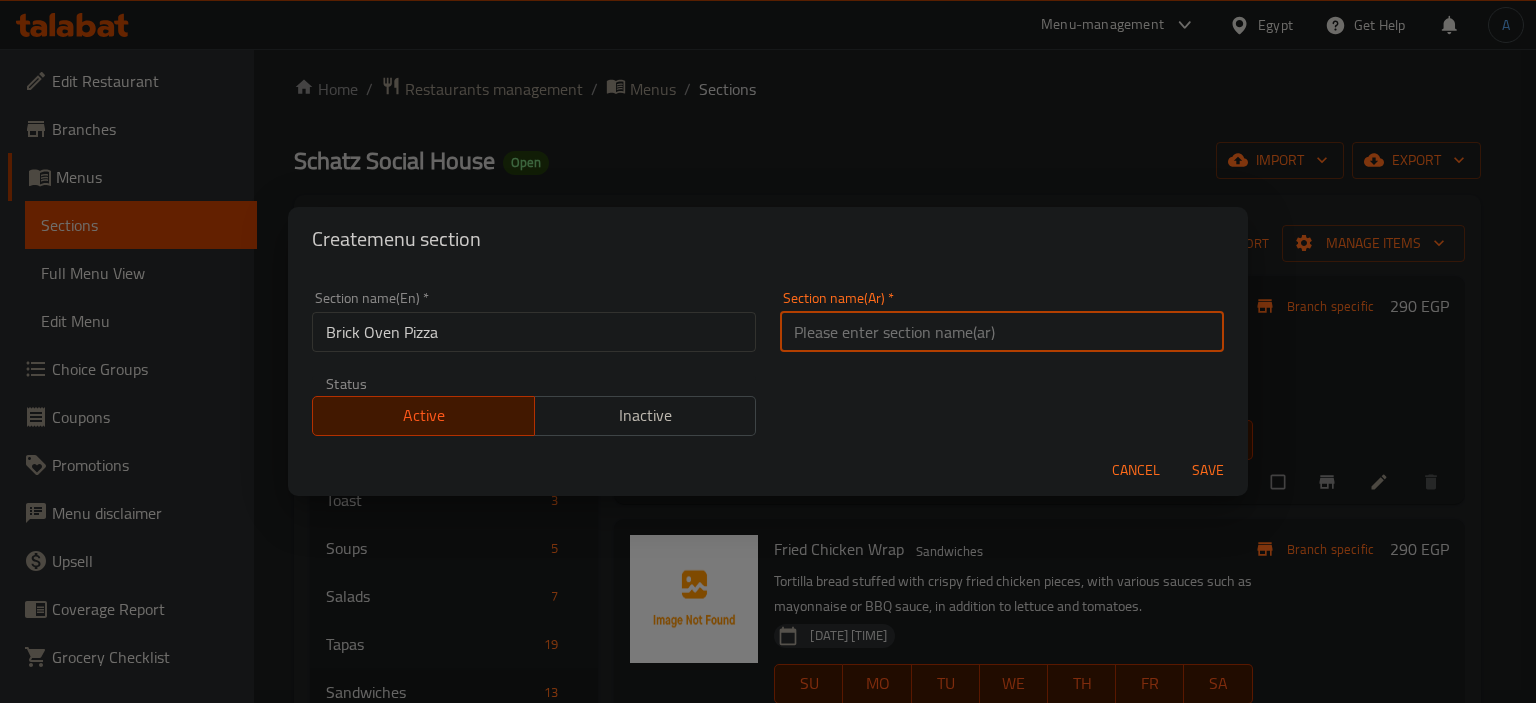 paste on "بيتزا فرن الطوب" 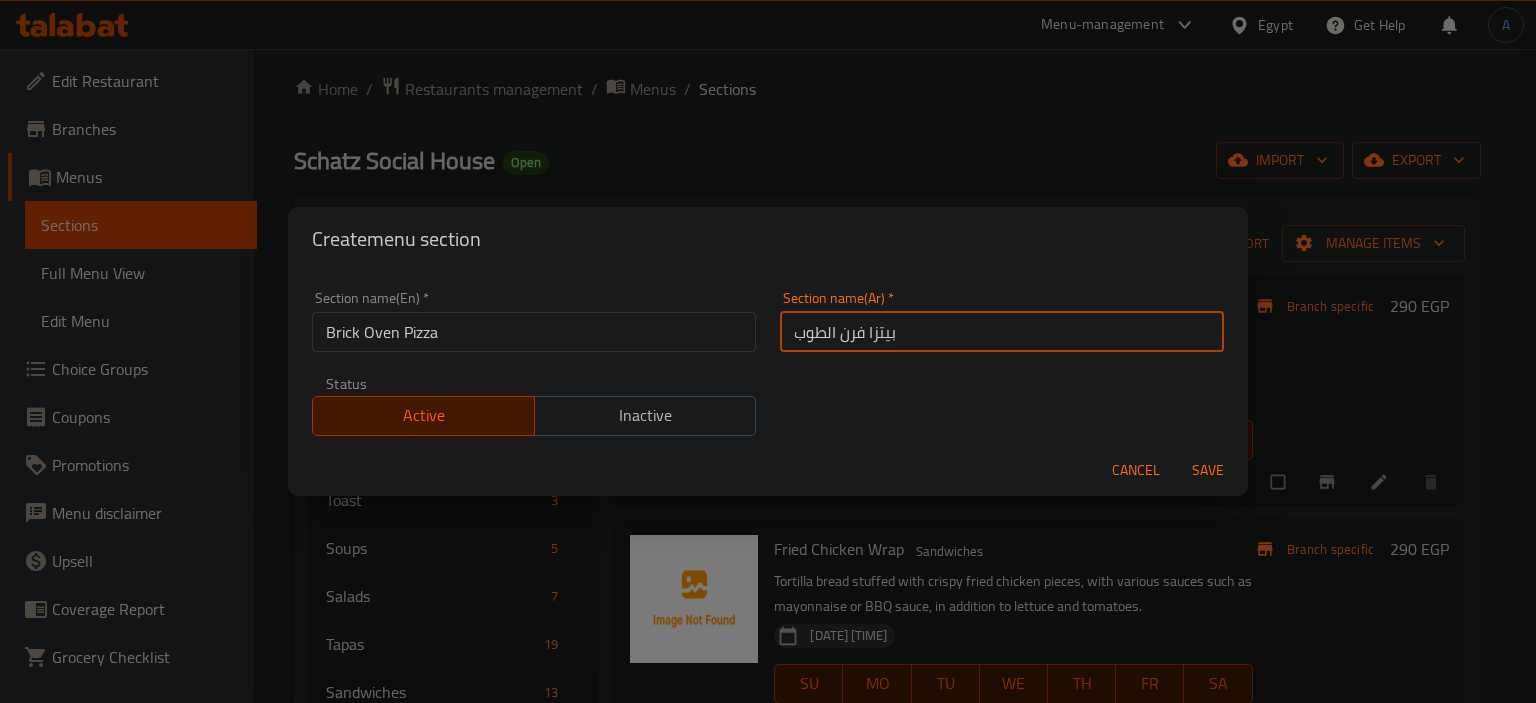 type on "بيتزا فرن الطوب" 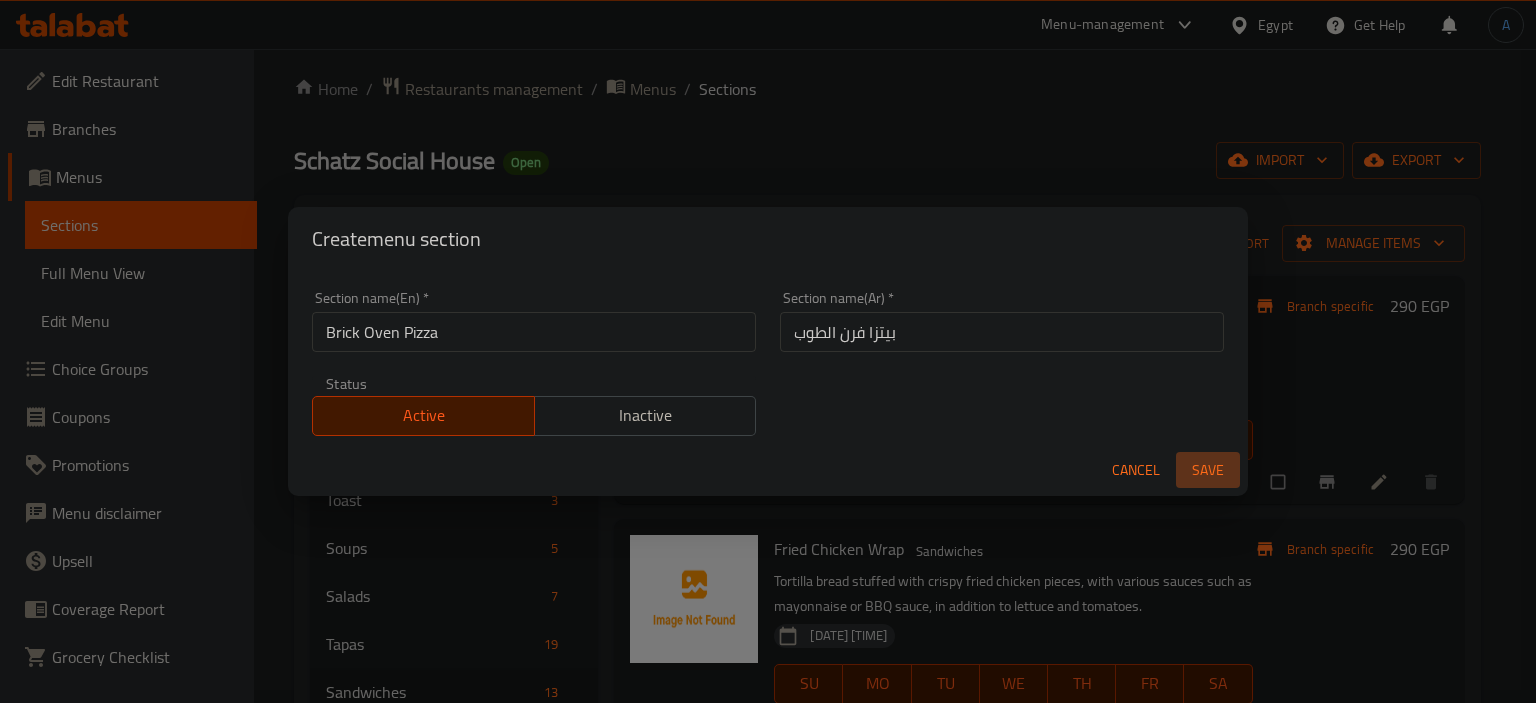 click on "Save" at bounding box center [1208, 470] 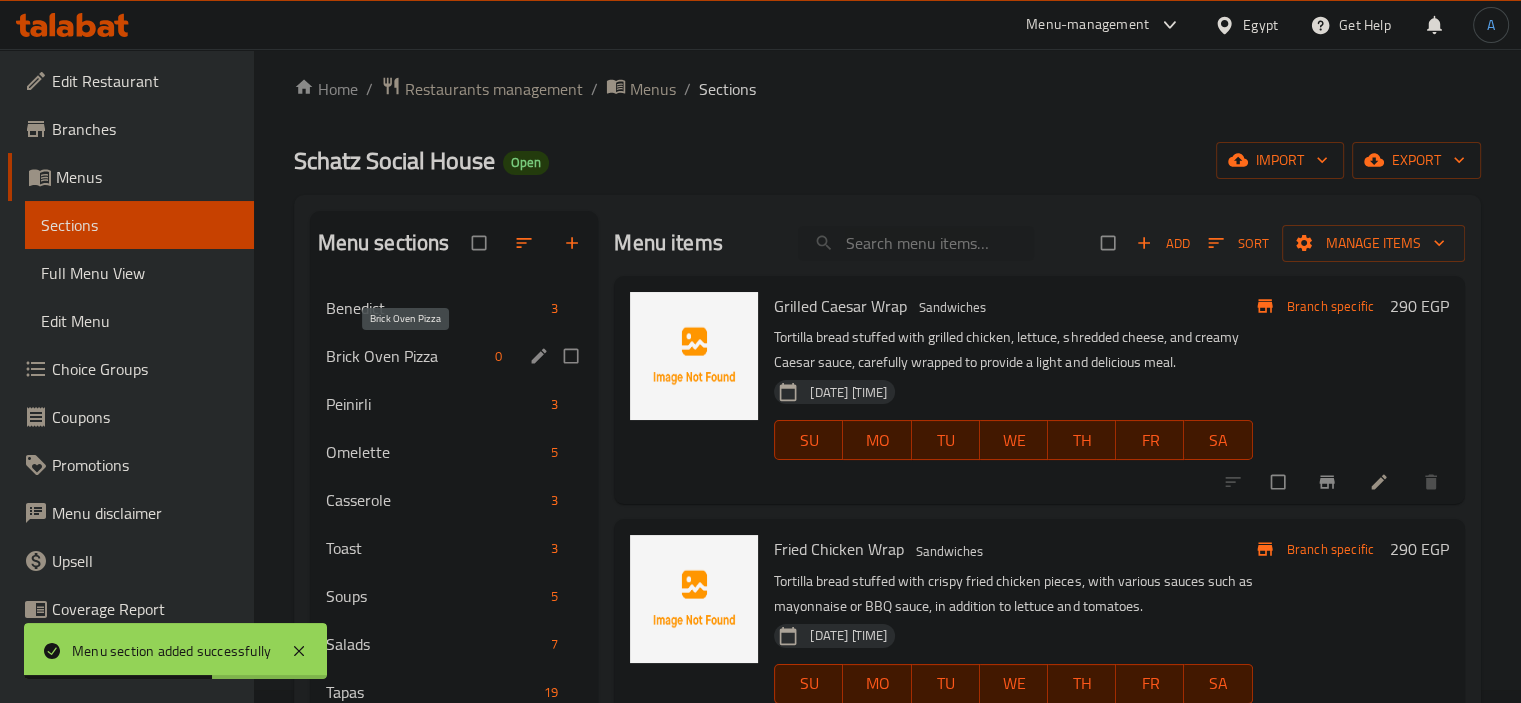 click on "Brick Oven Pizza" at bounding box center (407, 356) 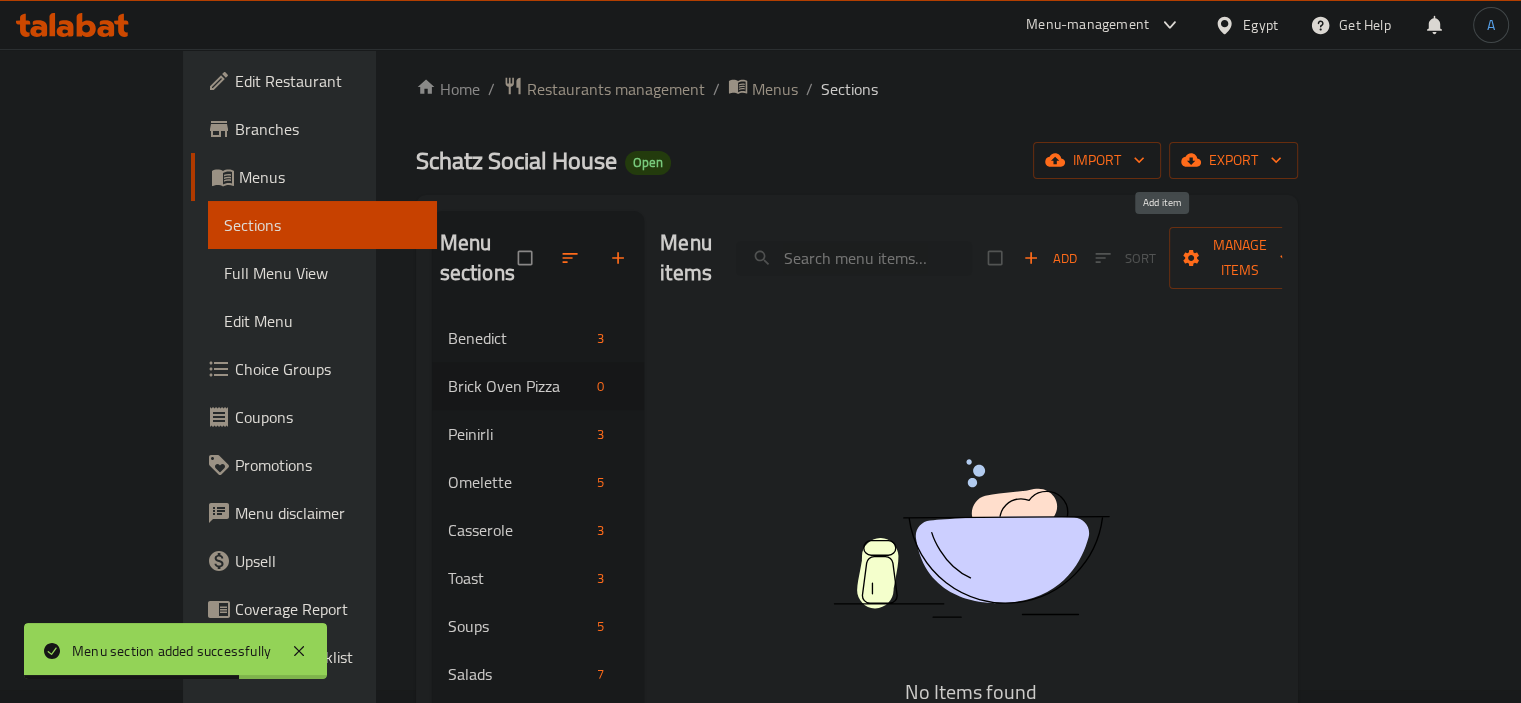 click on "Add" at bounding box center (1050, 258) 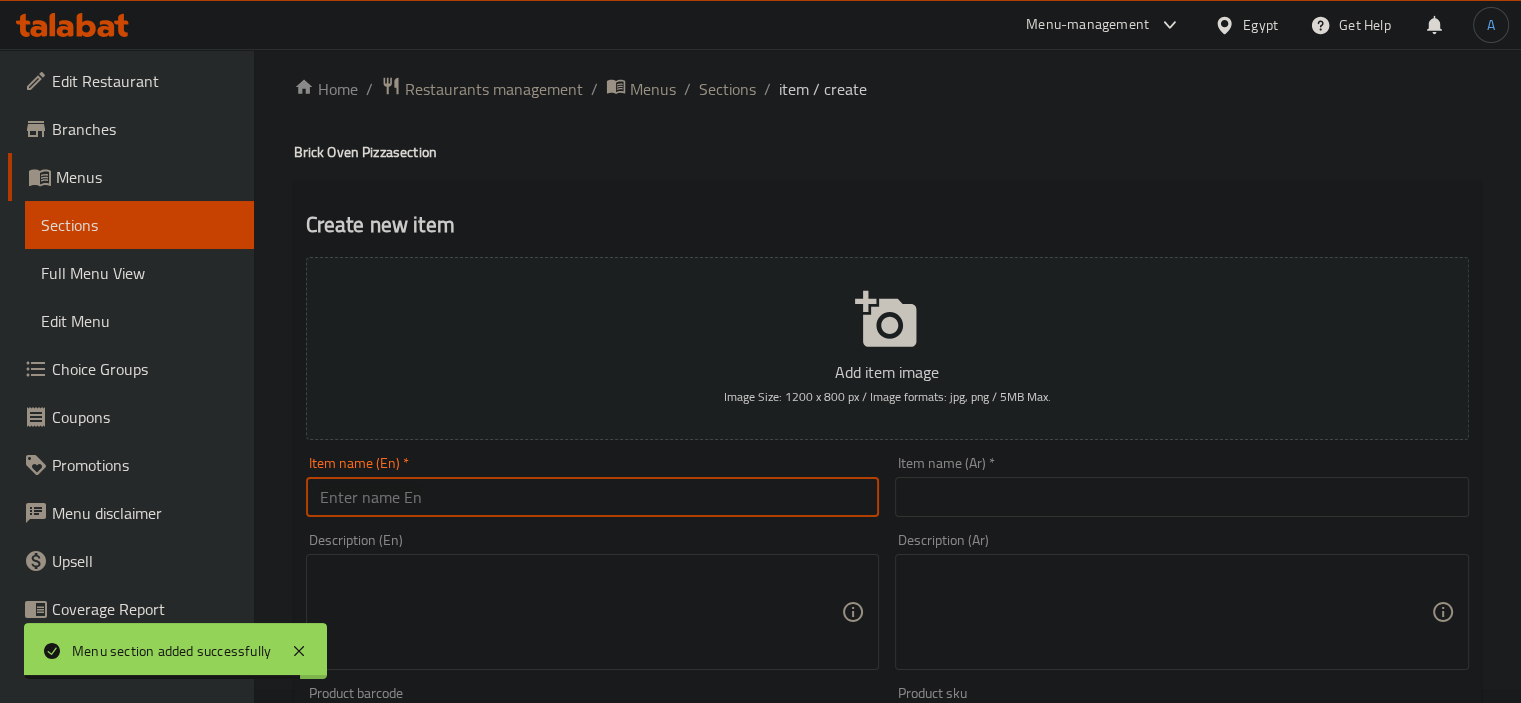 click at bounding box center [593, 497] 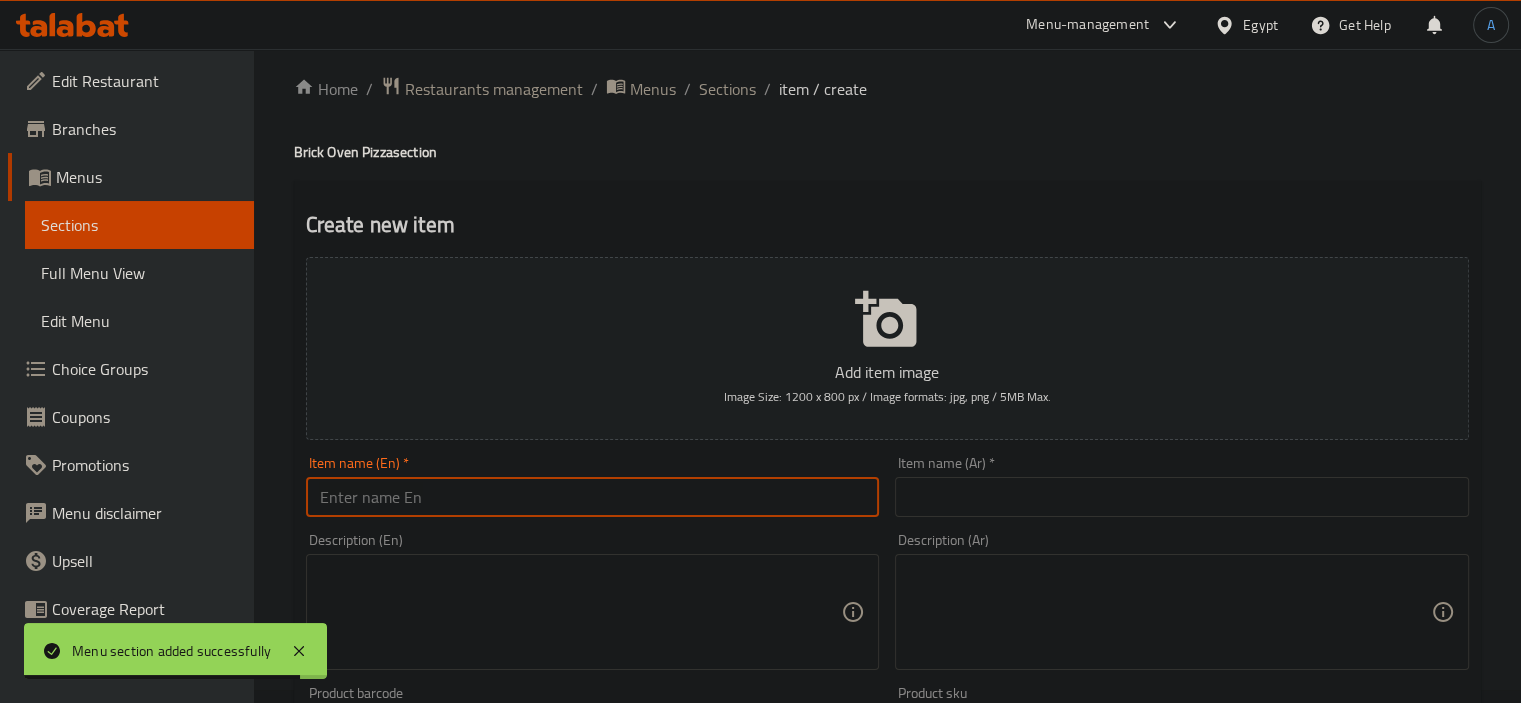 paste on "Margherita" 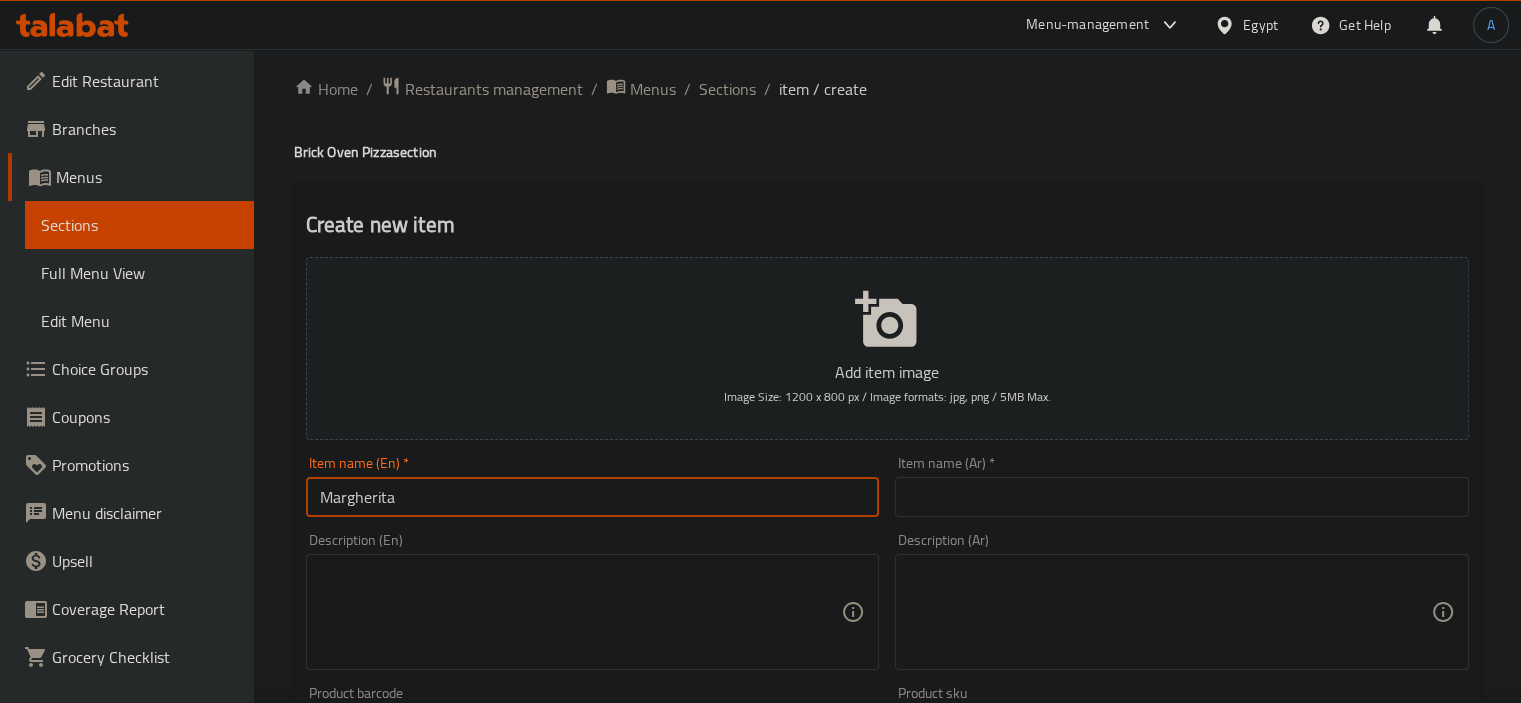 type on "Margherita" 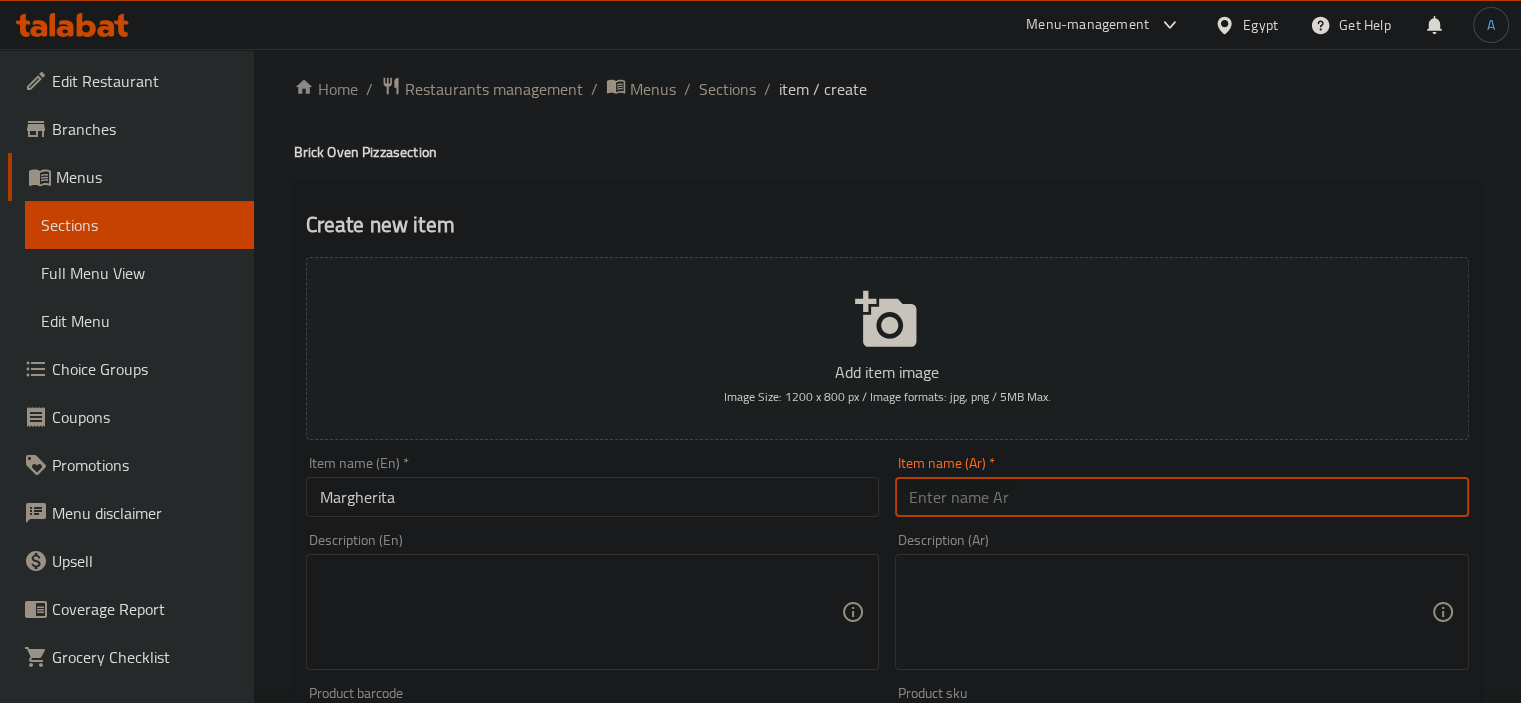click at bounding box center (1182, 497) 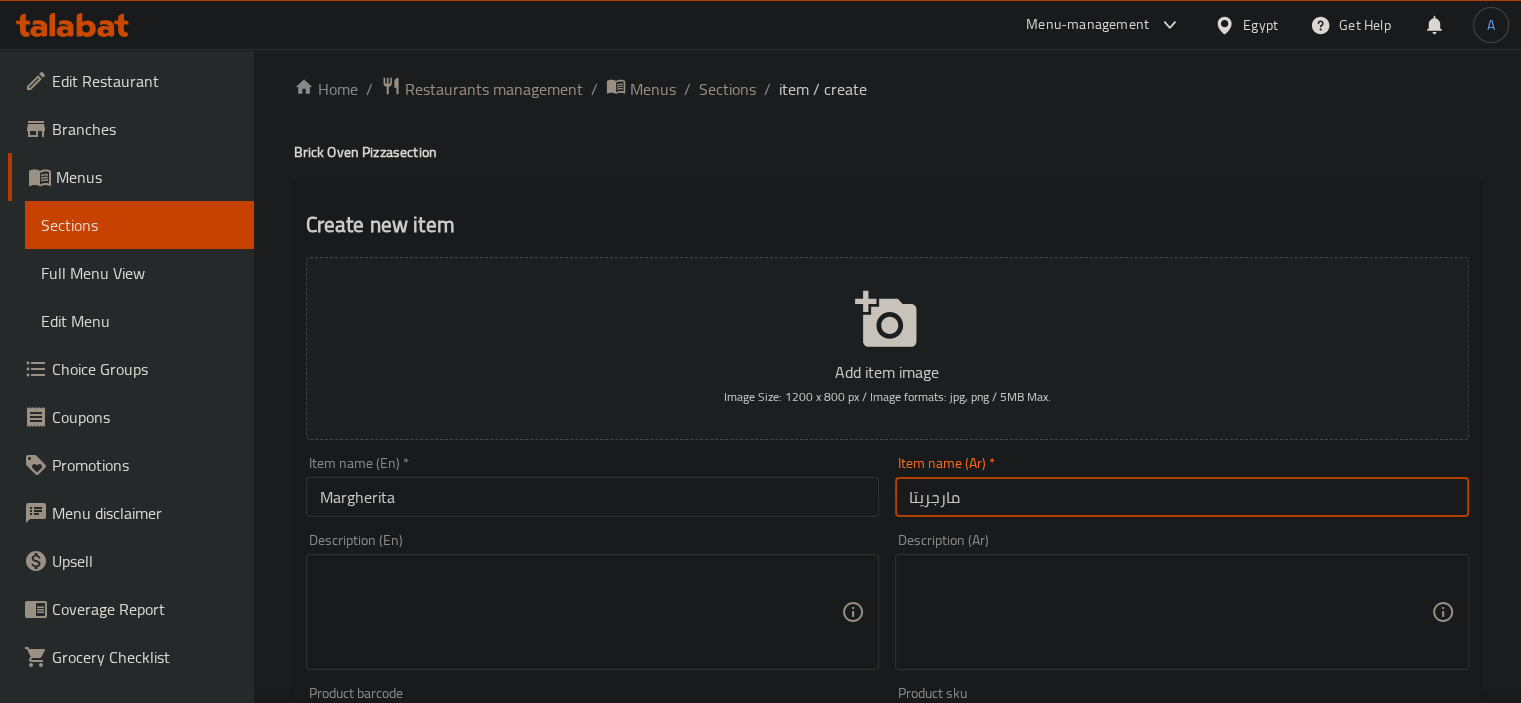 type on "مارجريتا" 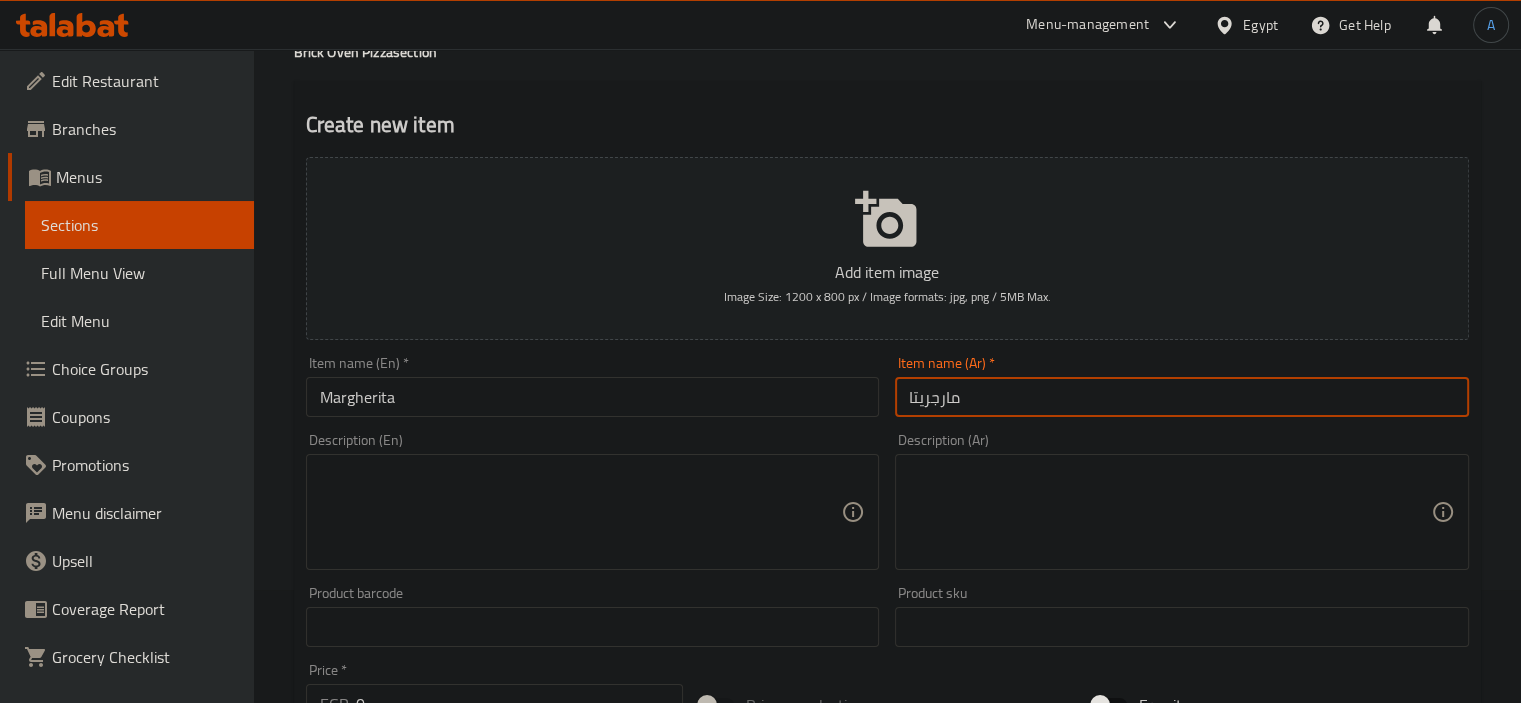 scroll, scrollTop: 213, scrollLeft: 0, axis: vertical 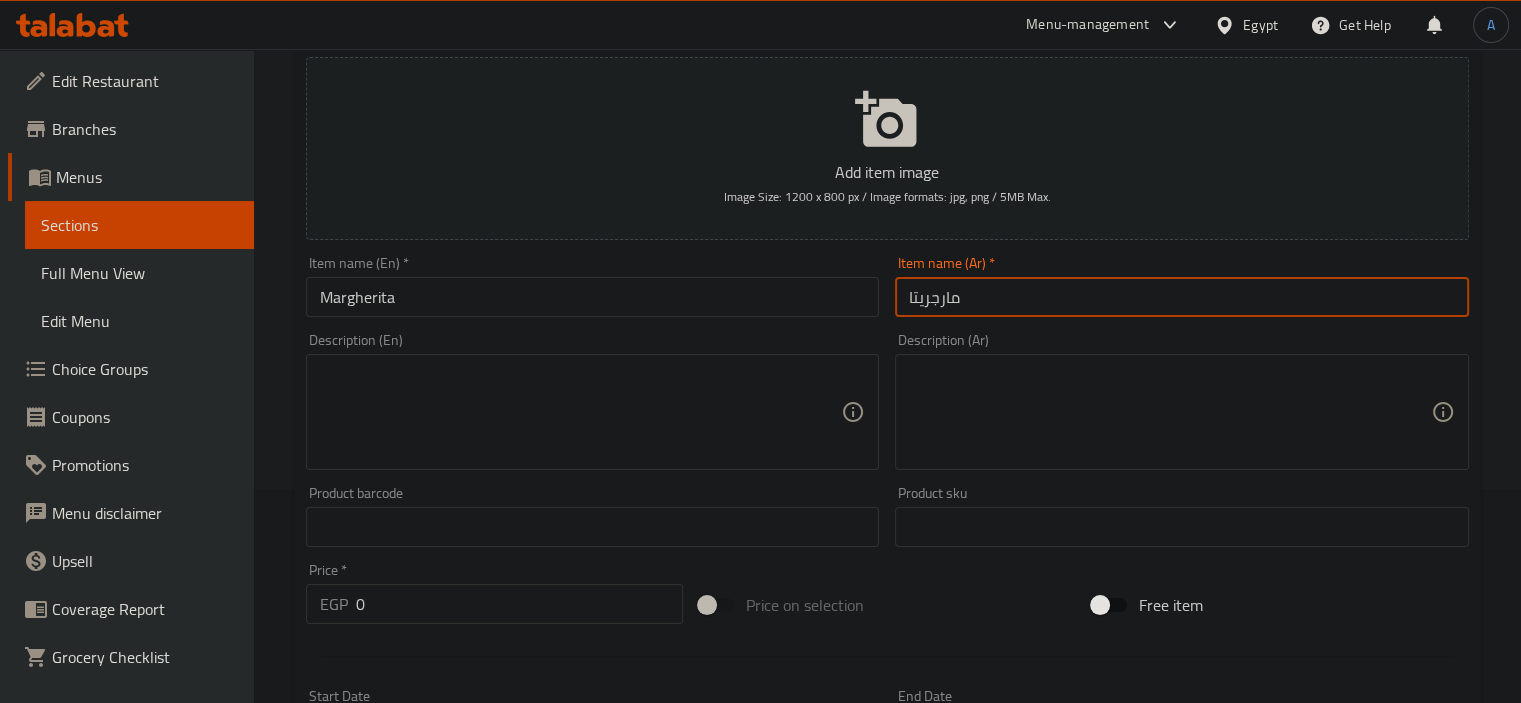click on "Description (En)" at bounding box center (593, 412) 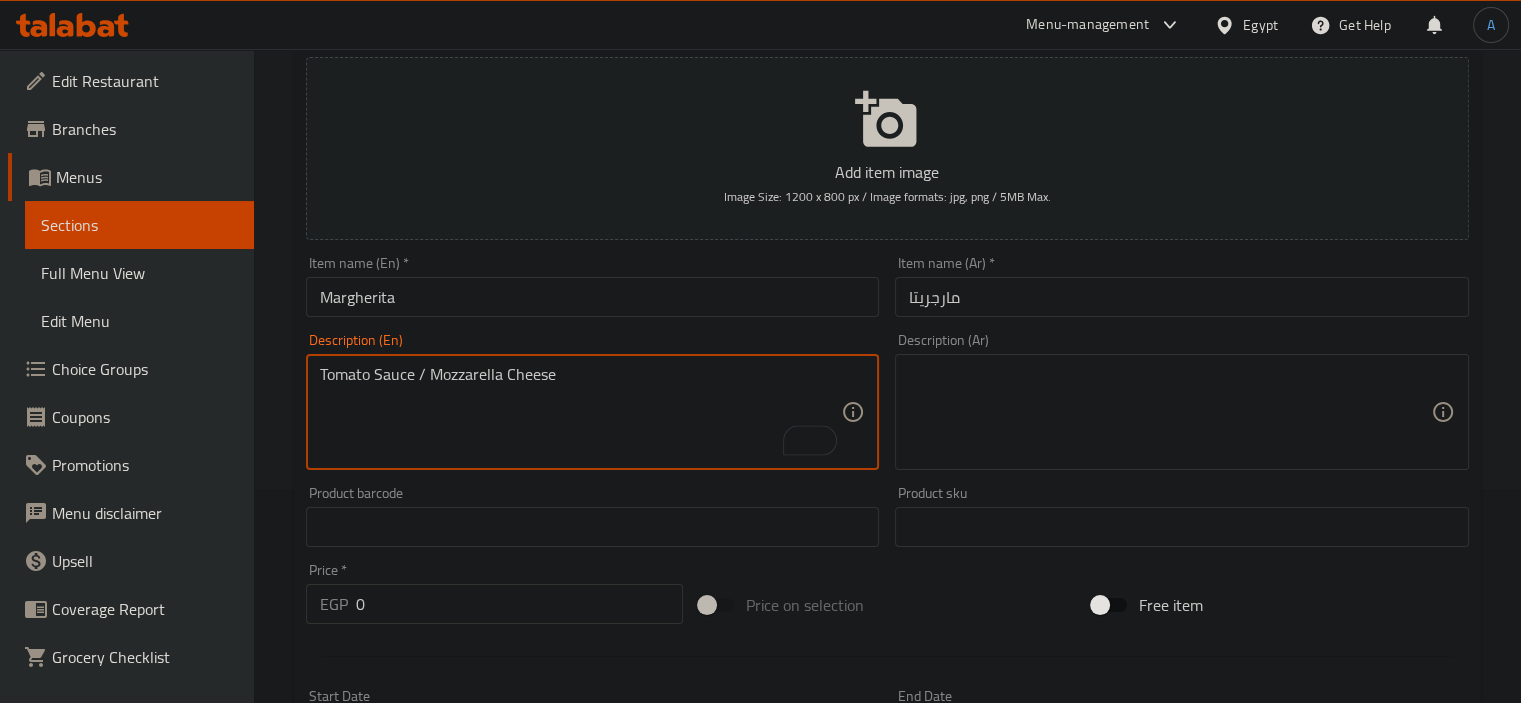 type on "Tomato Sauce / Mozzarella Cheese" 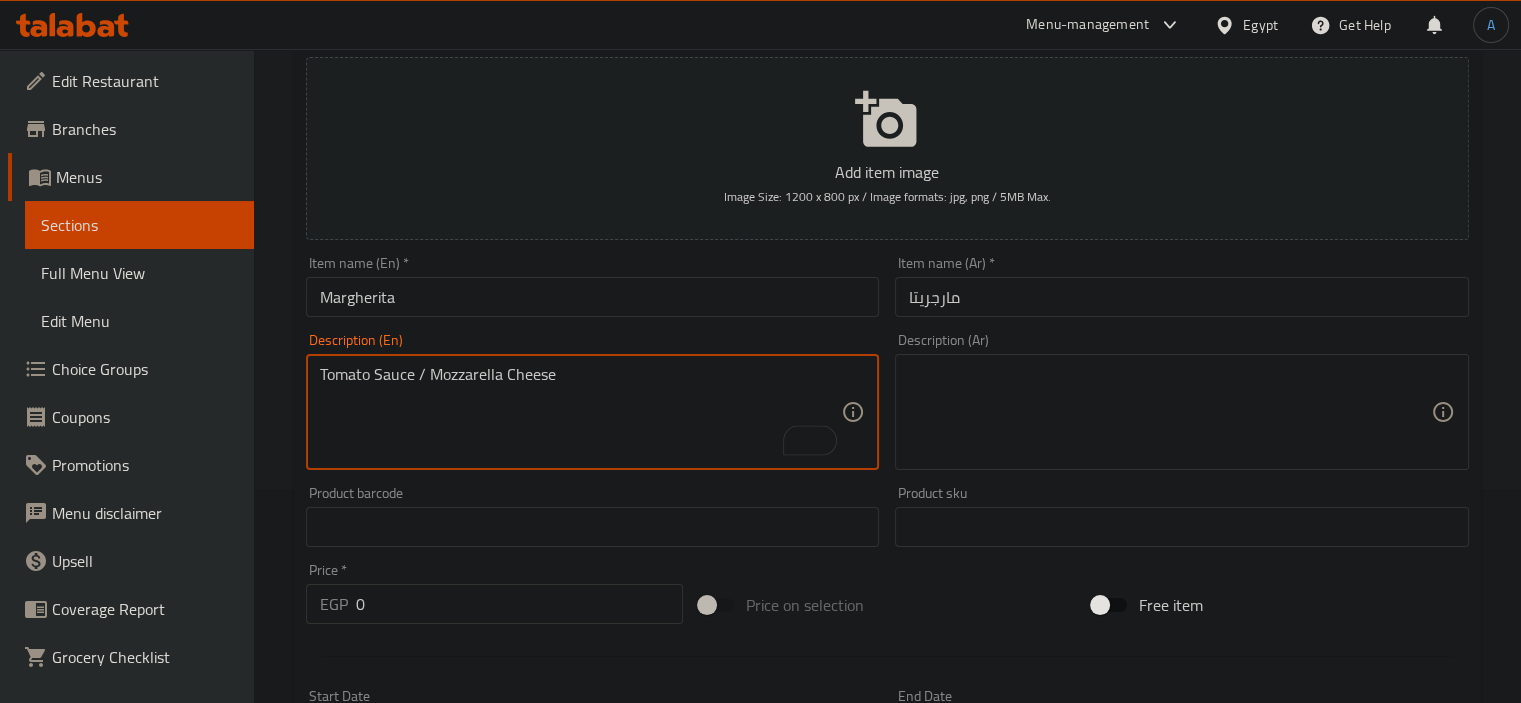 click at bounding box center (1170, 412) 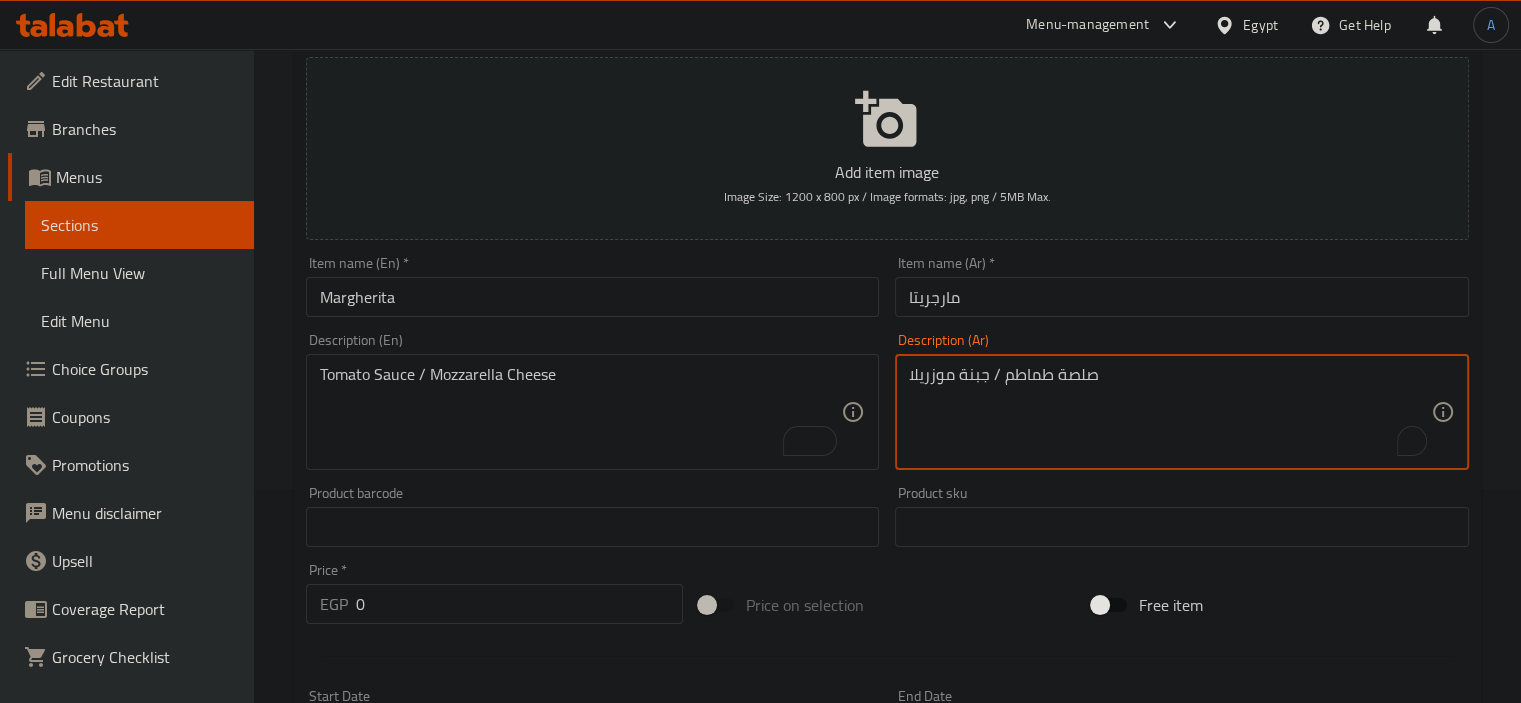 type on "صلصة طماطم / جبنة موزريلا" 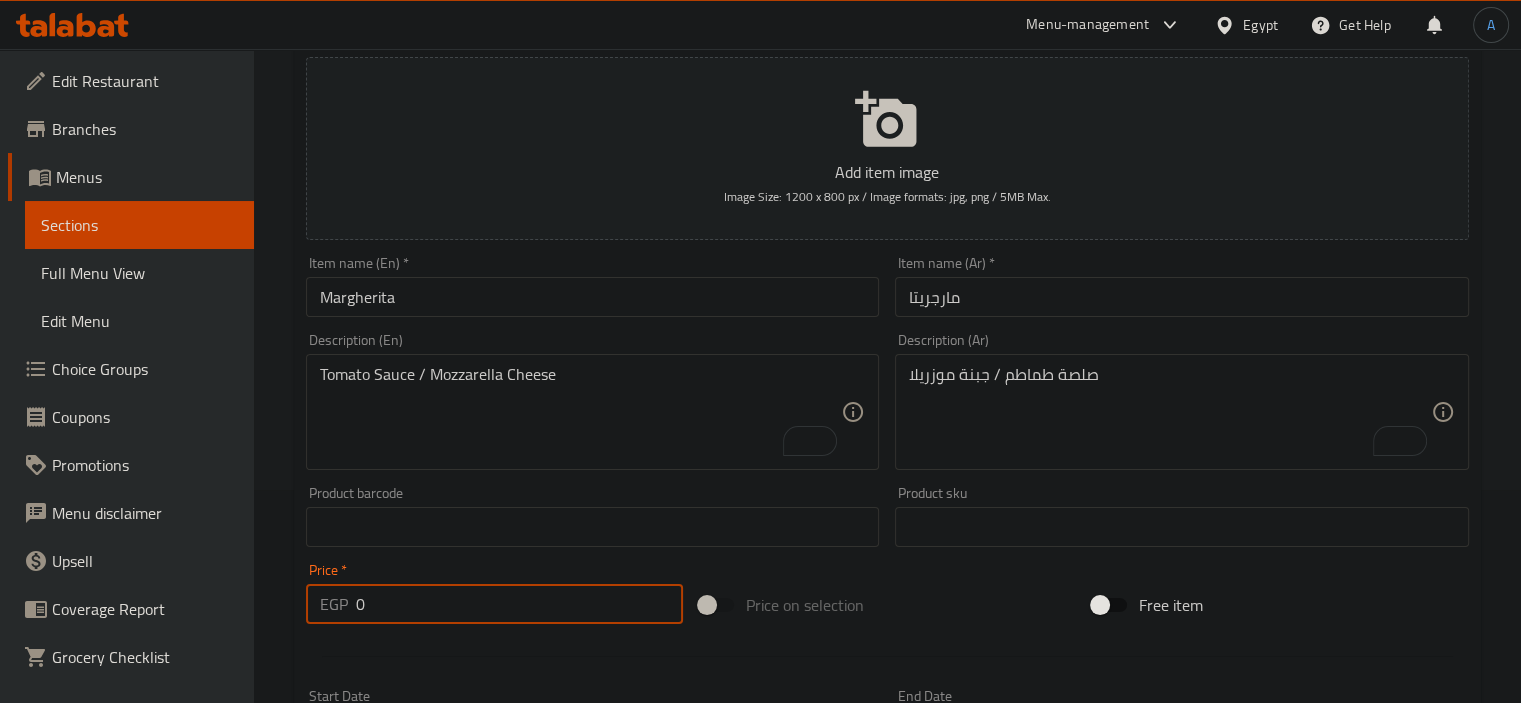 drag, startPoint x: 361, startPoint y: 614, endPoint x: 302, endPoint y: 608, distance: 59.3043 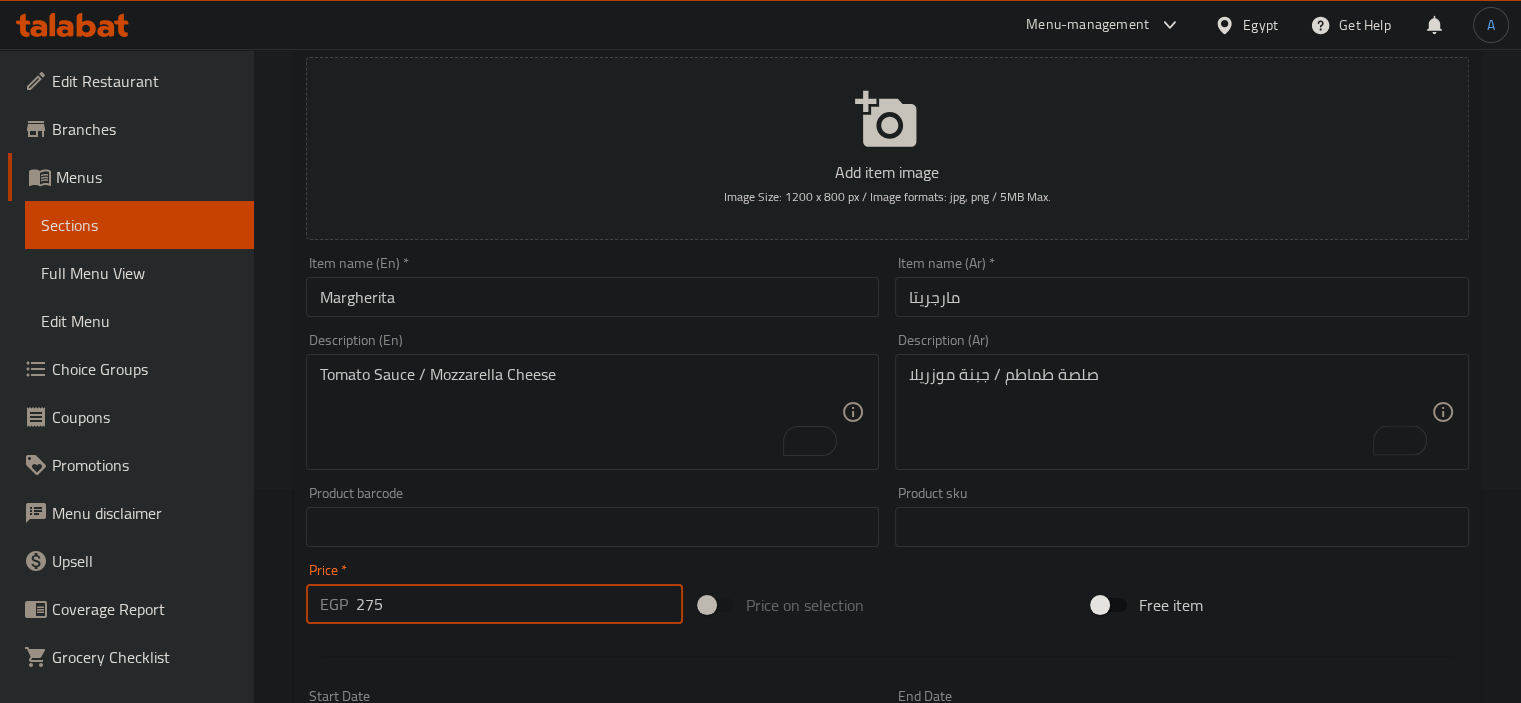 type on "275" 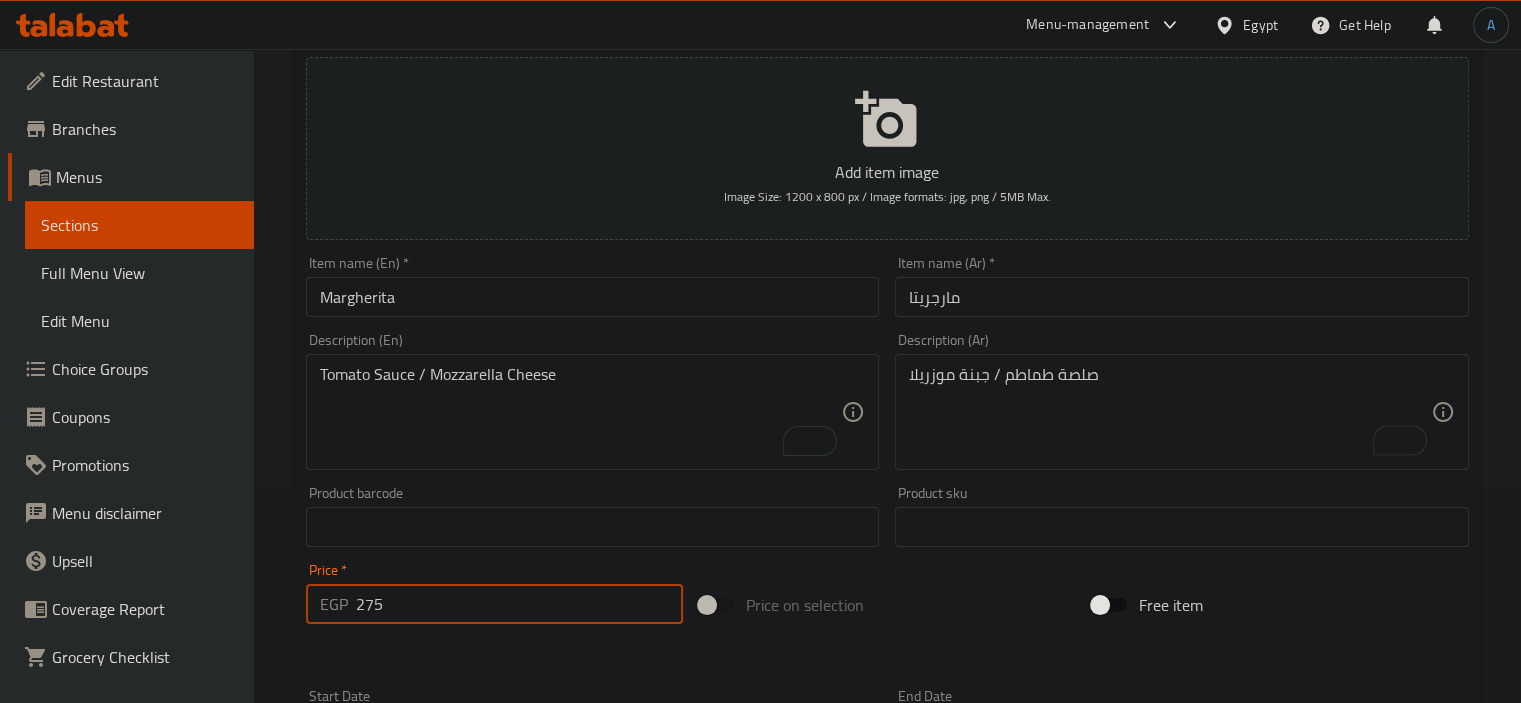 click on "Create" at bounding box center [445, 1113] 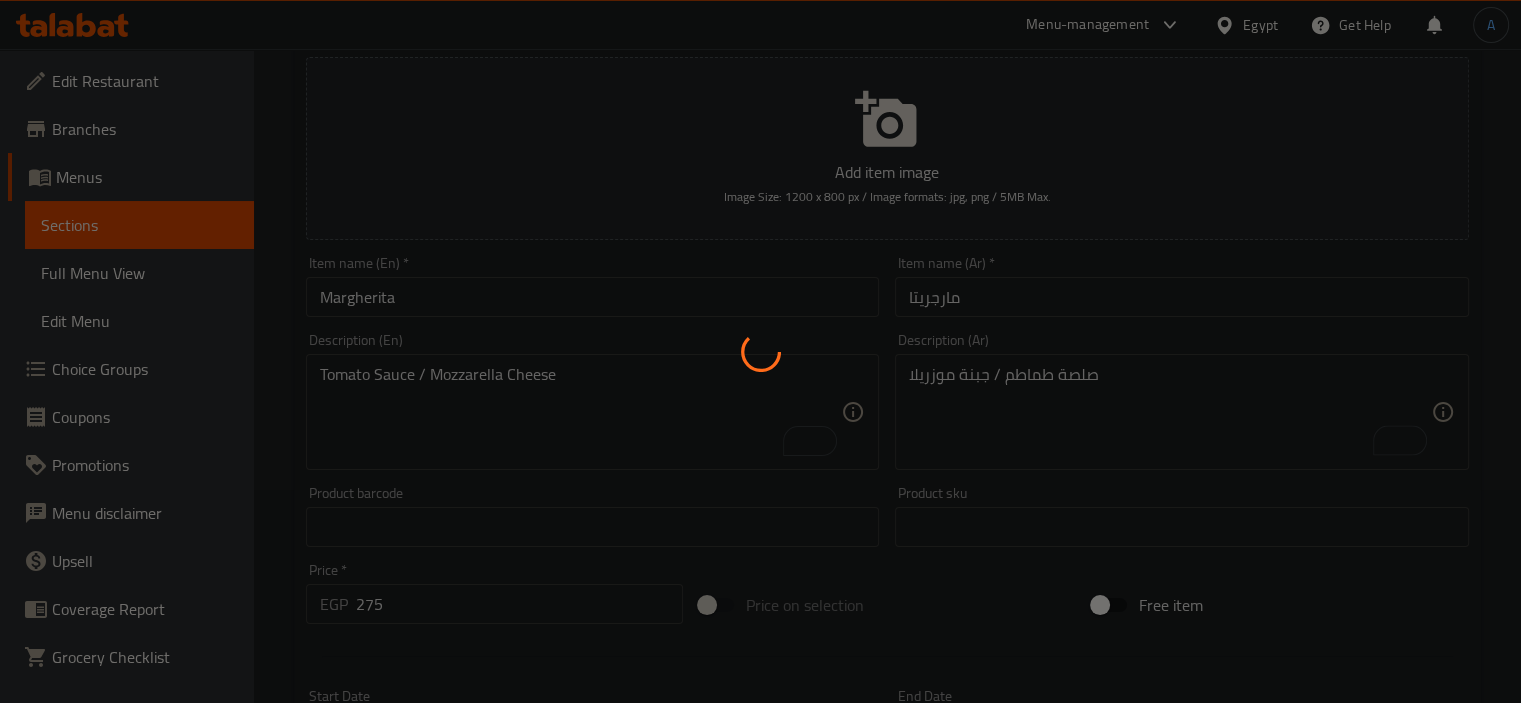 type 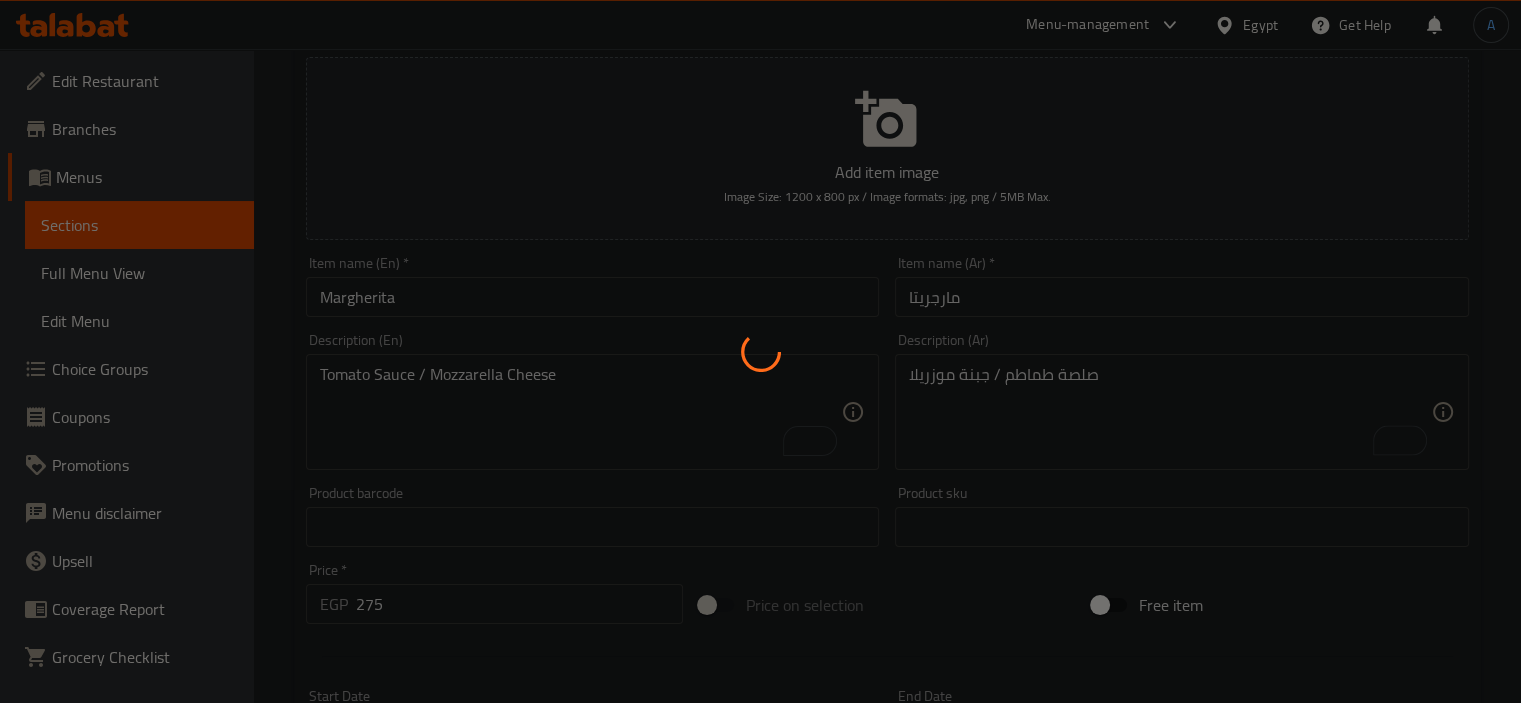 type 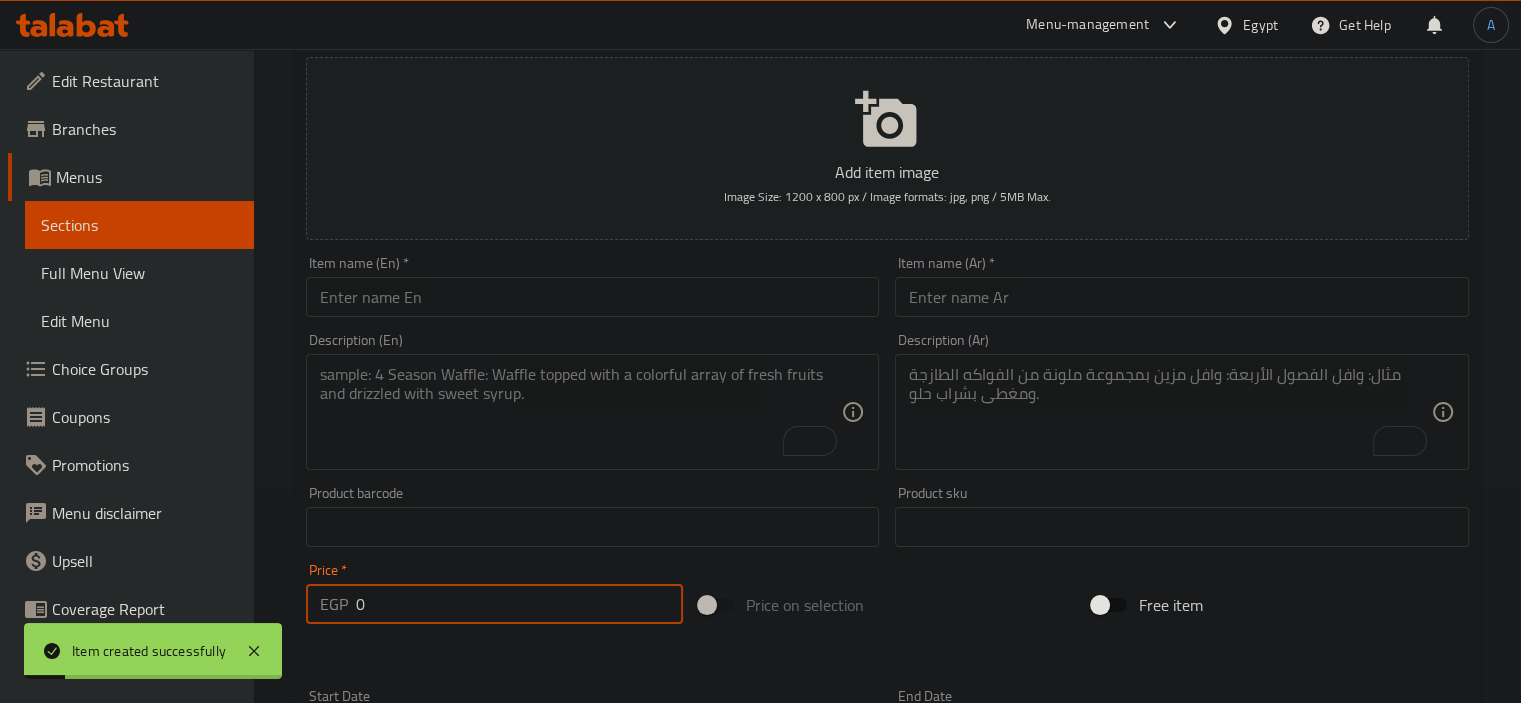 click at bounding box center [593, 297] 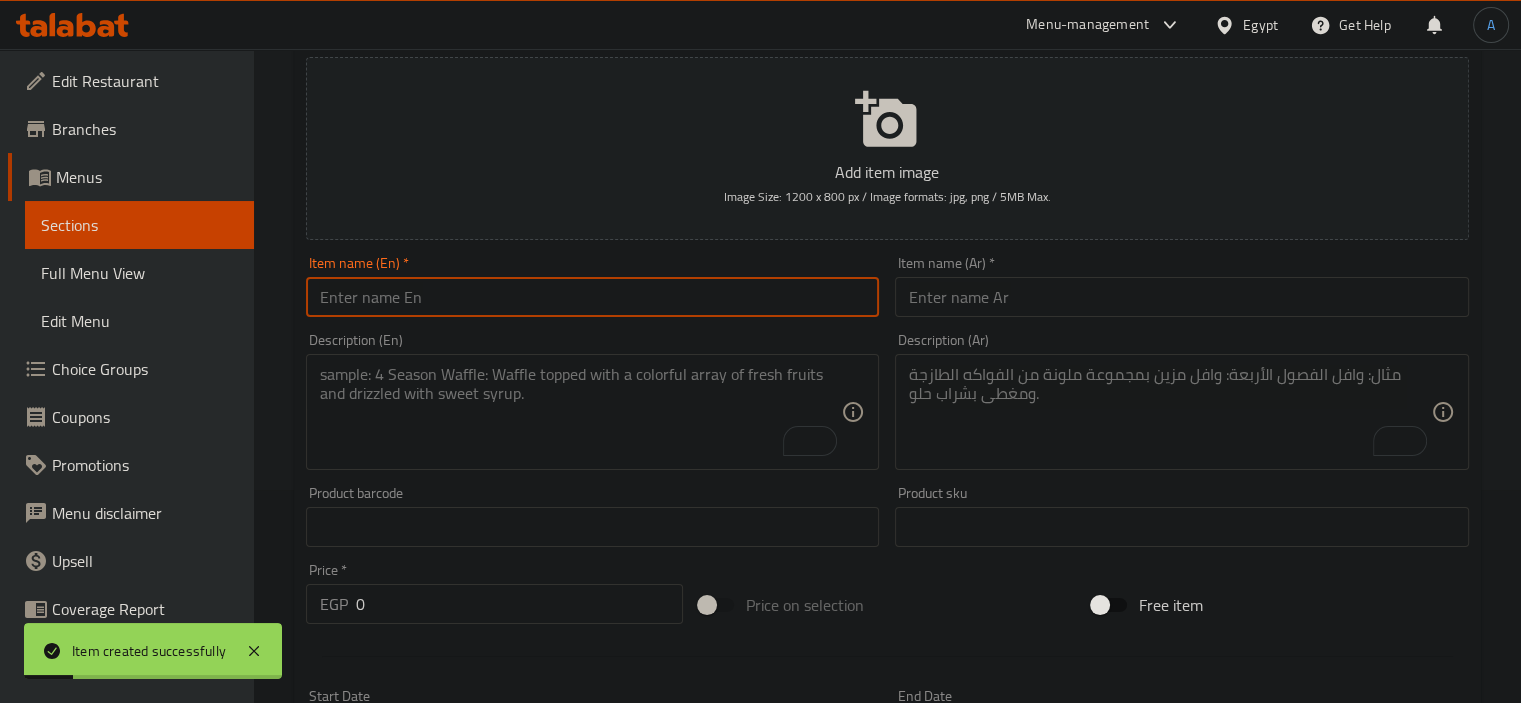 paste on "Quatro Formaggi" 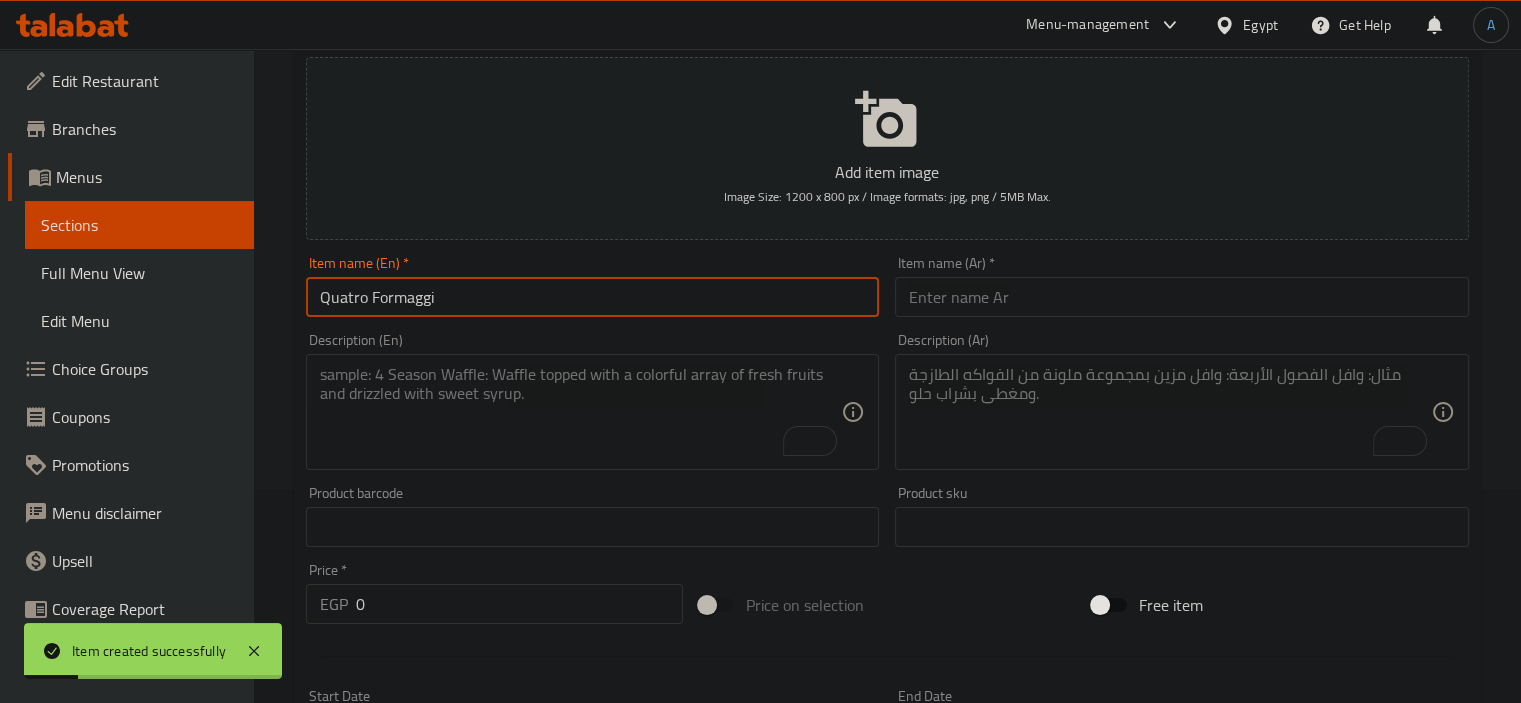 type on "Quatro Formaggi" 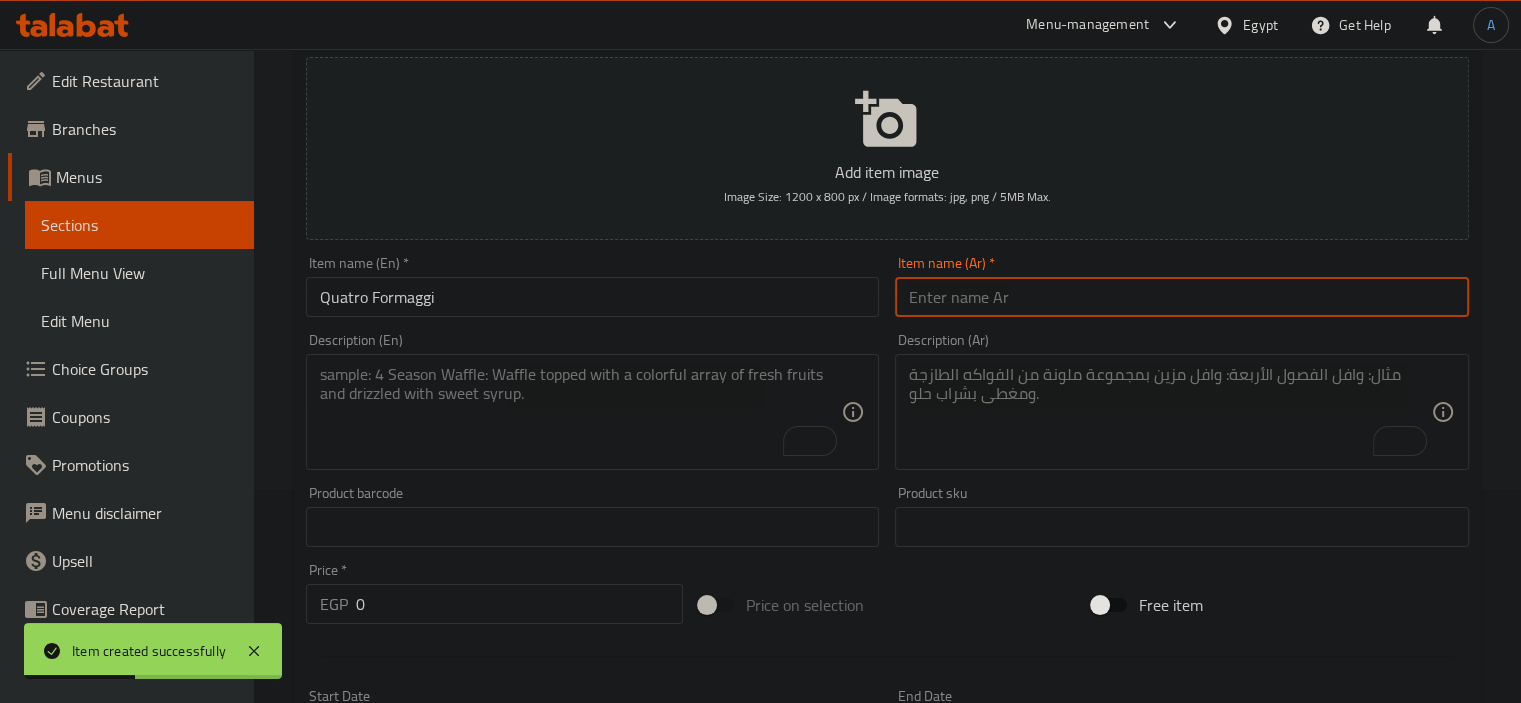 click at bounding box center (1182, 297) 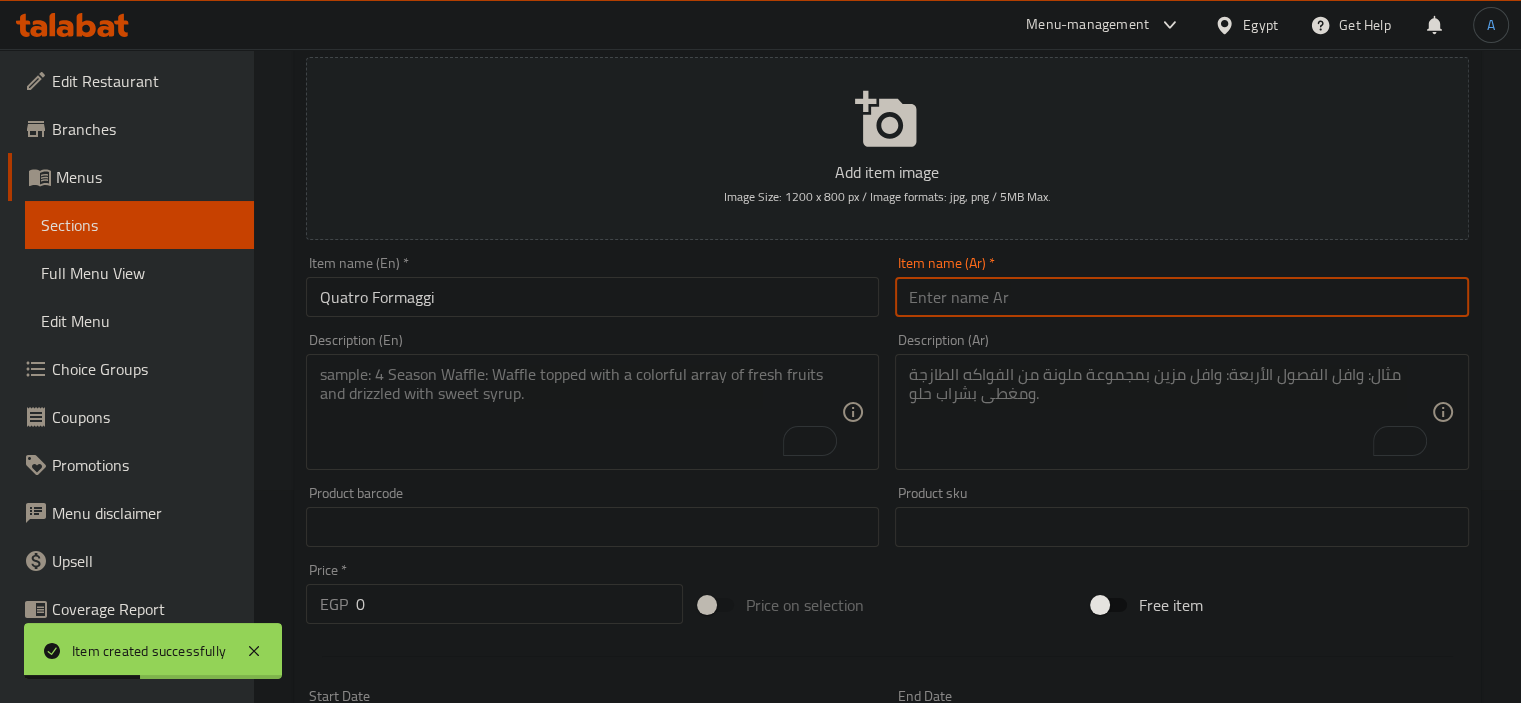 paste on "كواترو فورماجي" 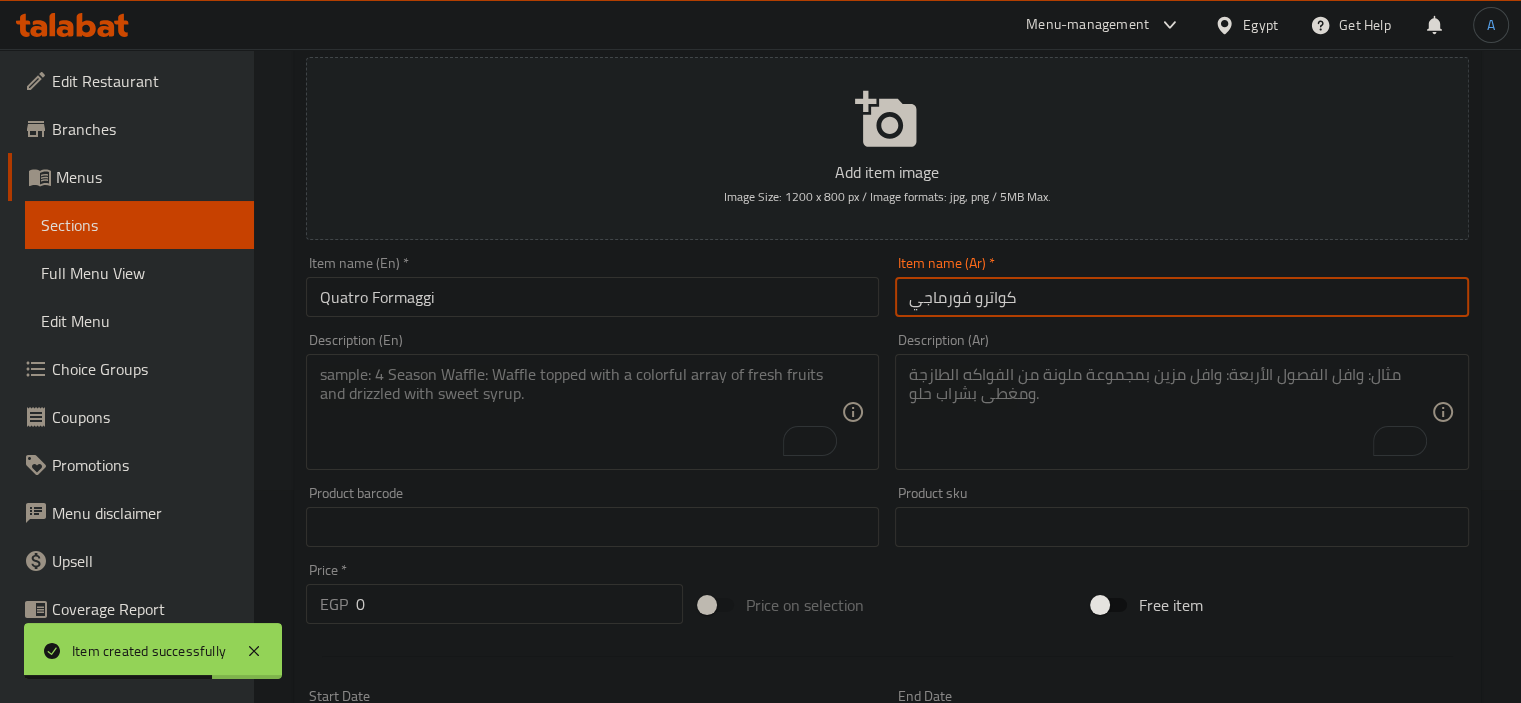 type on "كواترو فورماجي" 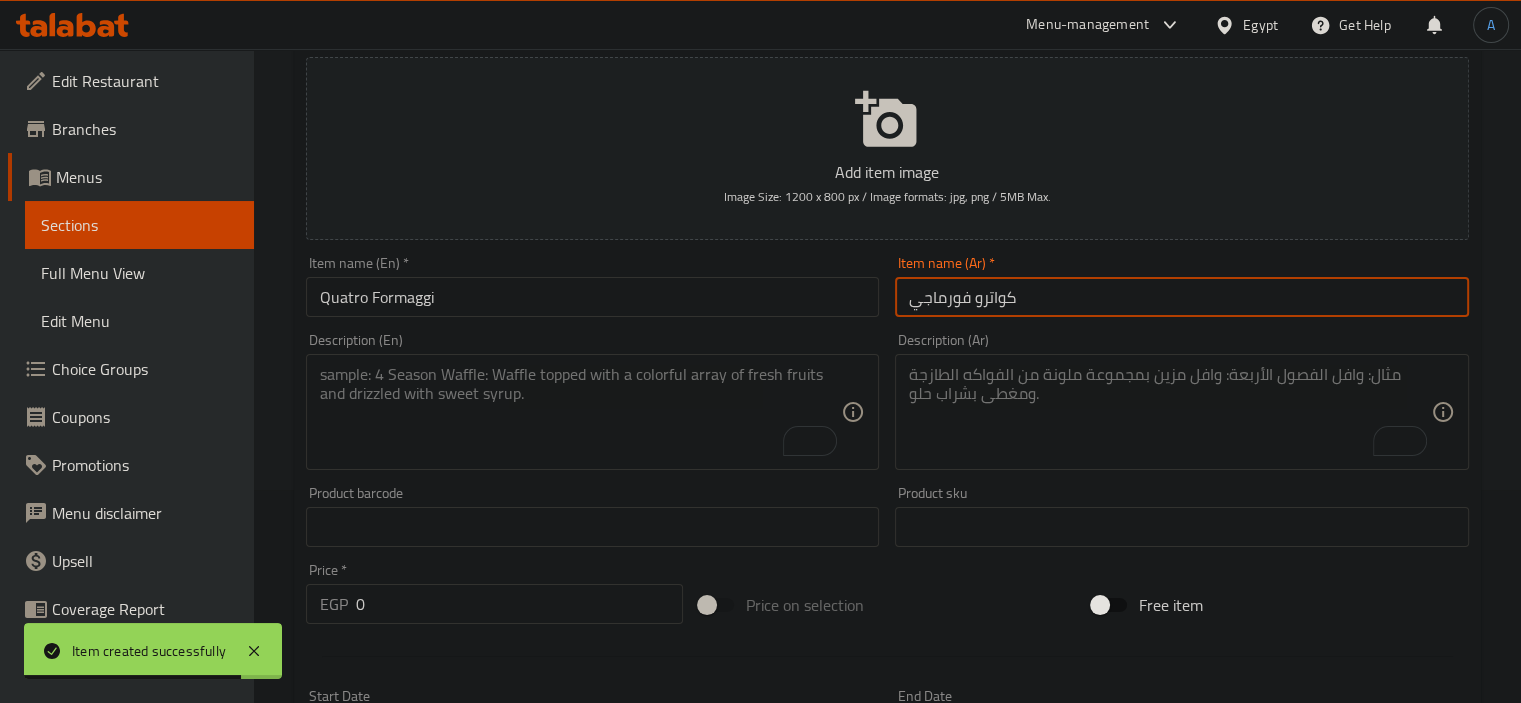 click at bounding box center [581, 412] 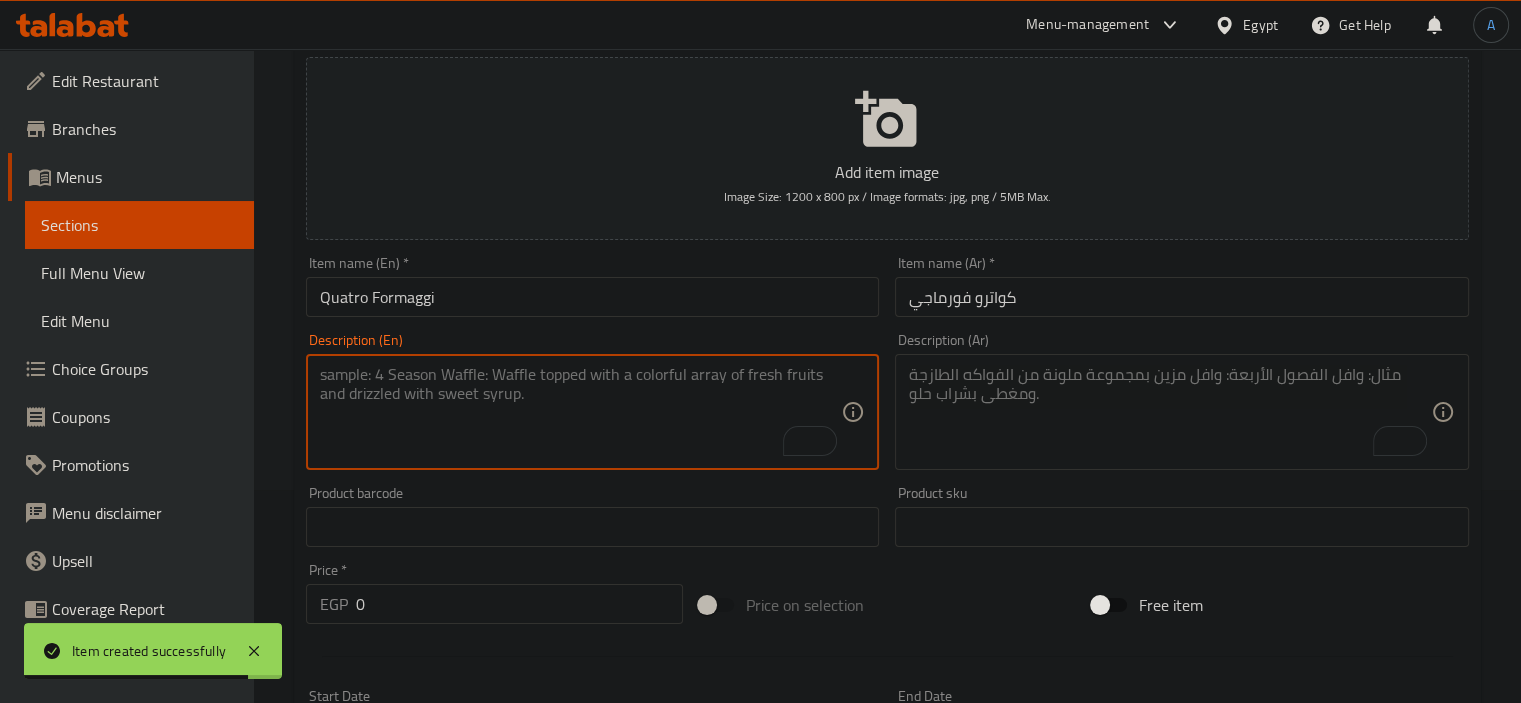 paste on "Tomato Sauce / Mozzarella Cheese / Roquefort Cheese / Buffalo
Mozzarella Cheese / Parmesan Cheese" 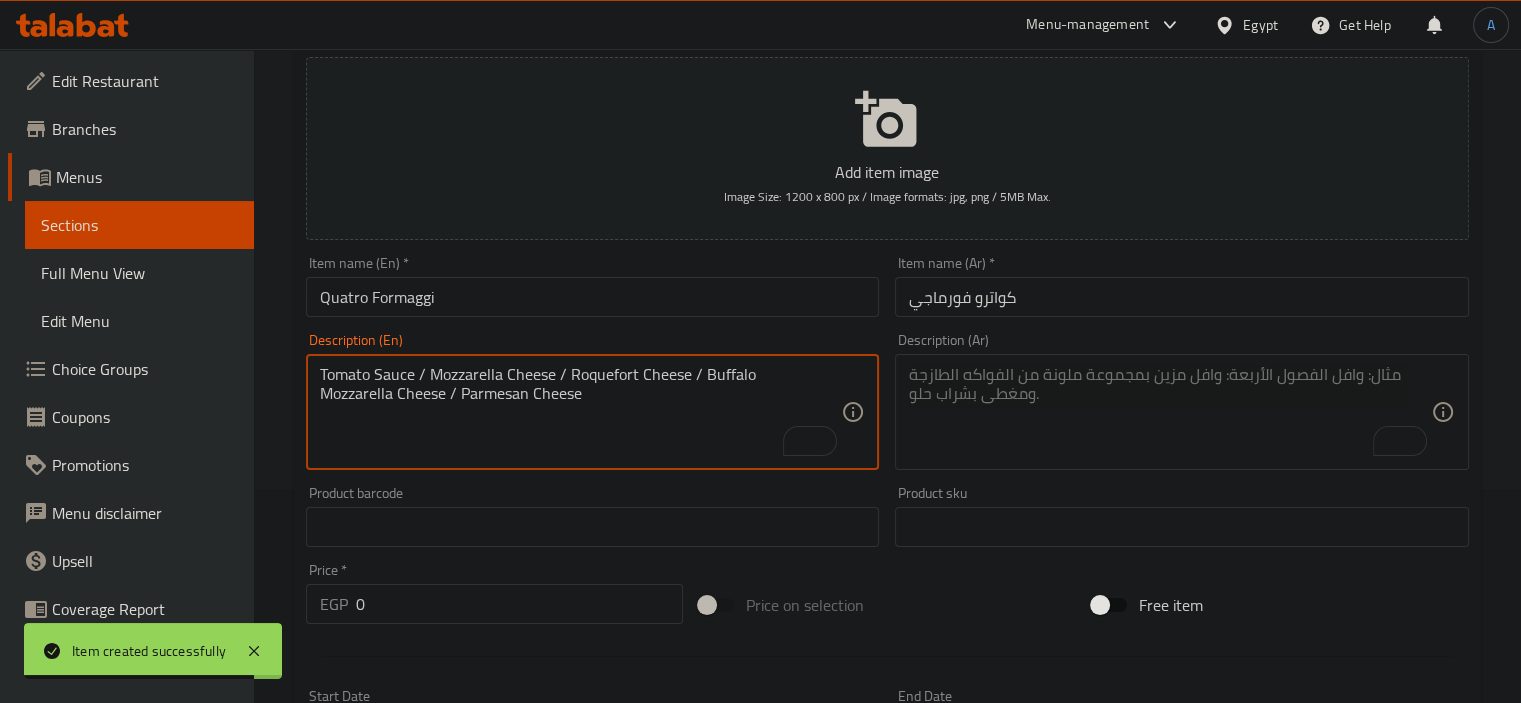 type on "Tomato Sauce / Mozzarella Cheese / Roquefort Cheese / Buffalo
Mozzarella Cheese / Parmesan Cheese" 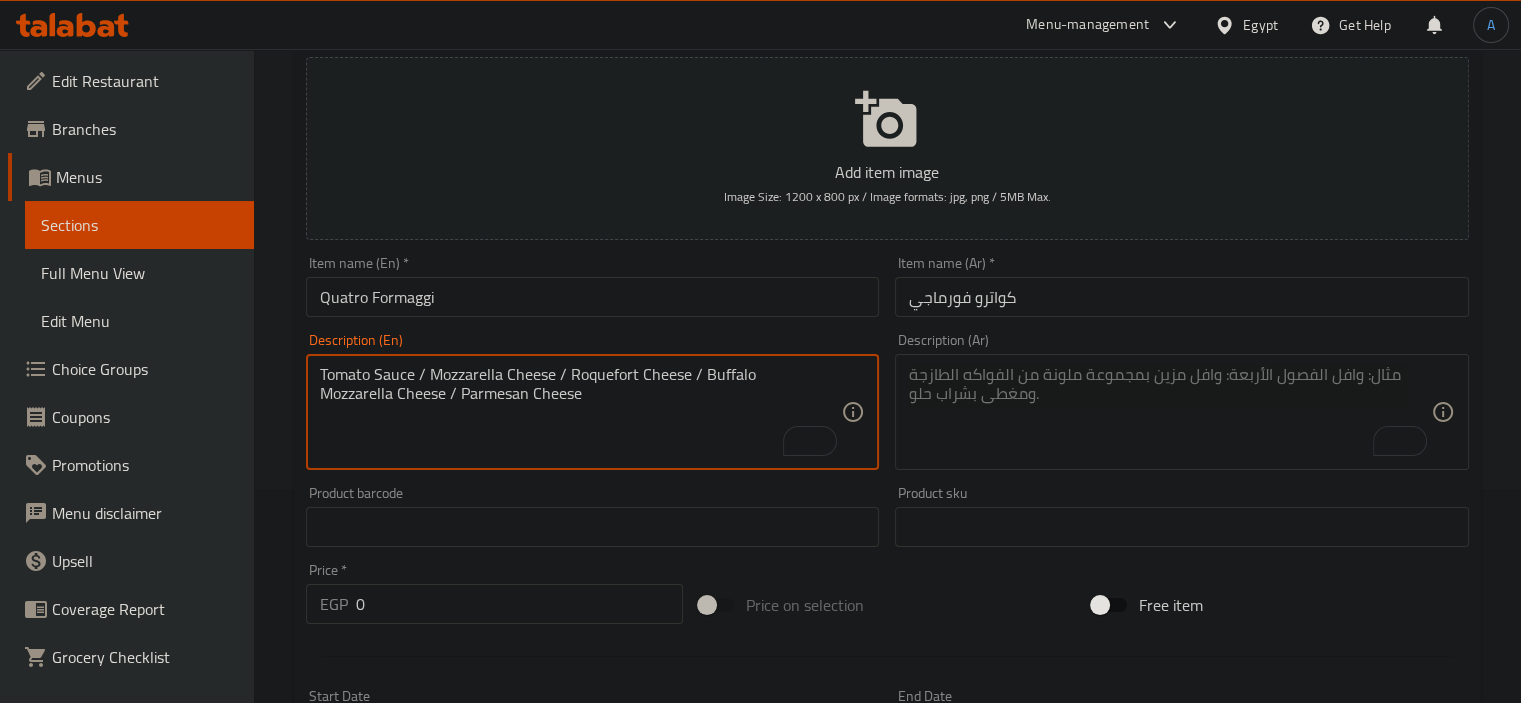 click at bounding box center [1170, 412] 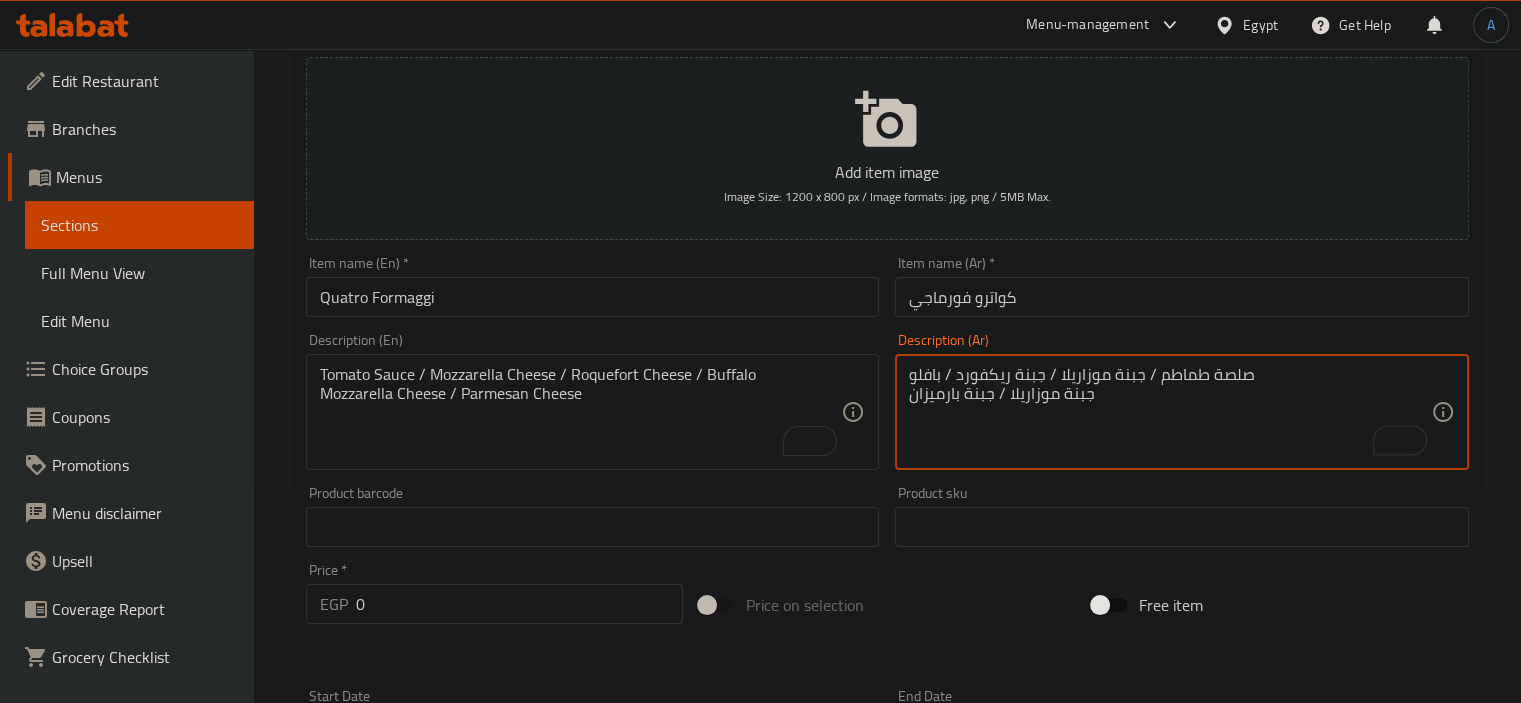 type on "صلصة طماطم / جبنة موزاريلا / جبنة ريكفورد / بافلو
جبنة موزاريلا / جبنة بارميزان" 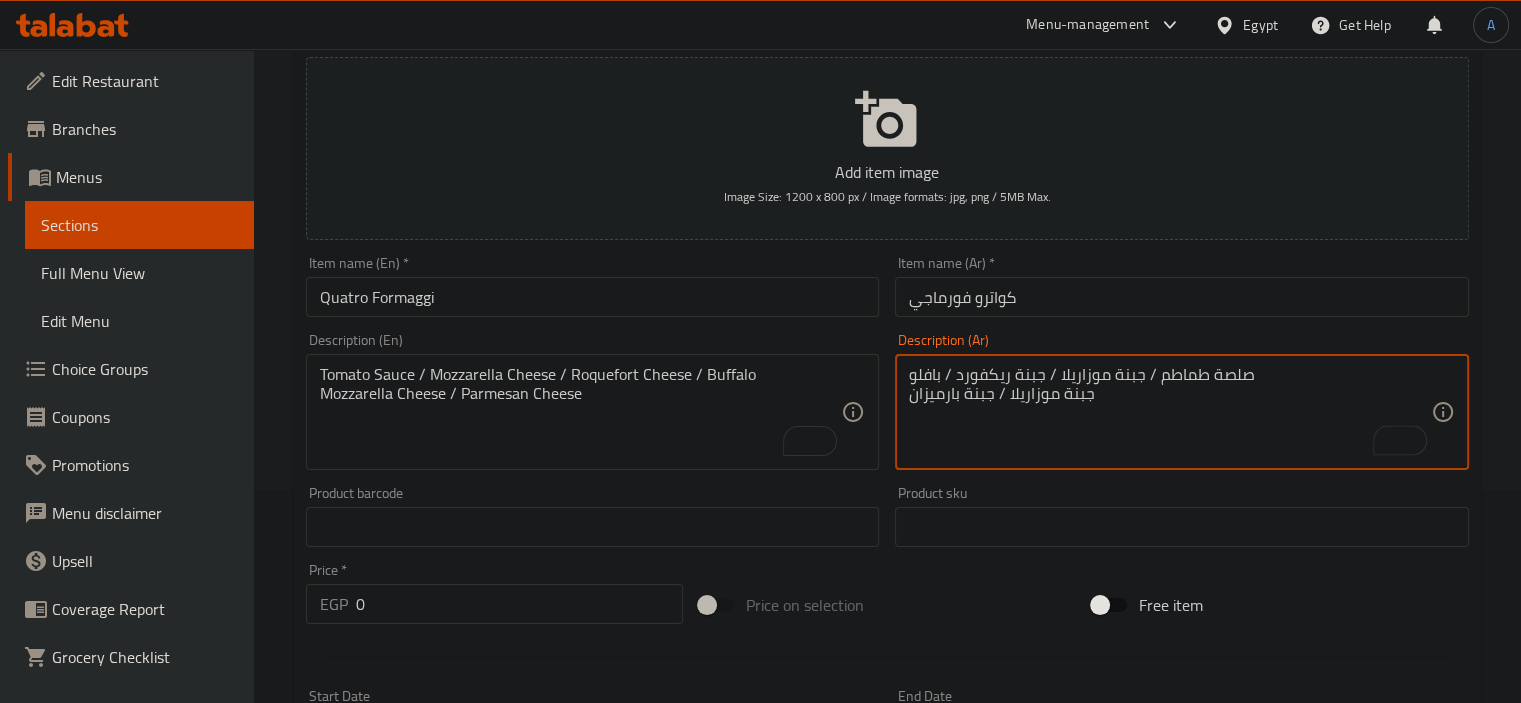 scroll, scrollTop: 313, scrollLeft: 0, axis: vertical 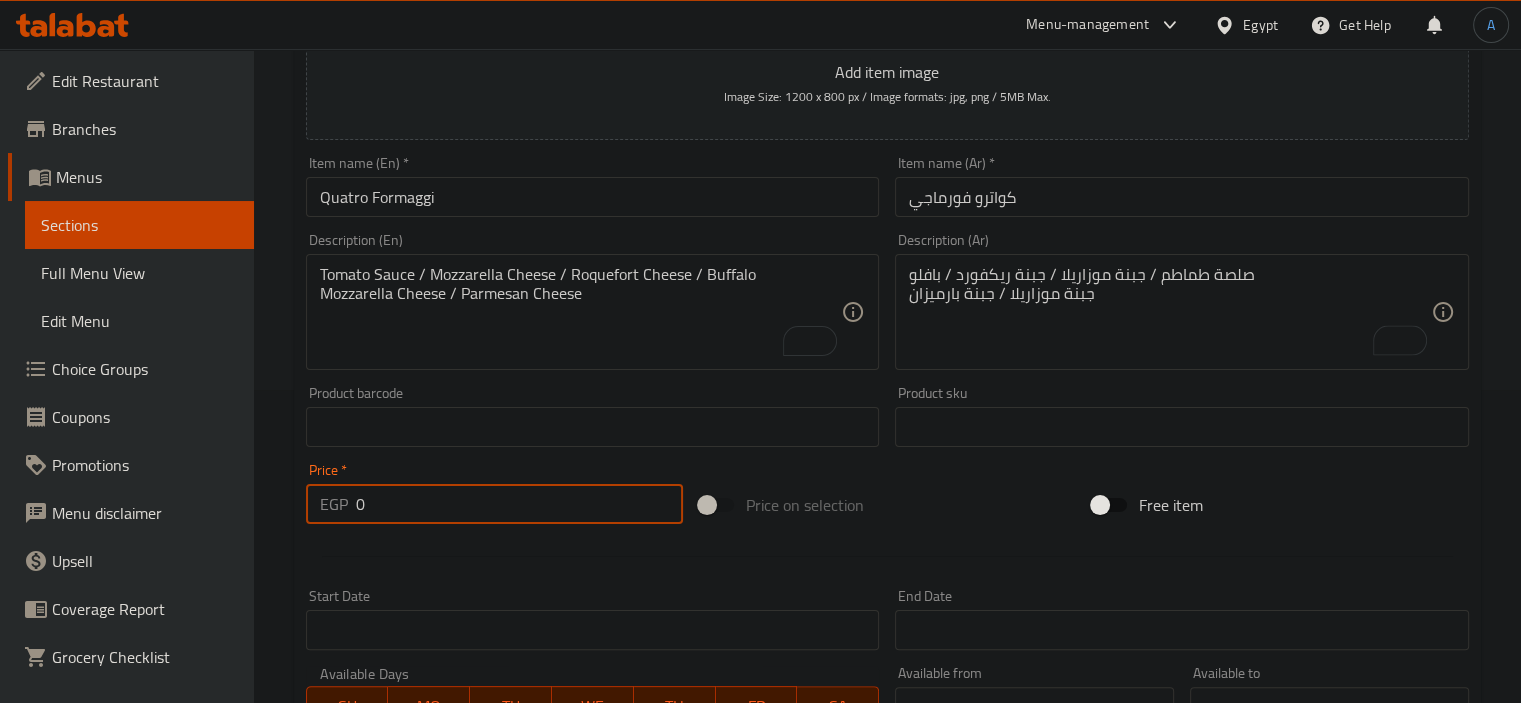 click on "EGP 0 Price  *" at bounding box center [494, 504] 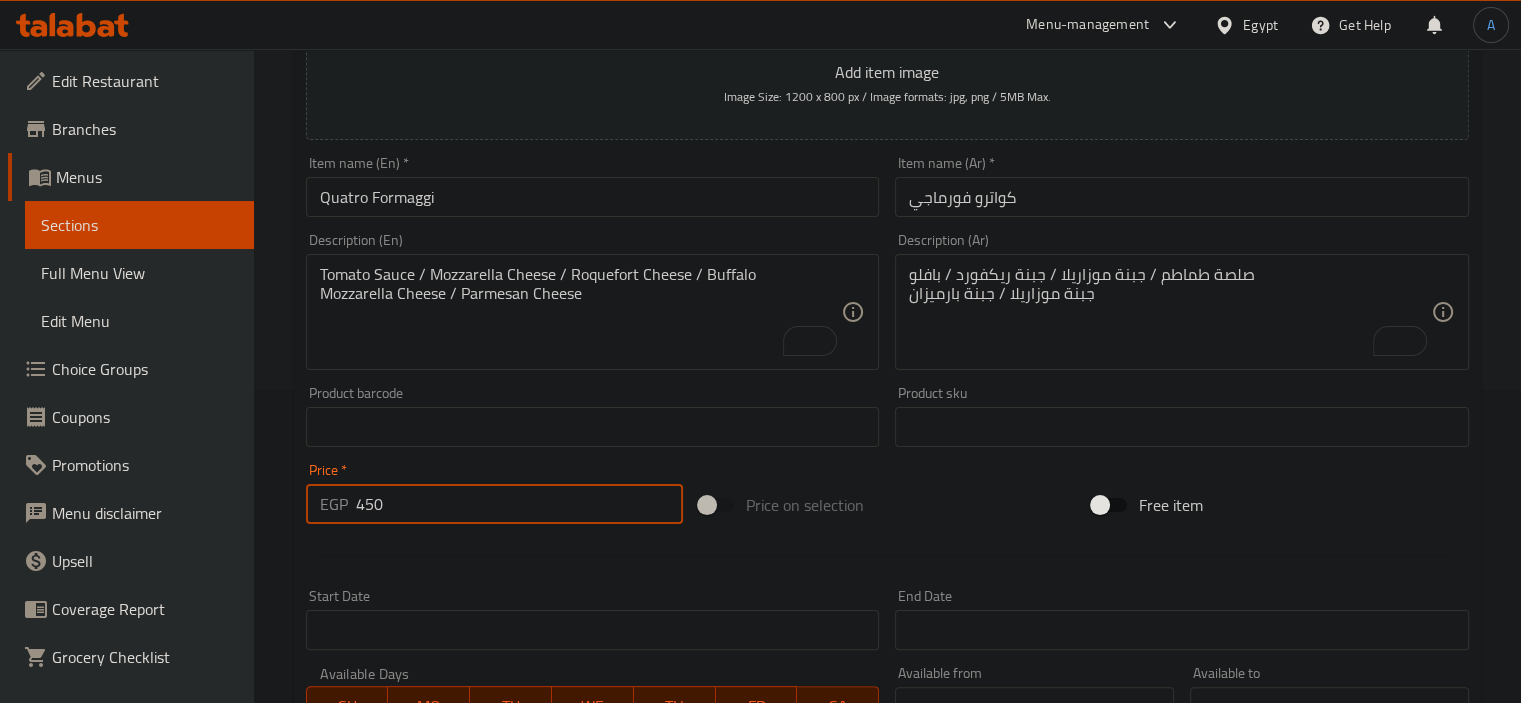 type on "450" 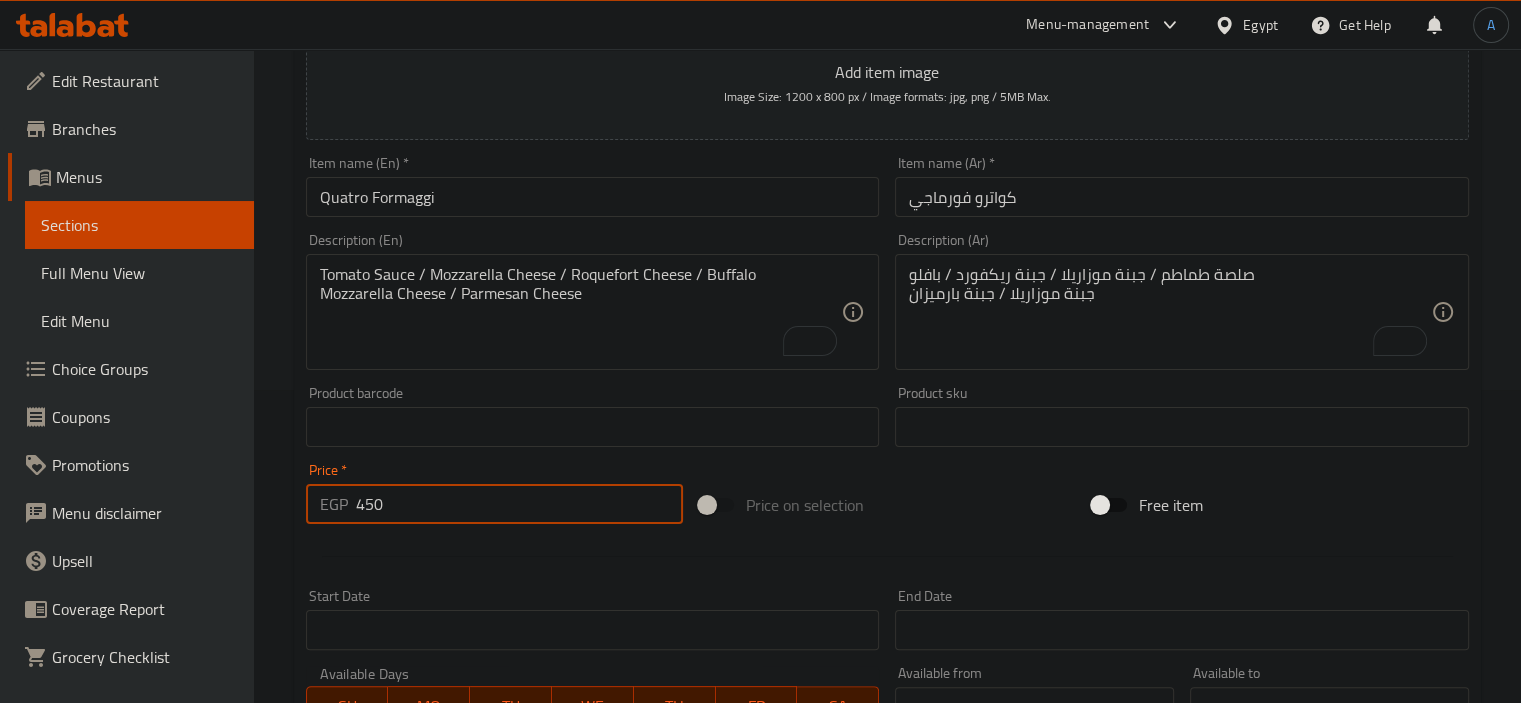 click on "Create" at bounding box center [445, 1013] 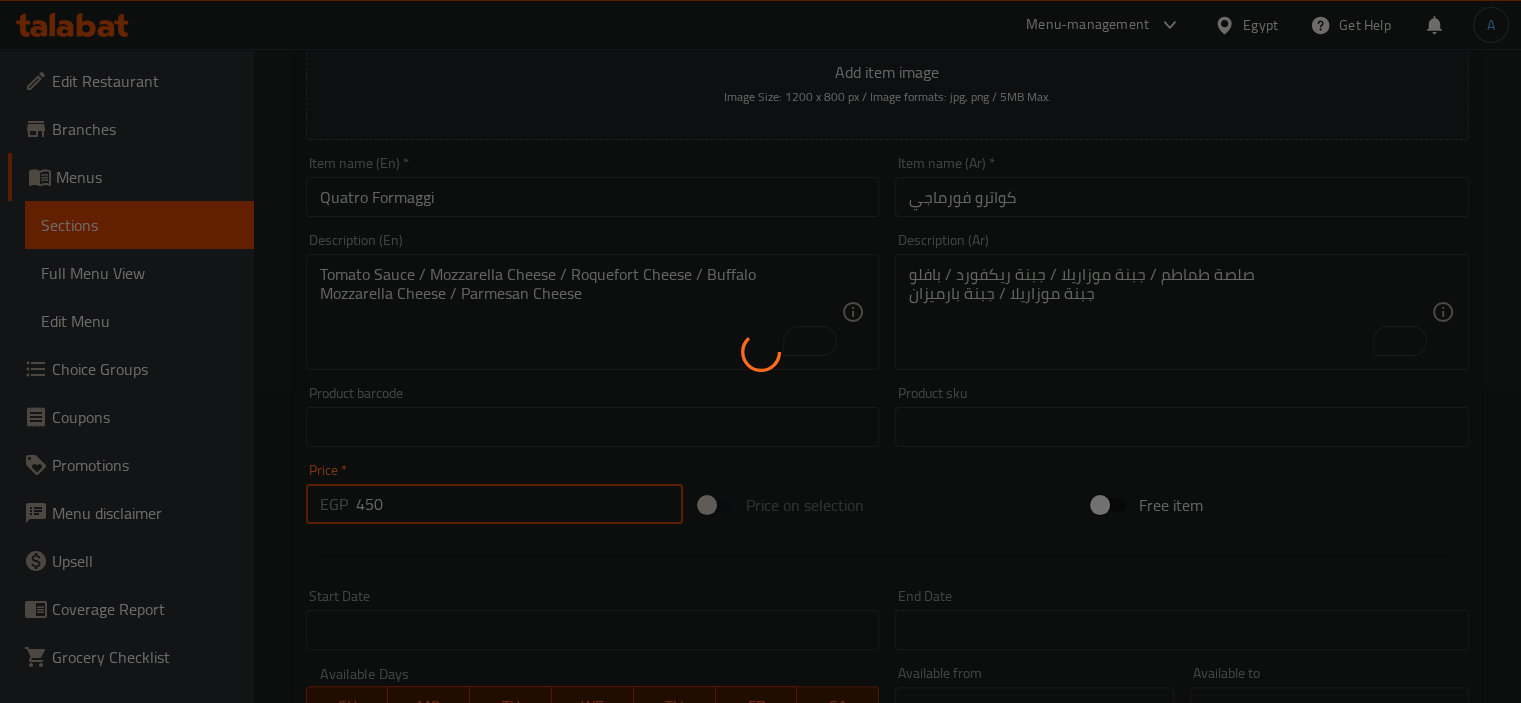 type 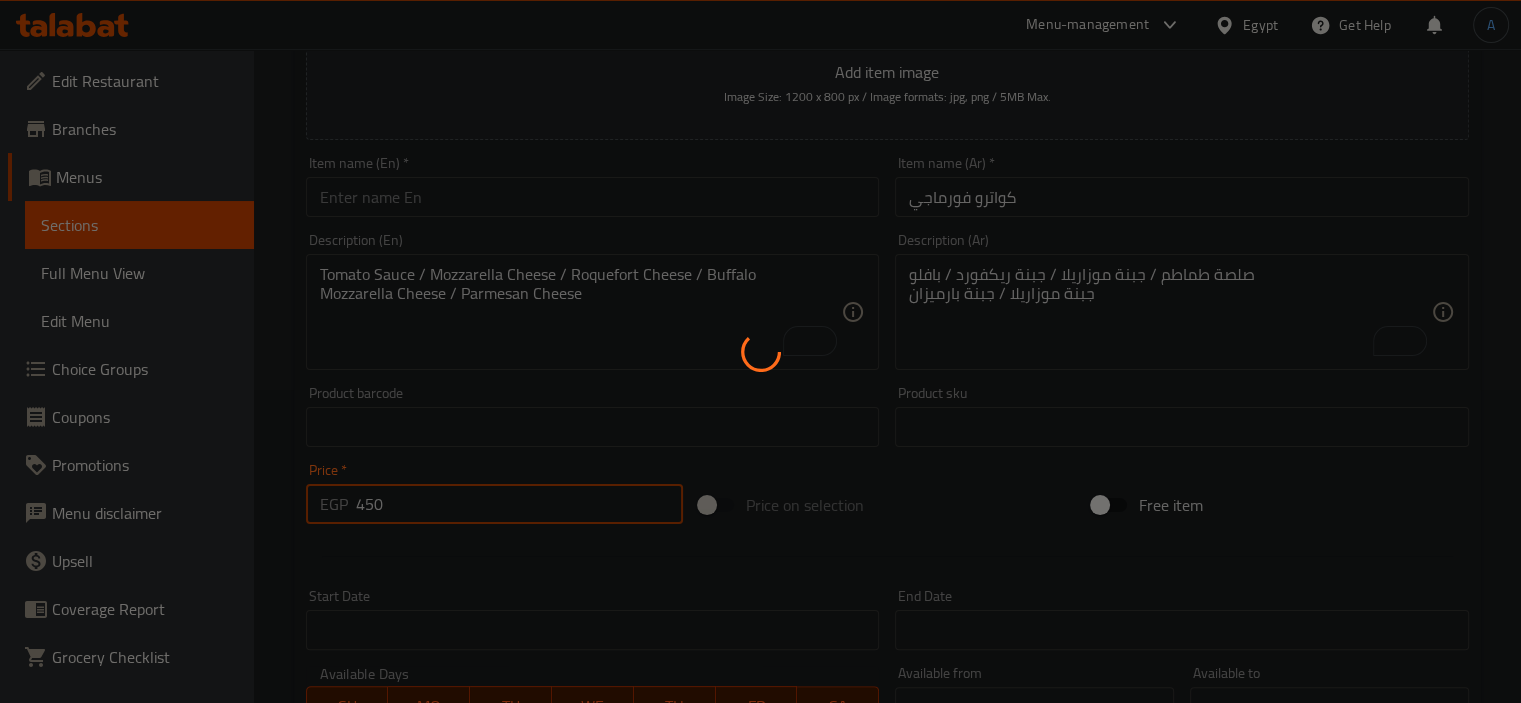 type 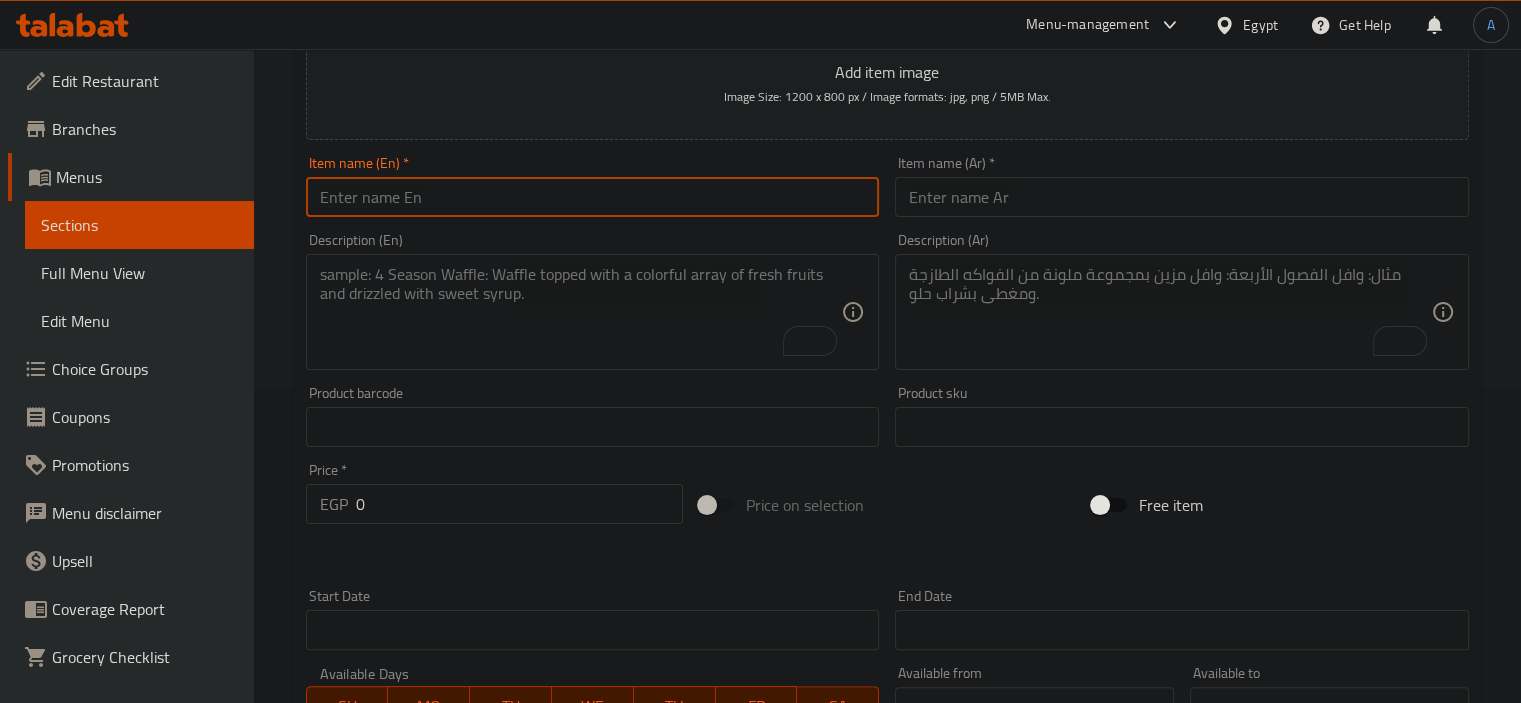 click at bounding box center (593, 197) 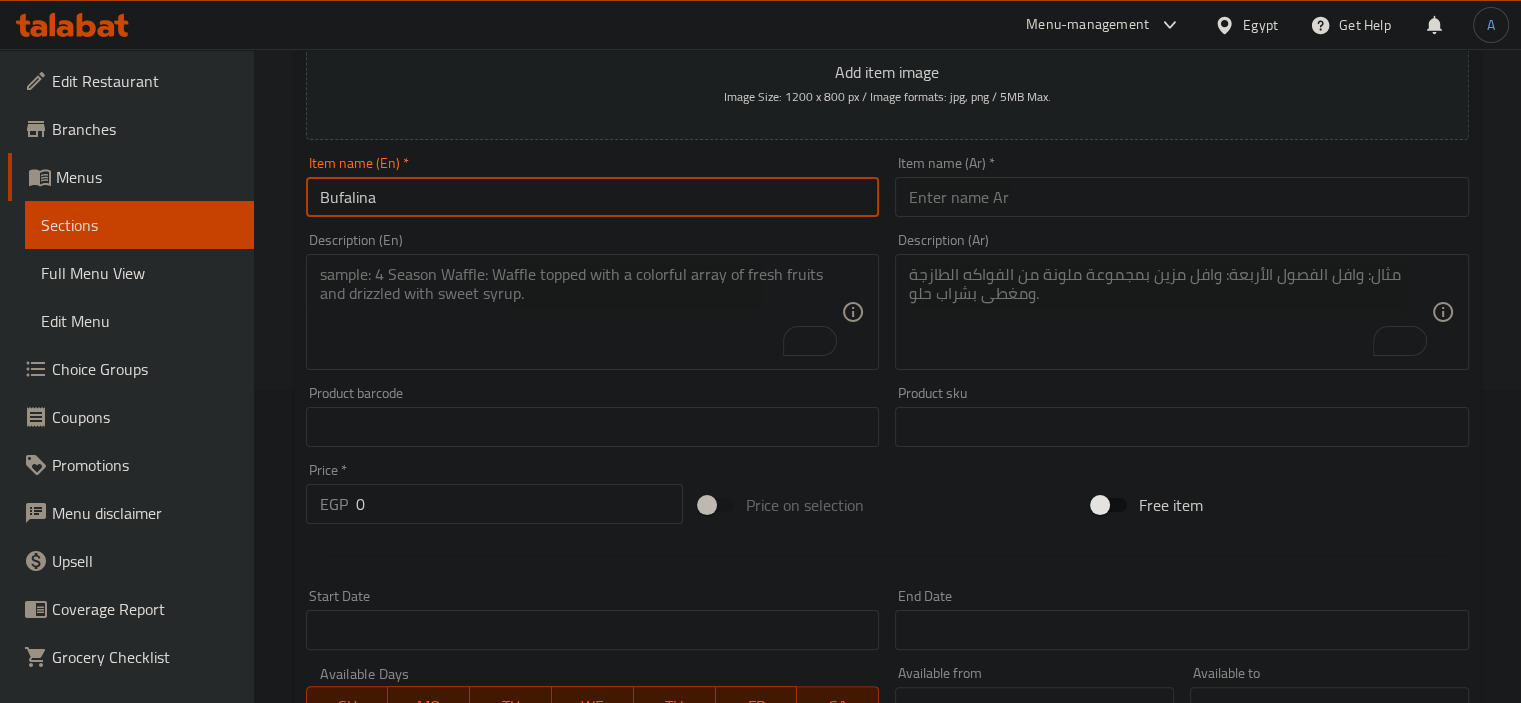 type on "Bufalina" 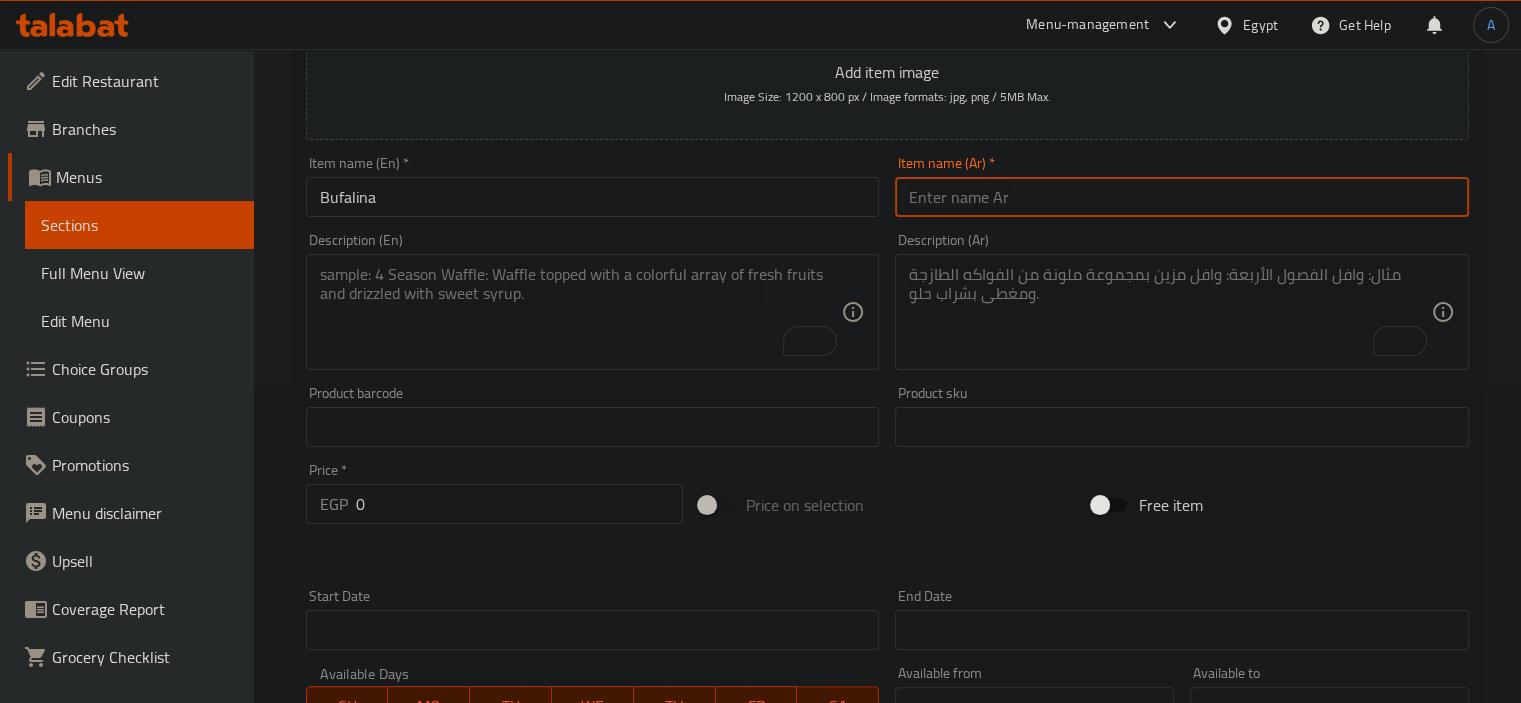 click at bounding box center [1182, 197] 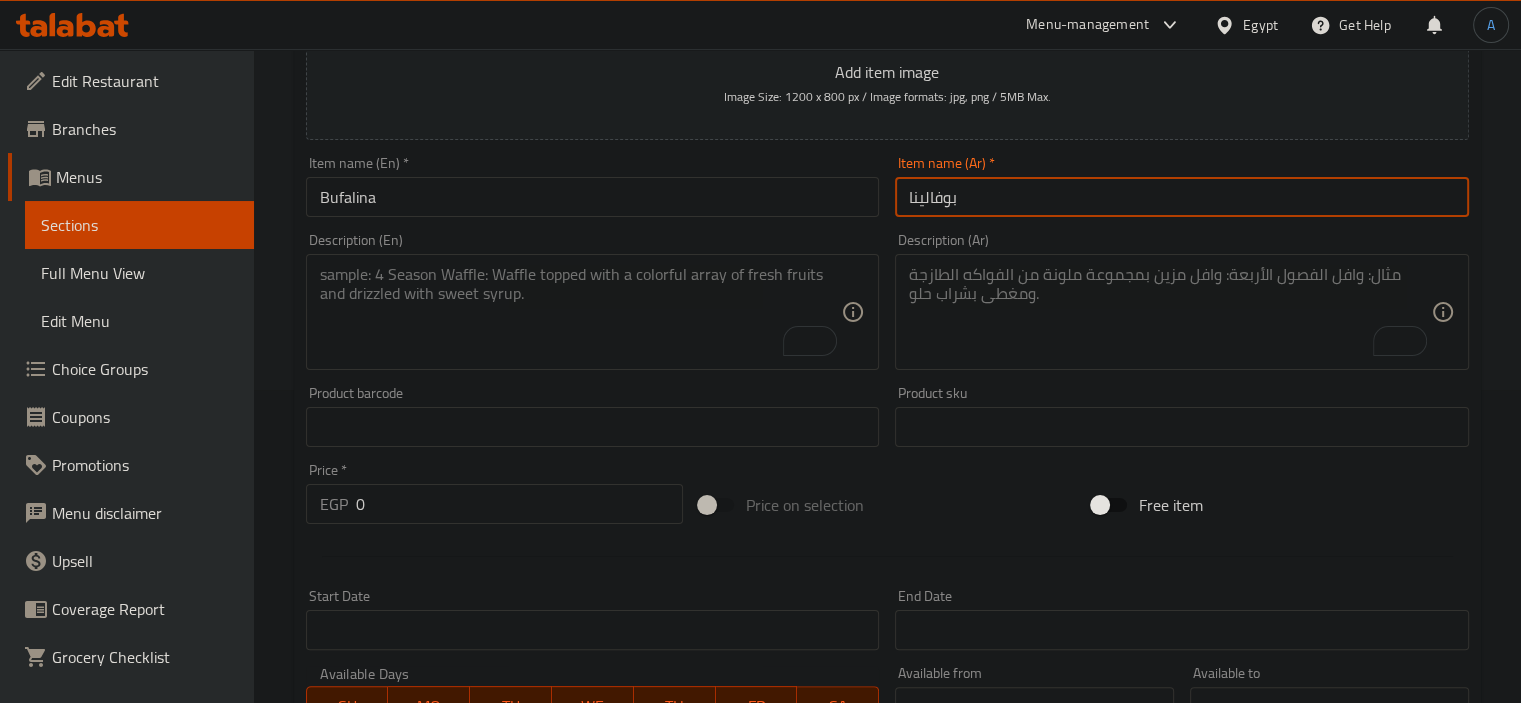 type on "بوفالينا" 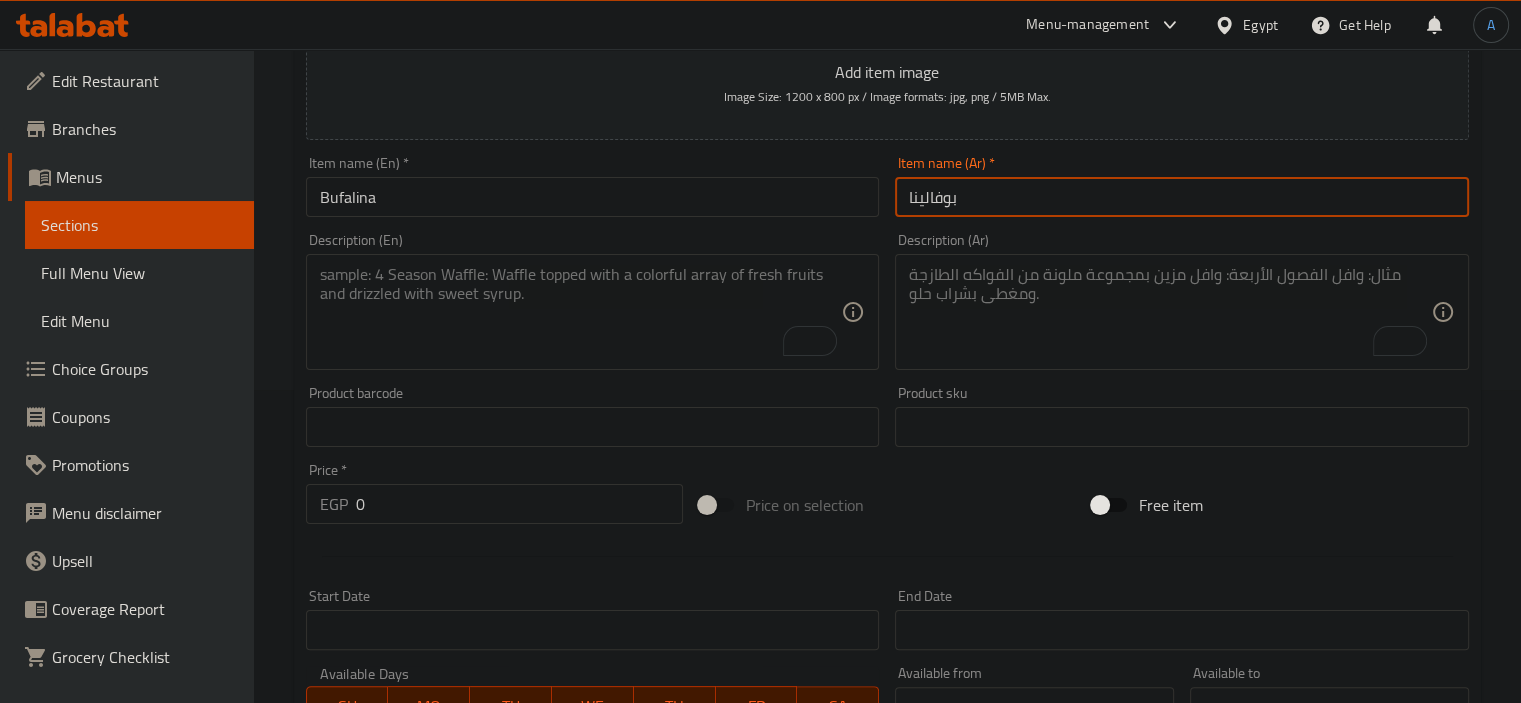 click at bounding box center [581, 312] 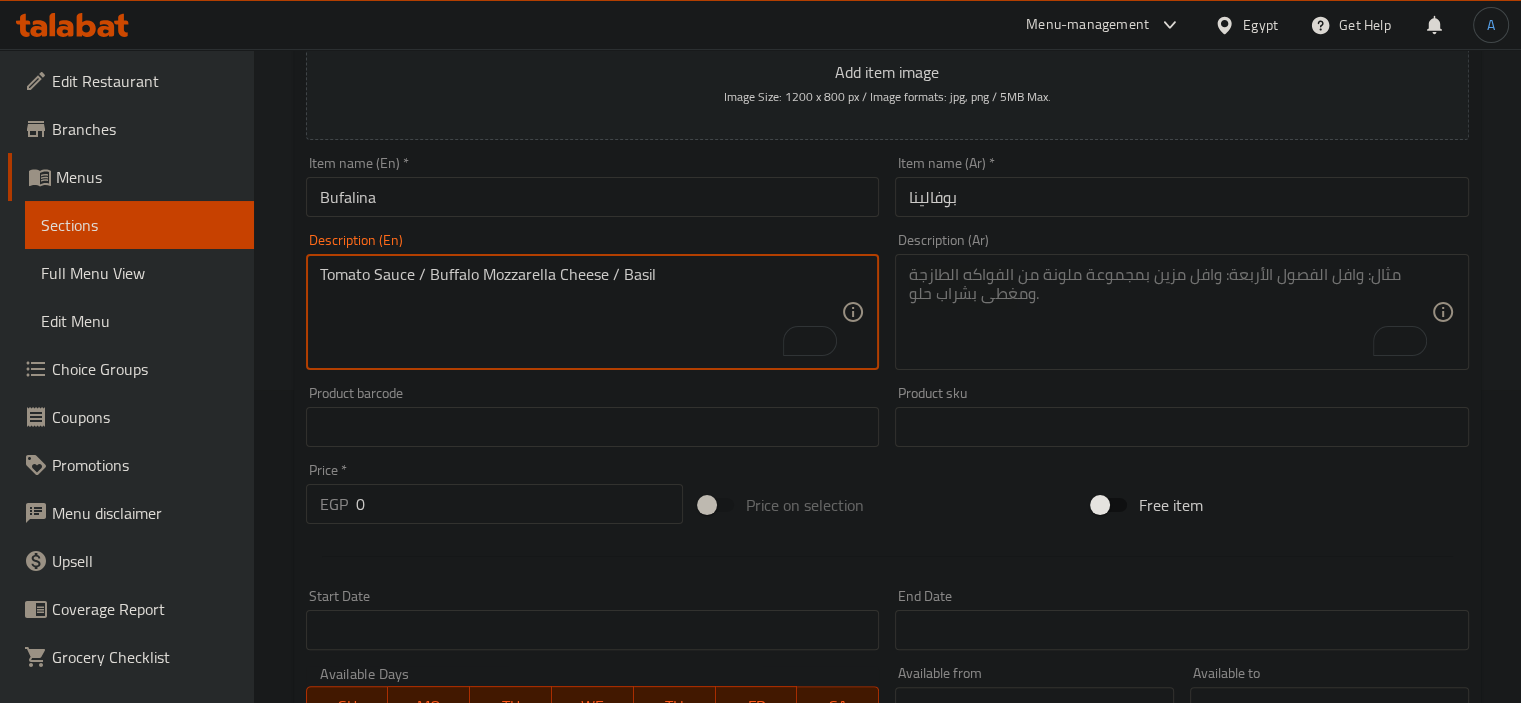 type on "Tomato Sauce / Buffalo Mozzarella Cheese / Basil" 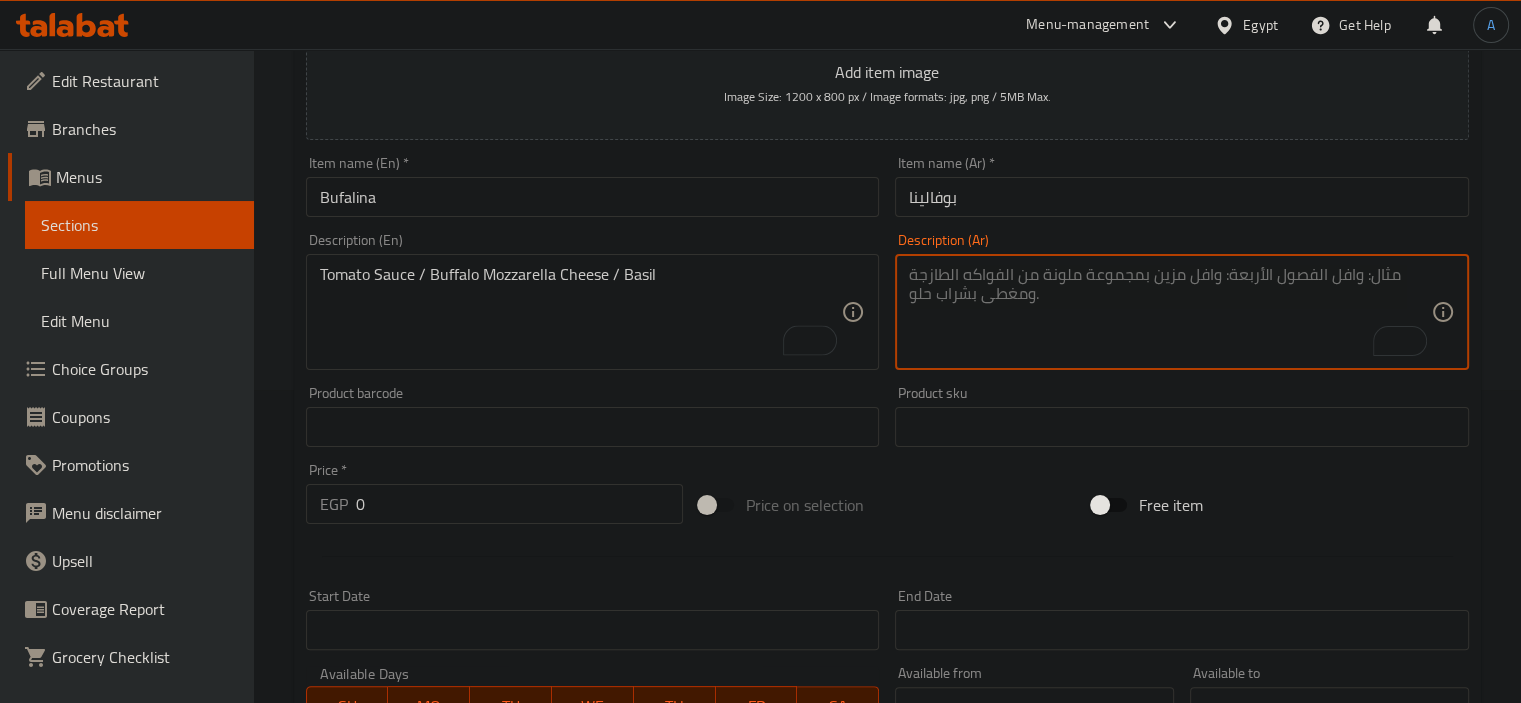click at bounding box center (1170, 312) 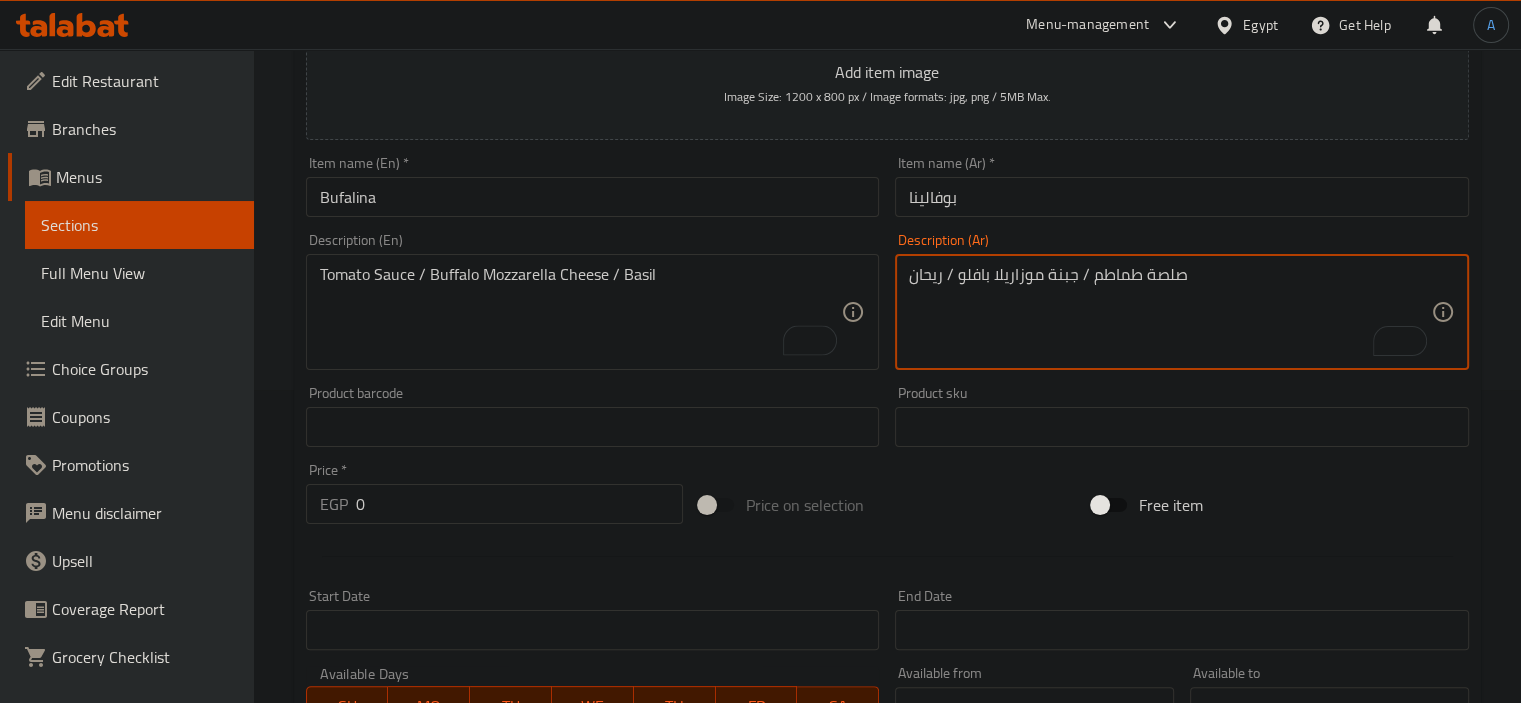 type on "صلصة طماطم / جبنة موزاريلا بافلو / ريحان" 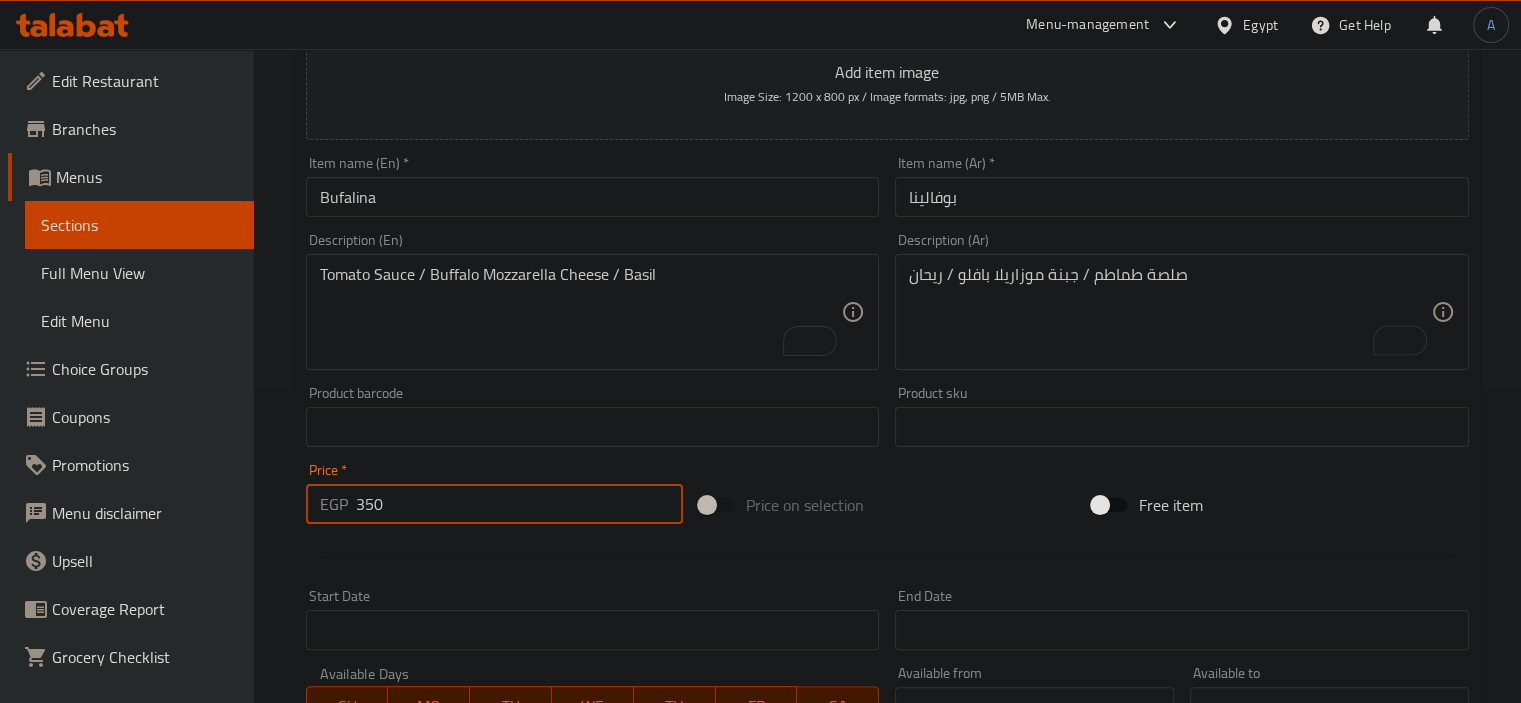 type on "350" 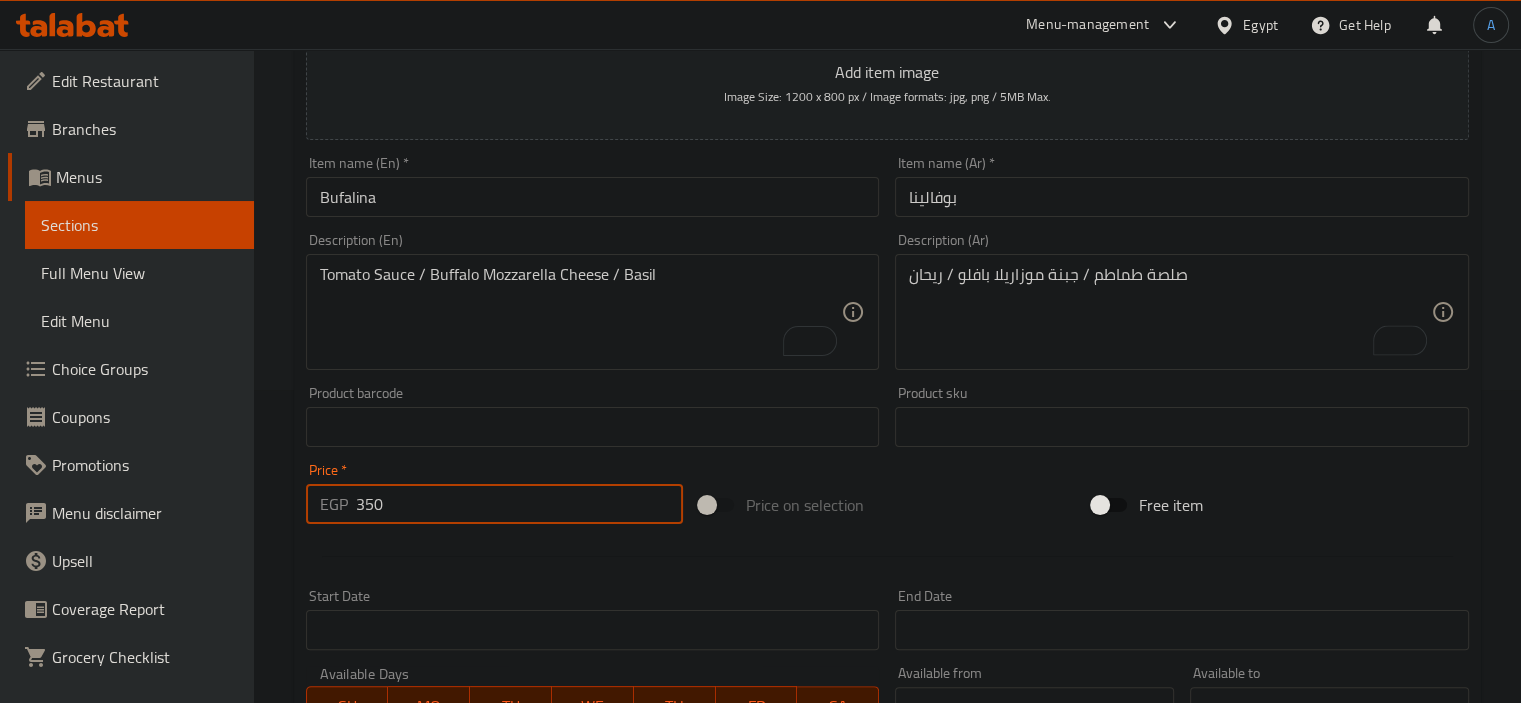 click on "Create" at bounding box center (445, 1013) 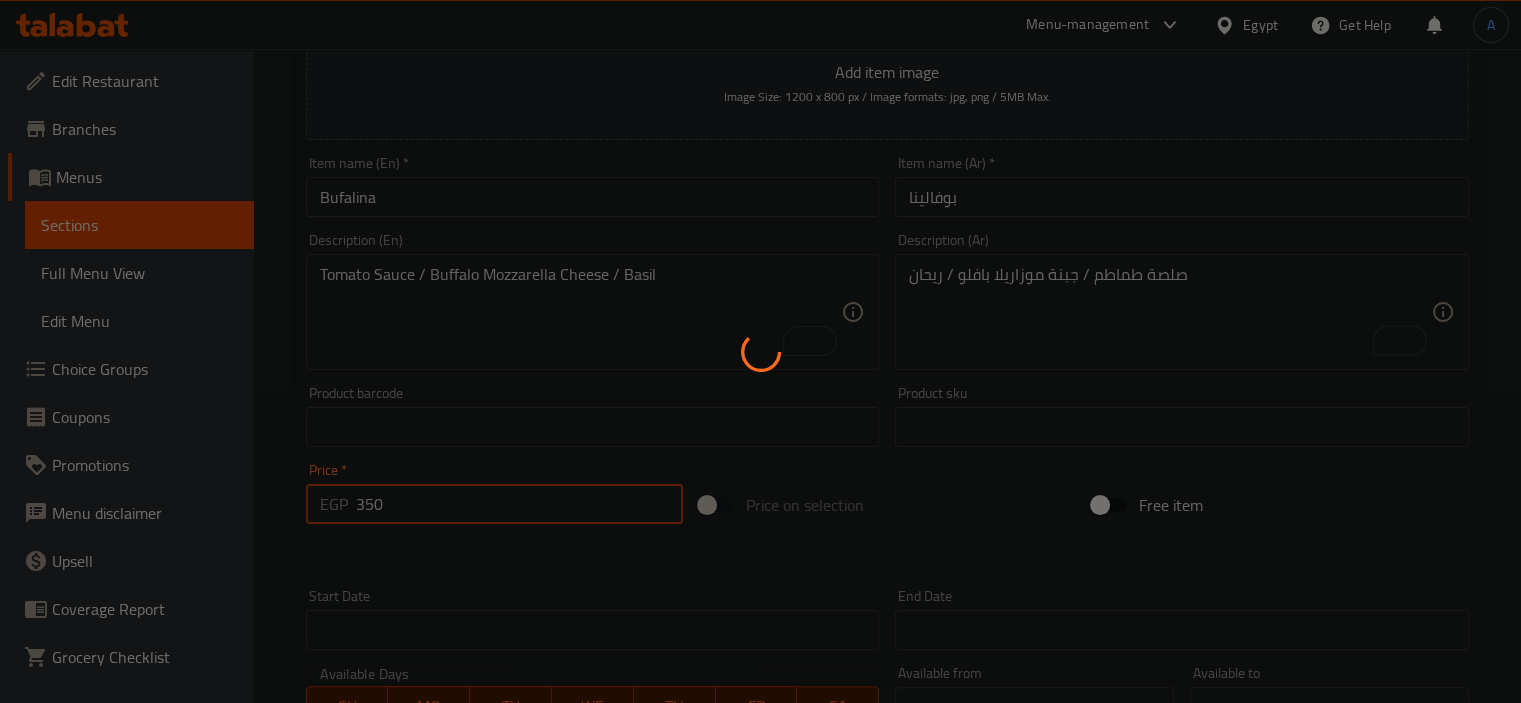 type 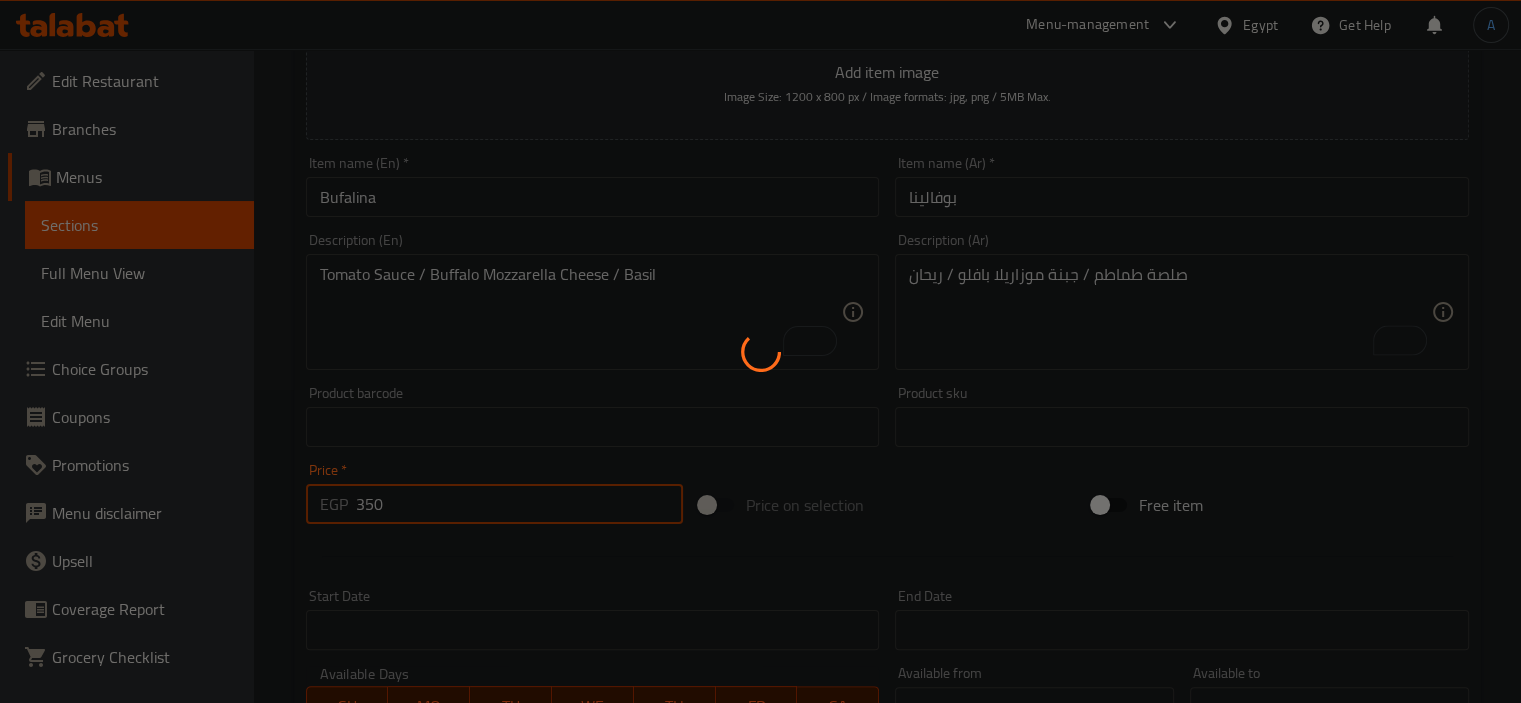 type 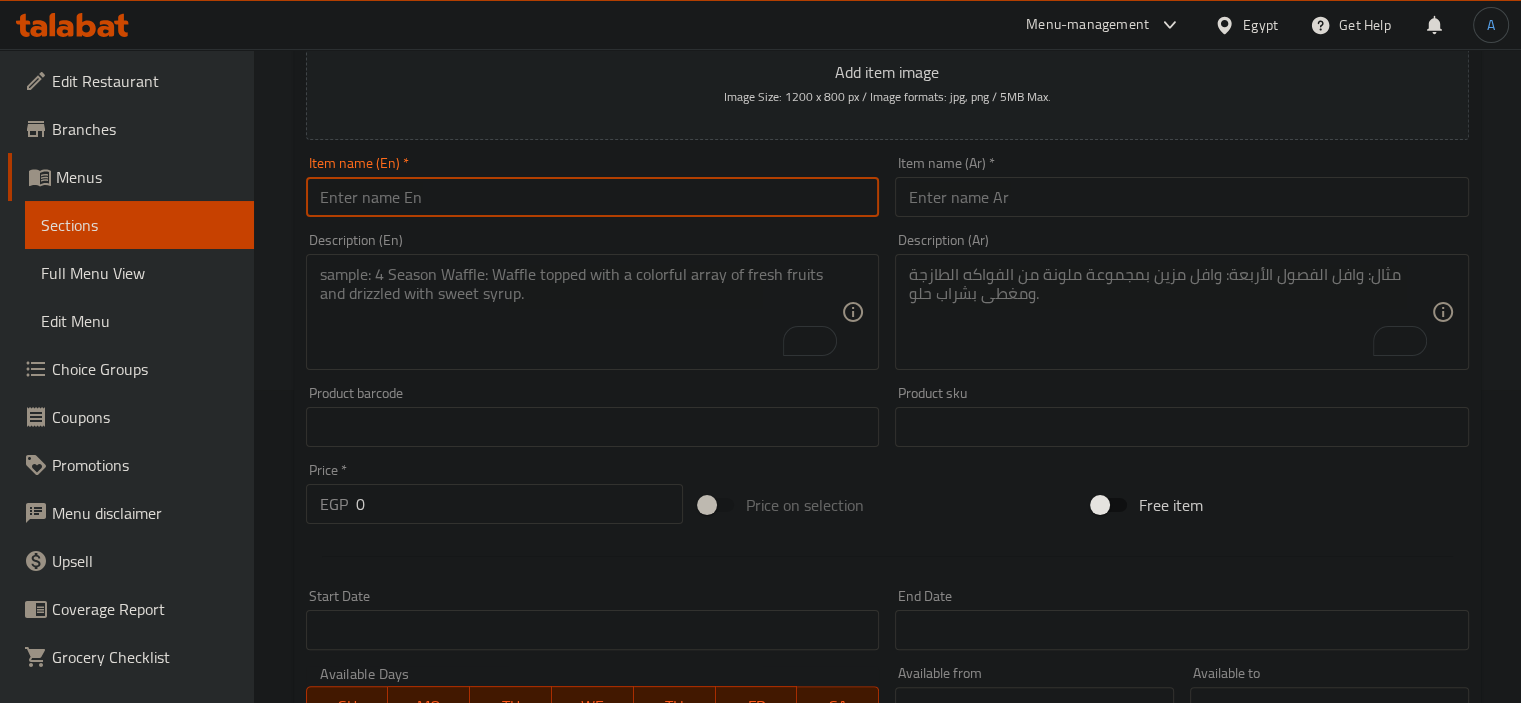 click at bounding box center [593, 197] 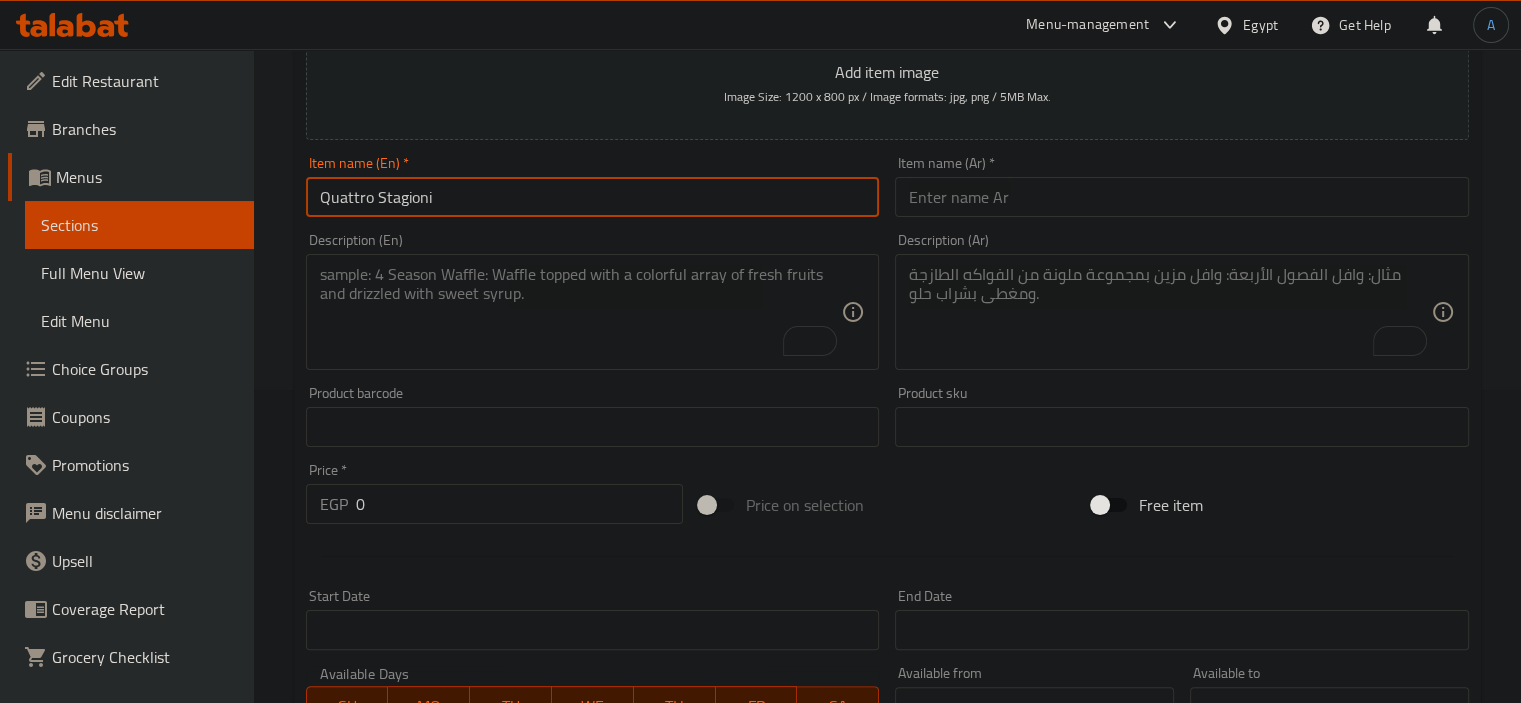 type on "Quattro Stagioni" 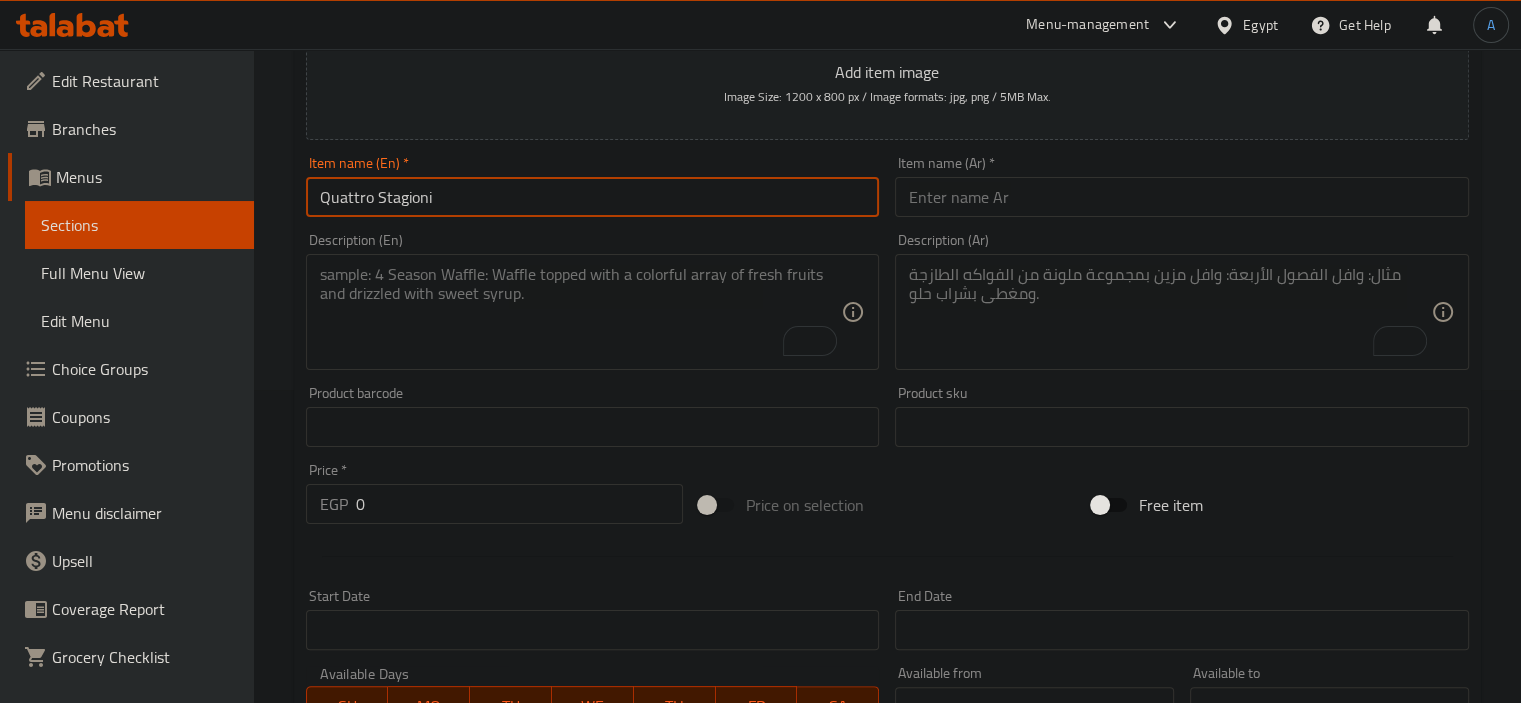 click at bounding box center (1182, 197) 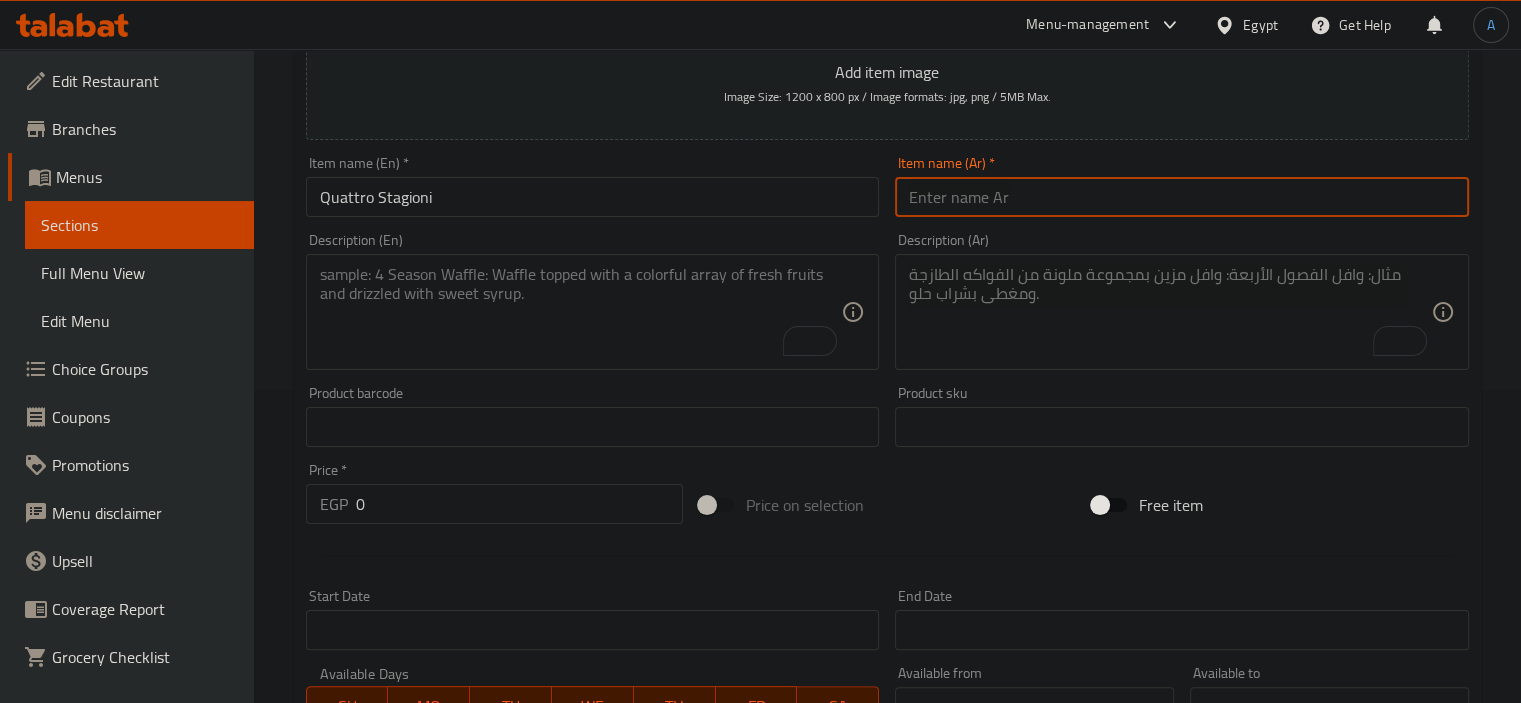 paste on "كواترو ستاجيوني" 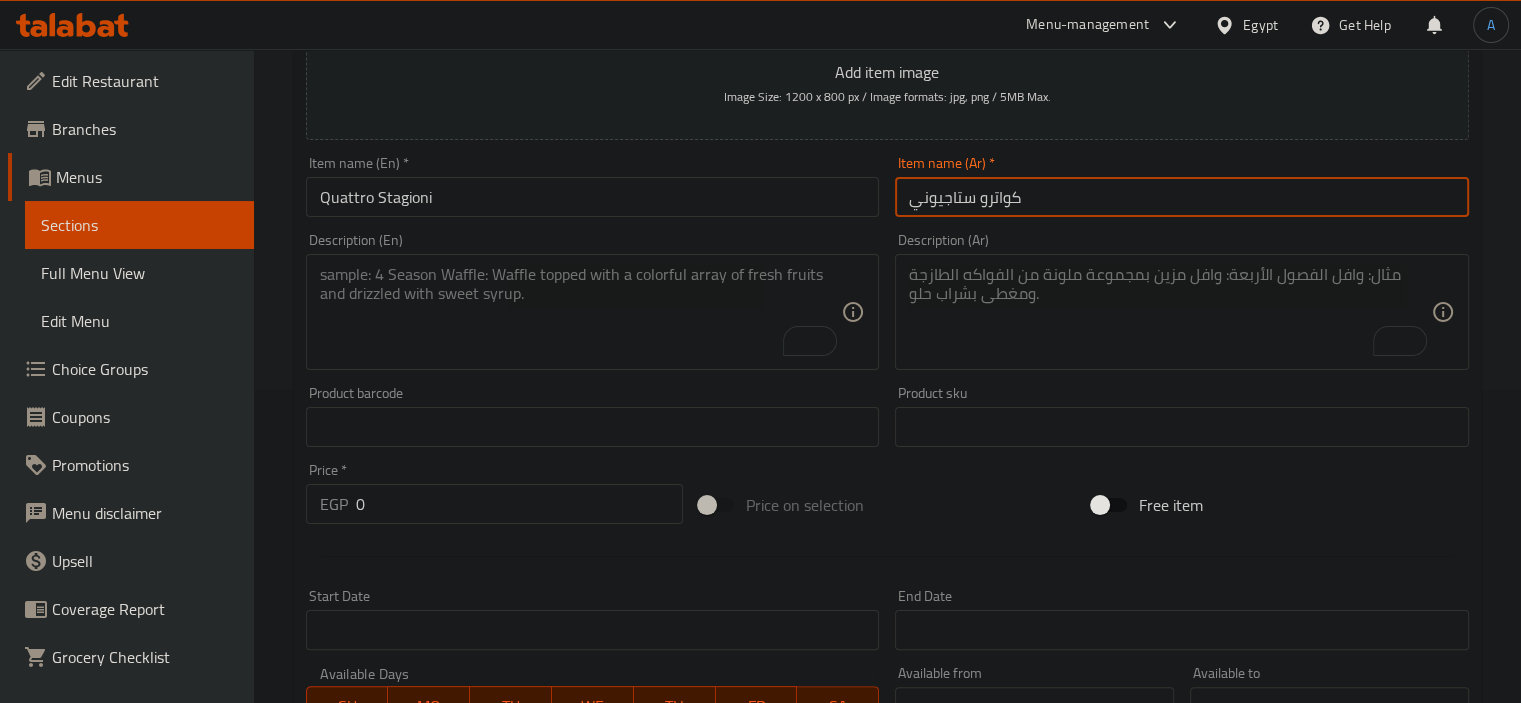 type on "كواترو ستاجيوني" 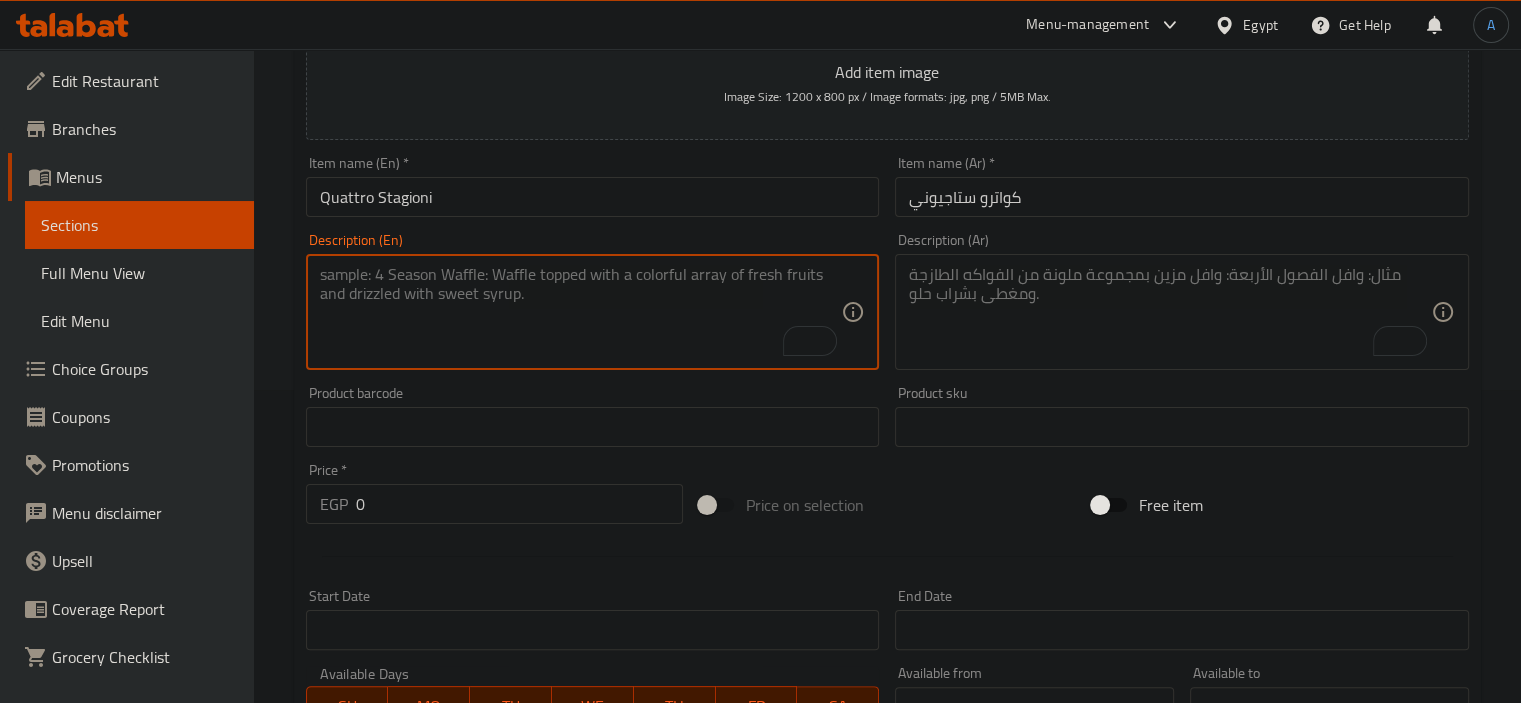 click at bounding box center (581, 312) 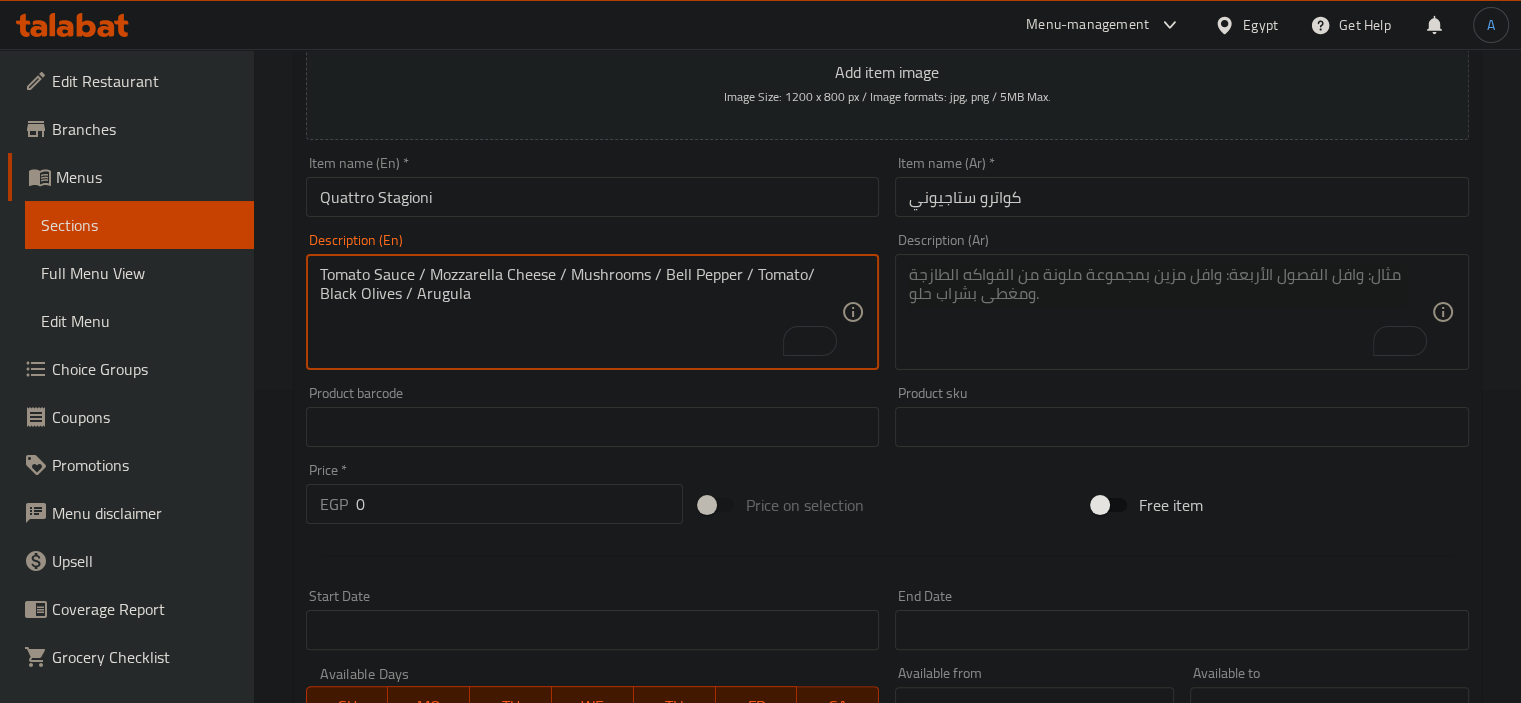 type on "Tomato Sauce / Mozzarella Cheese / Mushrooms / Bell Pepper / Tomato/ Black Olives / Arugula" 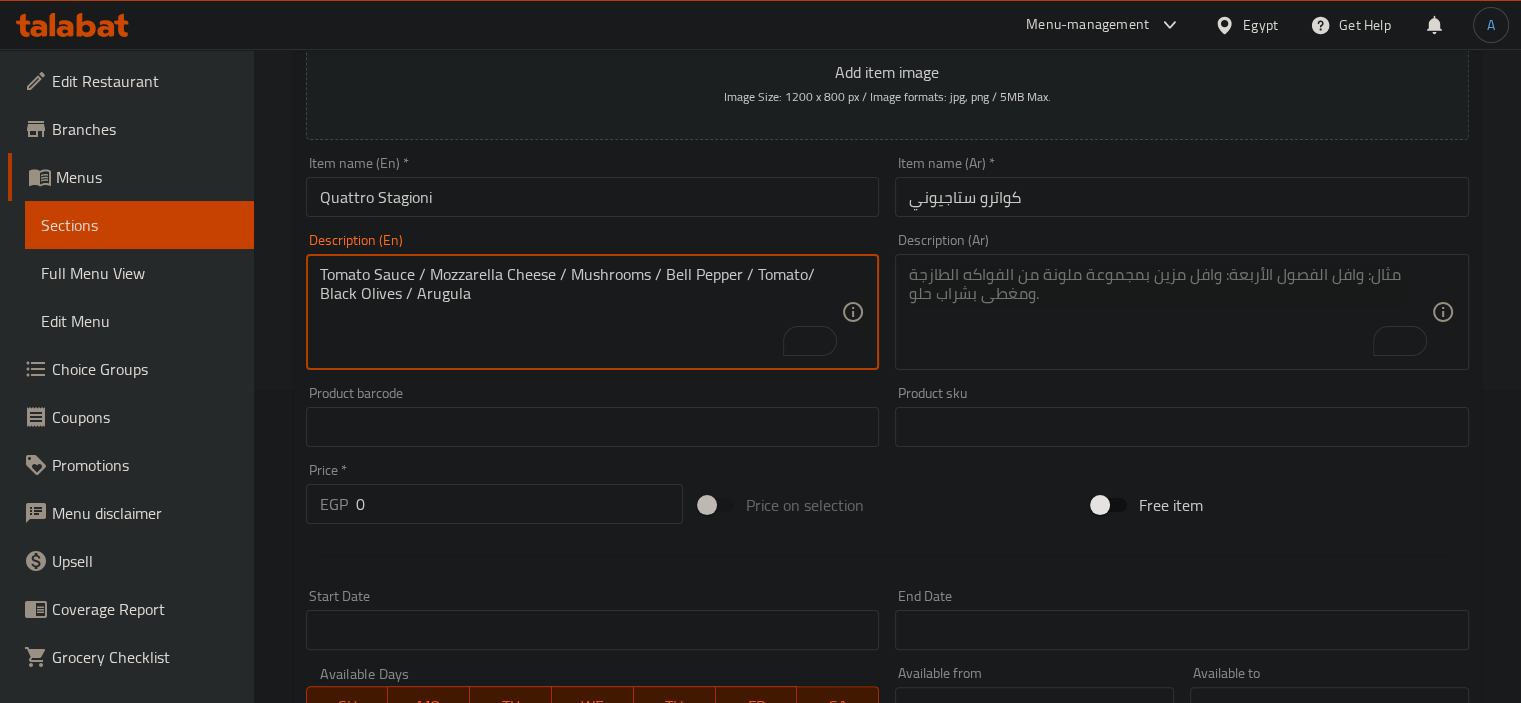 click at bounding box center (1170, 312) 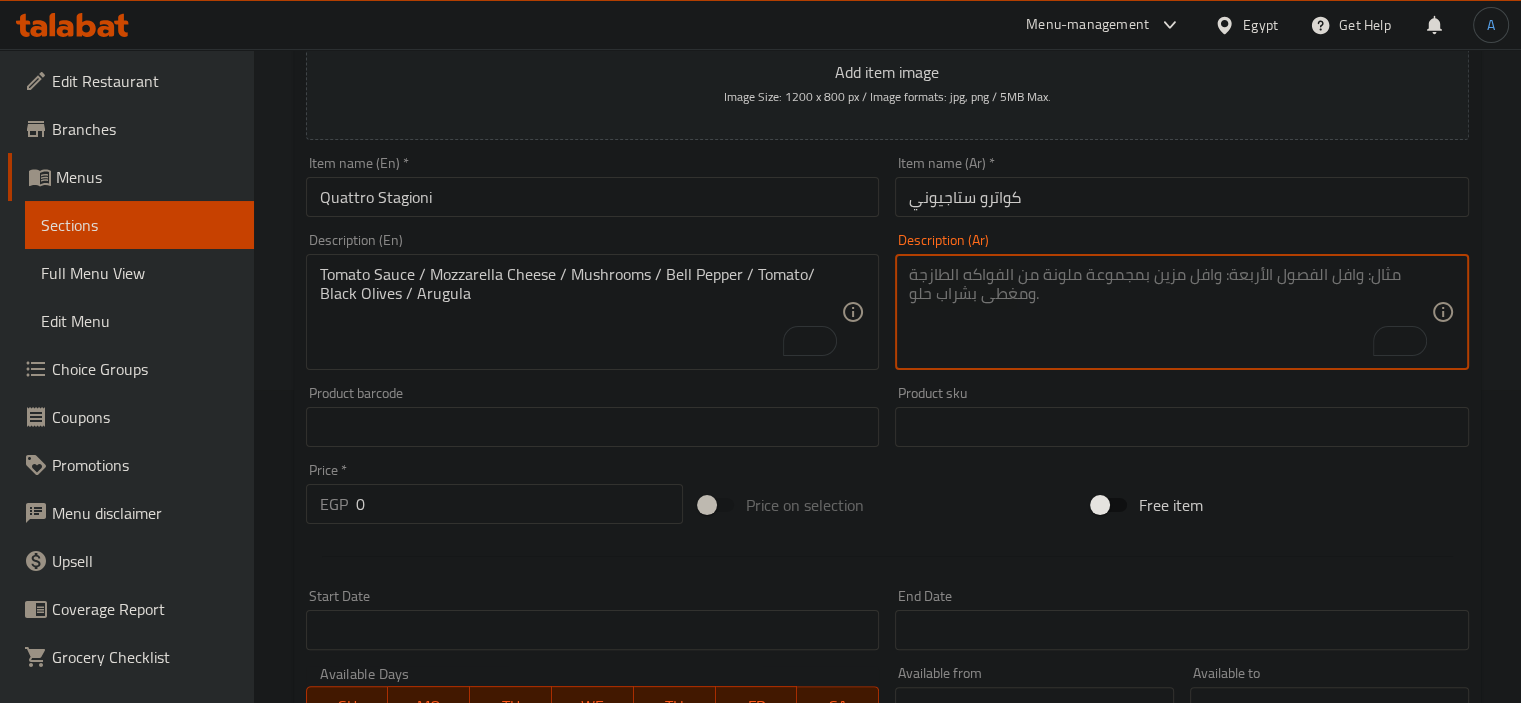 paste on "صلصة الطماطم / جبنة موزاريلا / فطر / فلفل رومي / طماطم / زيتون أسود / جرجير" 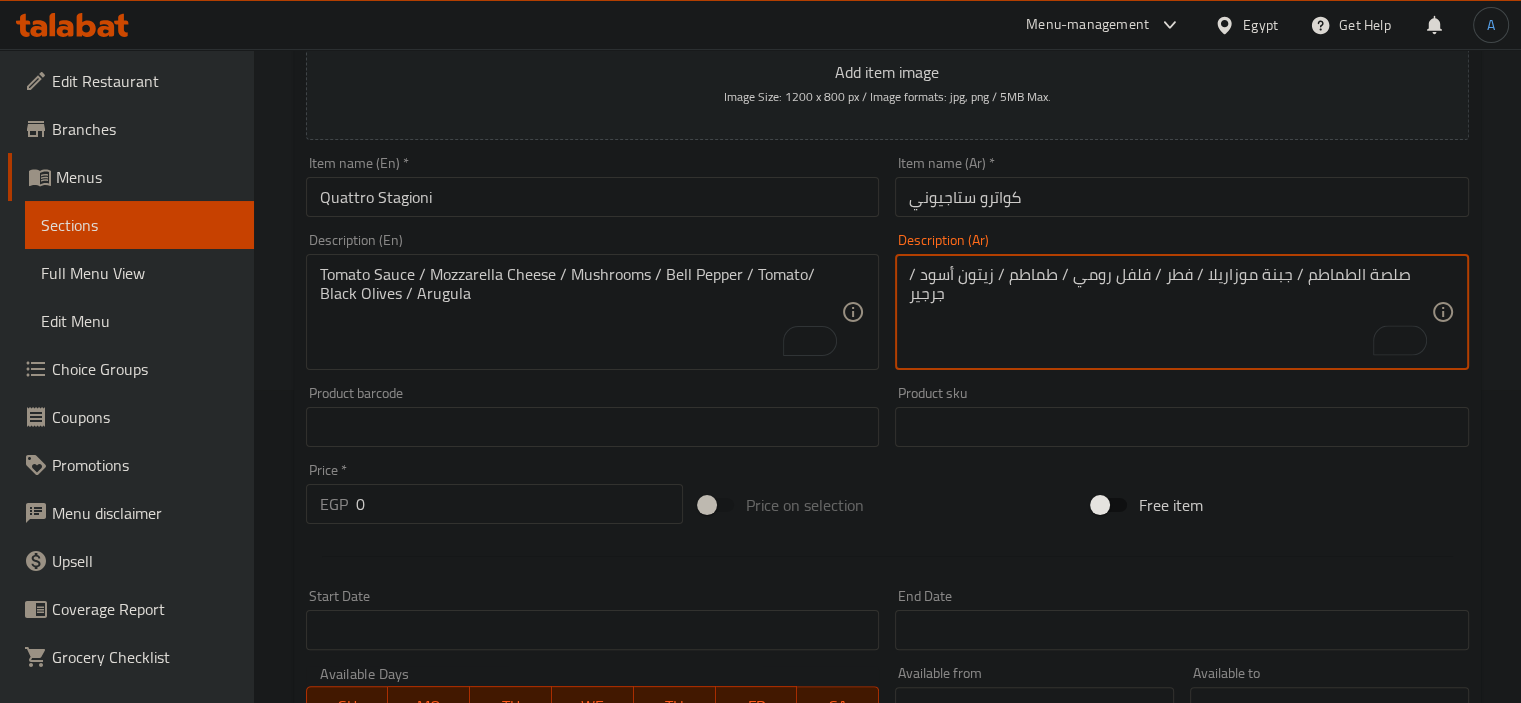 type on "صلصة الطماطم / جبنة موزاريلا / فطر / فلفل رومي / طماطم / زيتون أسود / جرجير" 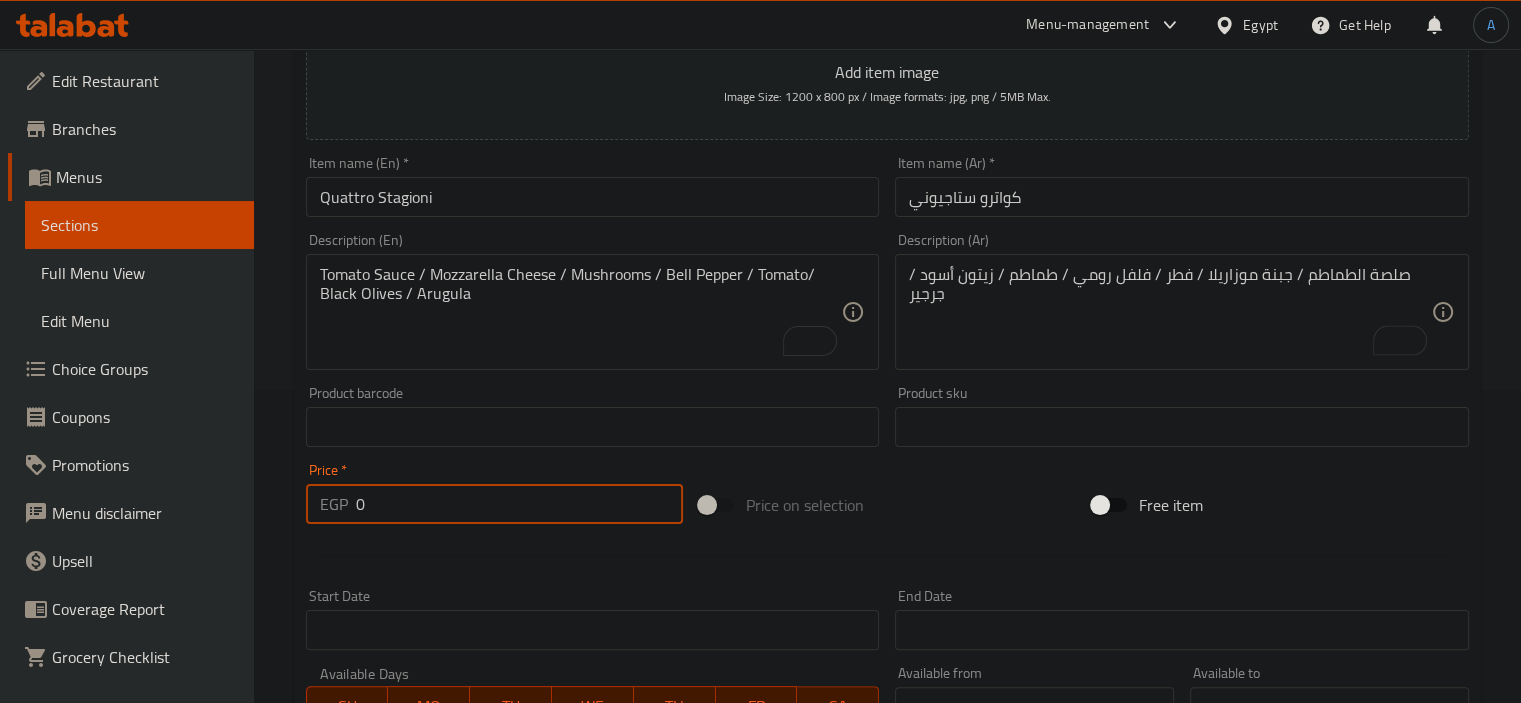 drag, startPoint x: 401, startPoint y: 498, endPoint x: 322, endPoint y: 501, distance: 79.05694 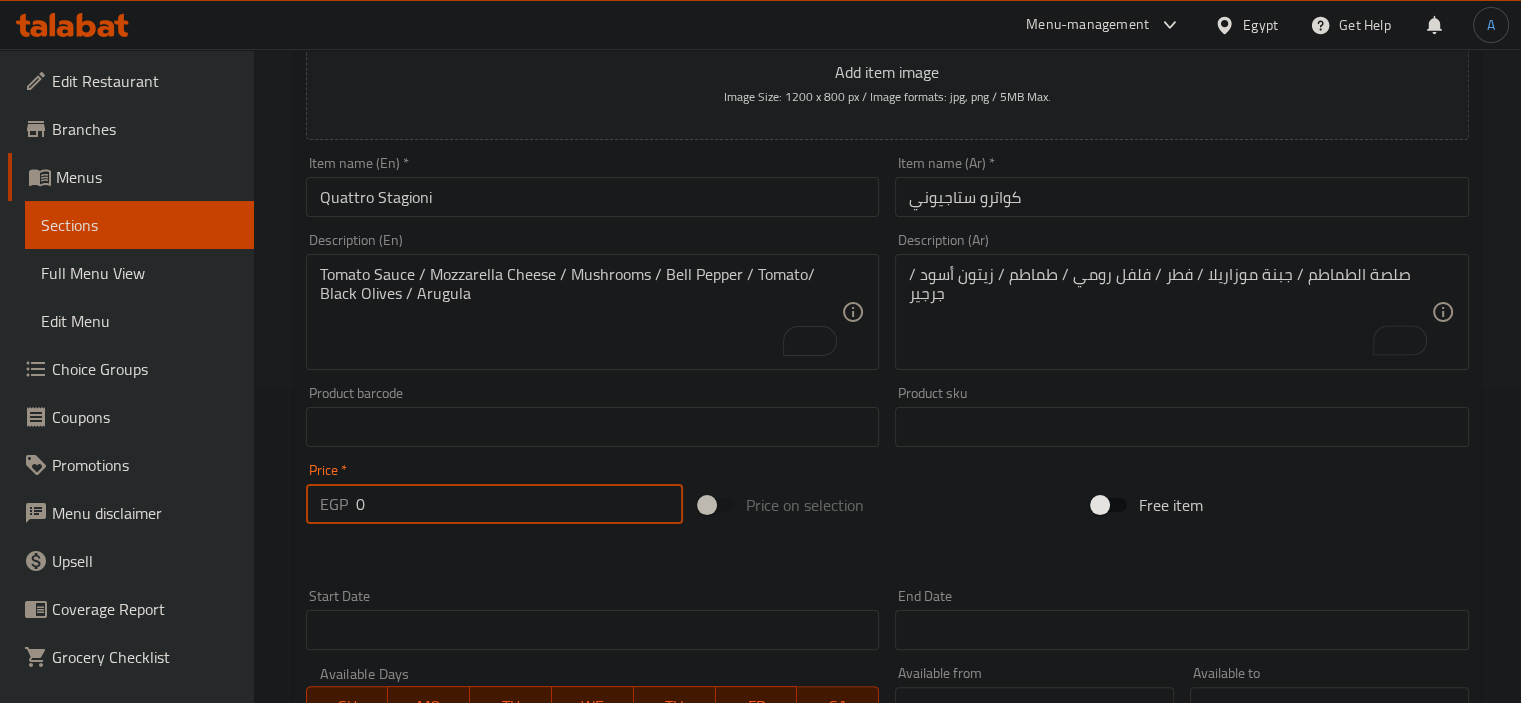 click on "EGP 0 Price  *" at bounding box center (494, 504) 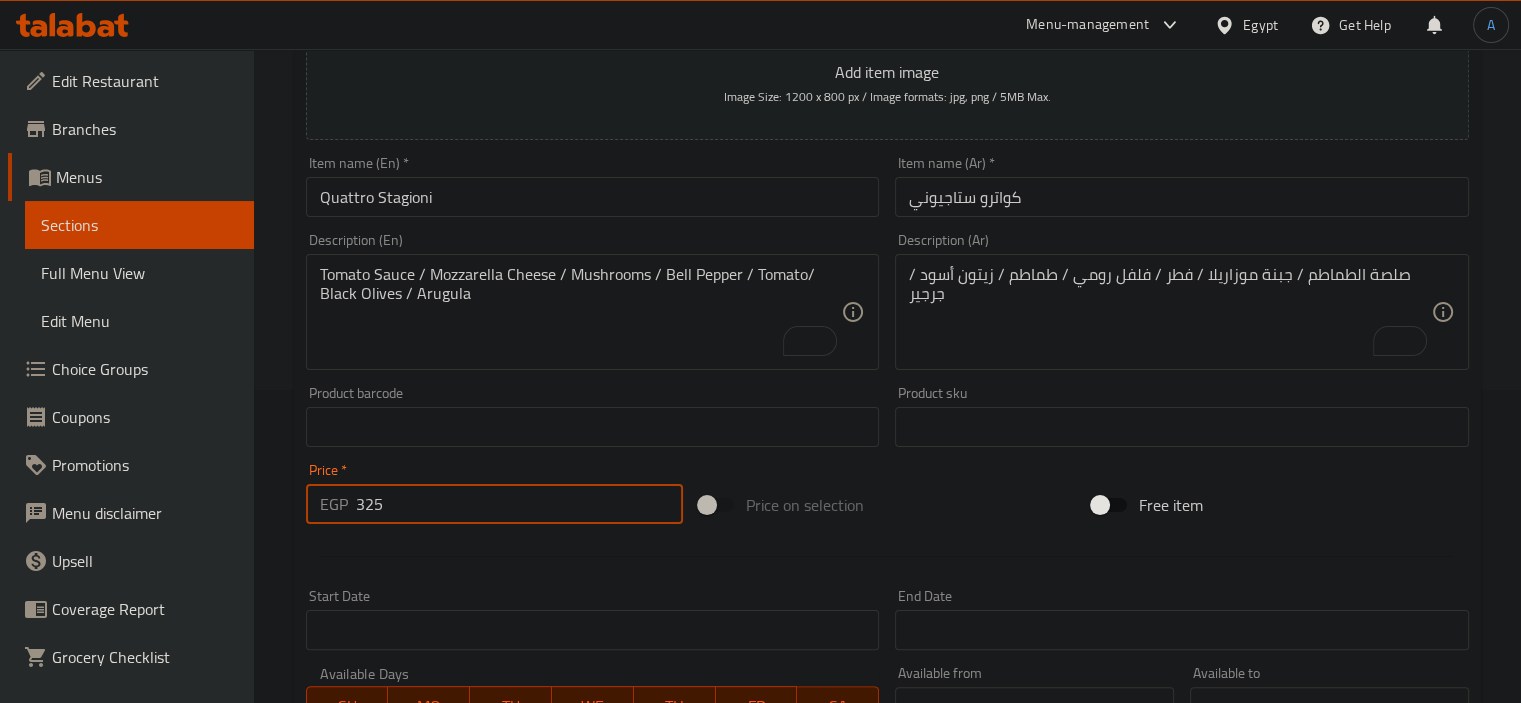 type on "325" 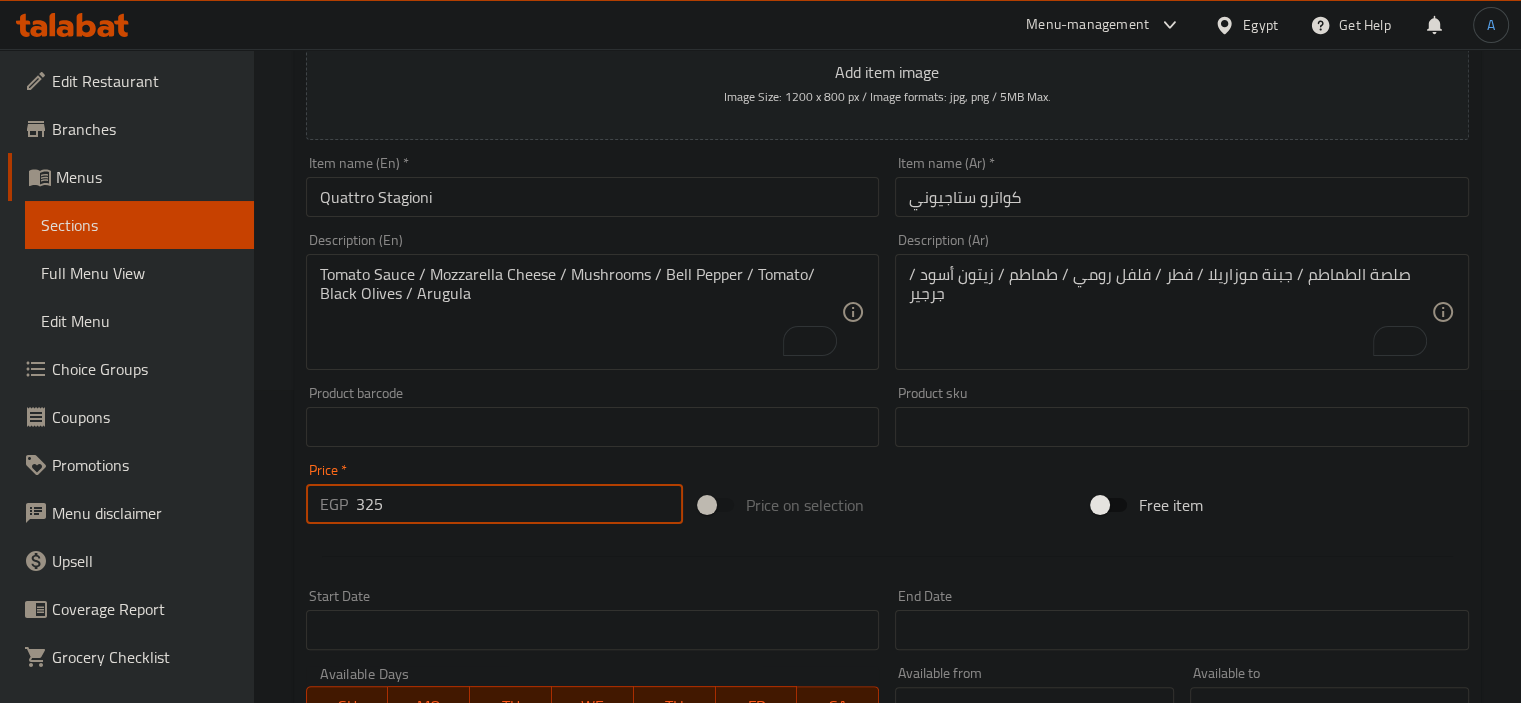 click on "Create" at bounding box center [445, 1013] 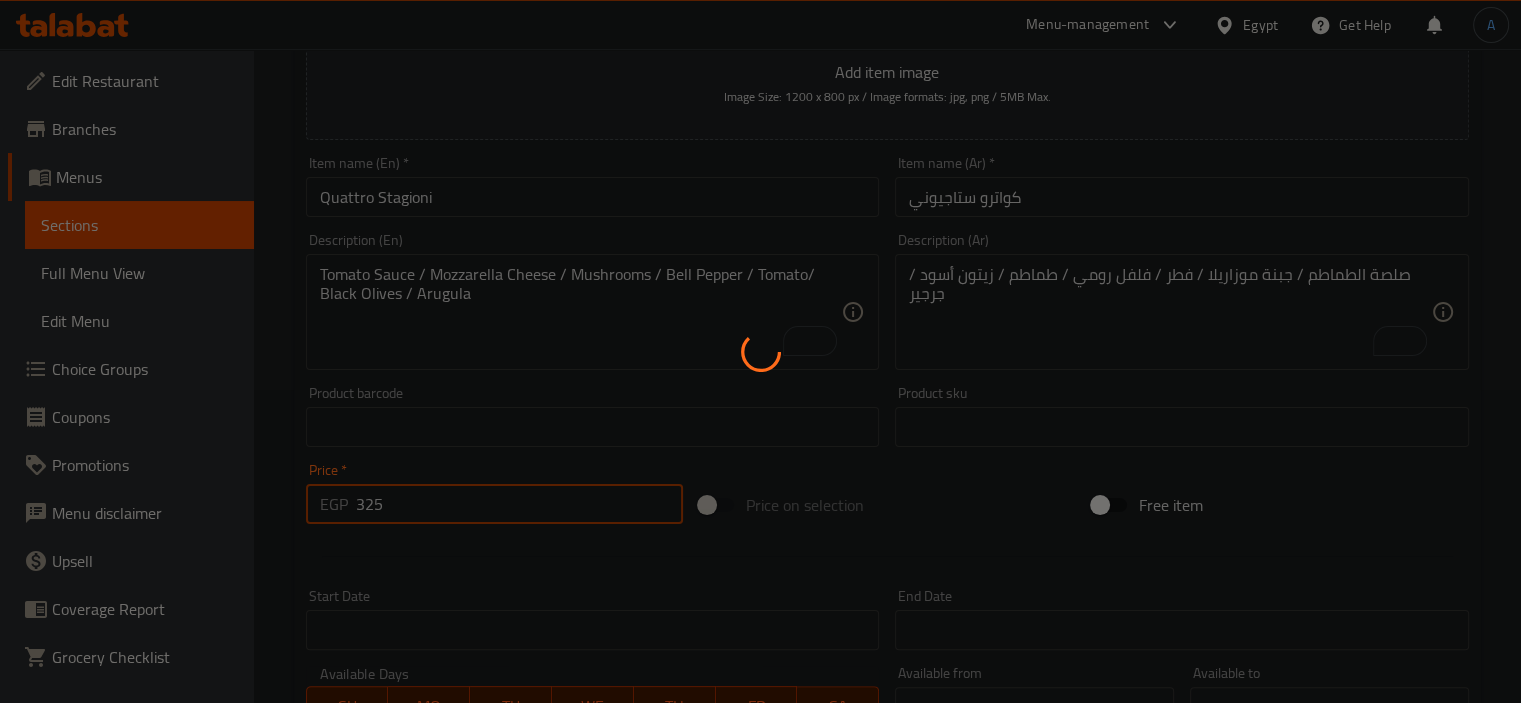 type 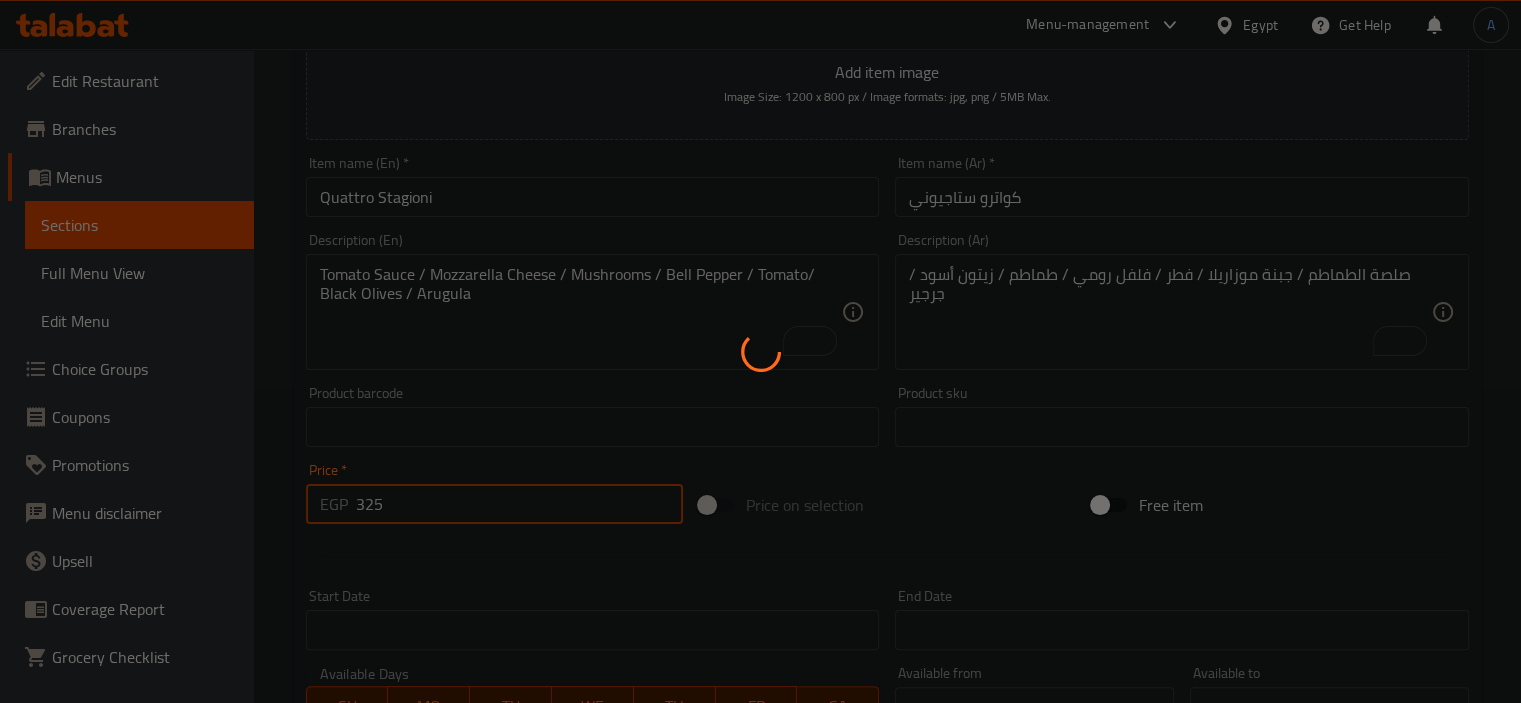 type 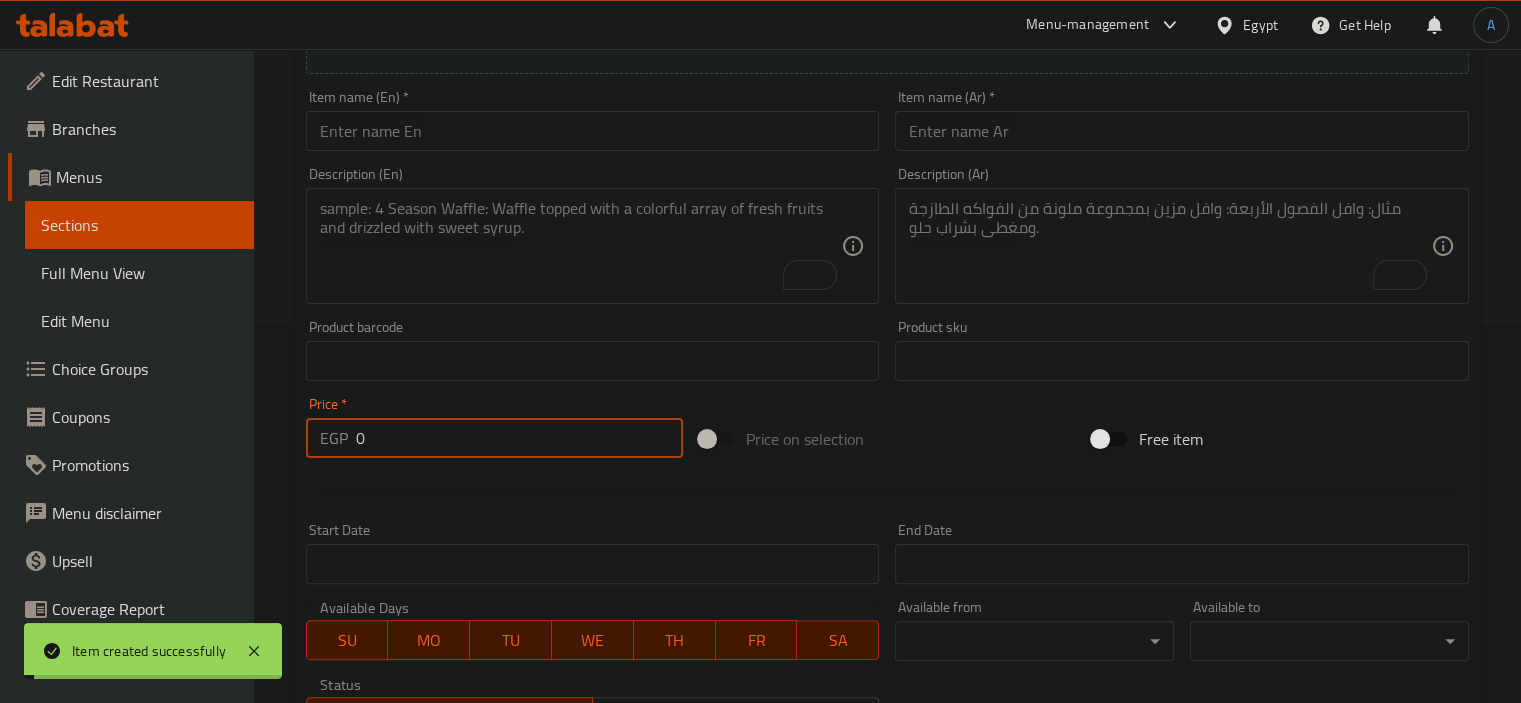 scroll, scrollTop: 413, scrollLeft: 0, axis: vertical 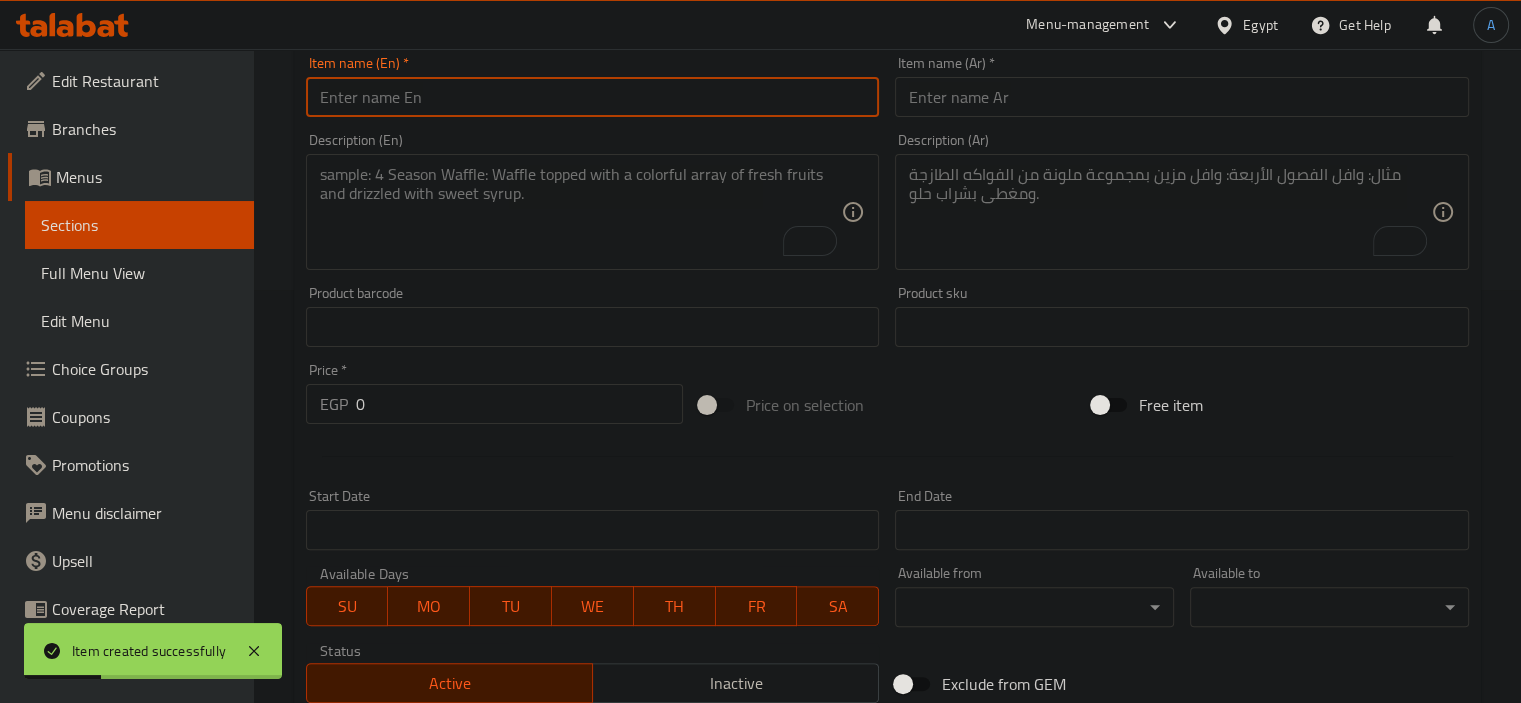 click at bounding box center (593, 97) 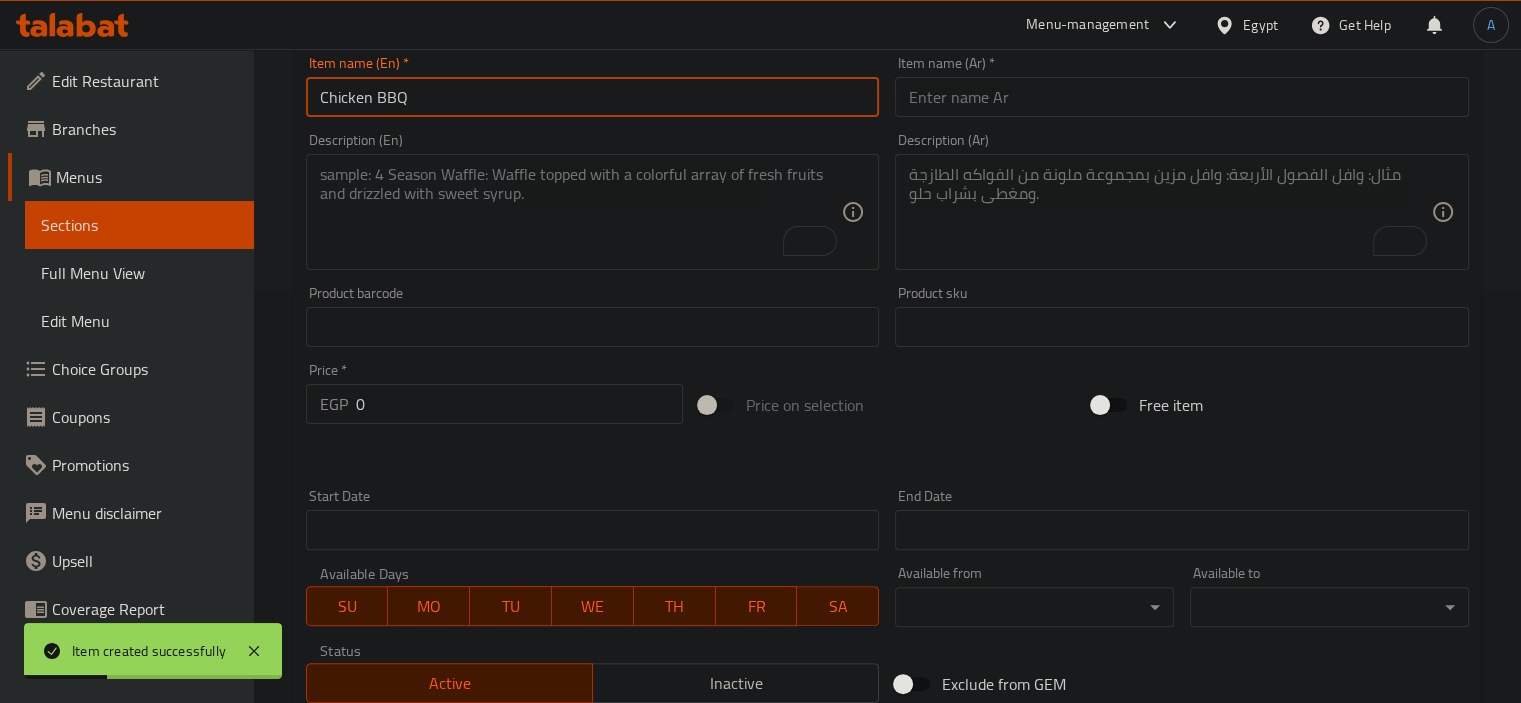 type on "Chicken BBQ" 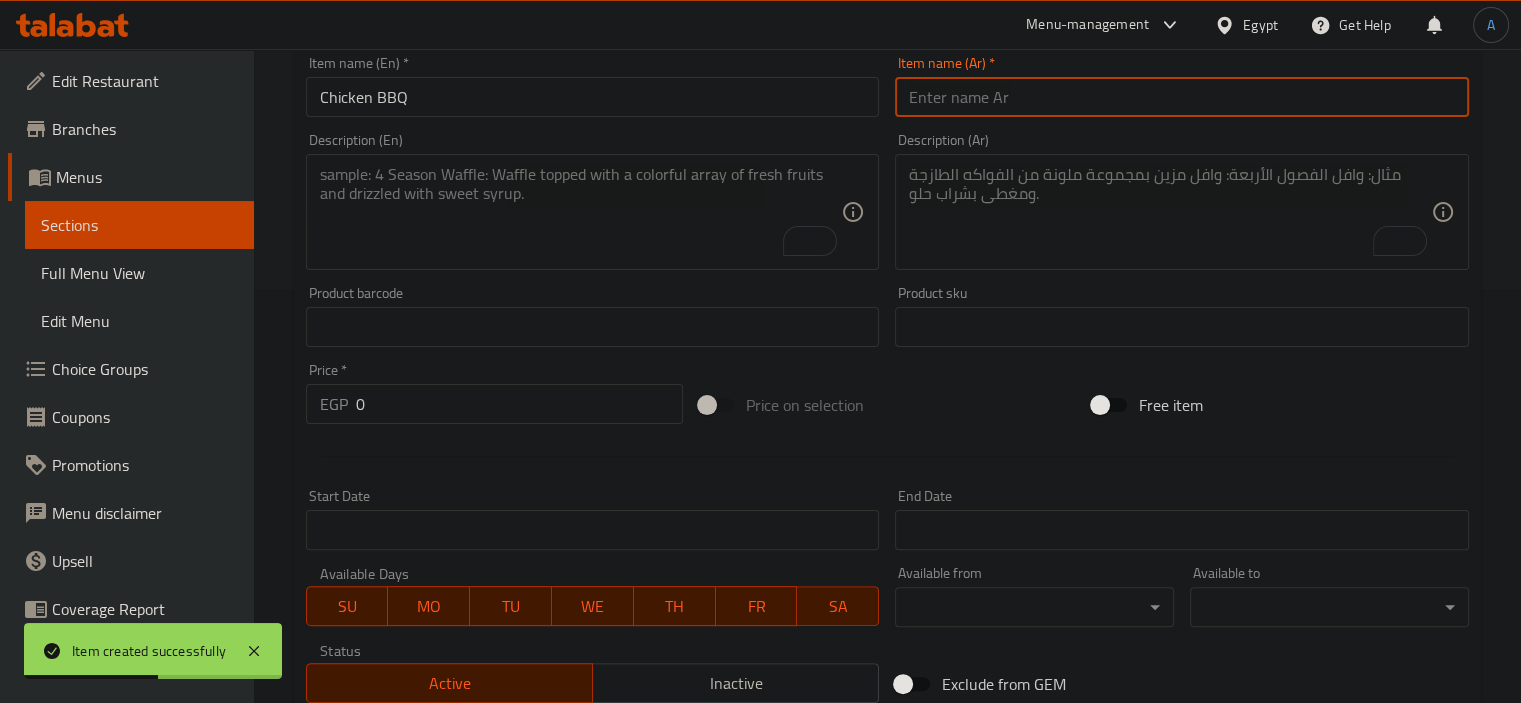 click at bounding box center [1182, 97] 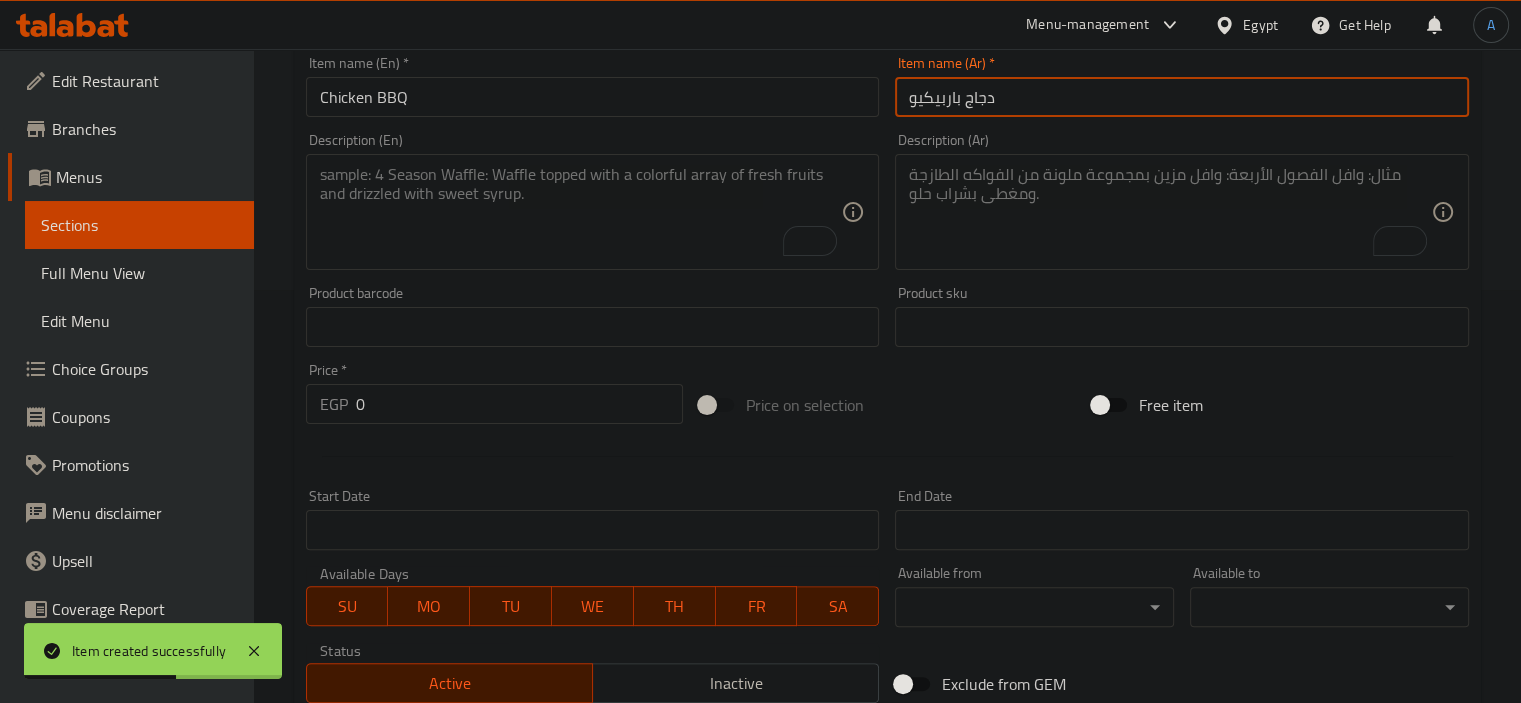 type on "دجاج باربيكيو" 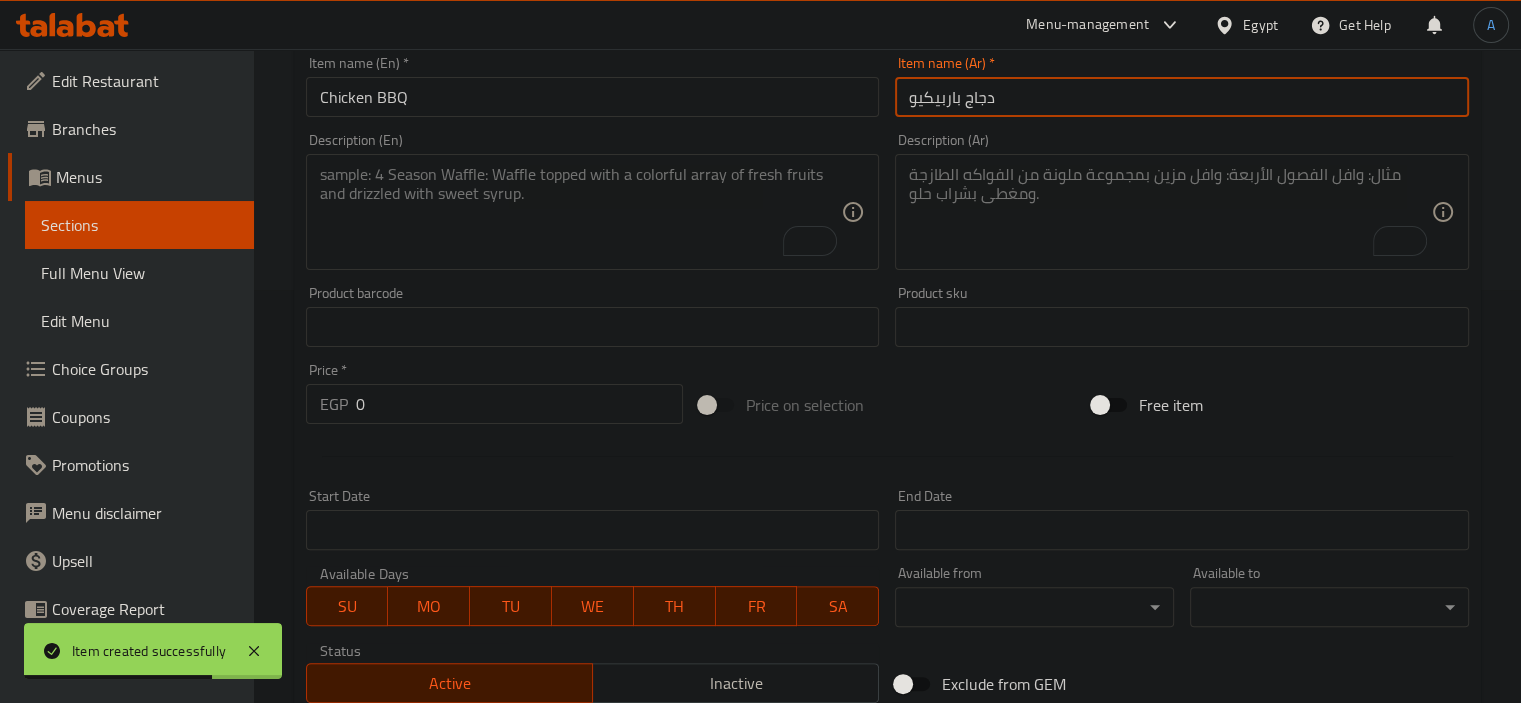 click at bounding box center (581, 212) 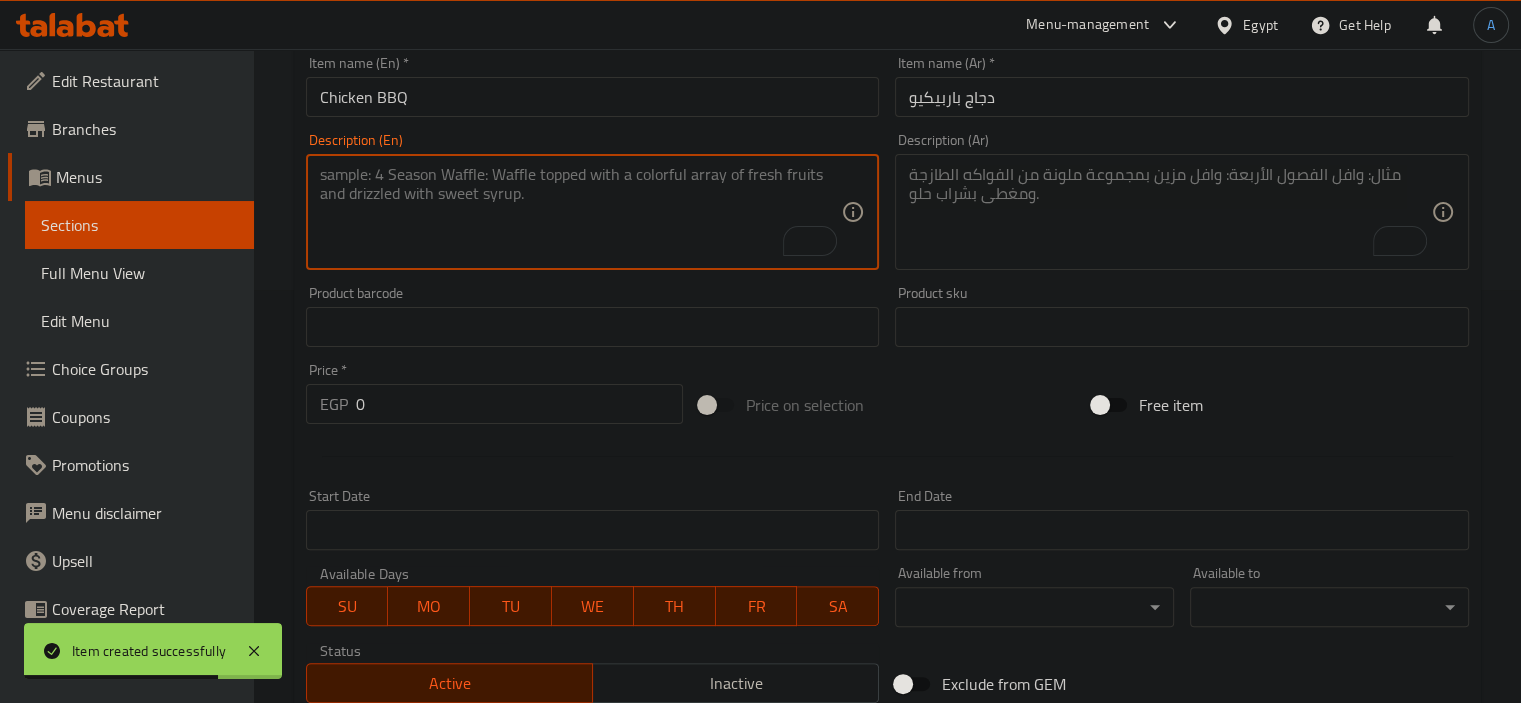paste on "Tomato Sauce / Mozzarella Cheese / BBQ Sauce / Chicken /
Onion / Pickled Jalapeños" 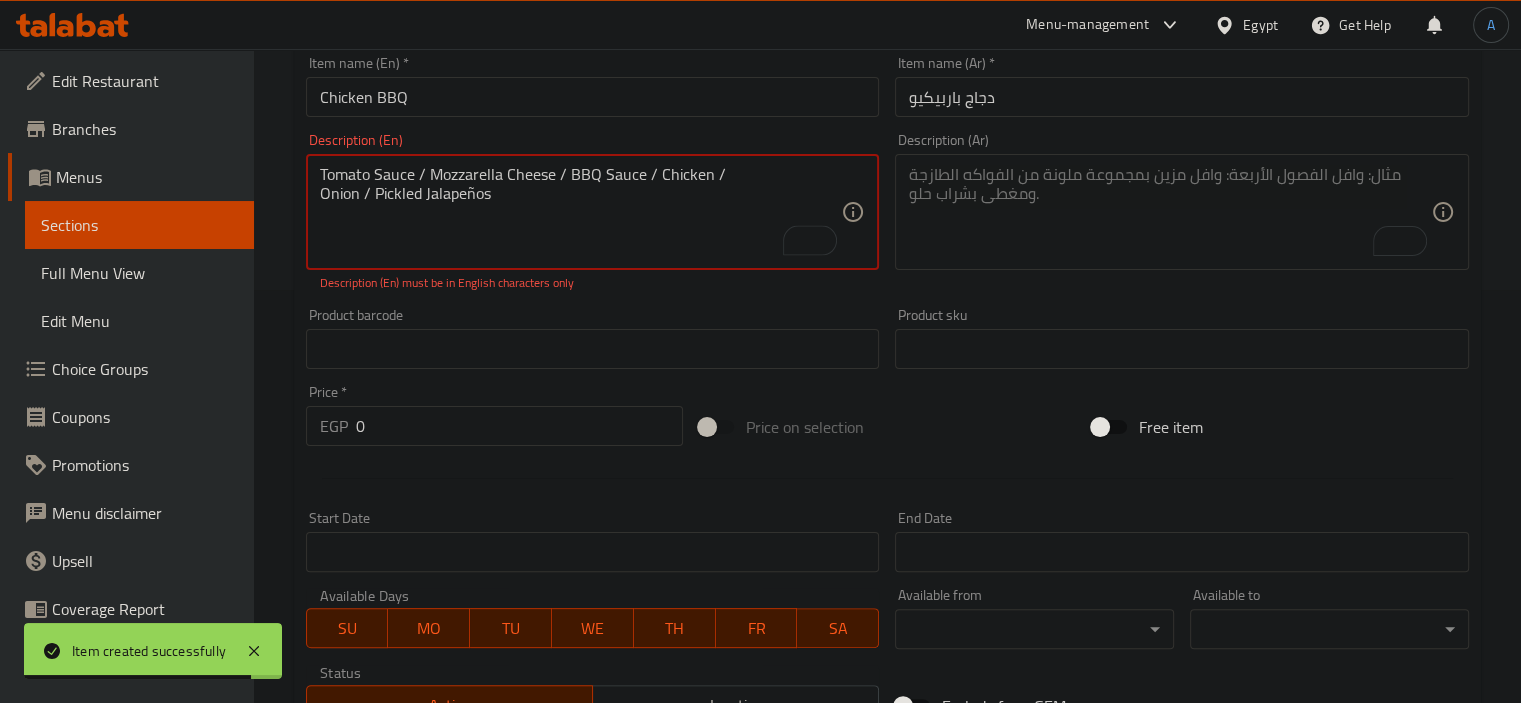 click on "Tomato Sauce / Mozzarella Cheese / BBQ Sauce / Chicken /
Onion / Pickled Jalapeños" at bounding box center (581, 212) 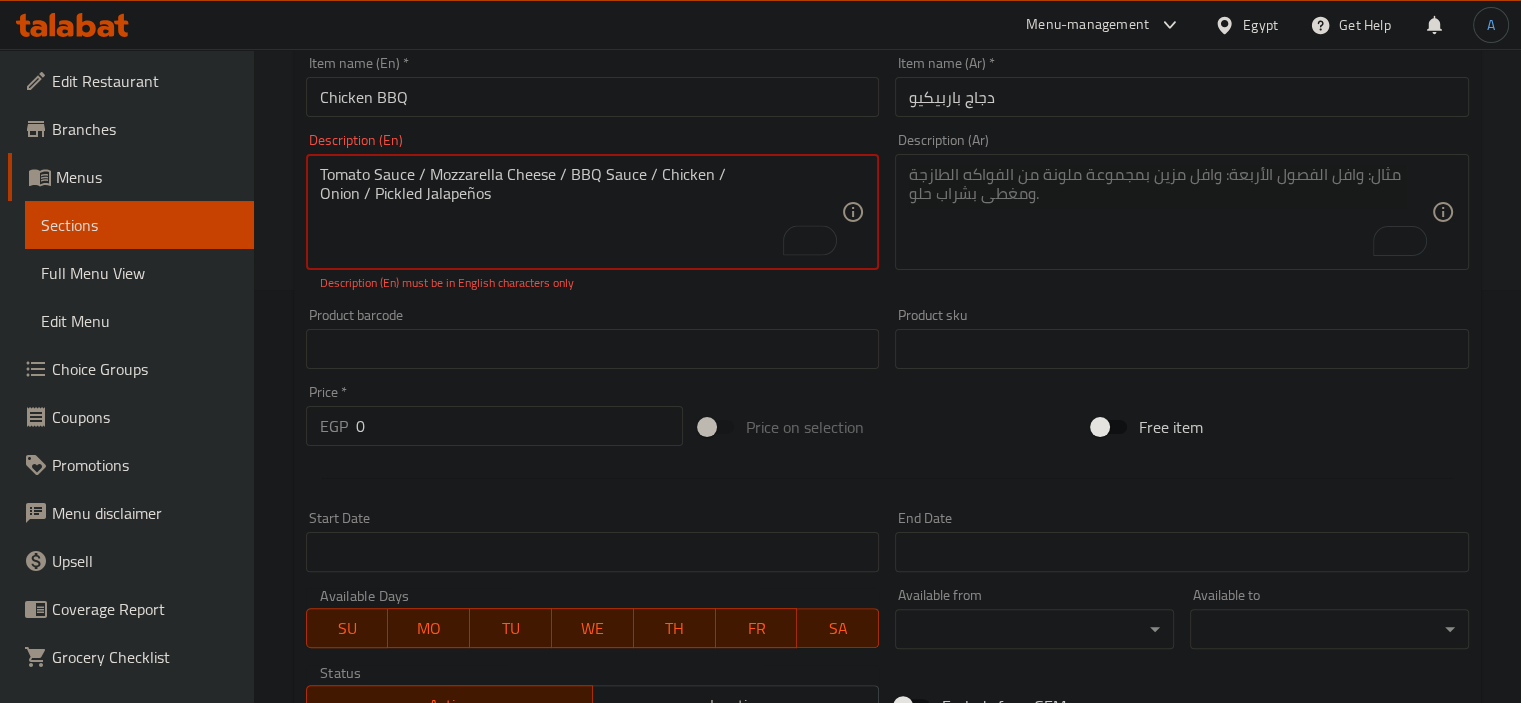 click on "Tomato Sauce / Mozzarella Cheese / BBQ Sauce / Chicken /
Onion / Pickled Jalapeños" at bounding box center [581, 212] 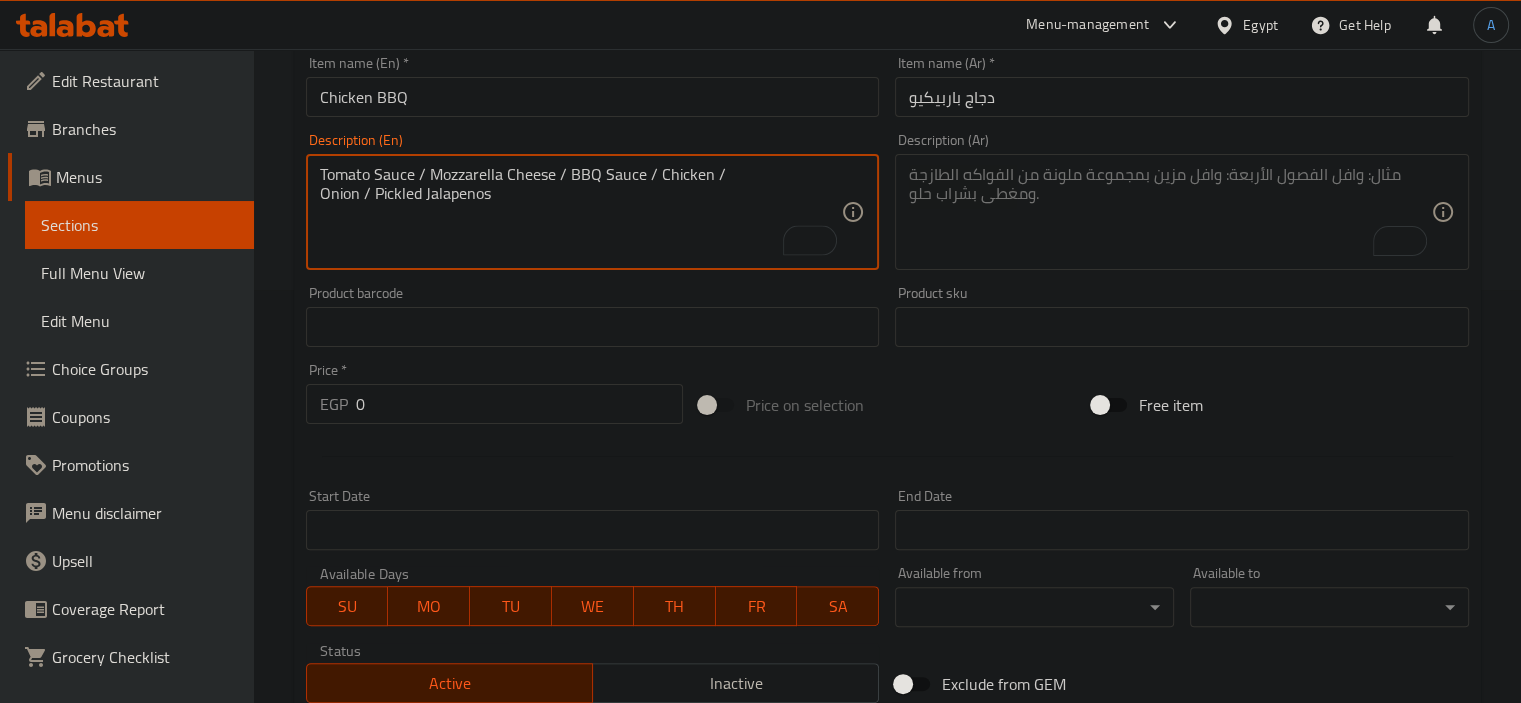 type on "Tomato Sauce / Mozzarella Cheese / BBQ Sauce / Chicken /
Onion / Pickled Jalapenos" 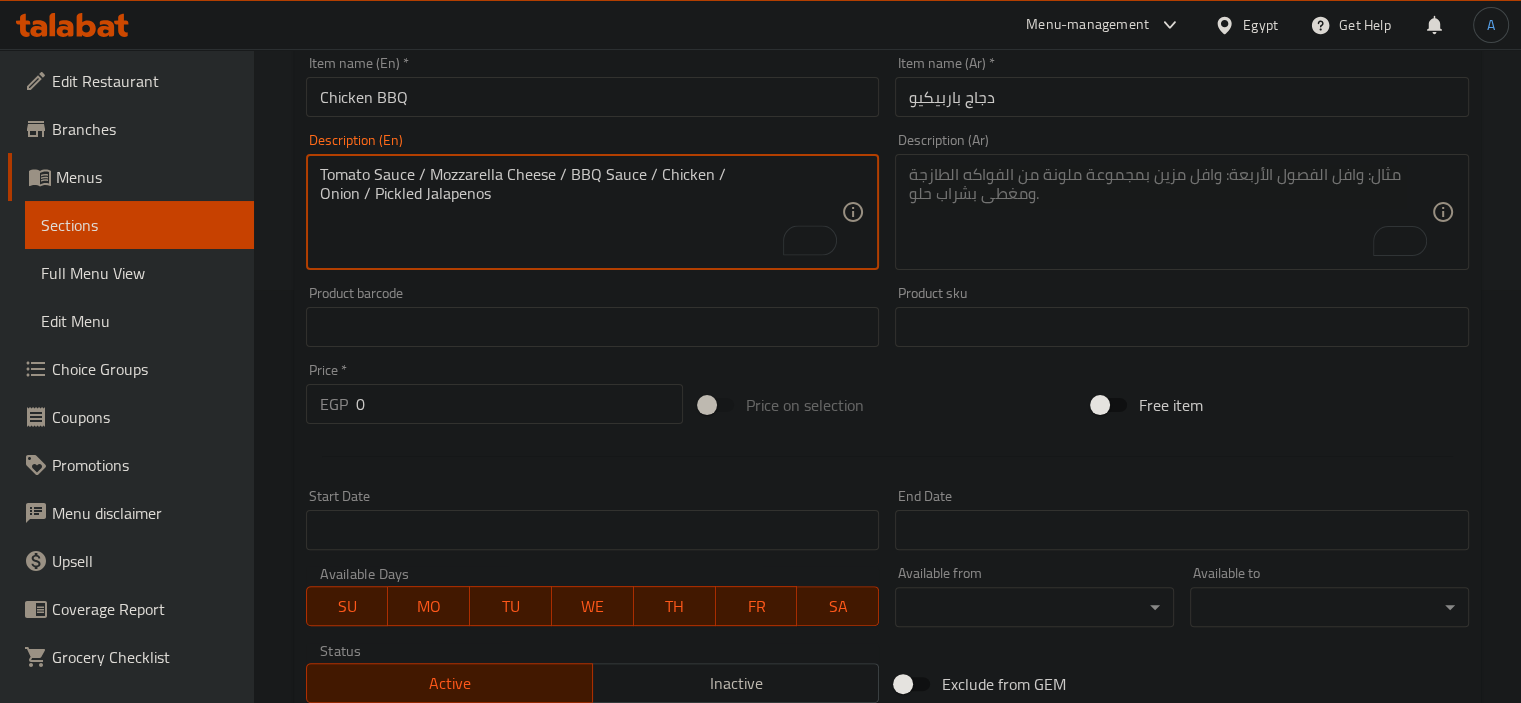 click at bounding box center [1170, 212] 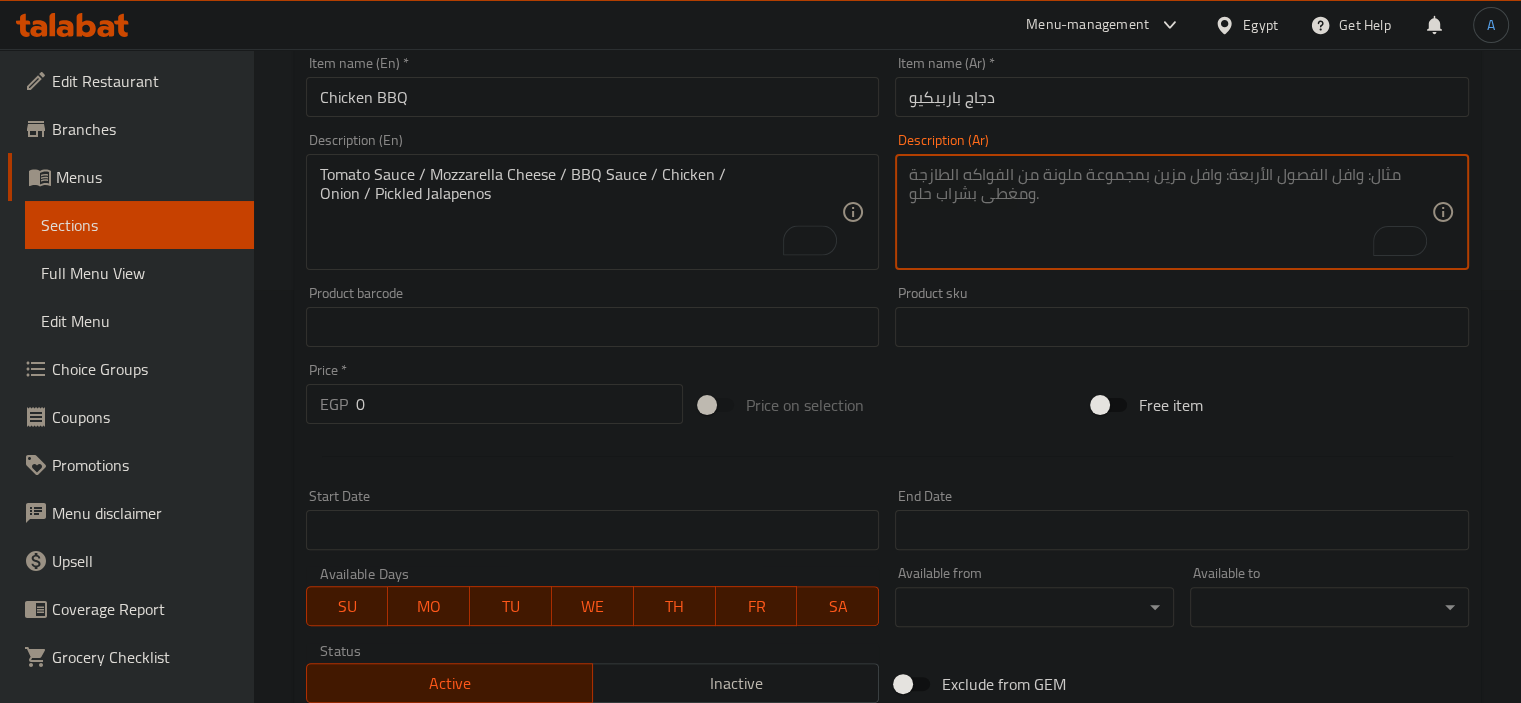 paste on "صلصة طماطم / جبنة موزاريلا / صلصة باربيكيو / دجاج / بصل / هالبينو مخلل" 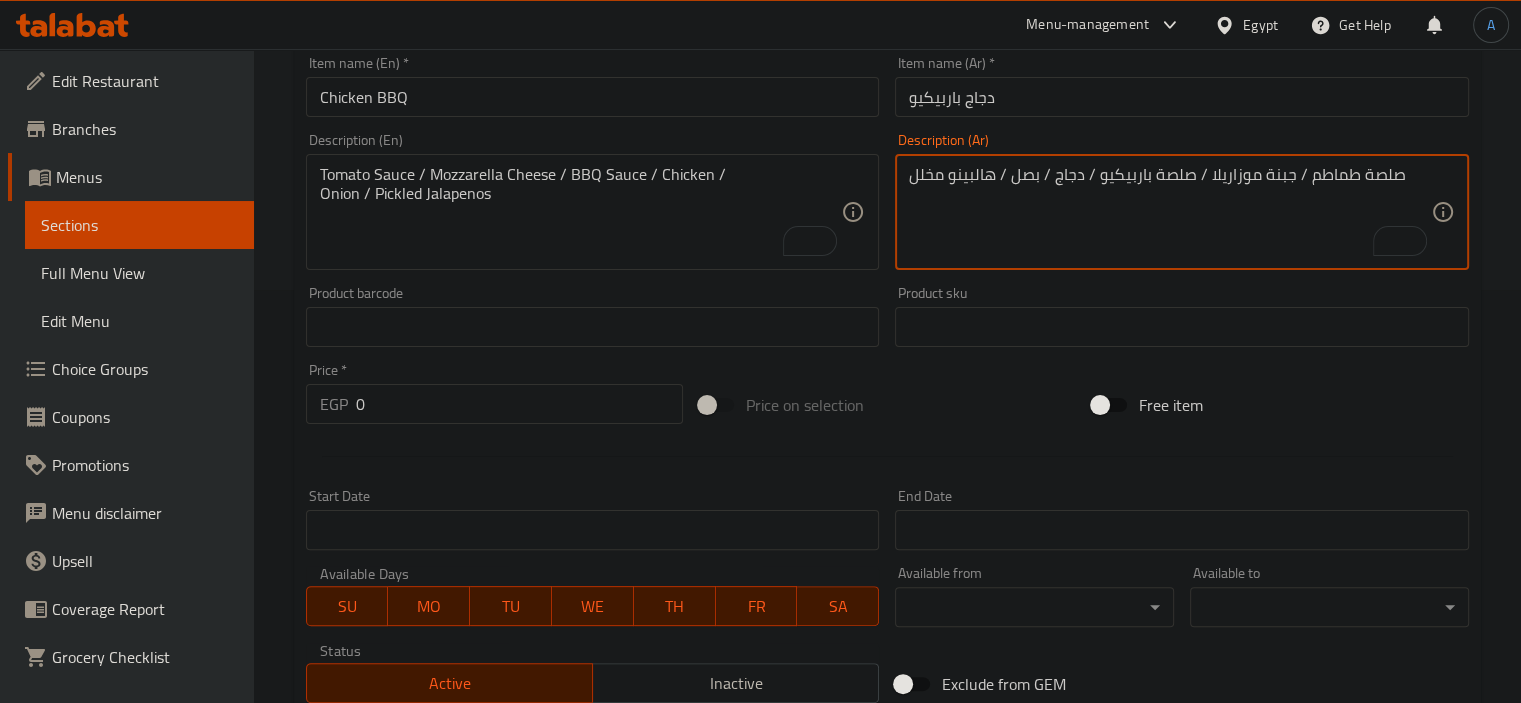 type on "صلصة طماطم / جبنة موزاريلا / صلصة باربيكيو / دجاج / بصل / هالبينو مخلل" 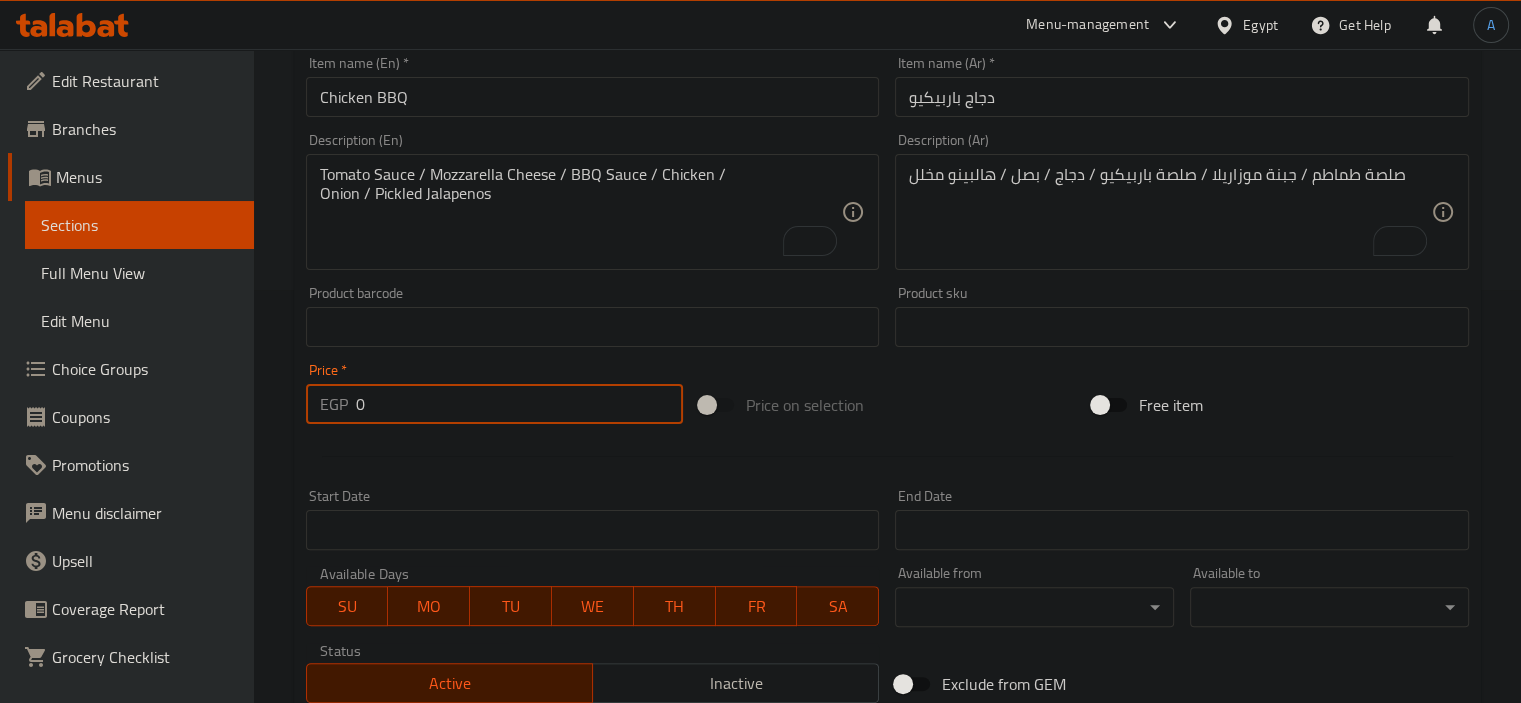 drag, startPoint x: 469, startPoint y: 402, endPoint x: 270, endPoint y: 406, distance: 199.04019 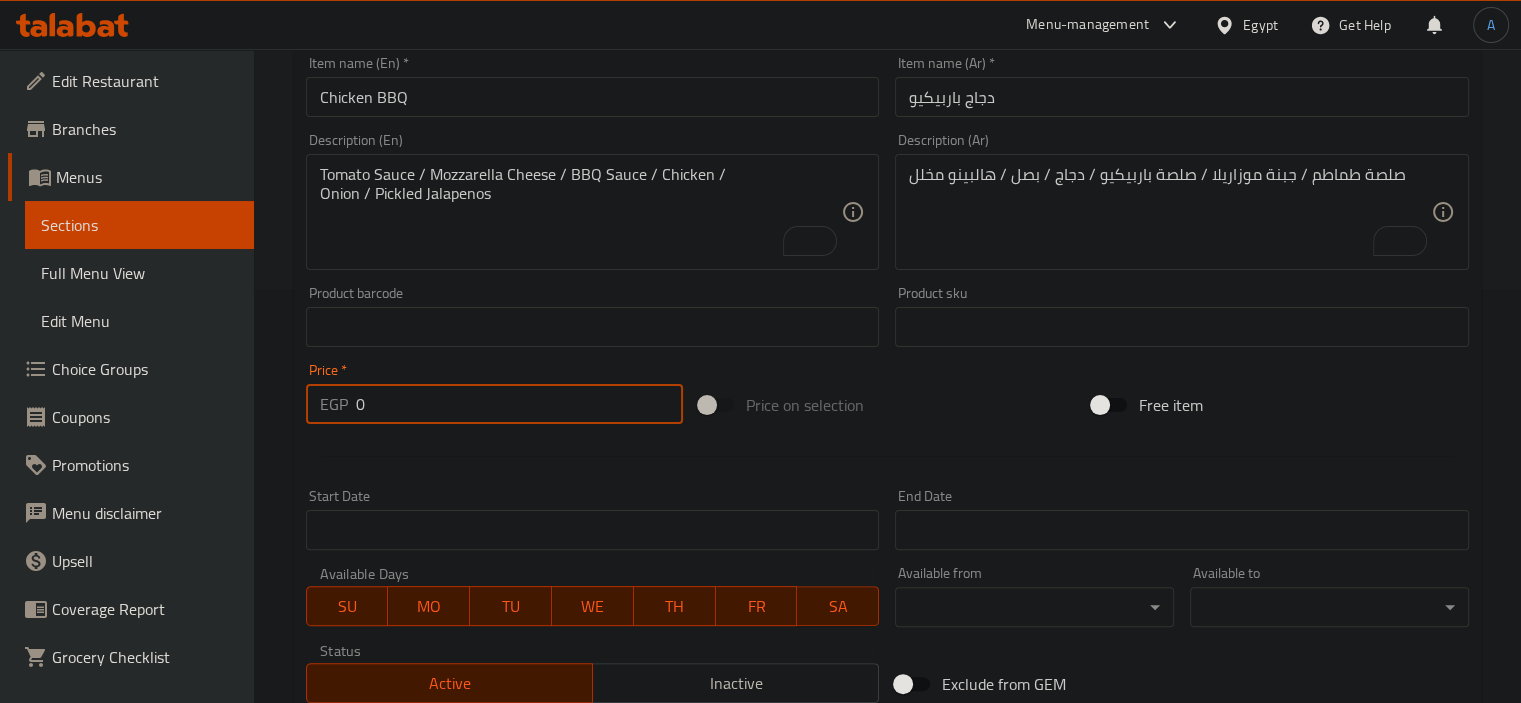 click on "Home / Restaurants management / Menus / Sections / item / create Brick Oven Pizza  section Create new item Add item image Image Size: 1200 x 800 px / Image formats: jpg, png / 5MB Max. Item name (En)   * Chicken BBQ Item name (En)  * Item name (Ar)   * دجاج باربيكيو Item name (Ar)  * Description (En) Tomato Sauce / Mozzarella Cheese / BBQ Sauce / Chicken /
Onion / Pickled Jalapenos Description (En) Description (Ar) صلصة طماطم / جبنة موزاريلا / صلصة باربيكيو / دجاج / بصل / هالبينو مخلل
Description (Ar) Product barcode Product barcode Product sku Product sku Price   * EGP 0 Price  * Price on selection Free item Start Date Start Date End Date End Date Available Days SU MO TU WE TH FR SA Available from ​ ​ Available to ​ ​ Status Active Inactive Exclude from GEM Variations & Choices Add variant ASSIGN CHOICE GROUP Create" at bounding box center [887, 318] 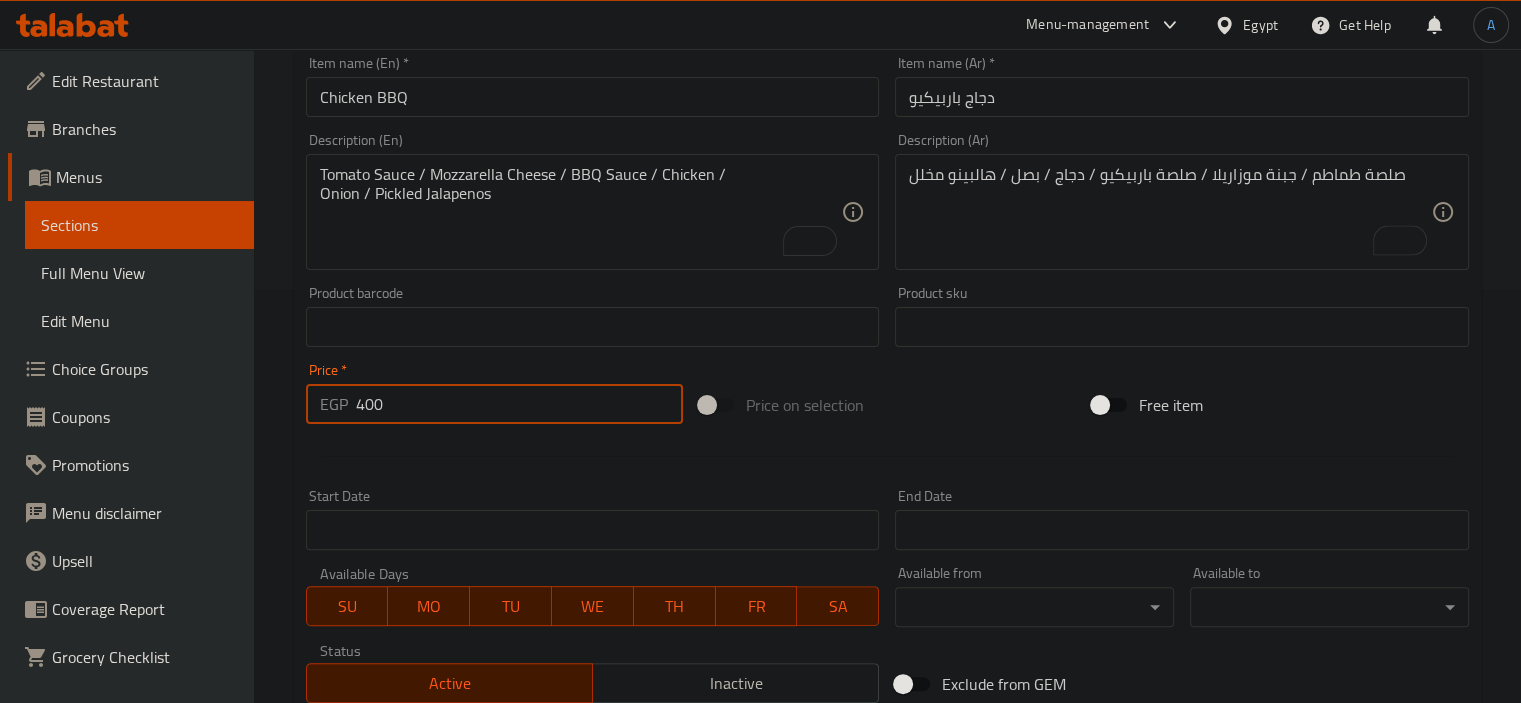 type on "400" 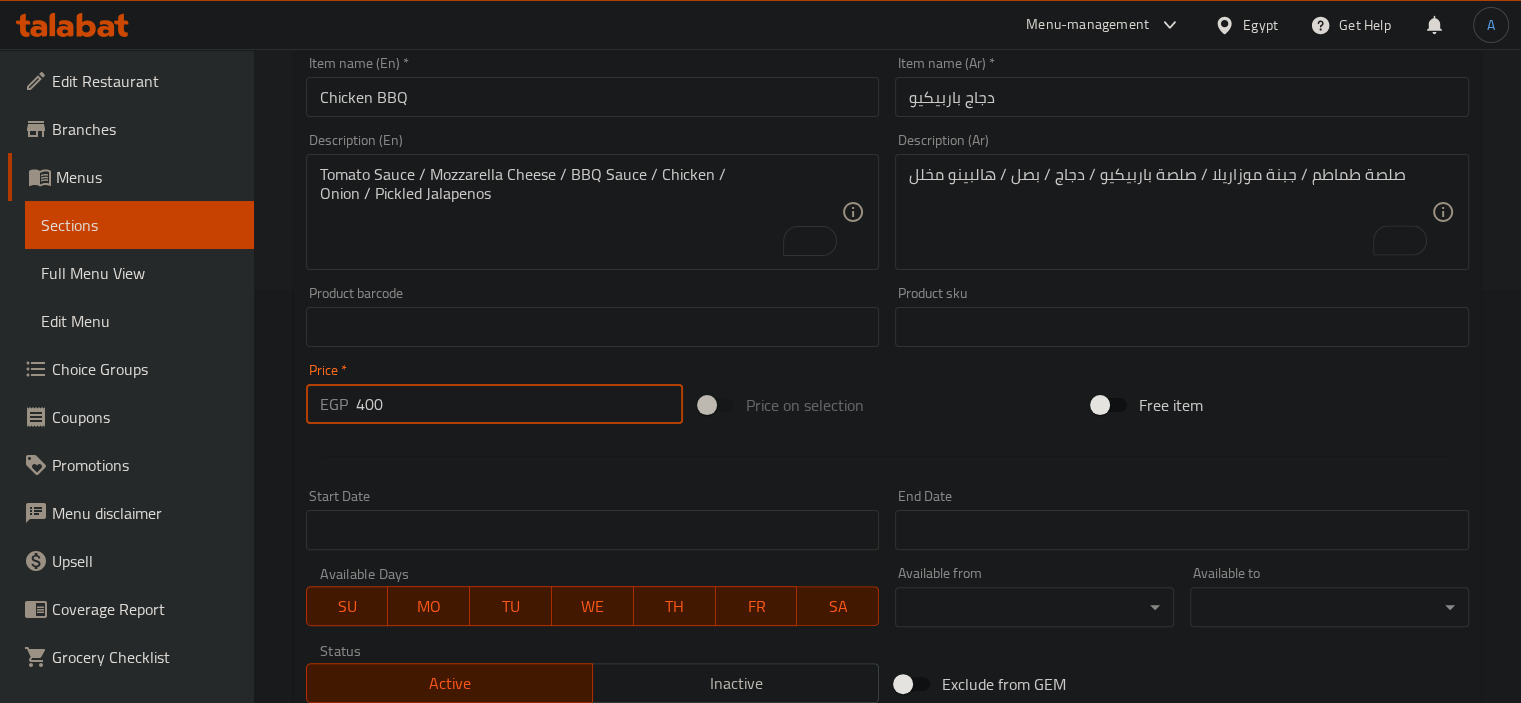 click on "Create" at bounding box center (445, 913) 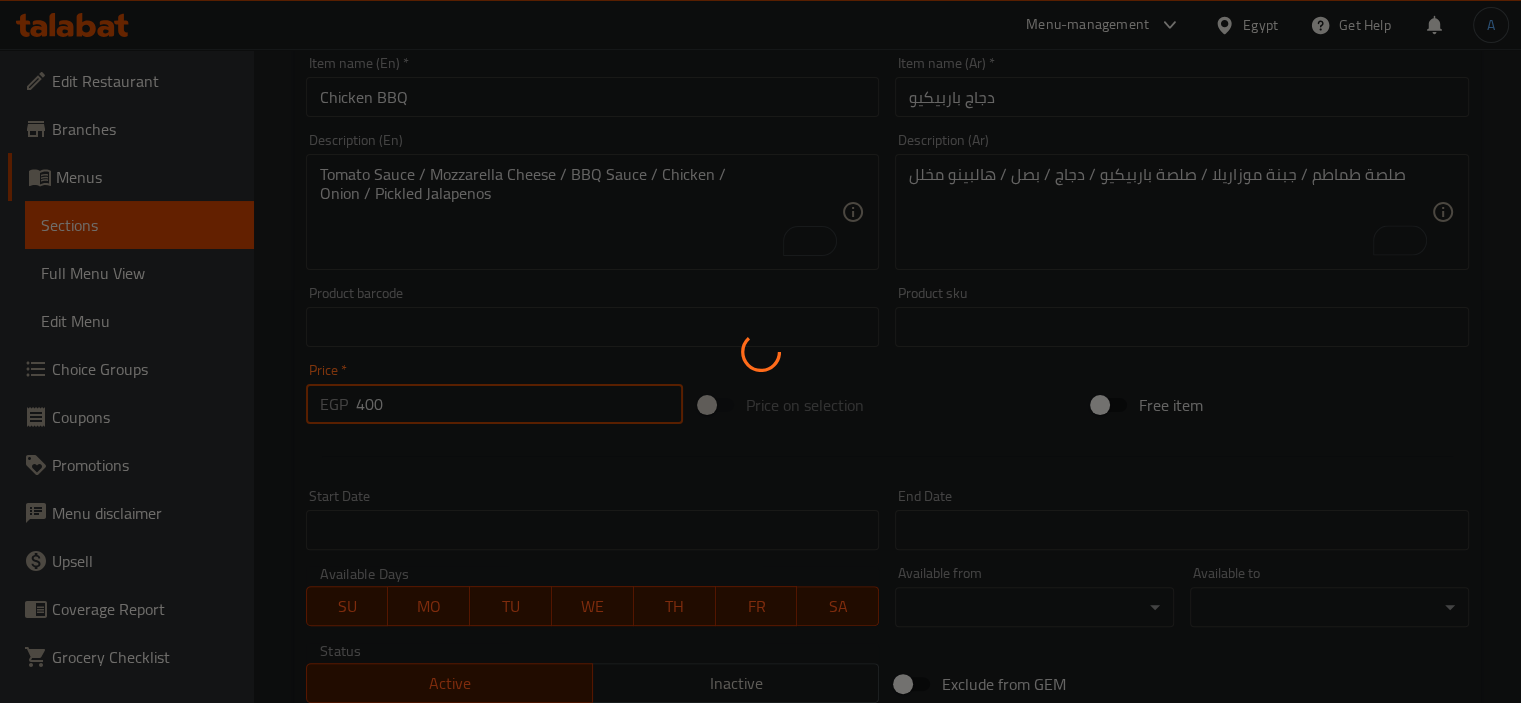 type 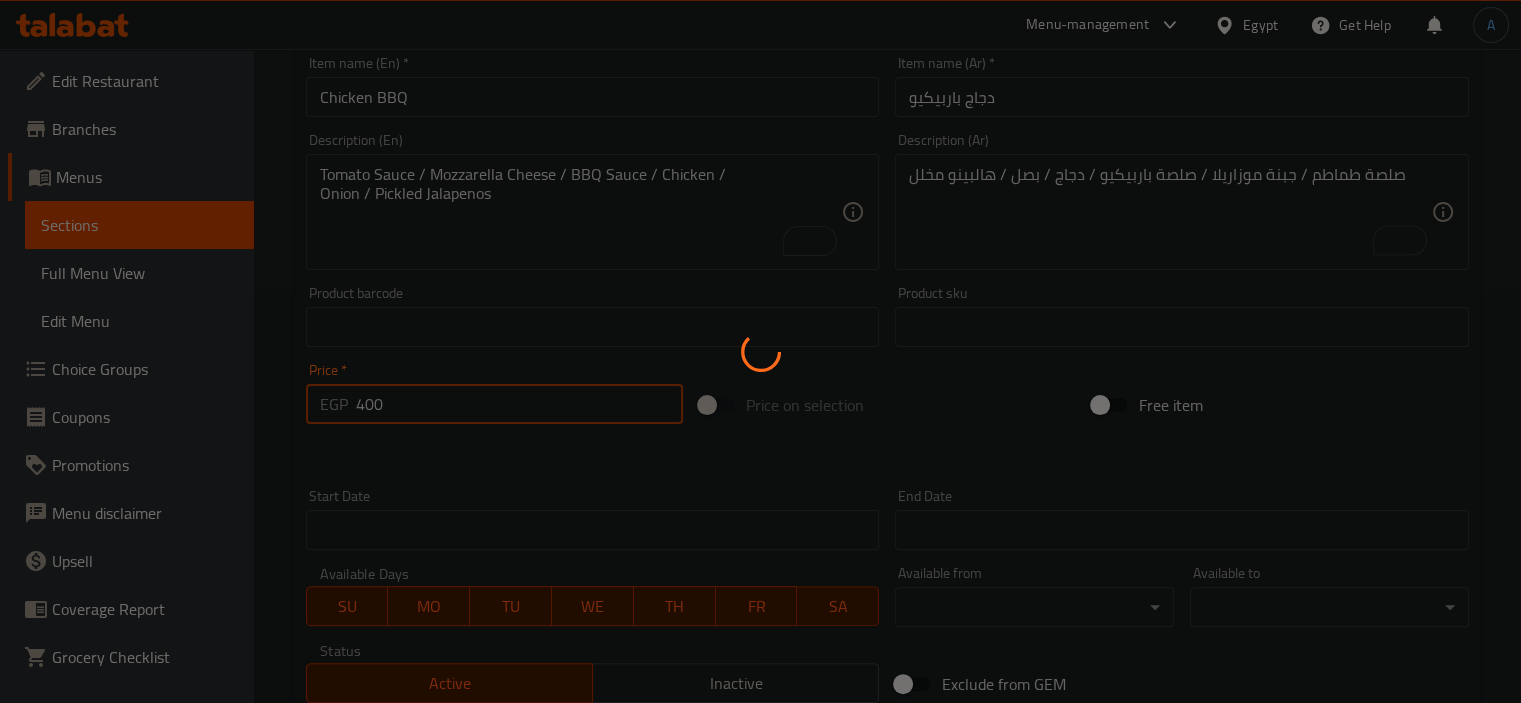 type 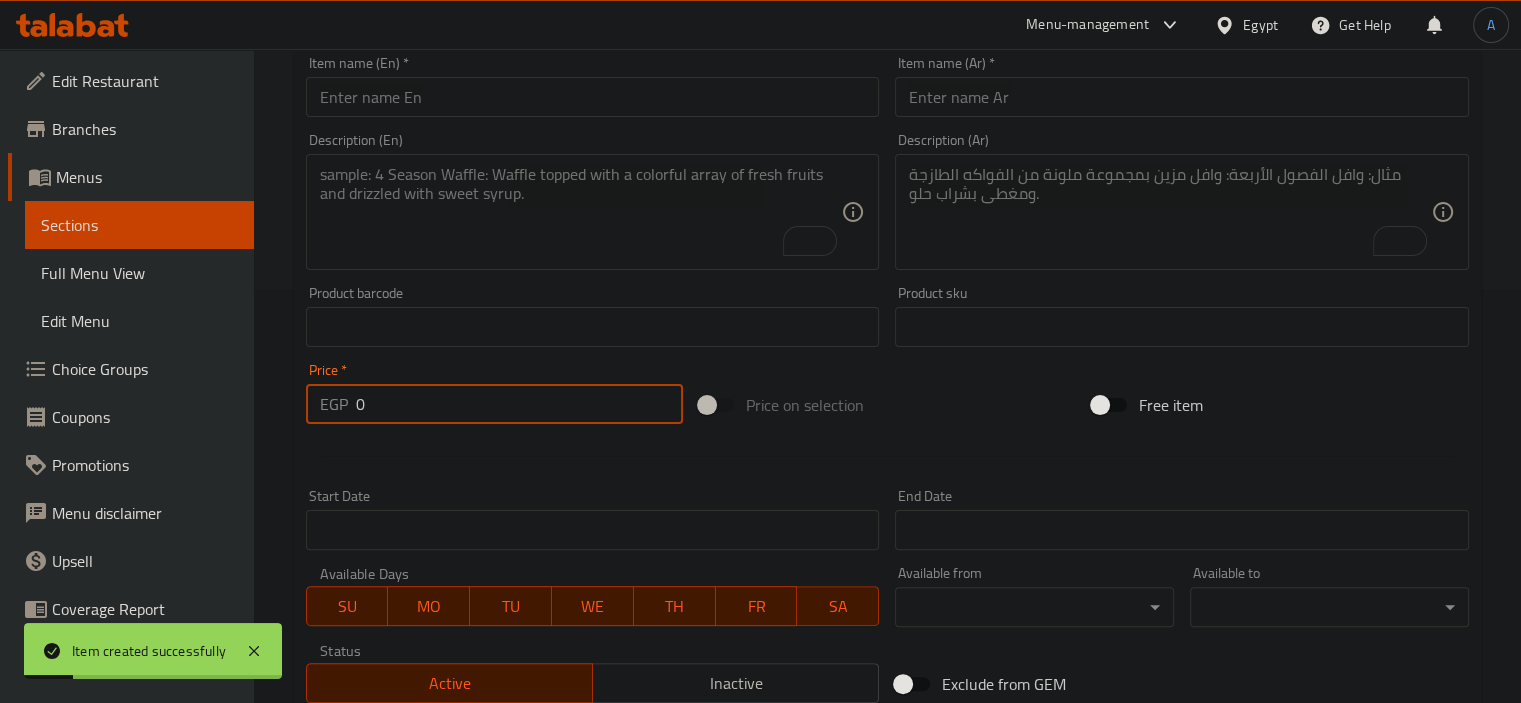 click at bounding box center (593, 97) 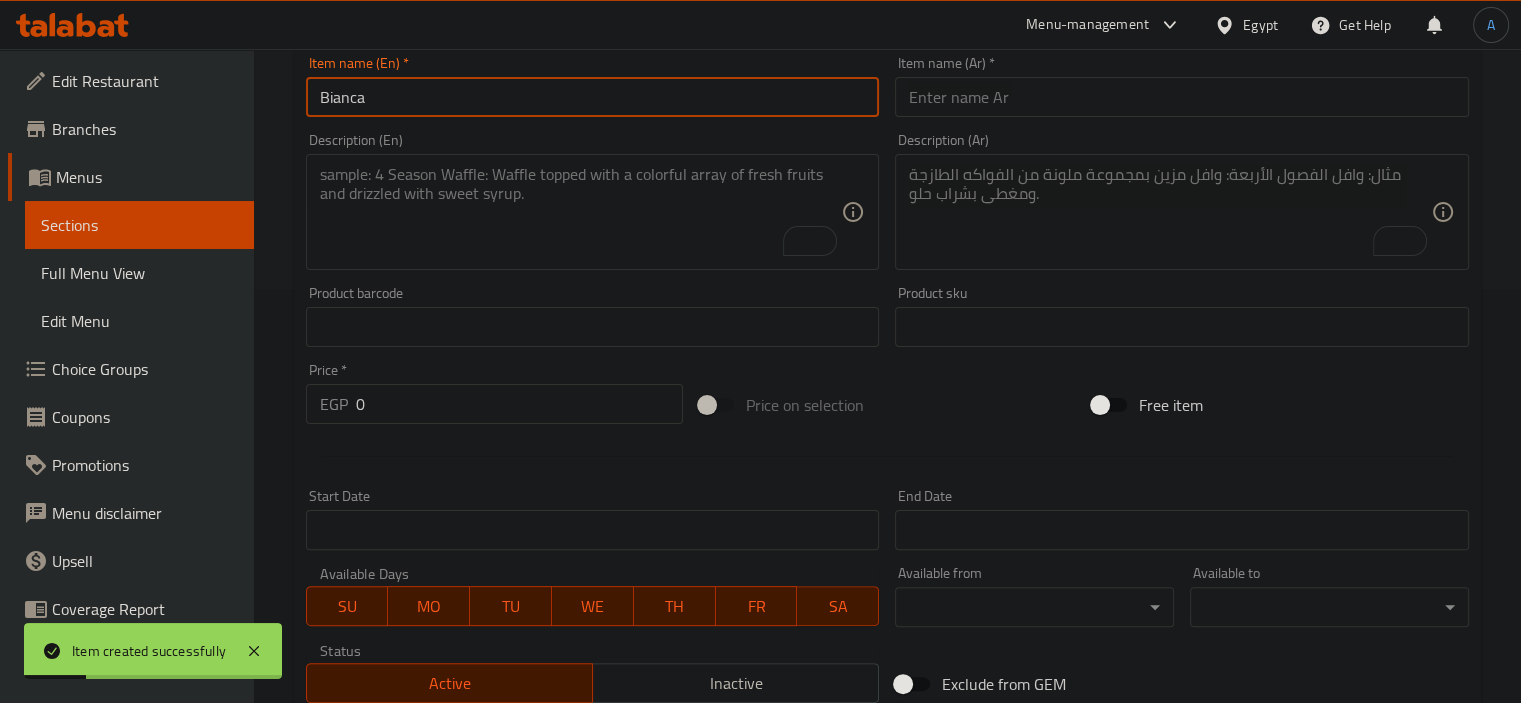 type on "Bianca" 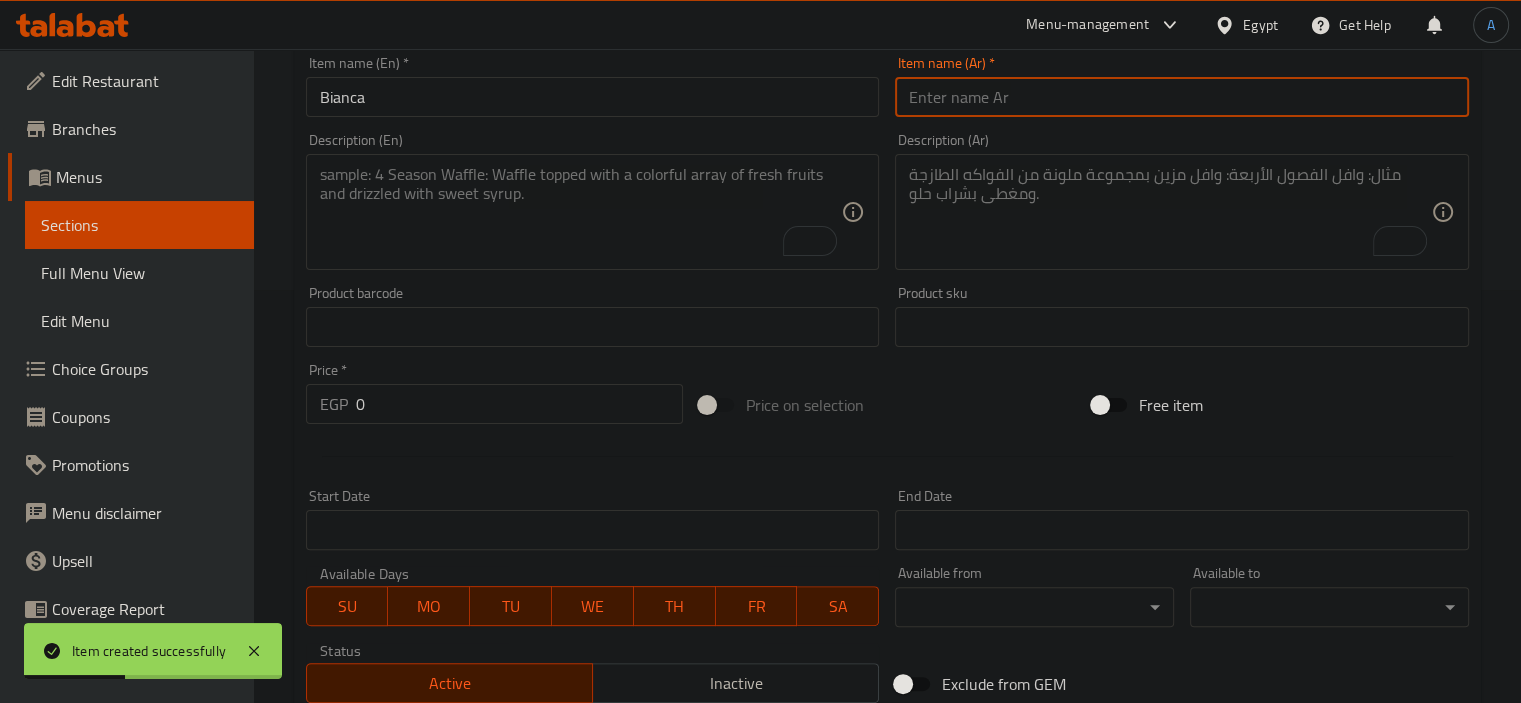 click at bounding box center [1182, 97] 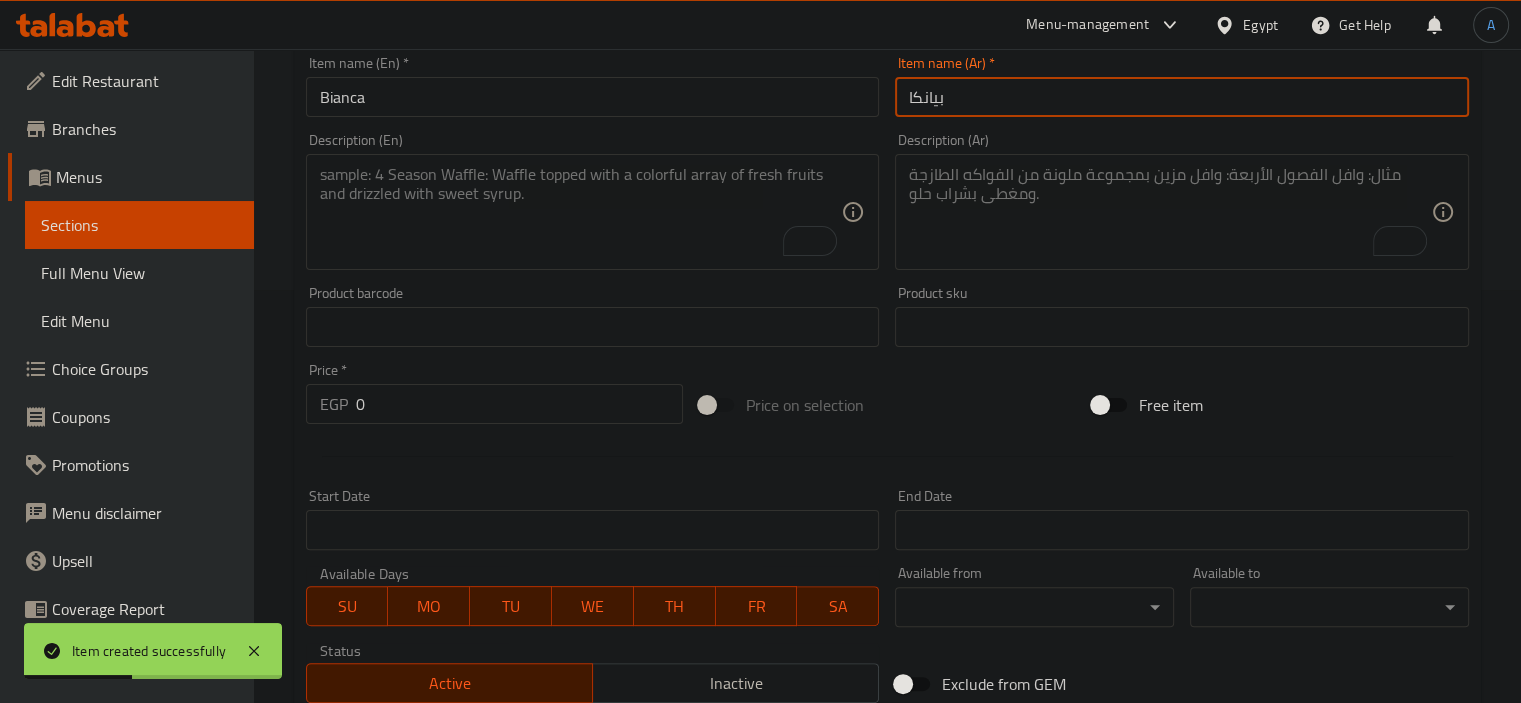 type on "بيانكا" 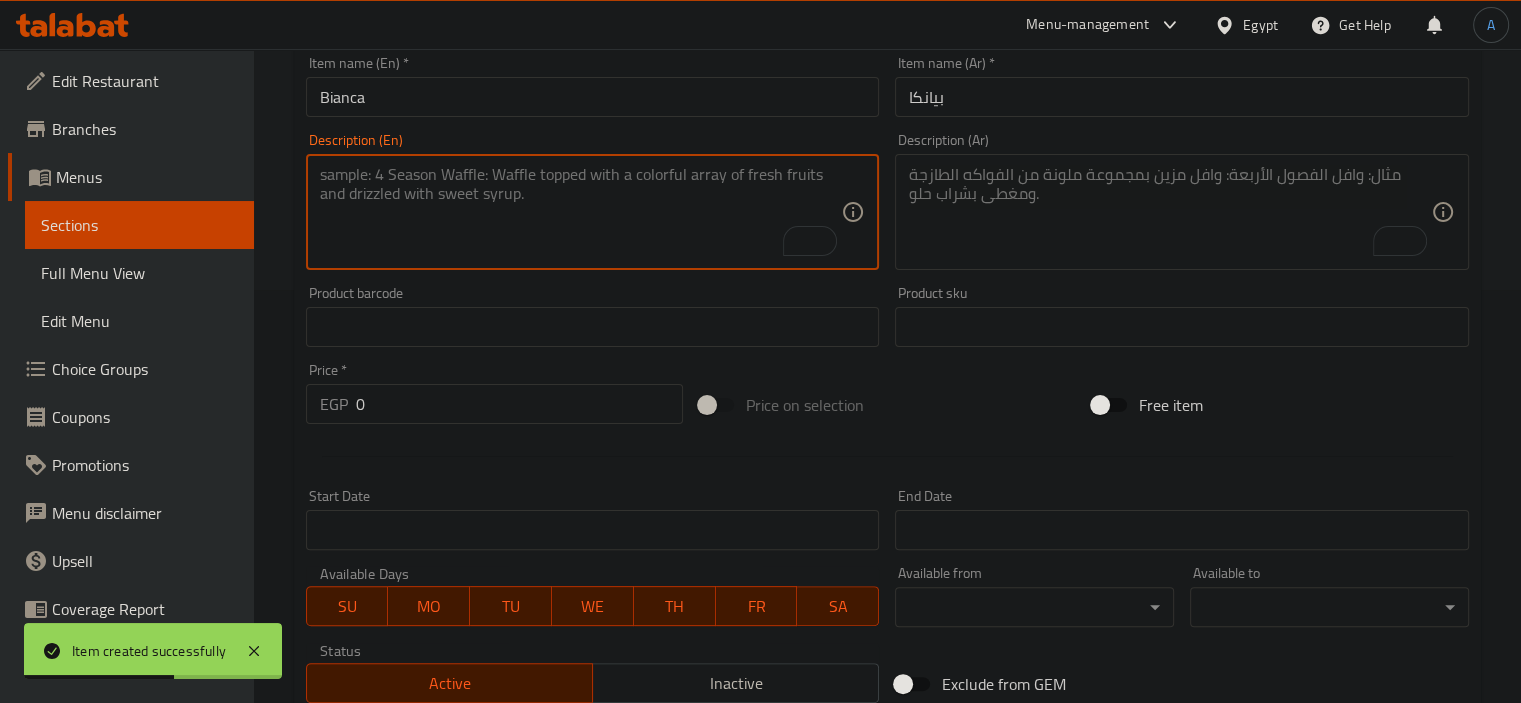paste on "Alfredo Sauce / Mozzarella Cheese / Sun-Dried Tomatoes / Chicken/Green & Black Olives / Mushrooms / Pickled Jalapeños" 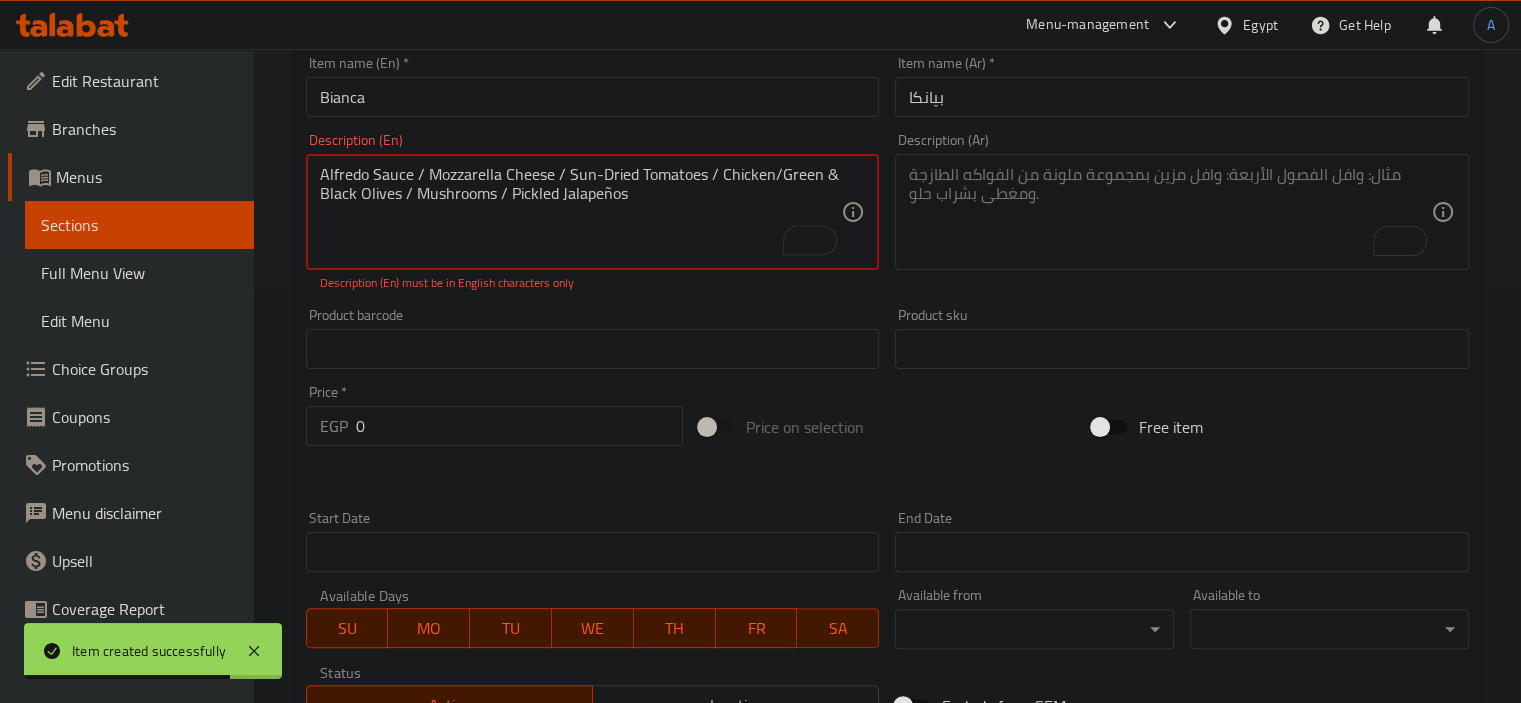 click on "Alfredo Sauce / Mozzarella Cheese / Sun-Dried Tomatoes / Chicken/Green & Black Olives / Mushrooms / Pickled Jalapeños" at bounding box center (581, 212) 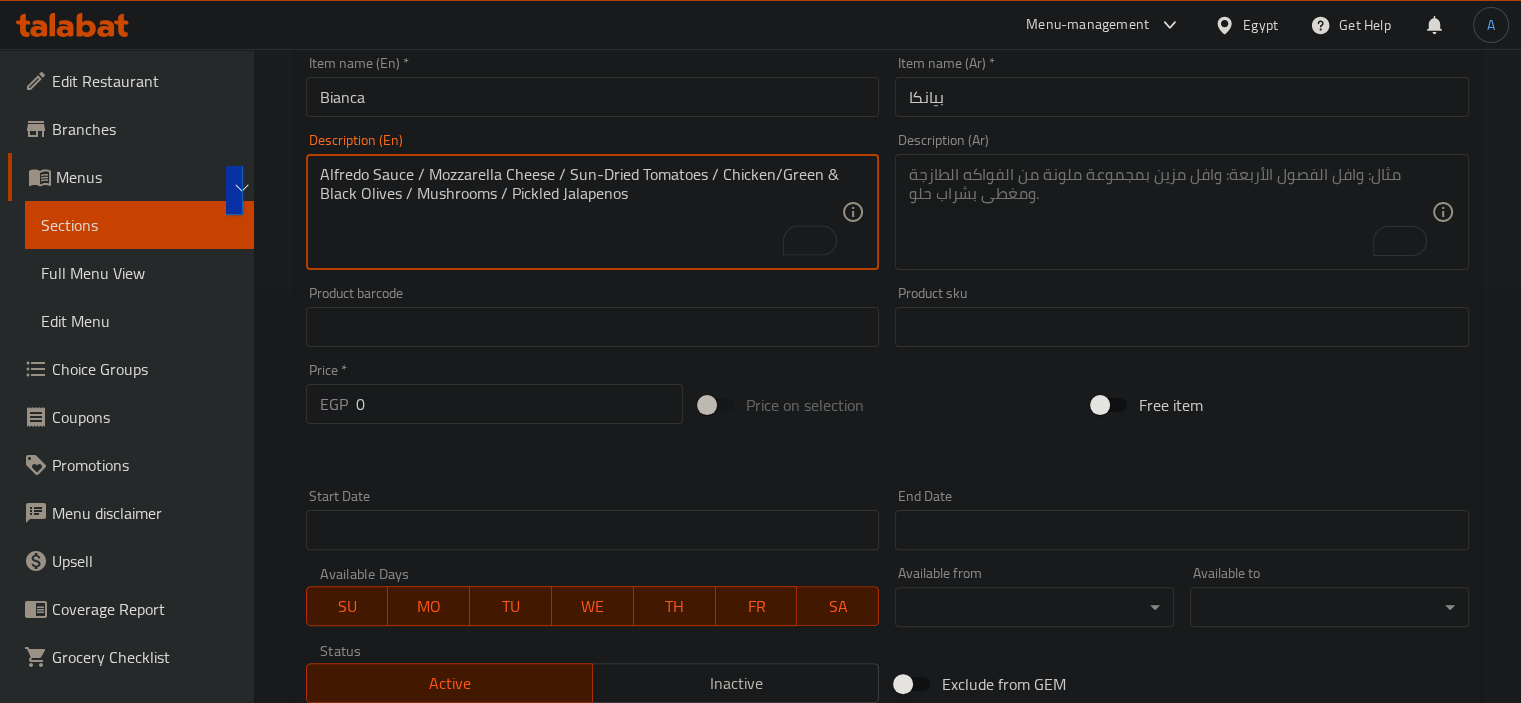 type on "Alfredo Sauce / Mozzarella Cheese / Sun-Dried Tomatoes / Chicken/Green & Black Olives / Mushrooms / Pickled Jalapenos" 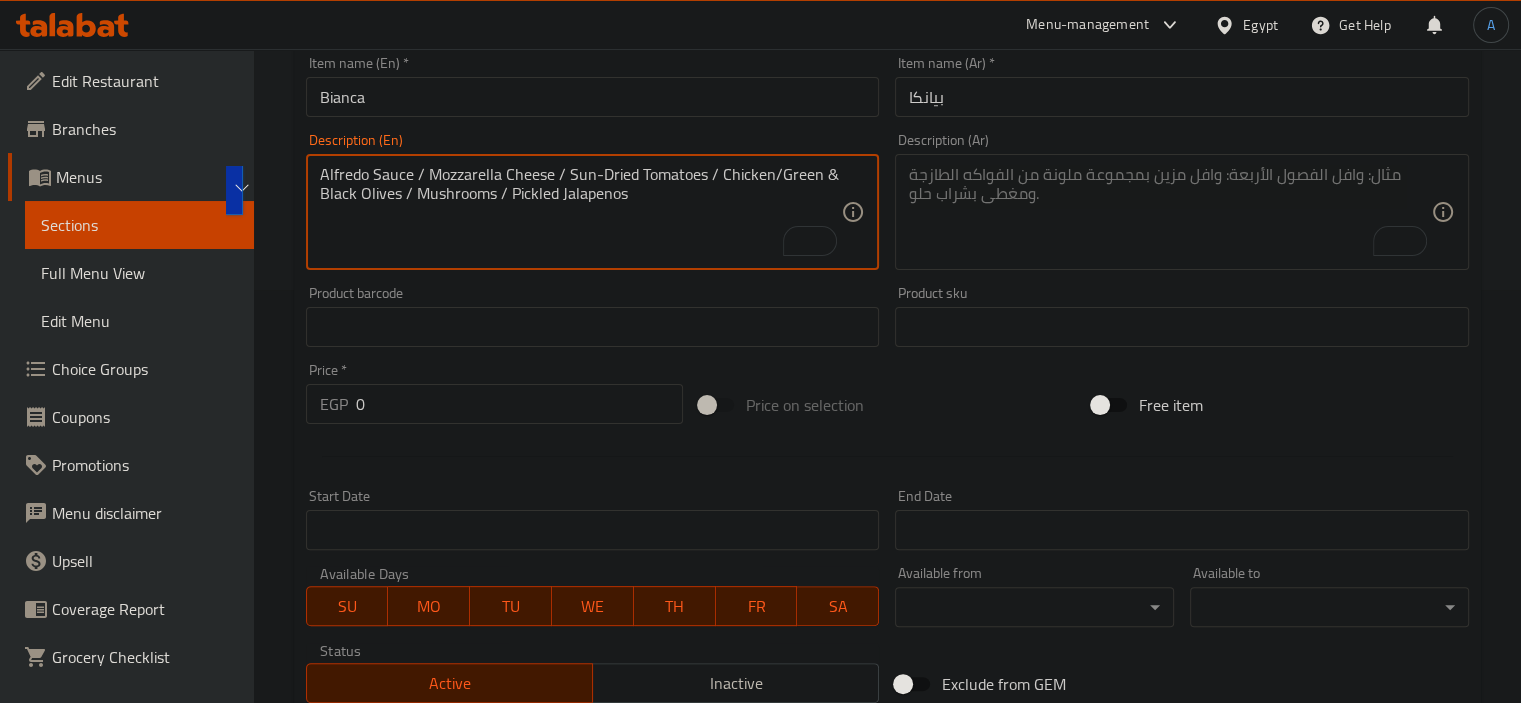 click at bounding box center (1170, 212) 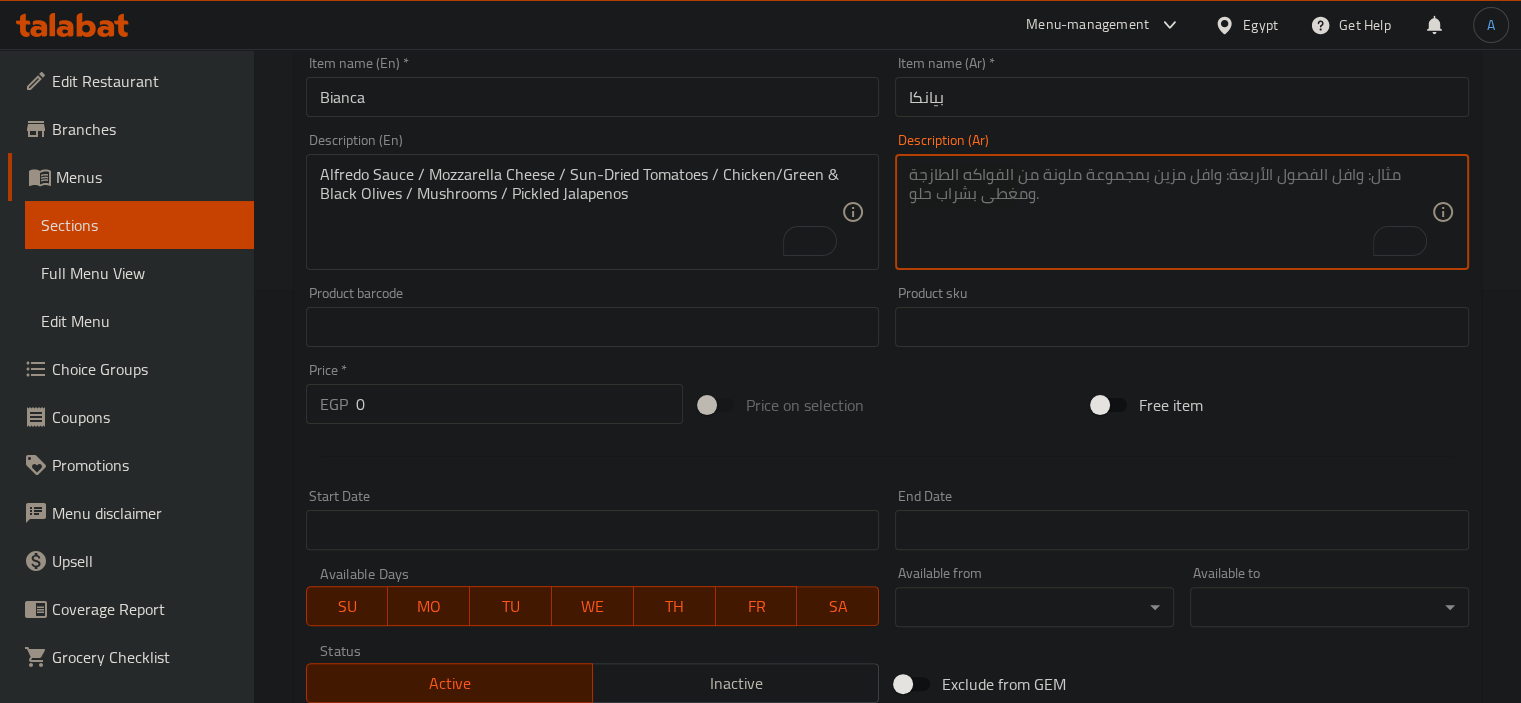 paste on "صلصة ألفريدو / جبنة موزاريلا / طماطم مجففة / دجاج / زيتون أخضر وأسود / فطر / فلفل هالبينو مخلل" 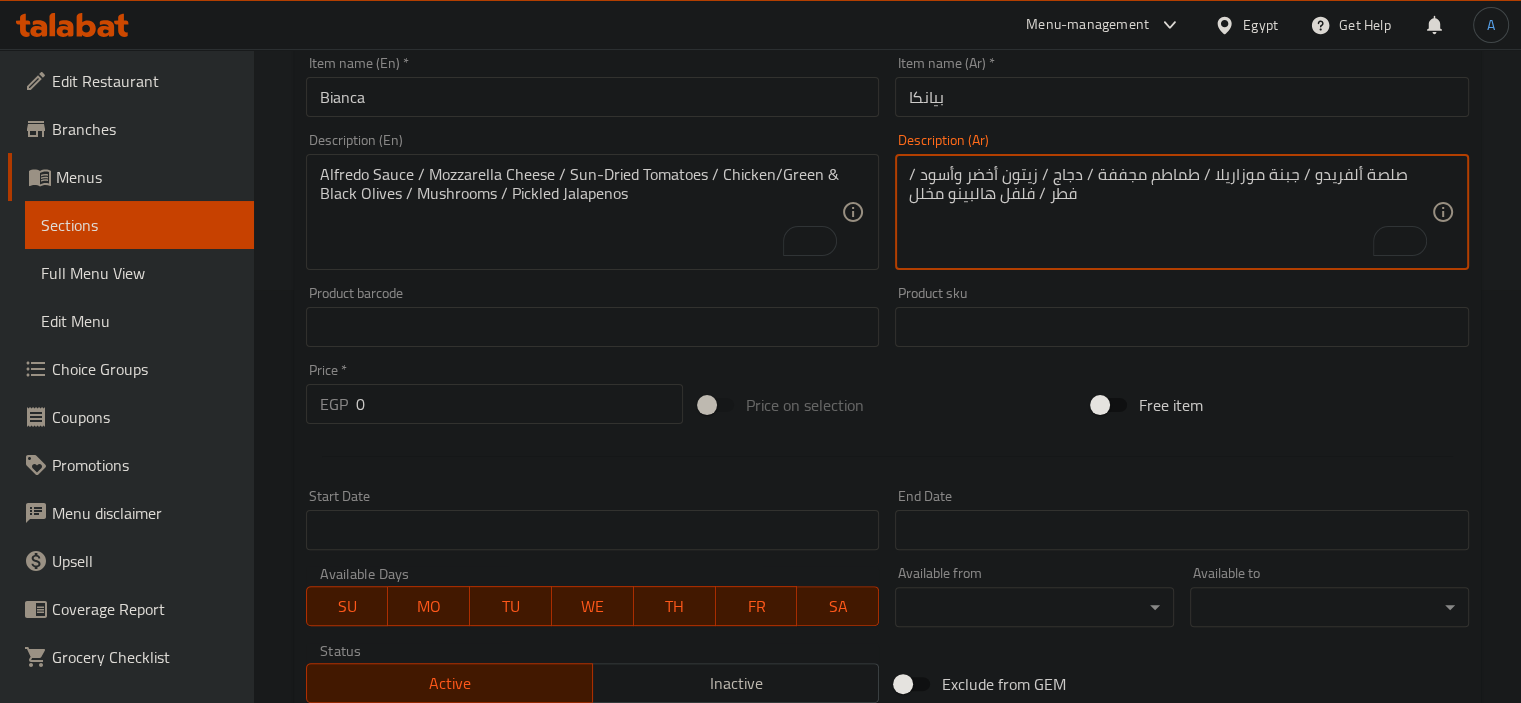type on "صلصة ألفريدو / جبنة موزاريلا / طماطم مجففة / دجاج / زيتون أخضر وأسود / فطر / فلفل هالبينو مخلل" 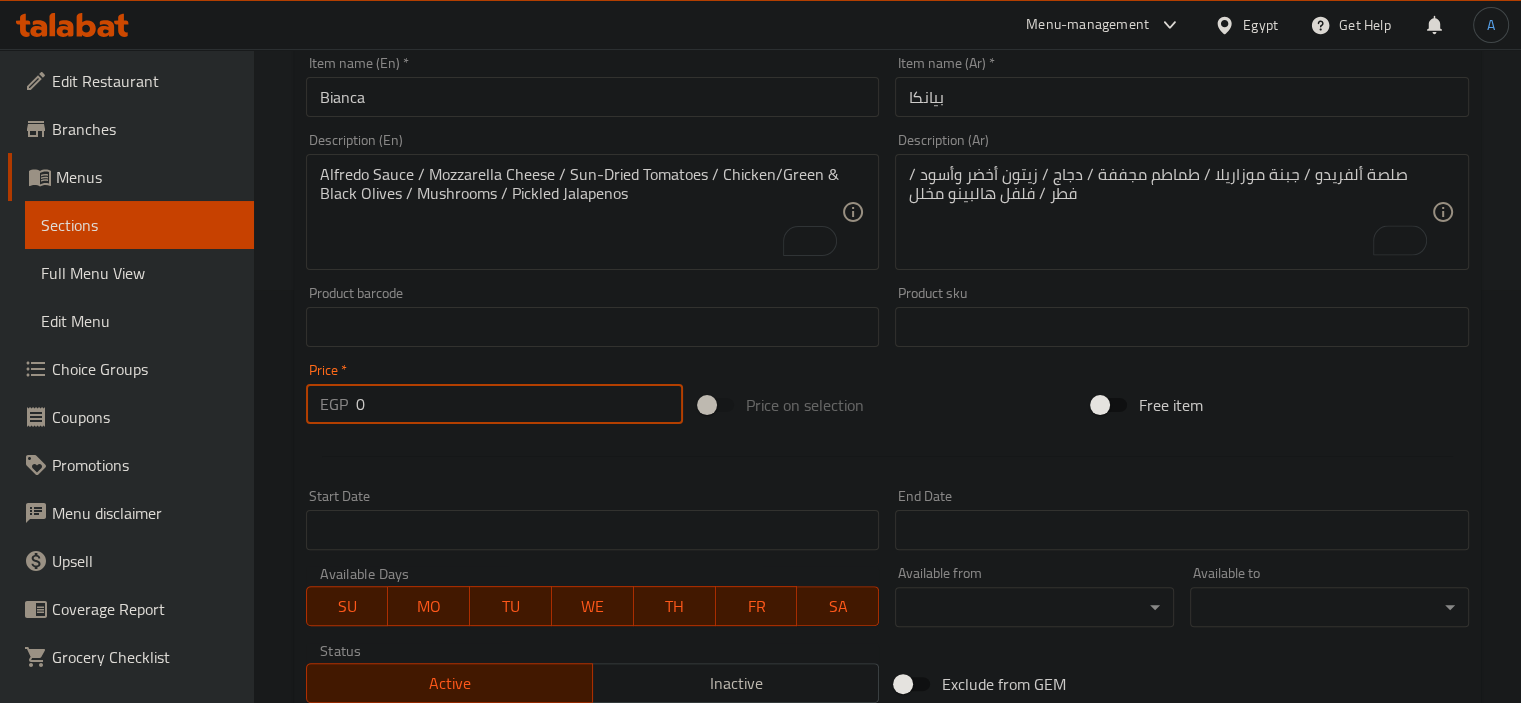drag, startPoint x: 394, startPoint y: 415, endPoint x: 329, endPoint y: 402, distance: 66.287254 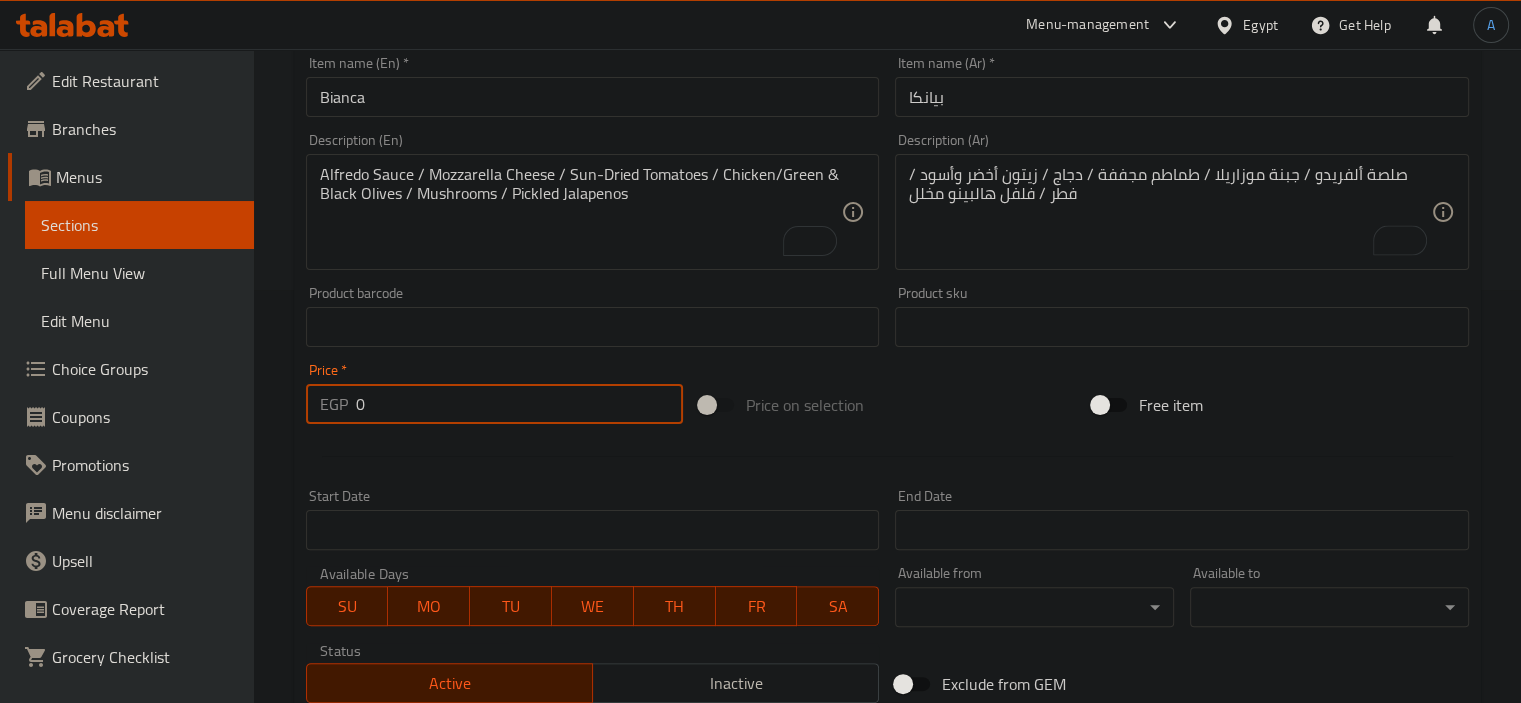 click on "EGP 0 Price  *" at bounding box center [494, 404] 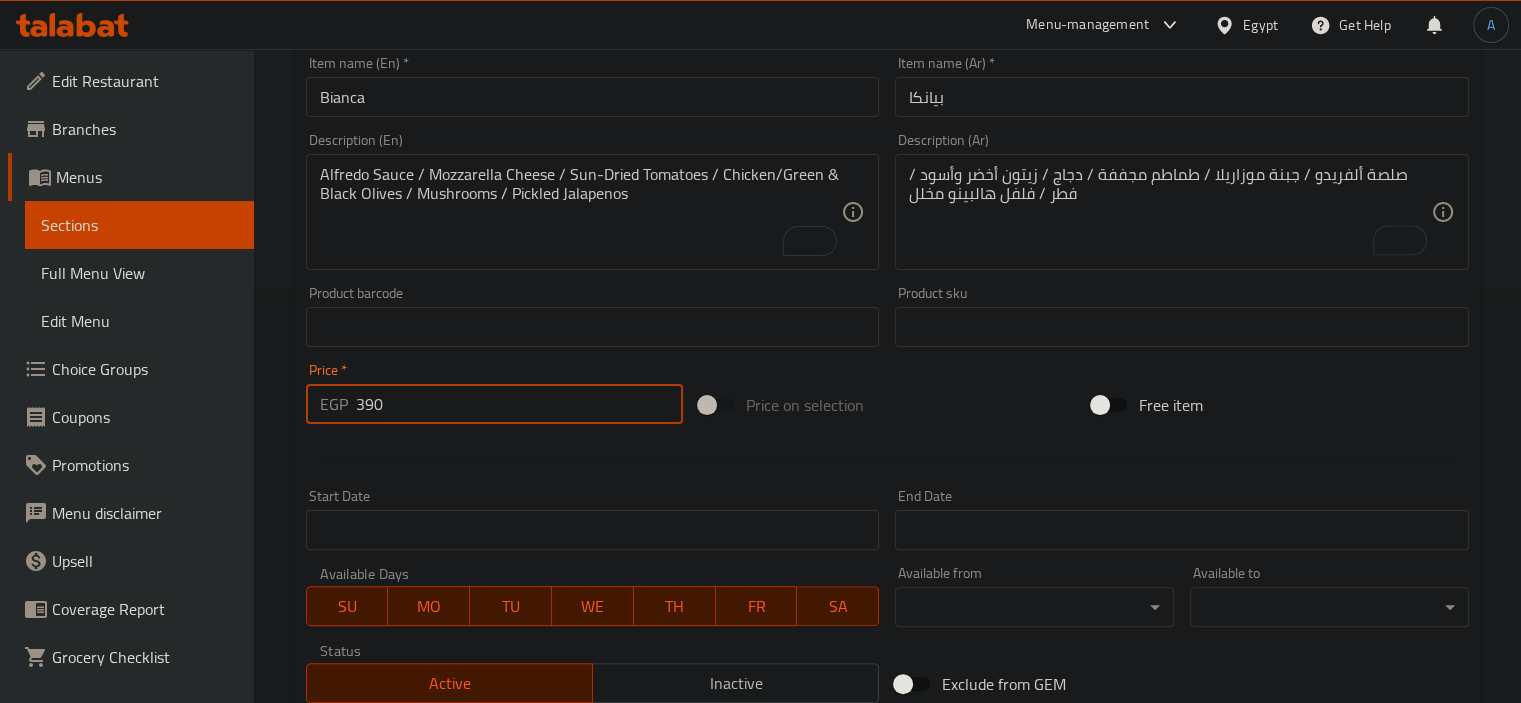 type on "390" 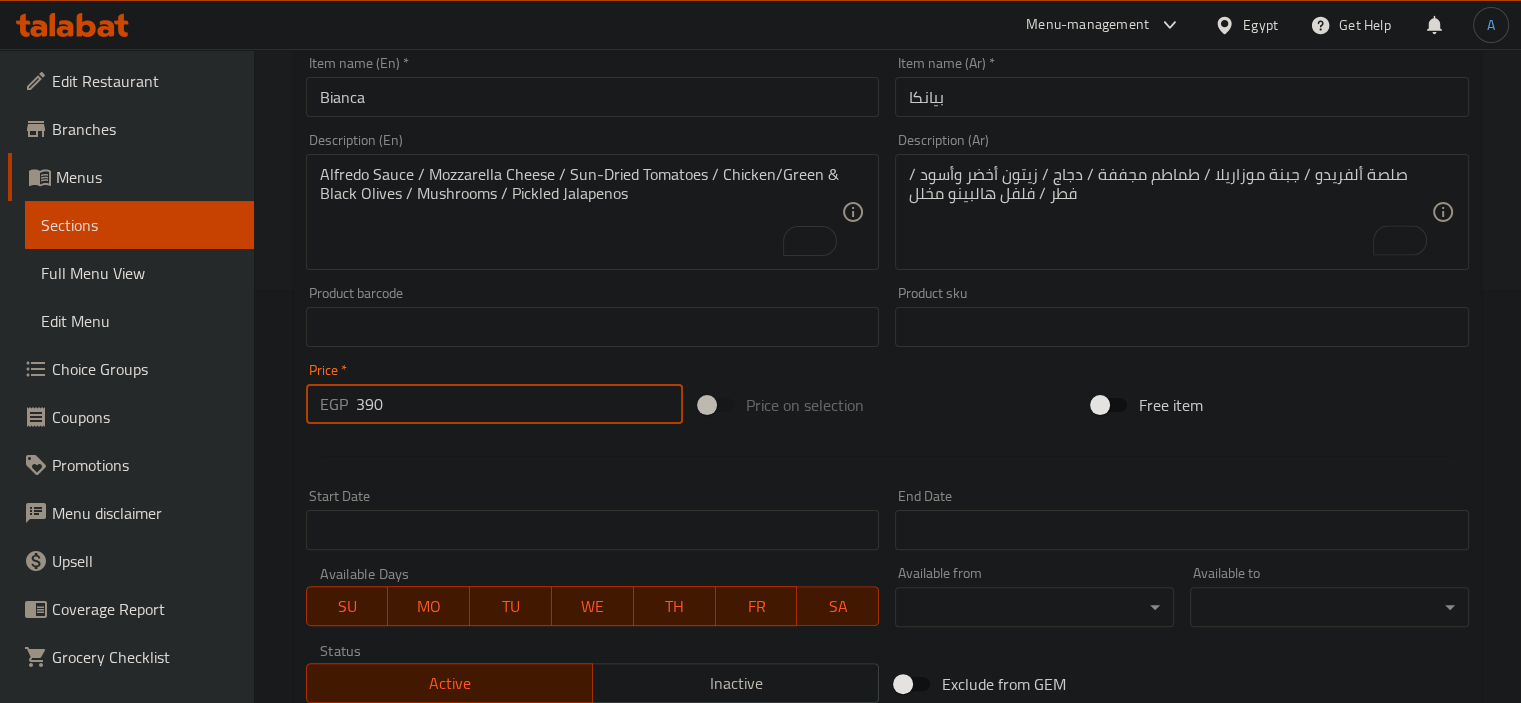 click on "Create" at bounding box center (445, 913) 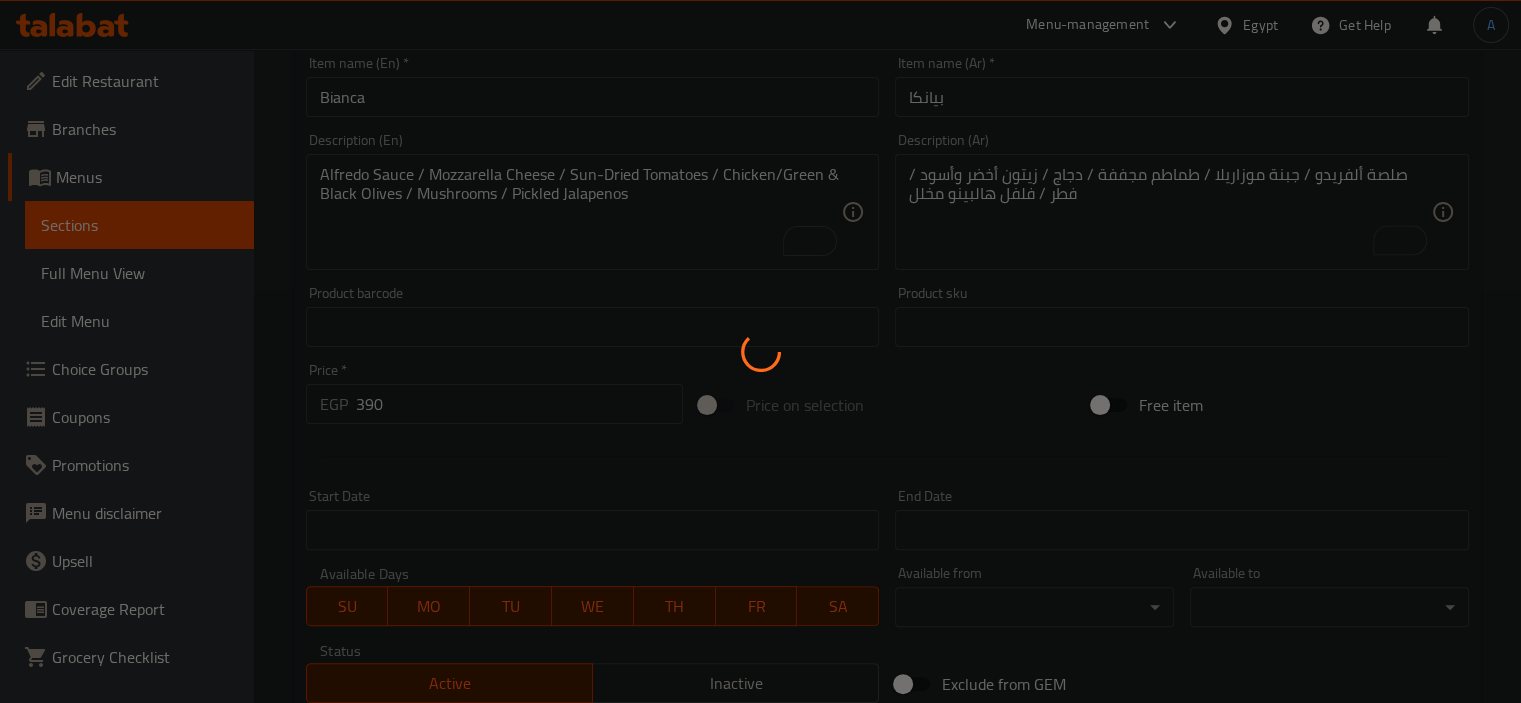 type 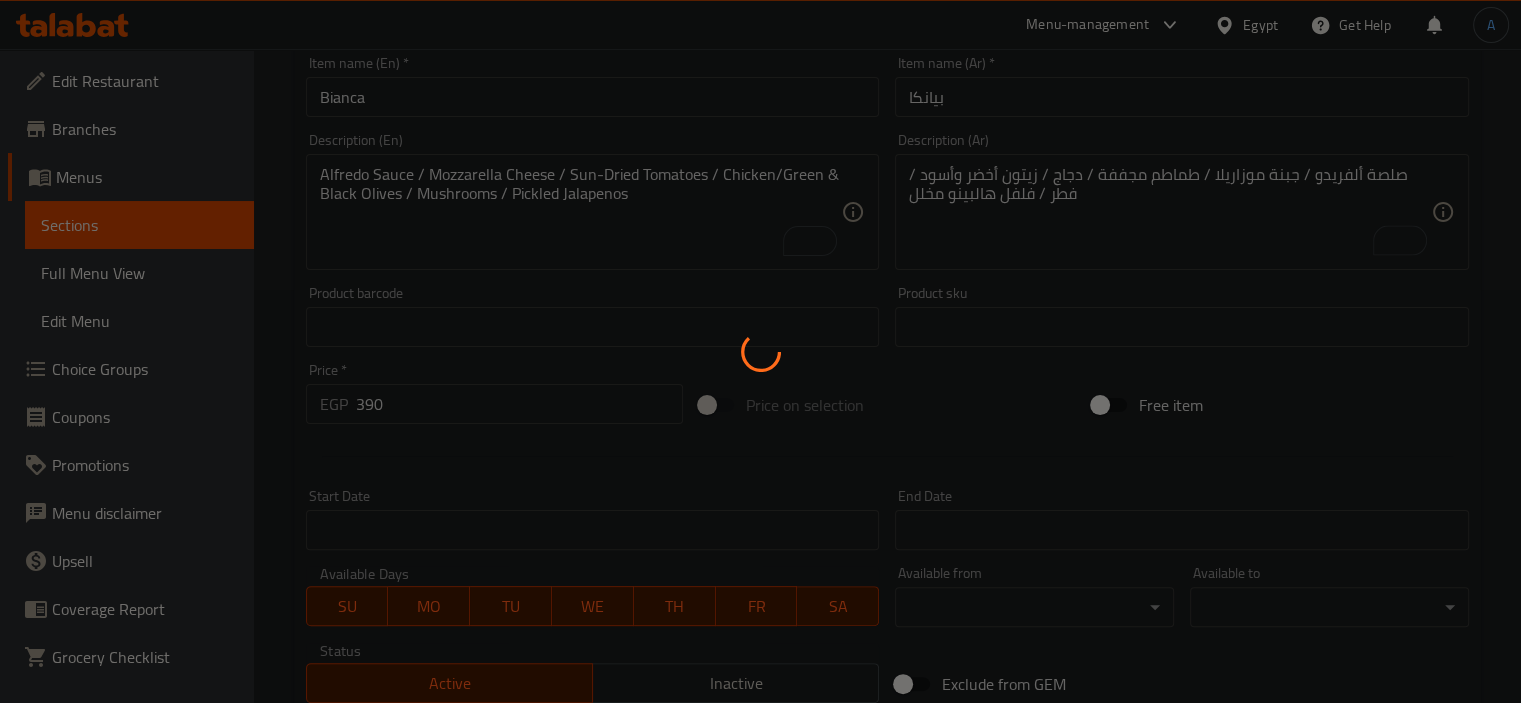 type 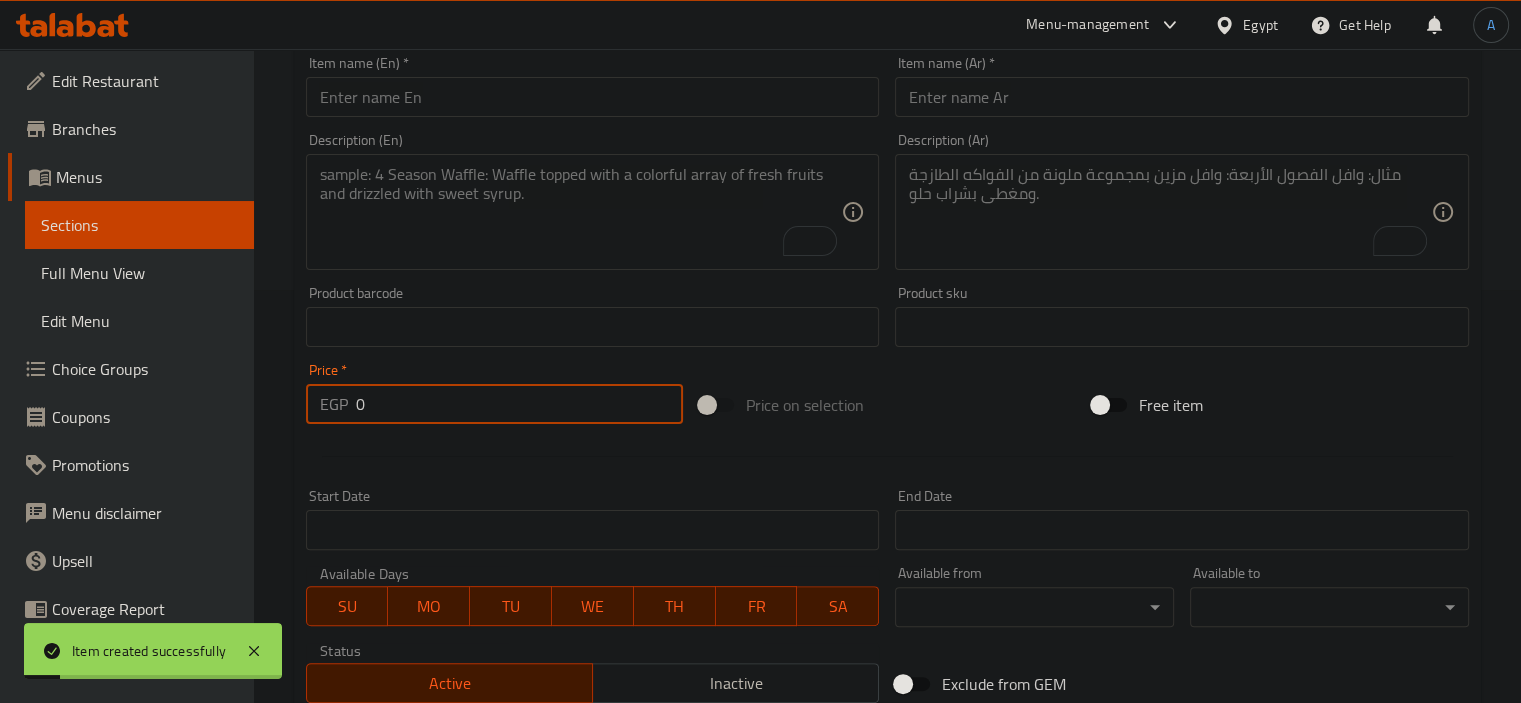 click at bounding box center (593, 97) 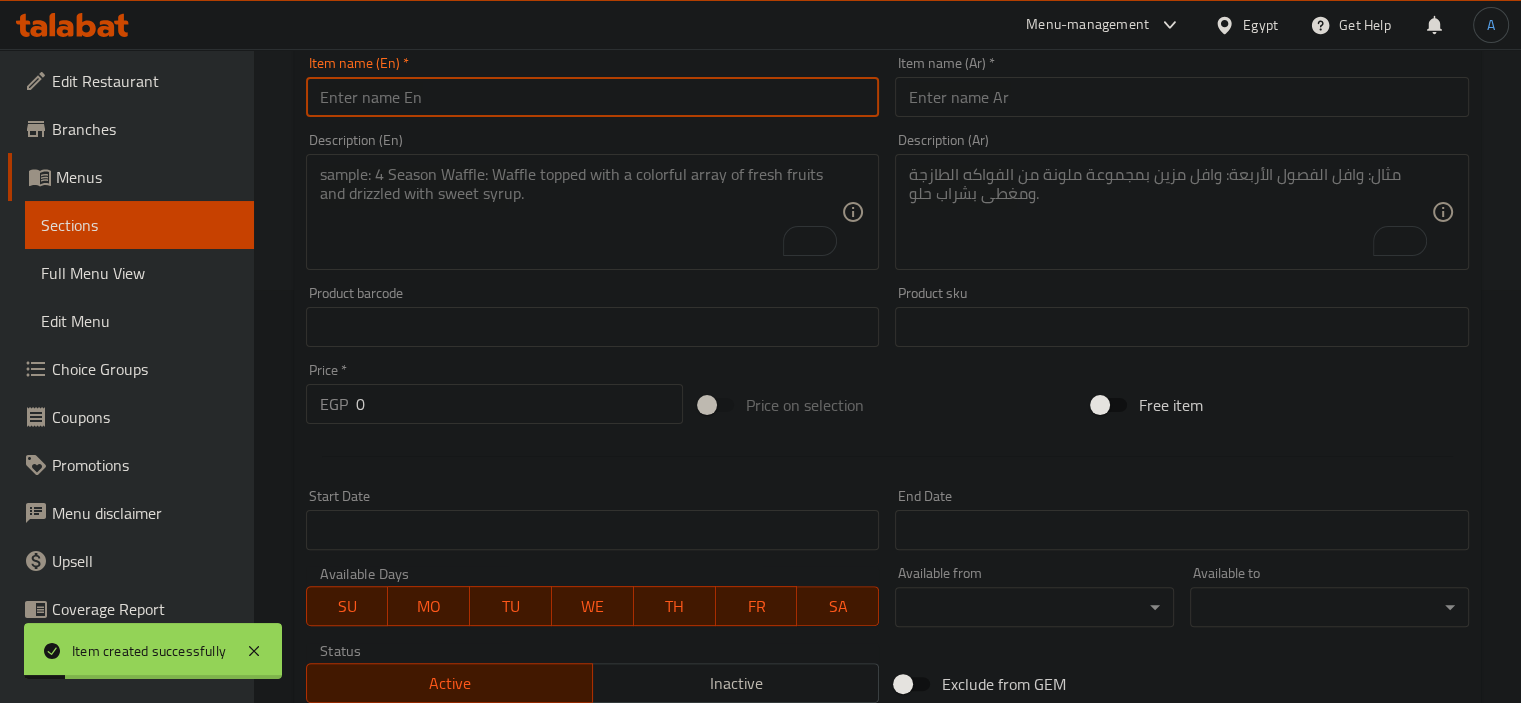 paste on "Schatz Supreme" 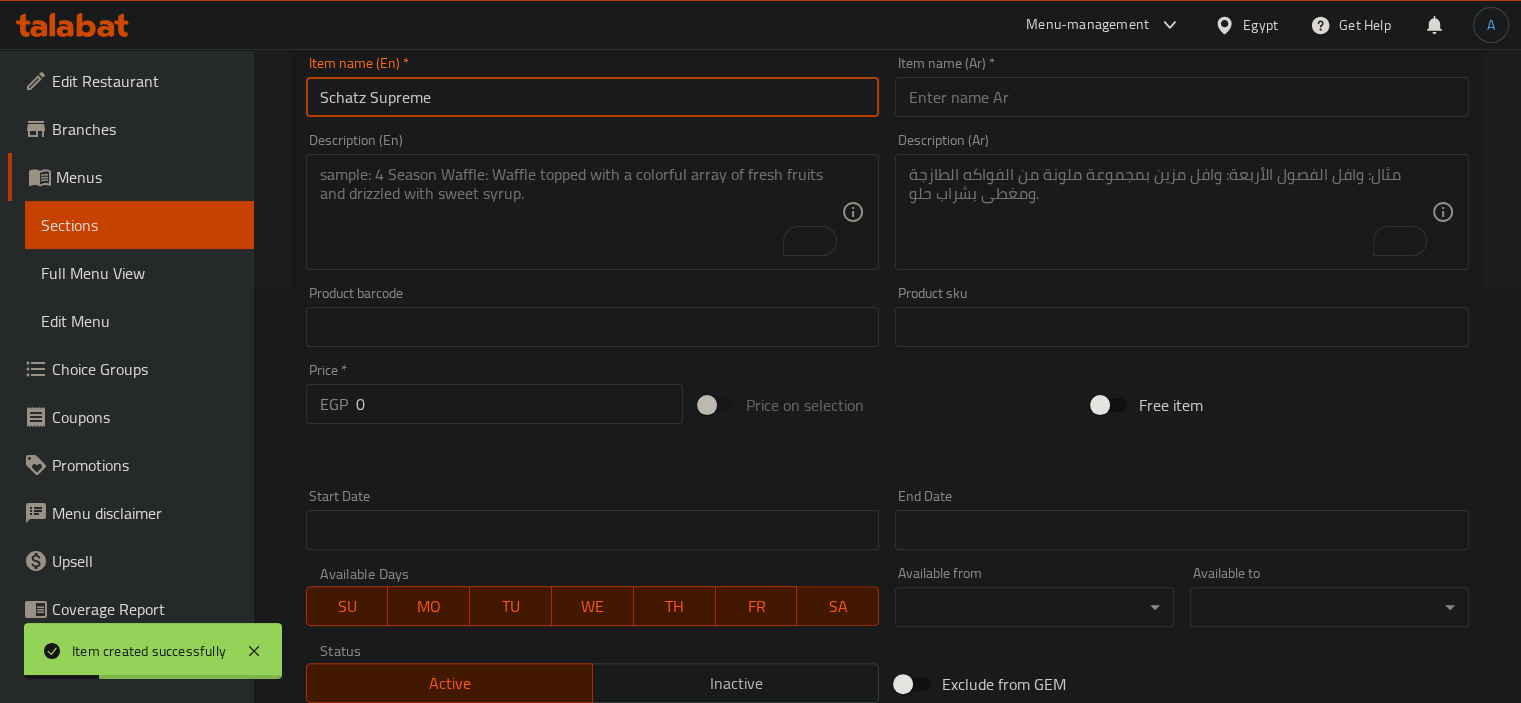 type on "Schatz Supreme" 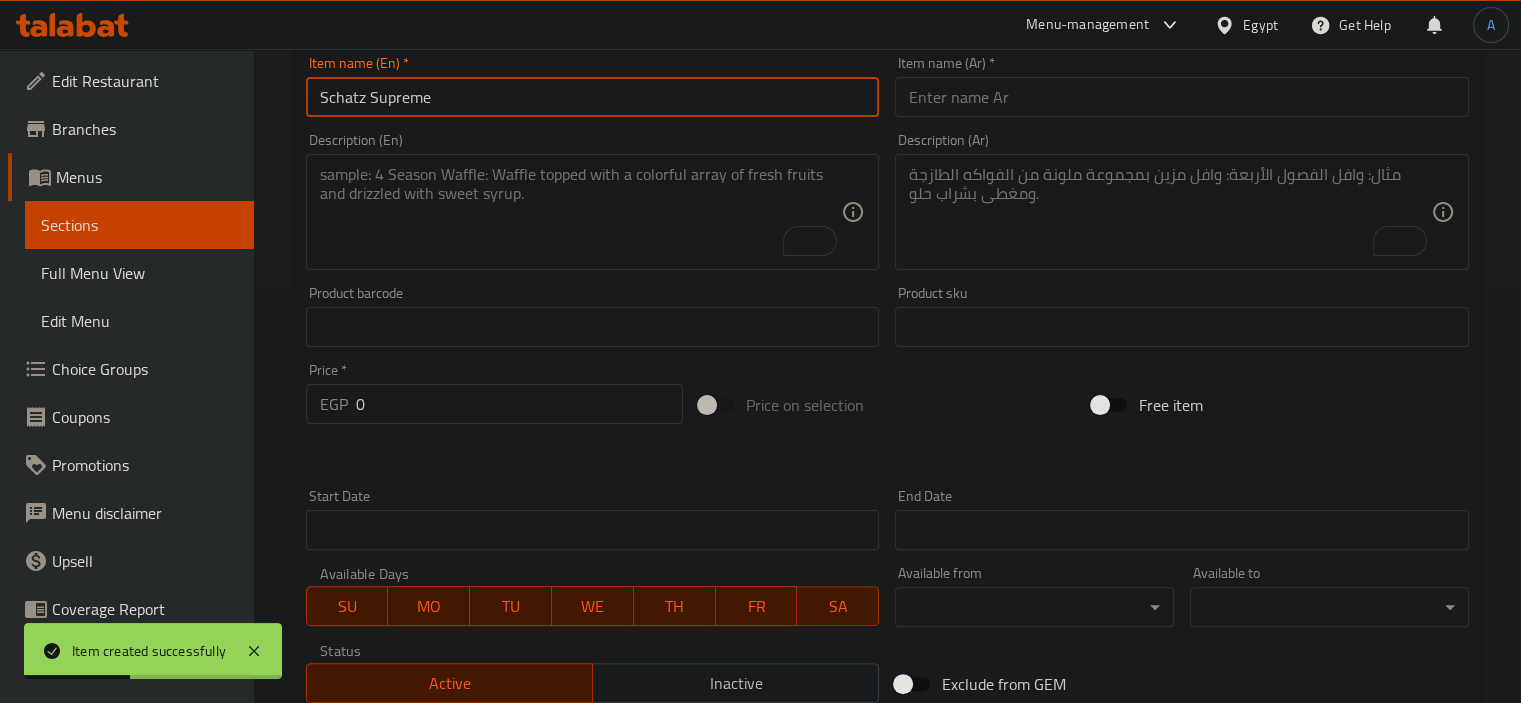click at bounding box center [1182, 97] 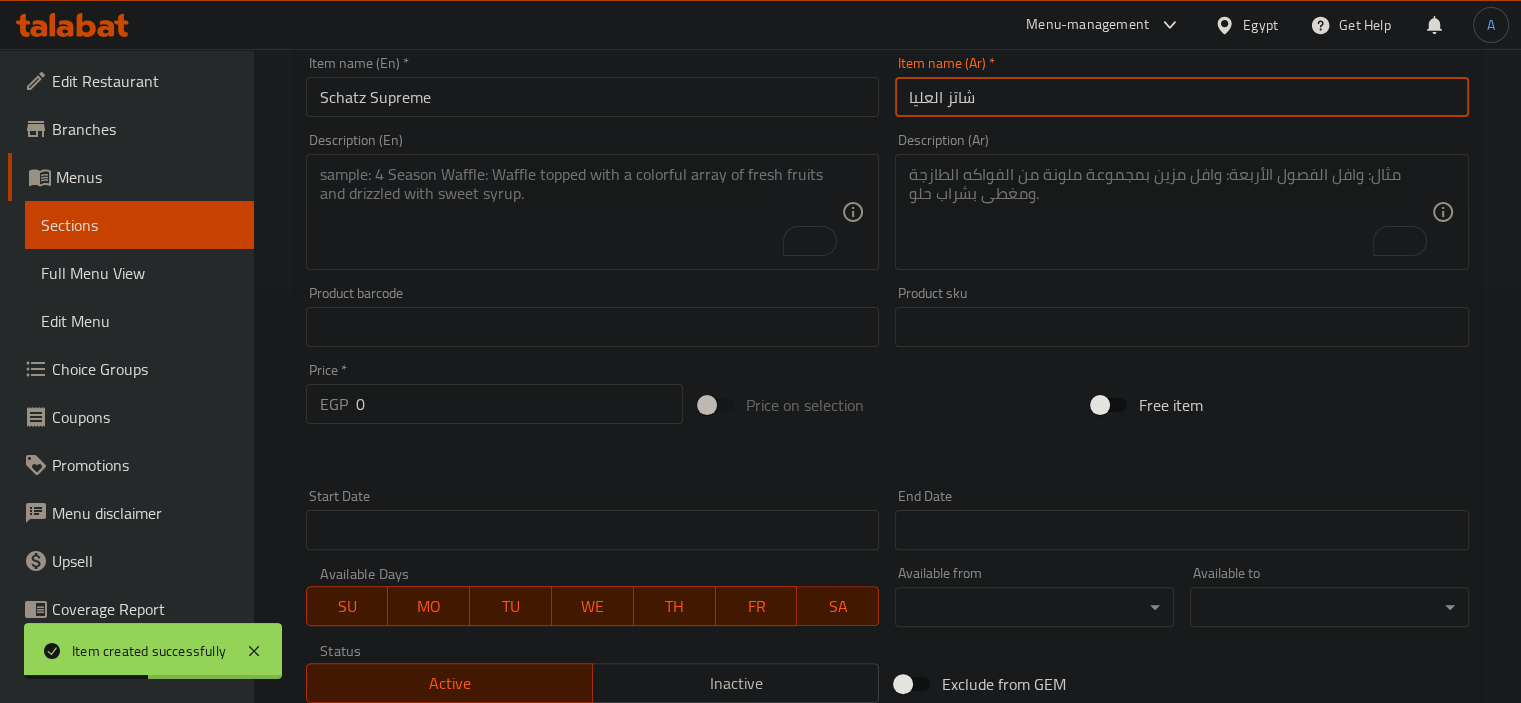 click on "شاتز العليا" at bounding box center [1182, 97] 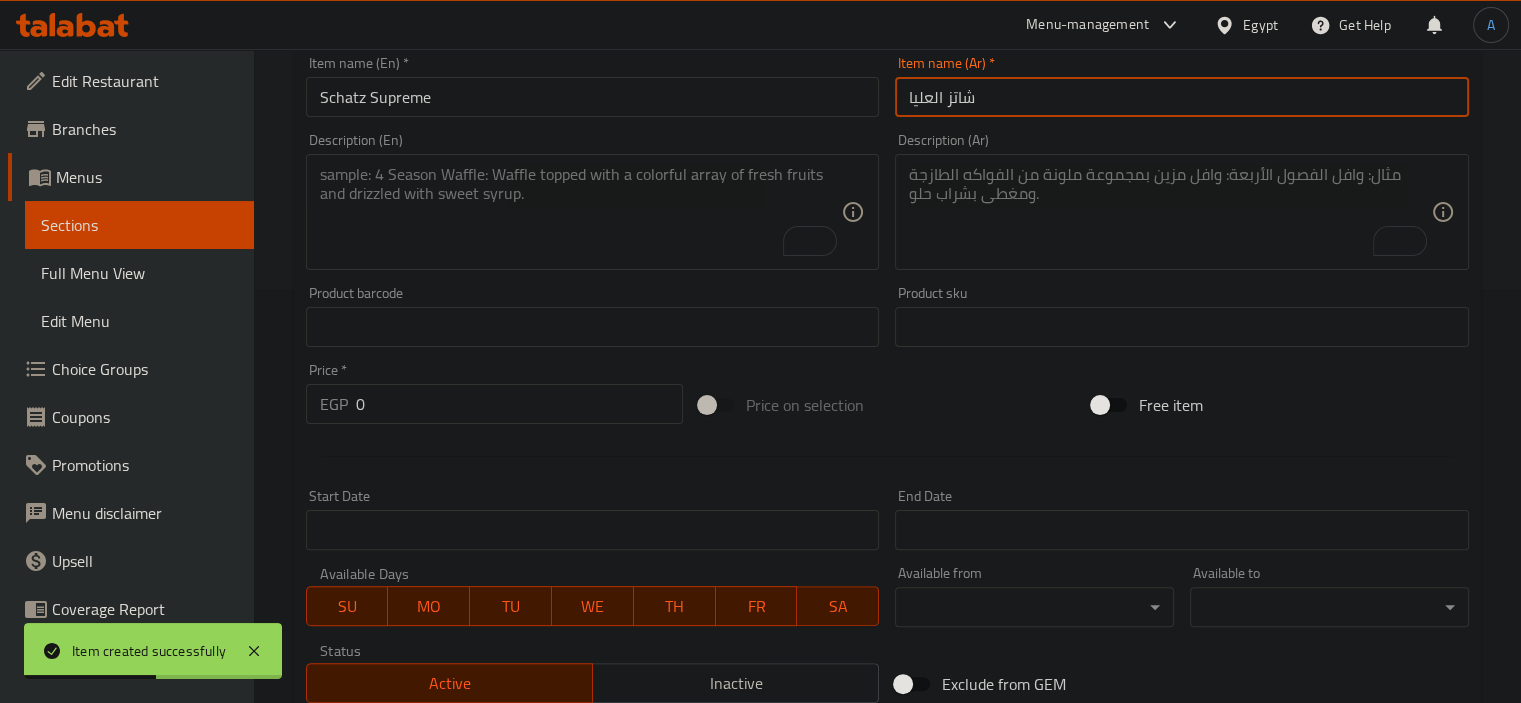 click on "شاتز العليا" at bounding box center (1182, 97) 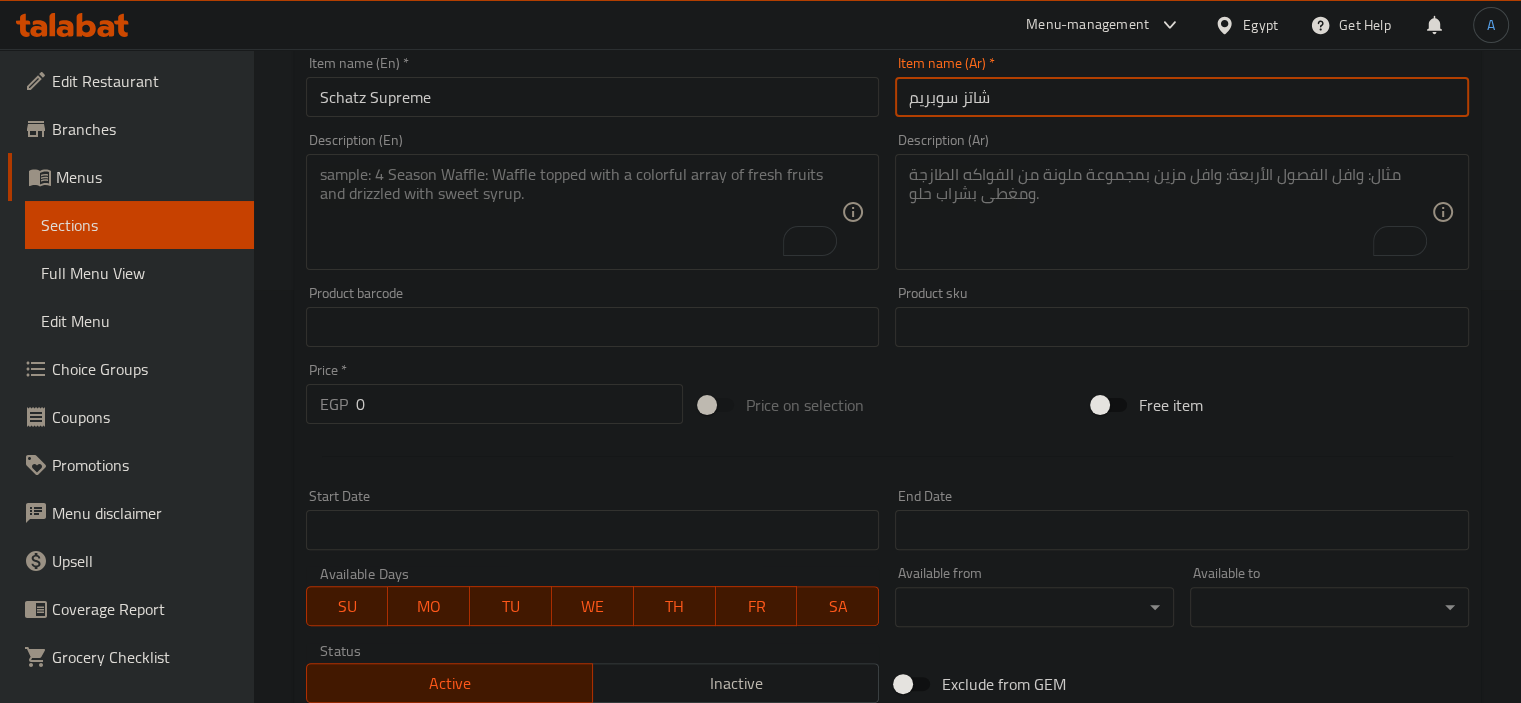 type on "شاتز سوبريم" 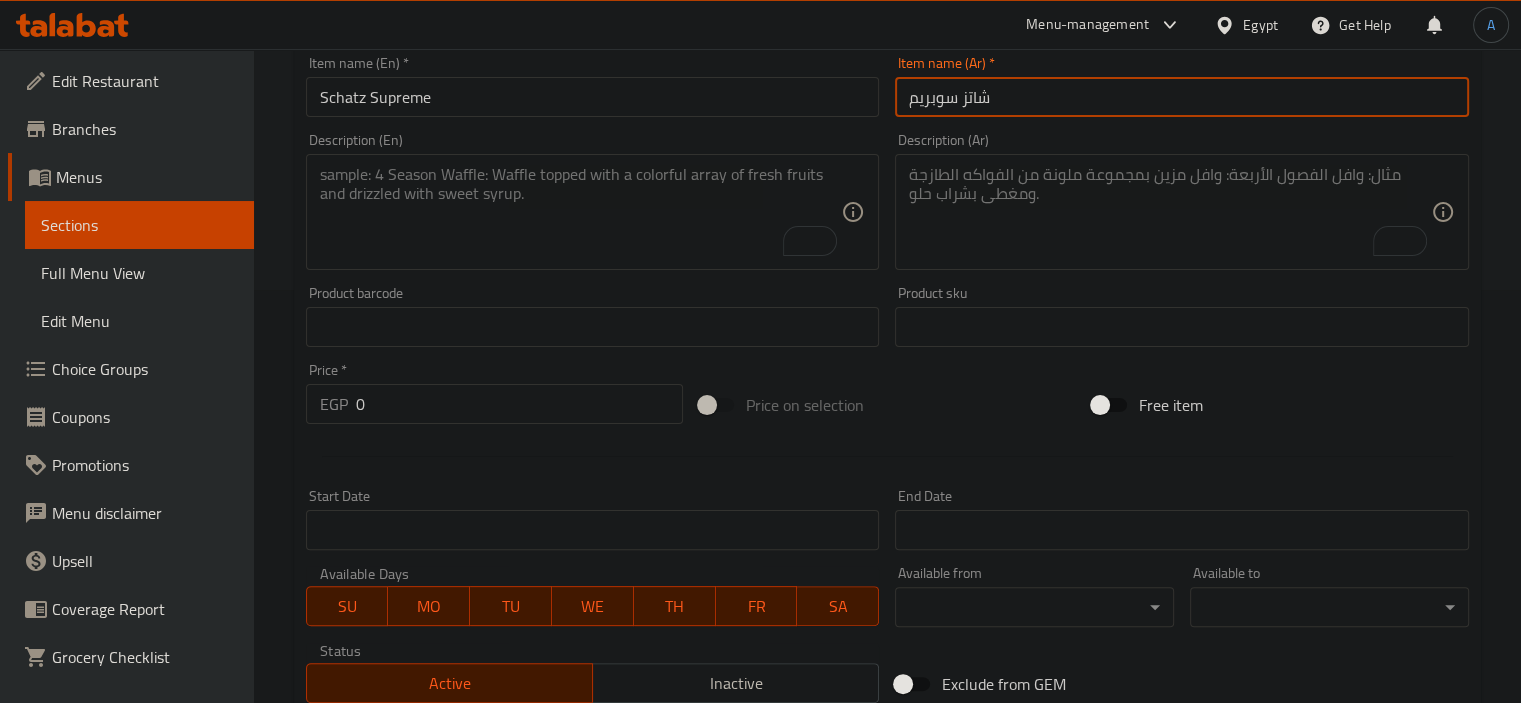 click at bounding box center (581, 212) 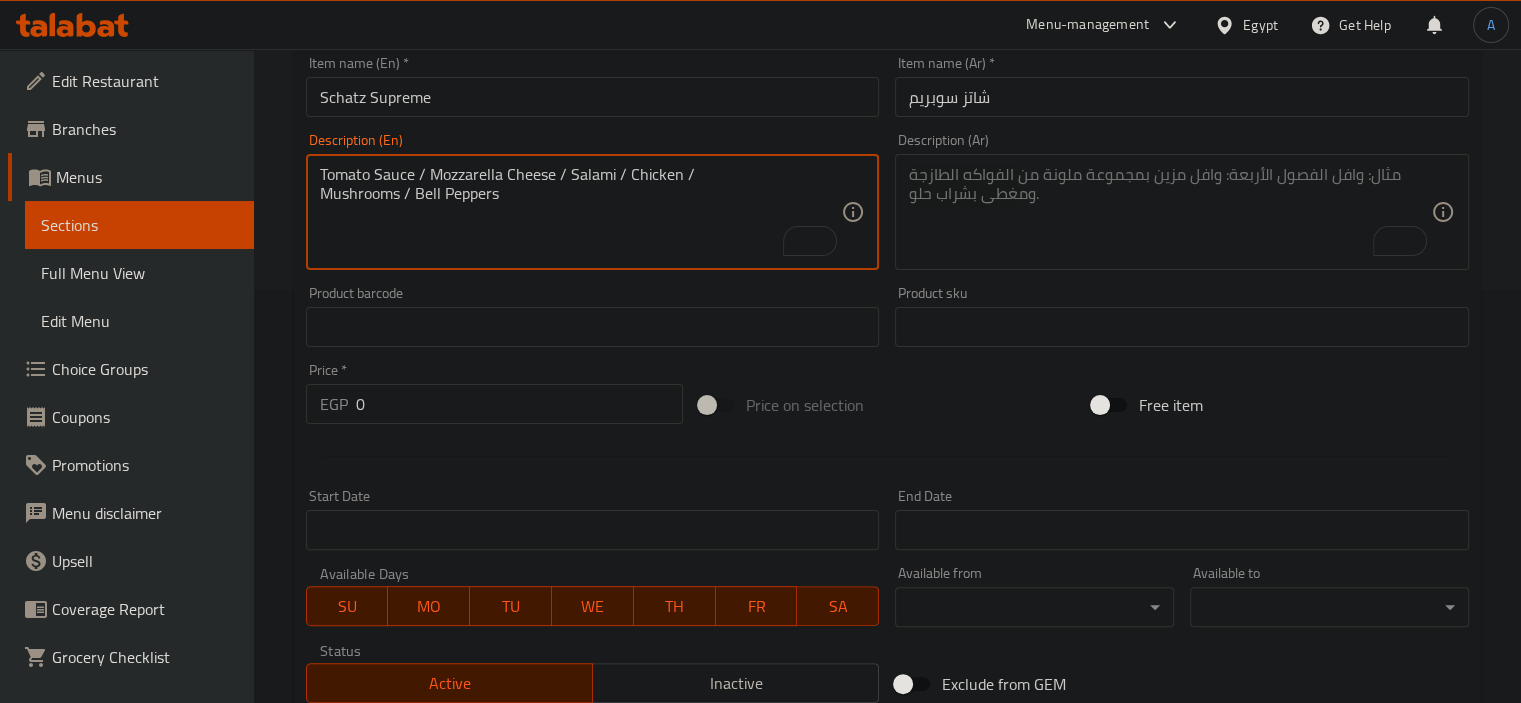 type on "Tomato Sauce / Mozzarella Cheese / Salami / Chicken /
Mushrooms / Bell Peppers" 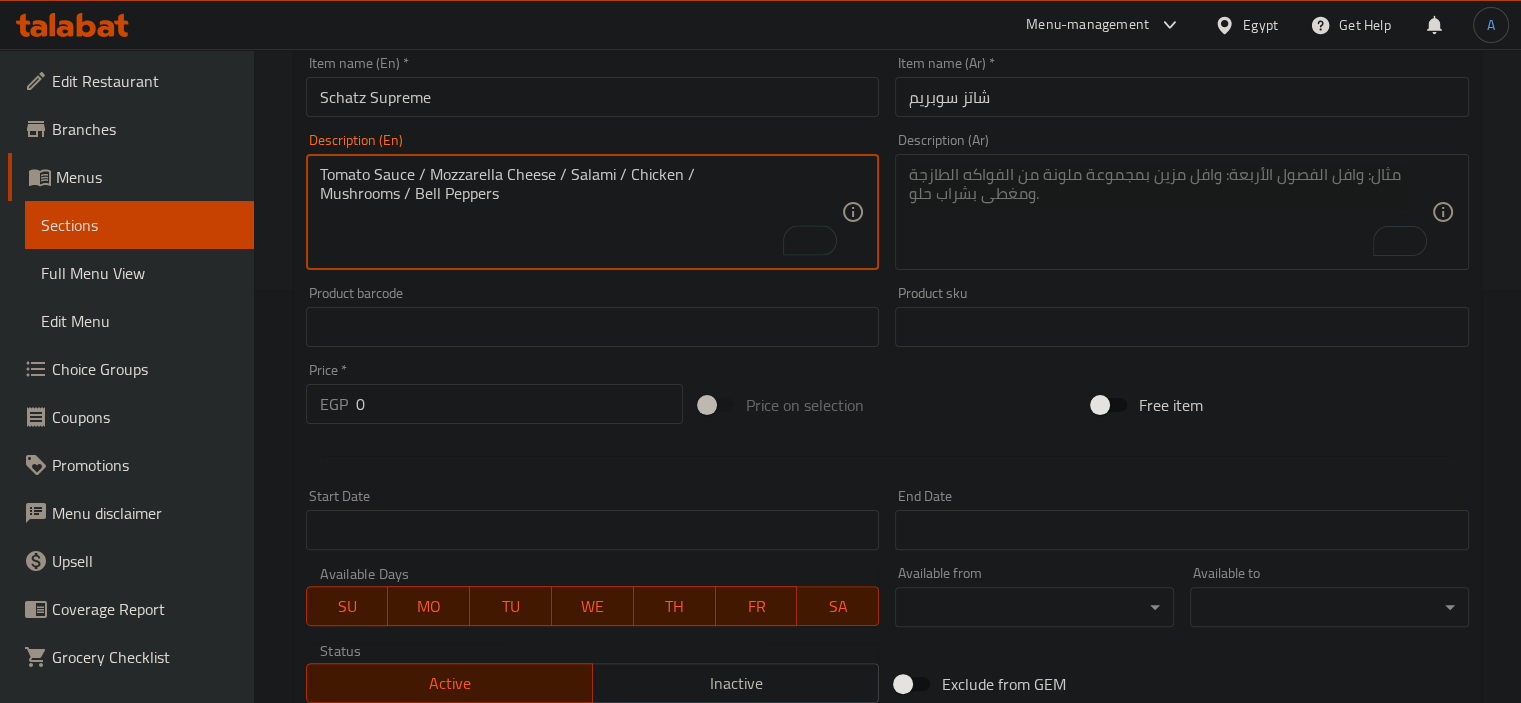 click at bounding box center [1170, 212] 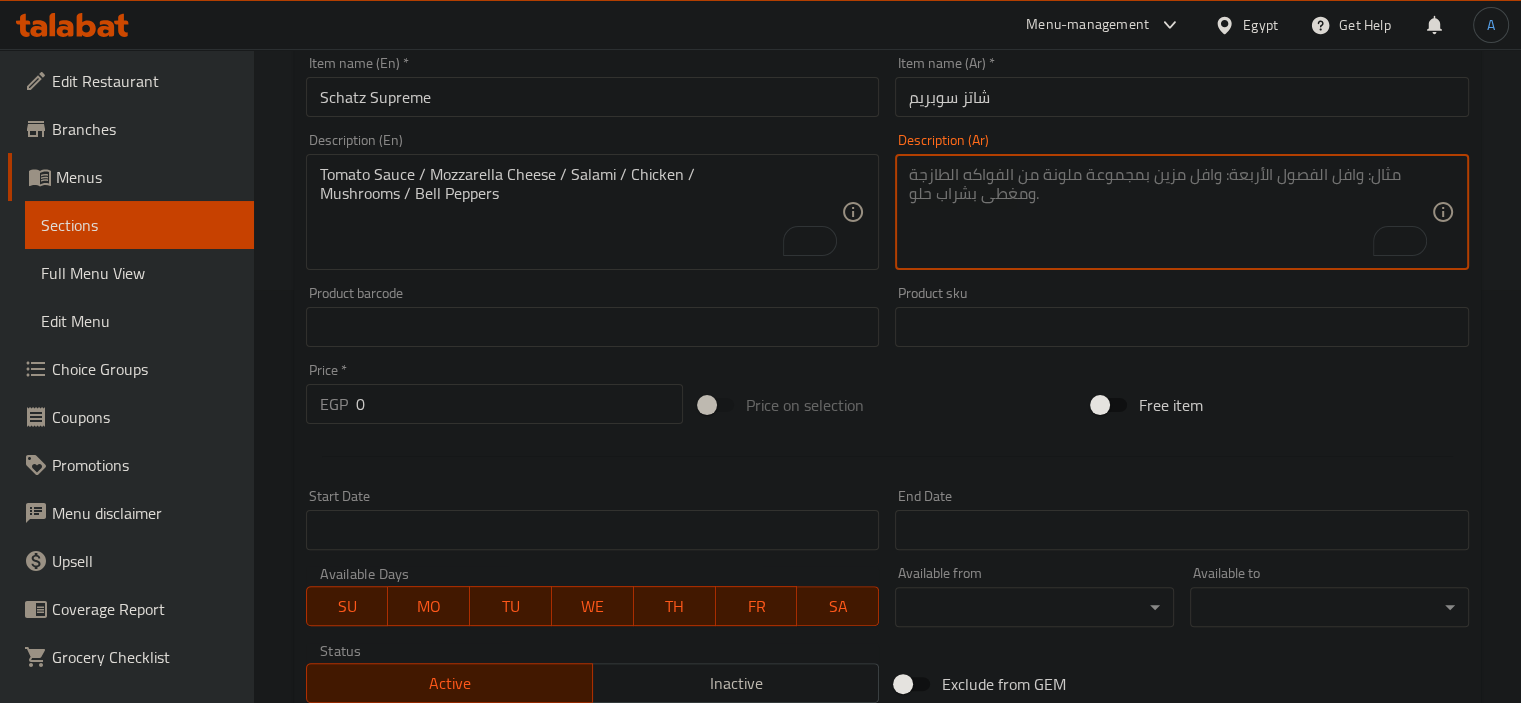 paste on "صلصة طماطم / جبنة موزاريلا / سلامي / دجاج / فطر / فلفل رومي" 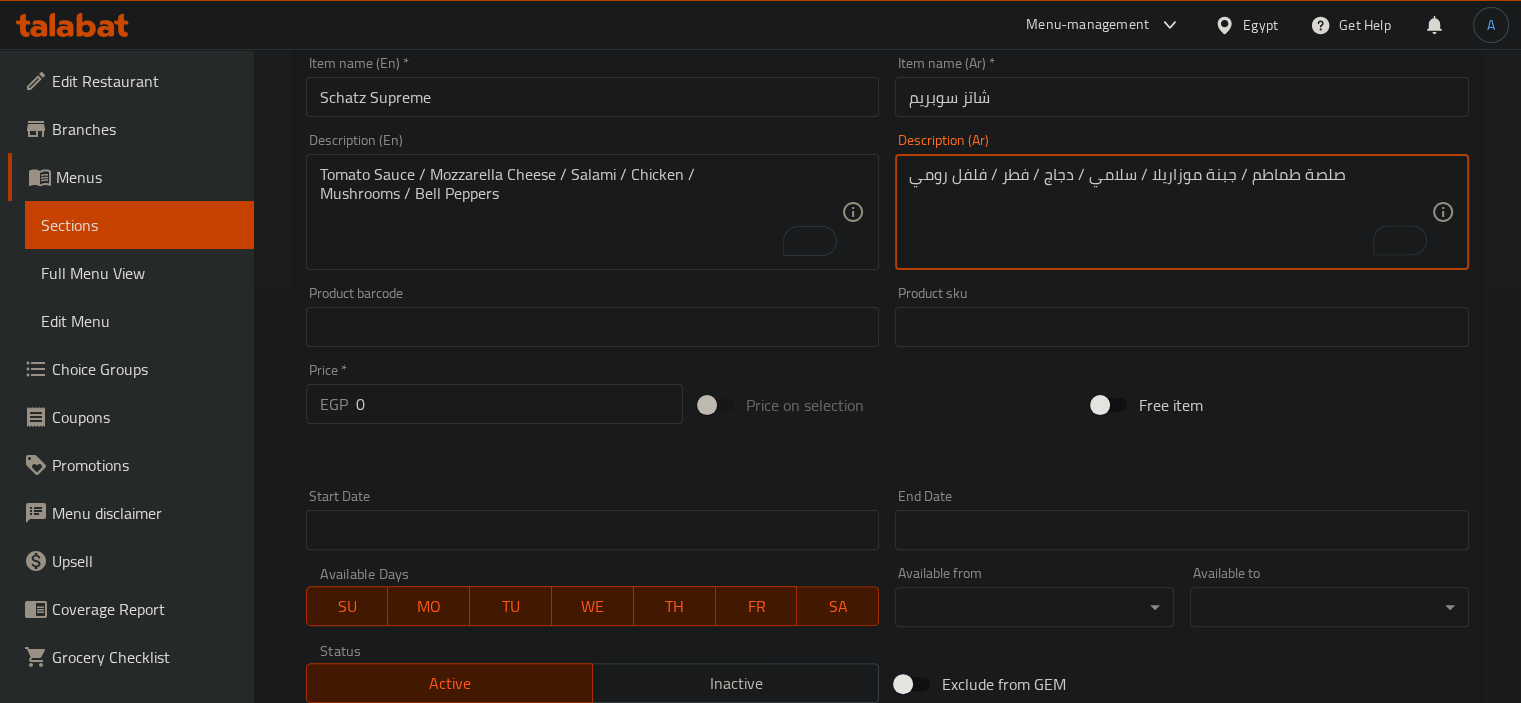 type on "صلصة طماطم / جبنة موزاريلا / سلامي / دجاج / فطر / فلفل رومي" 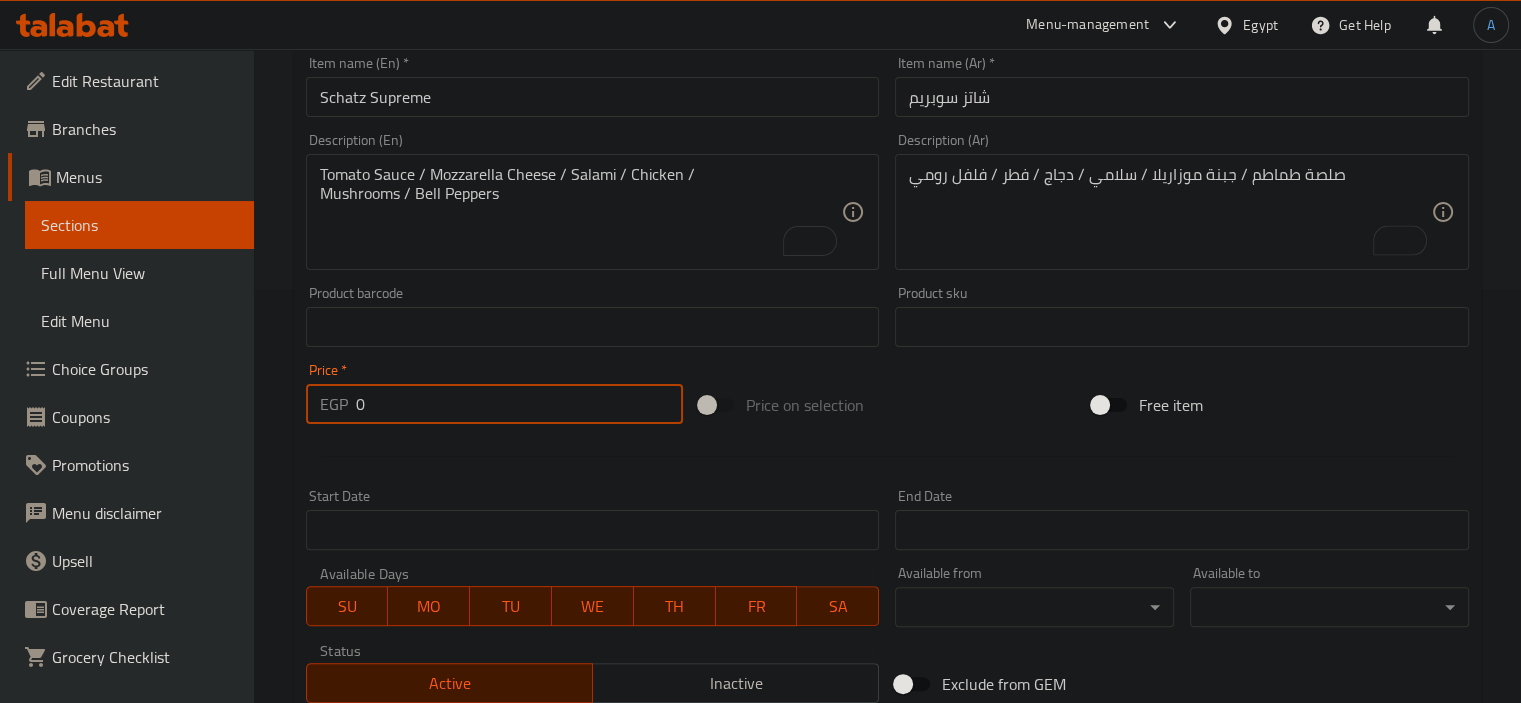 drag, startPoint x: 353, startPoint y: 403, endPoint x: 316, endPoint y: 399, distance: 37.215588 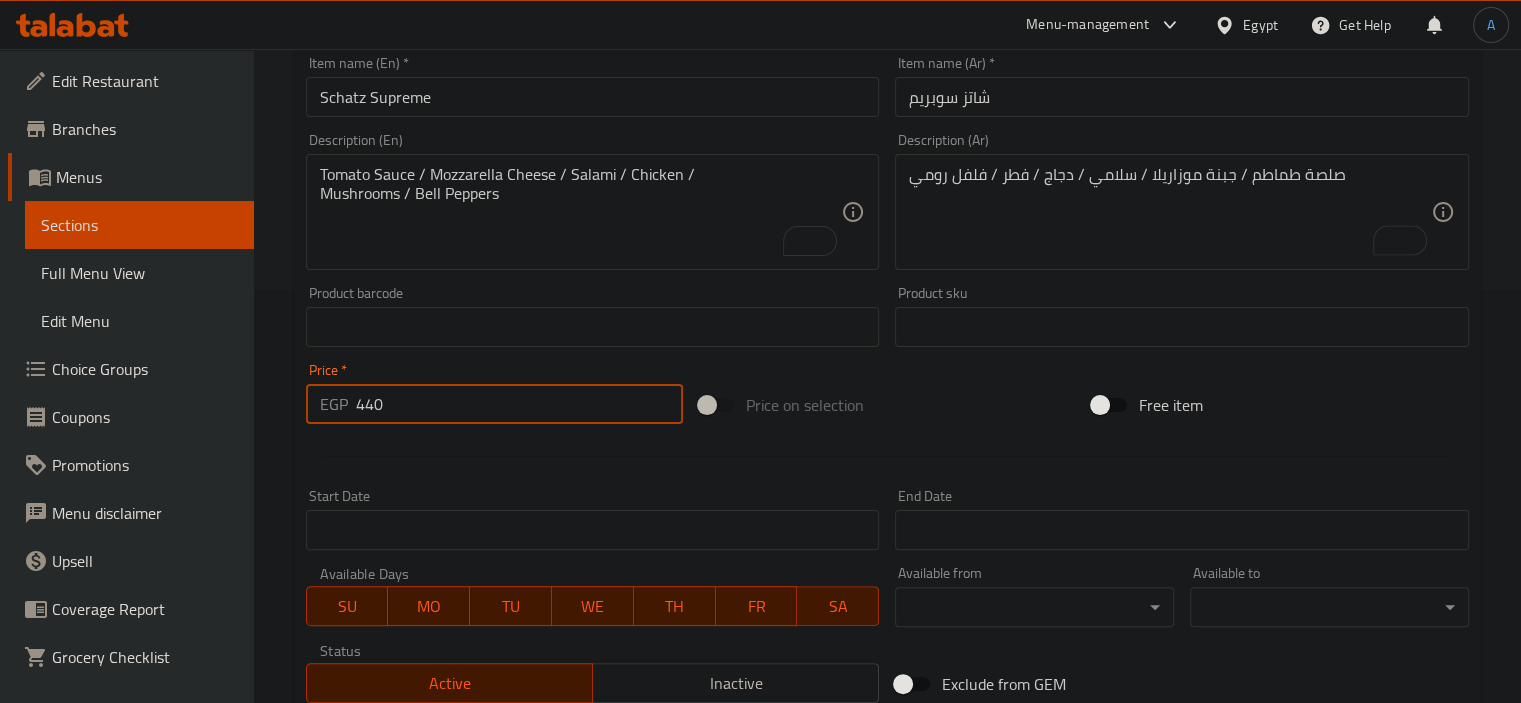 type on "440" 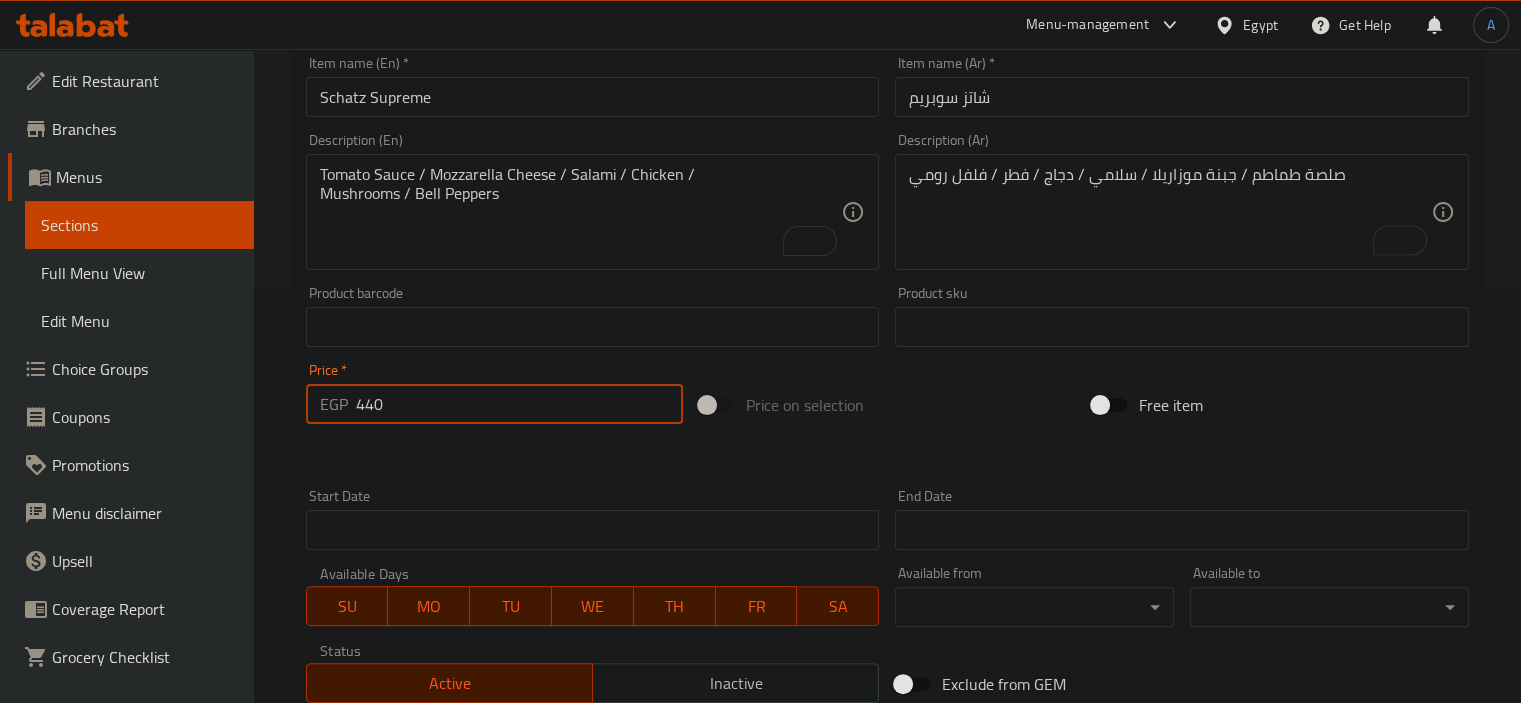 click on "Create" at bounding box center [445, 913] 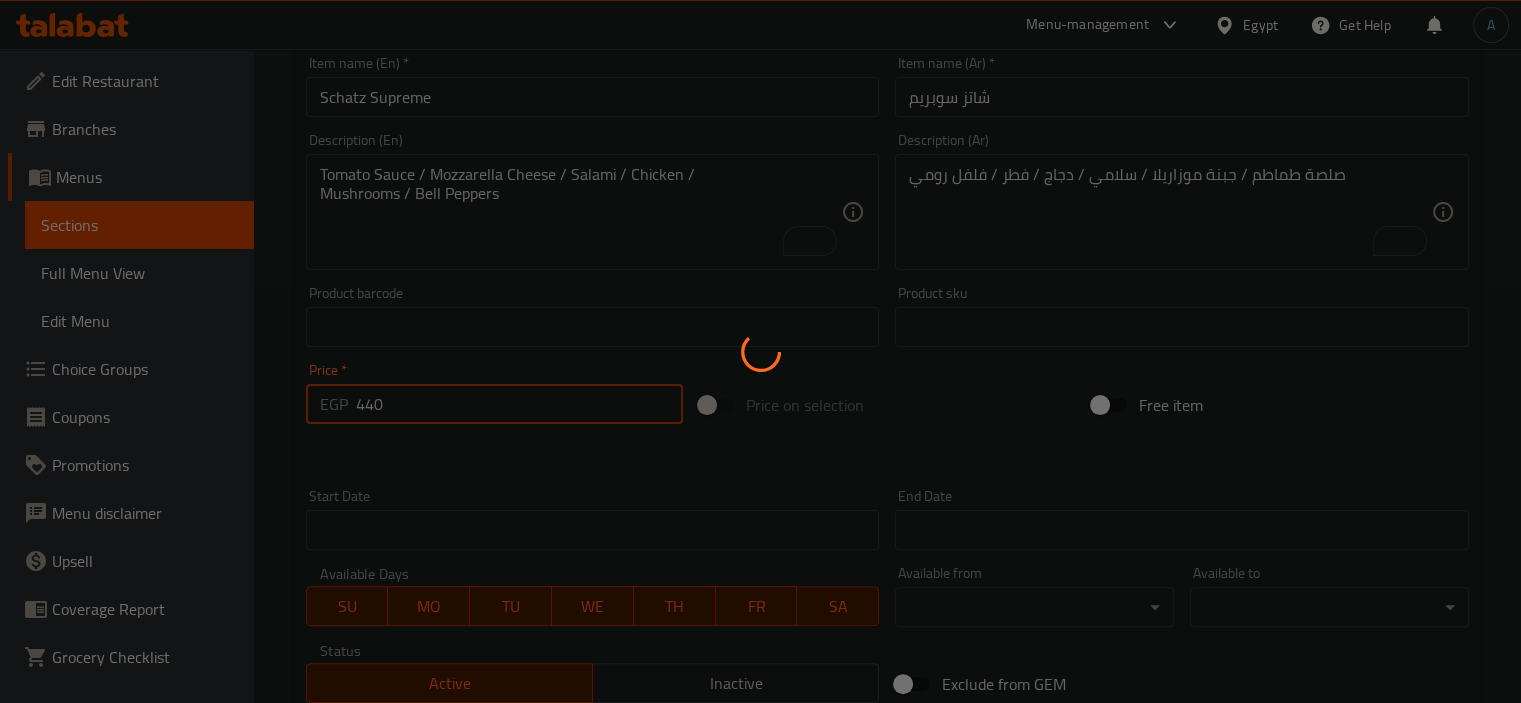 type 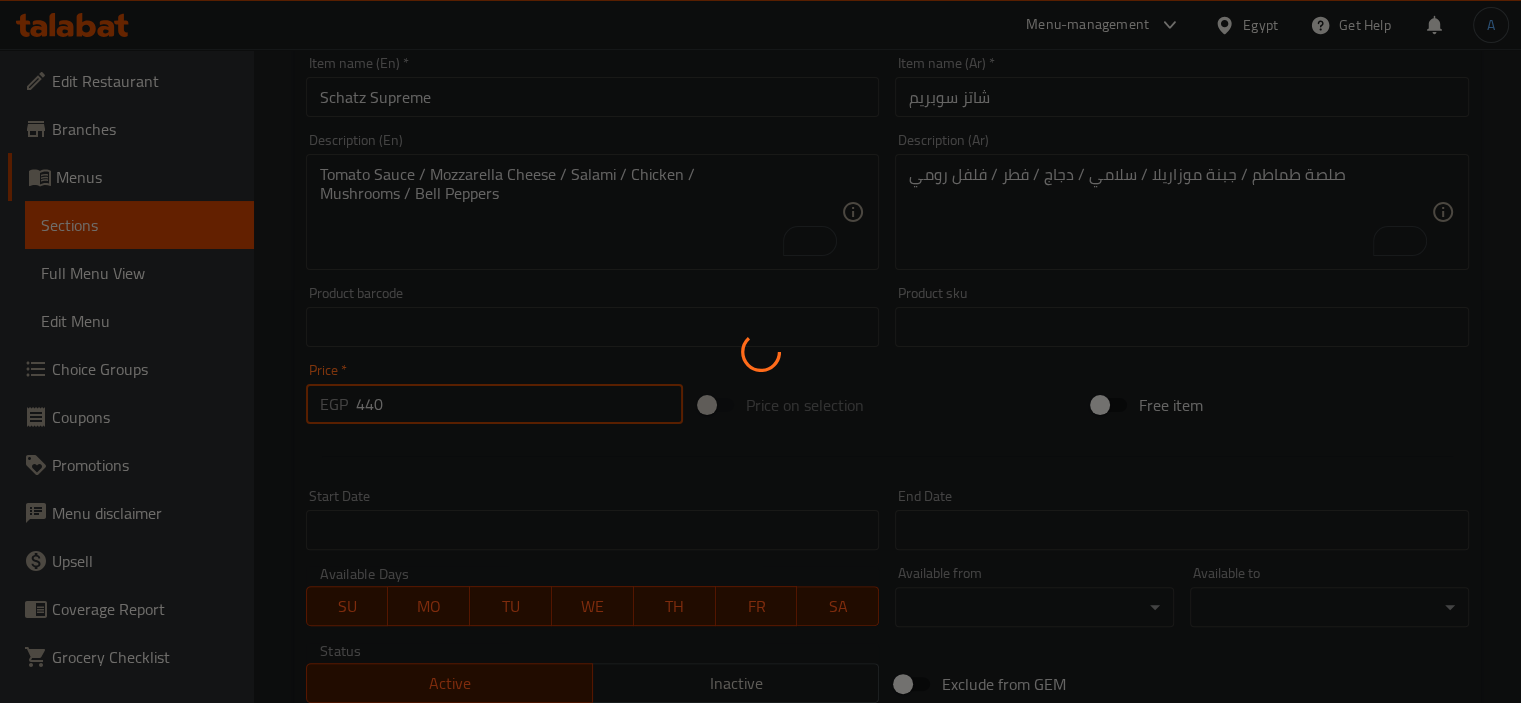 type 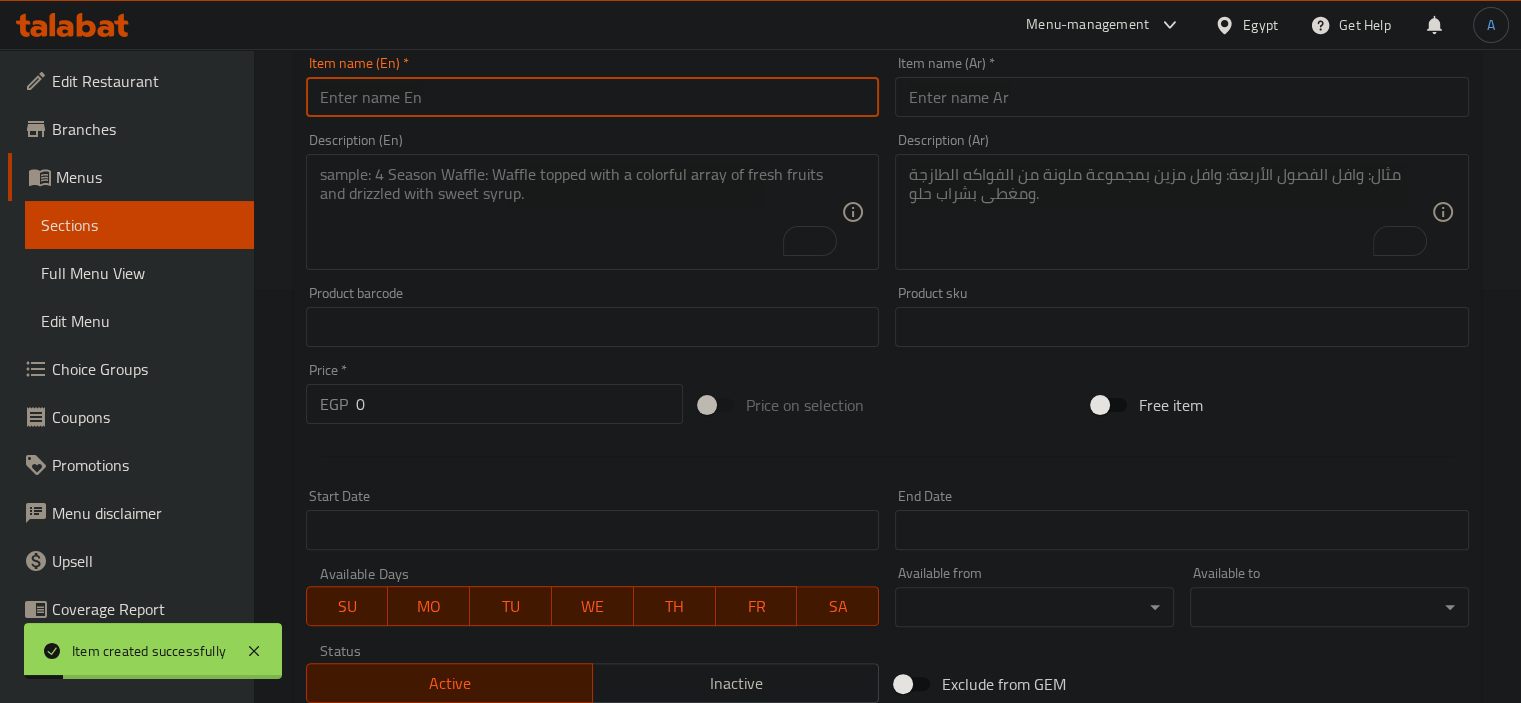 click at bounding box center [593, 97] 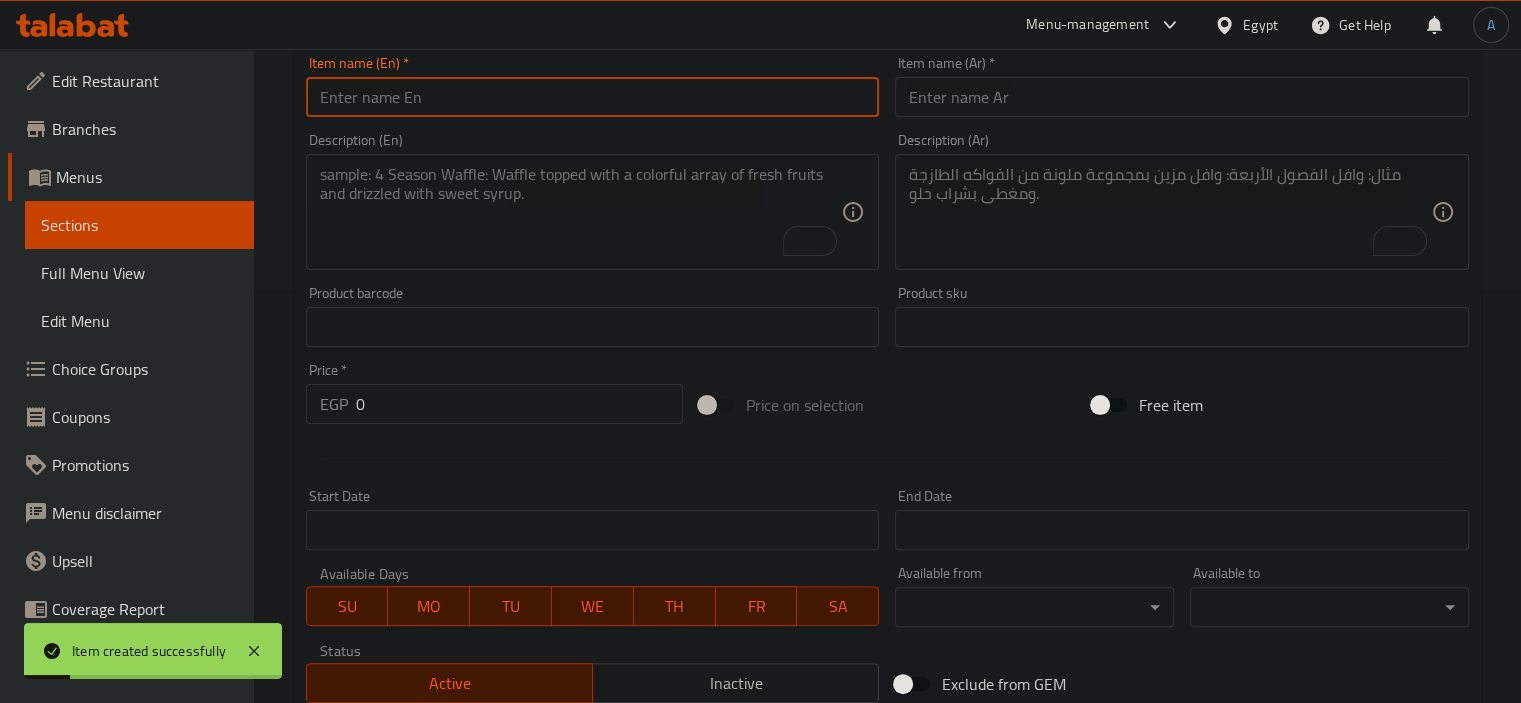 paste on "Diavola" 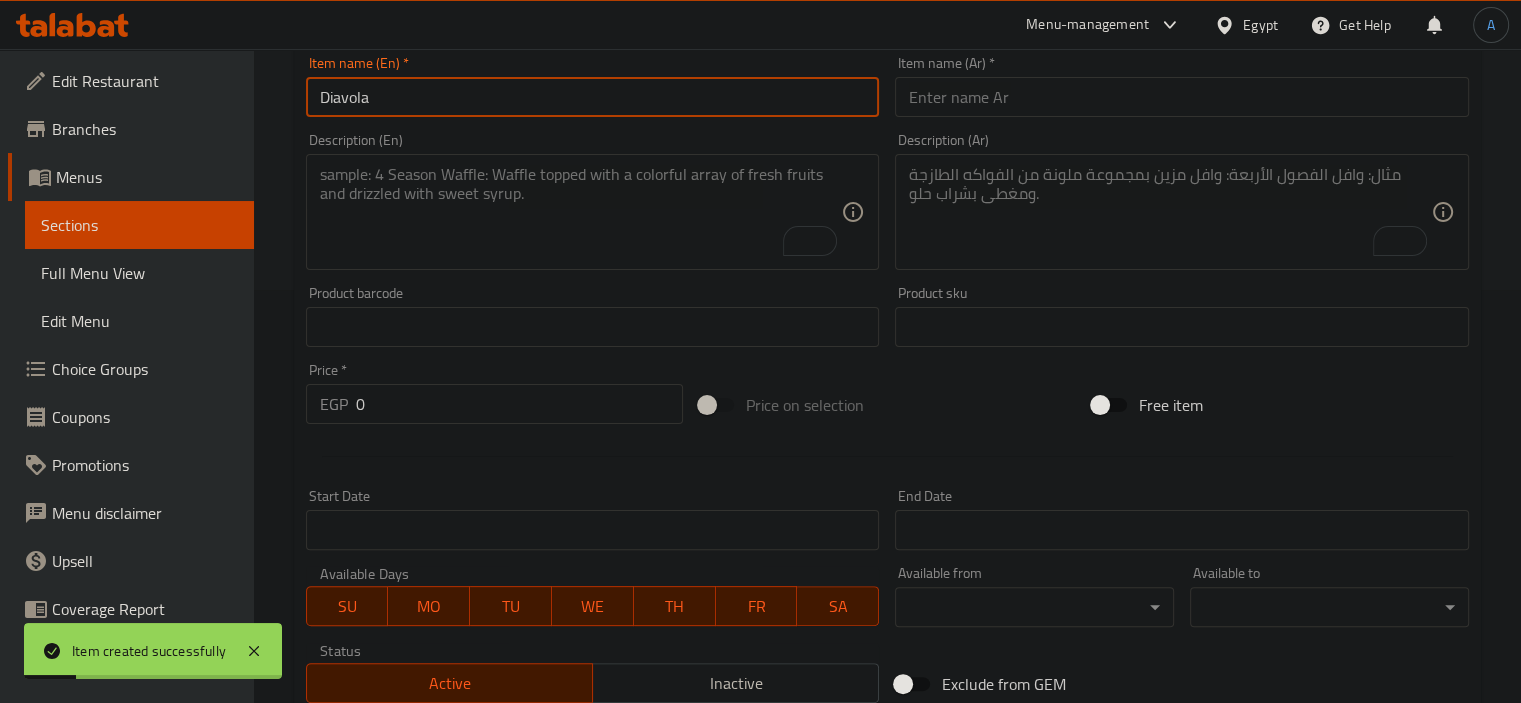 type on "Diavola" 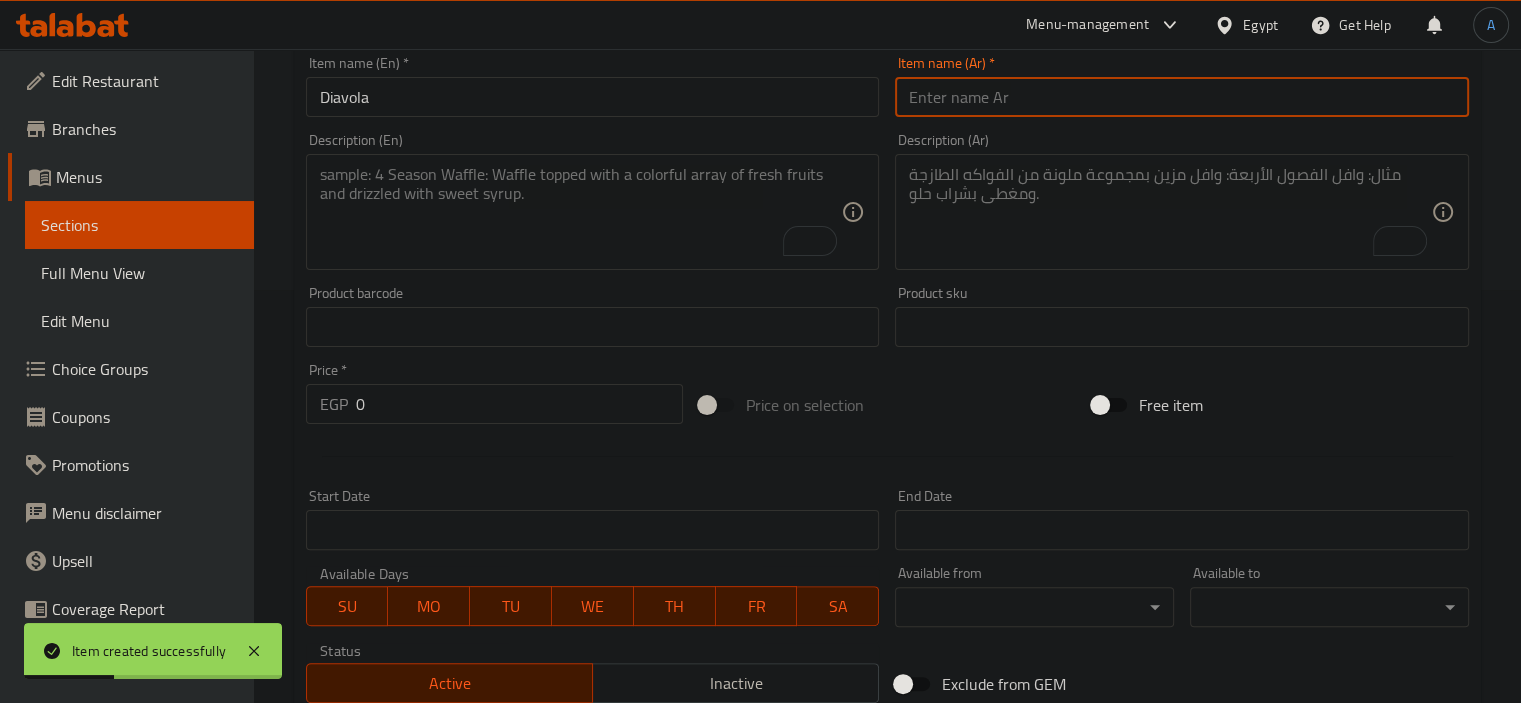 click at bounding box center [1182, 97] 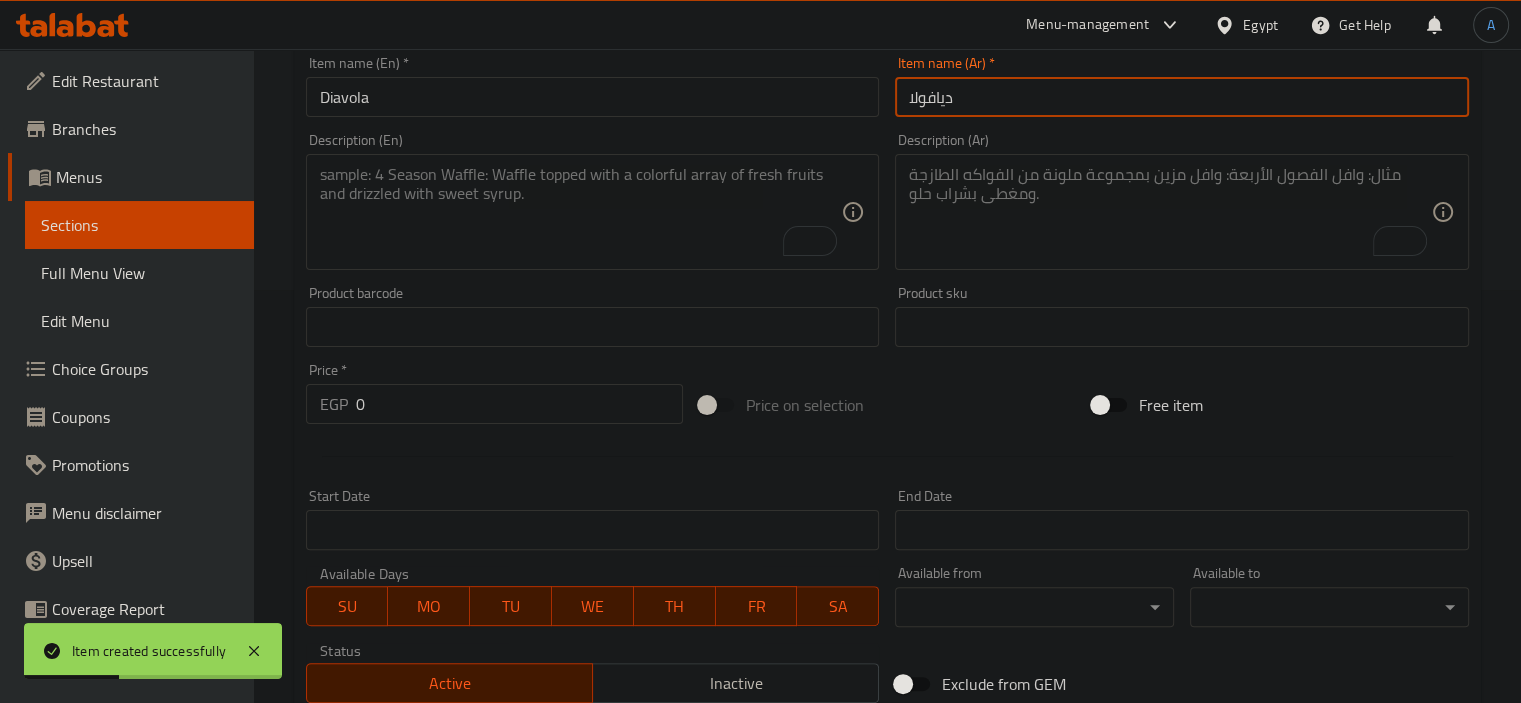 type on "ديافولا" 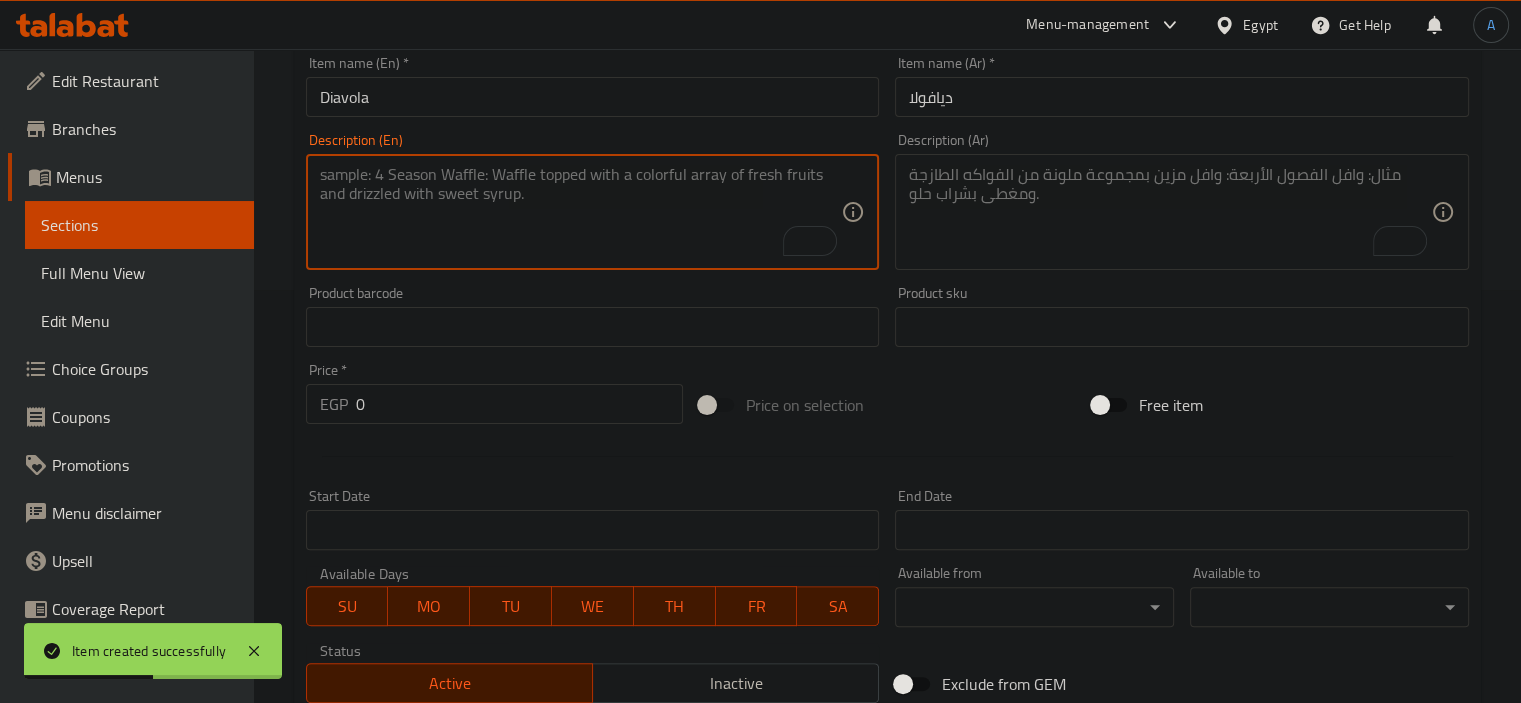 click at bounding box center (581, 212) 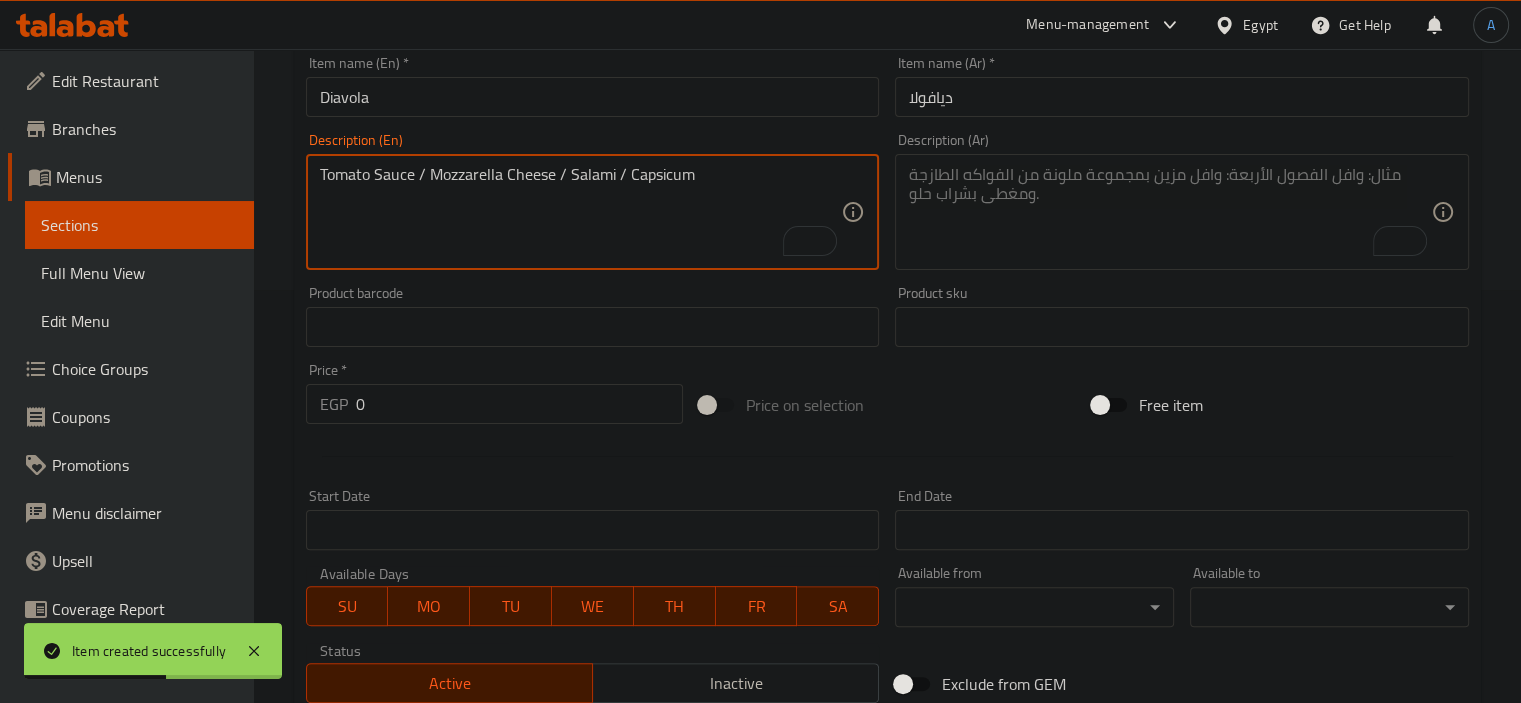 type on "Tomato Sauce / Mozzarella Cheese / Salami / Capsicum" 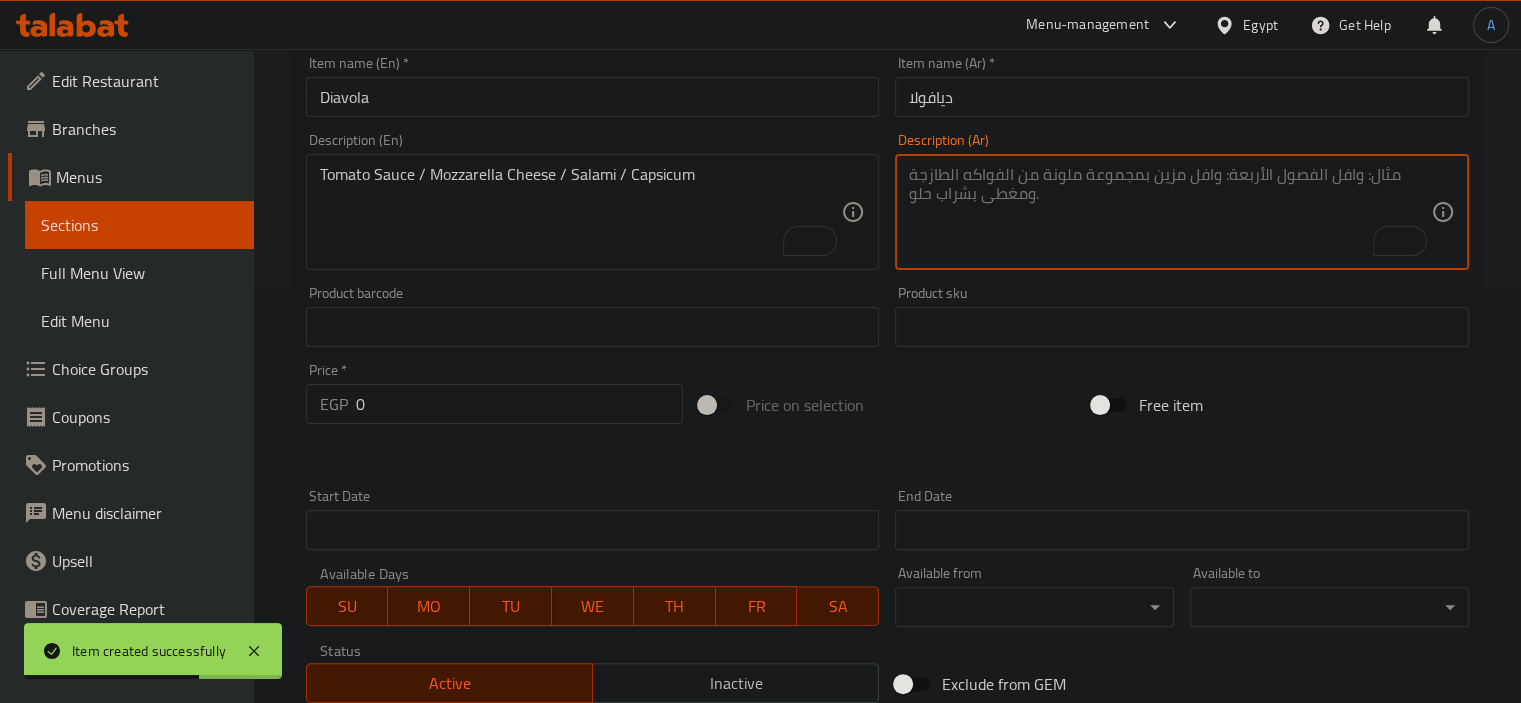 click at bounding box center (1170, 212) 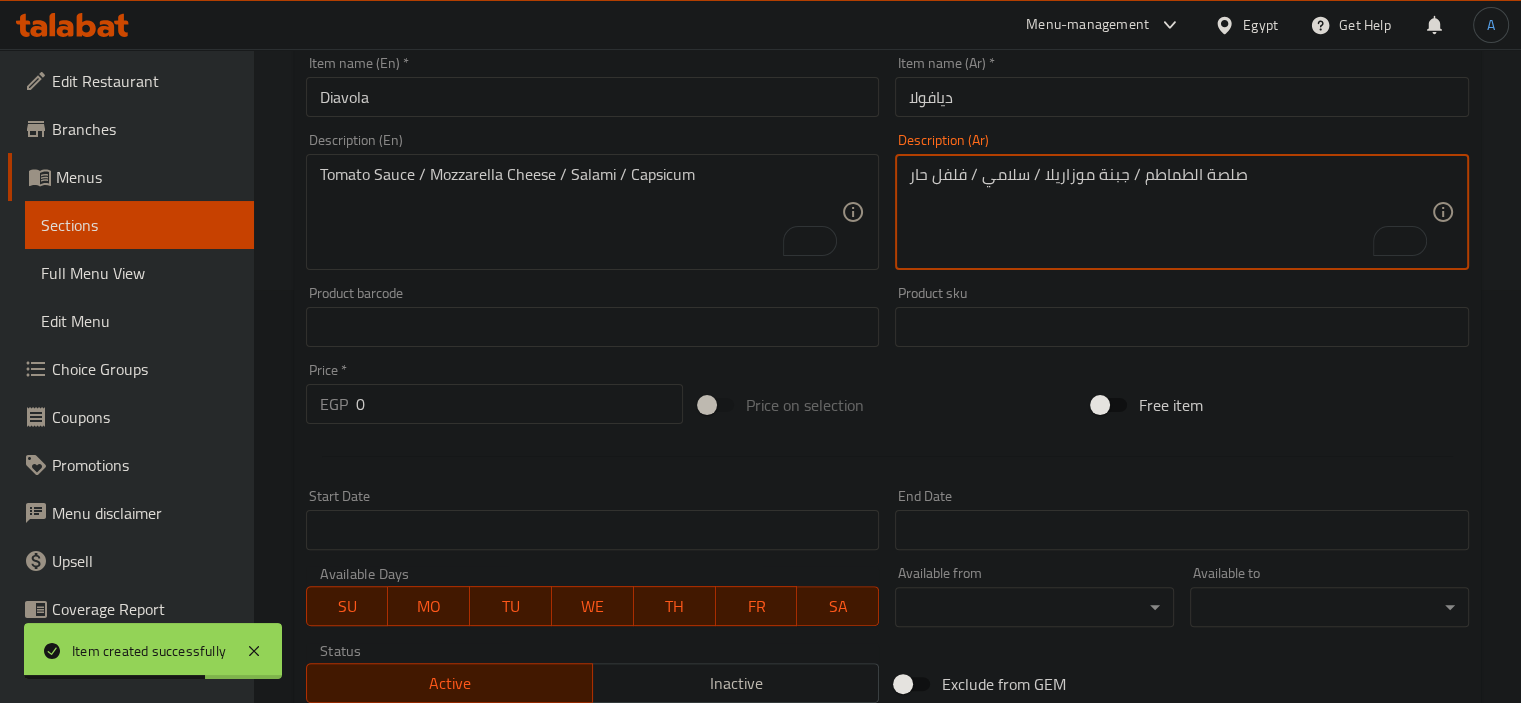 type on "صلصة الطماطم / جبنة موزاريلا / سلامي / فلفل حار" 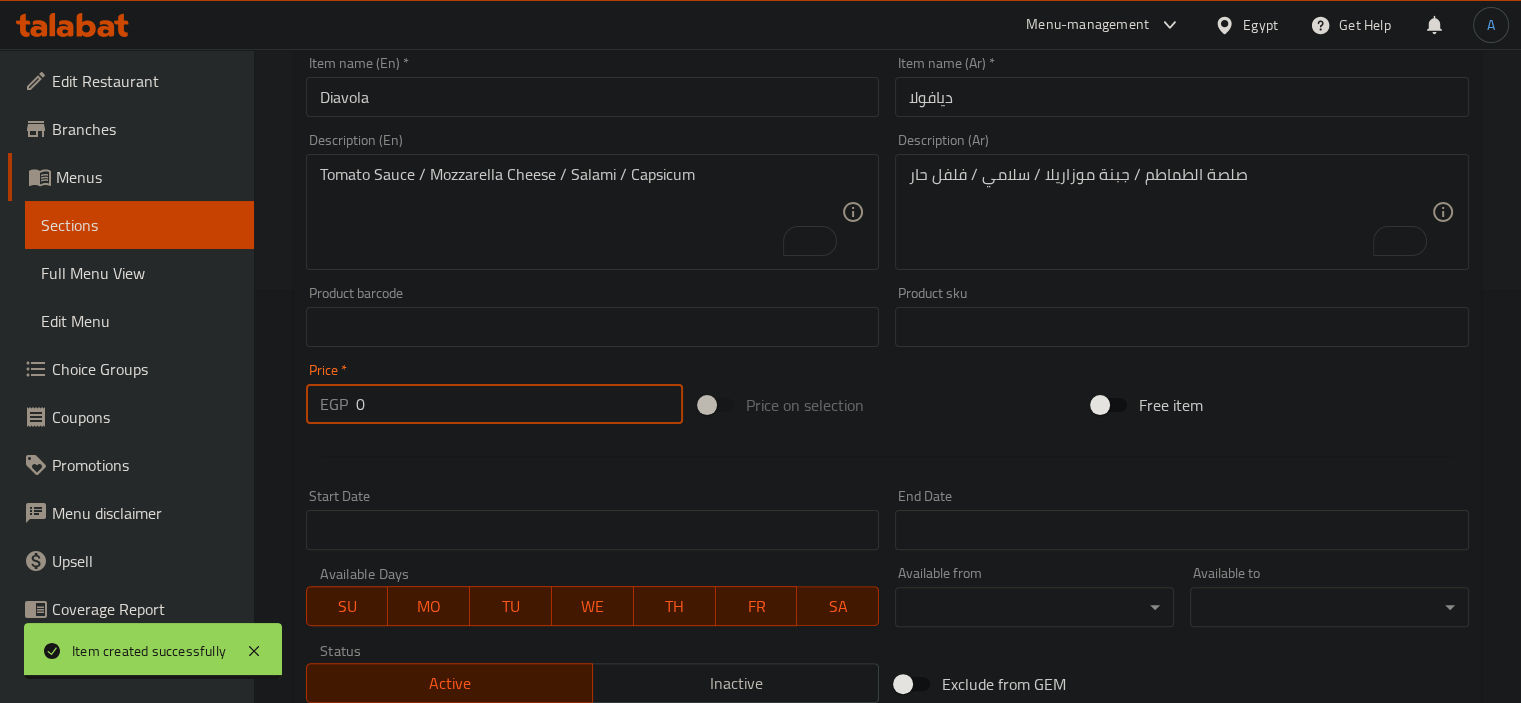 drag, startPoint x: 423, startPoint y: 419, endPoint x: 337, endPoint y: 412, distance: 86.28442 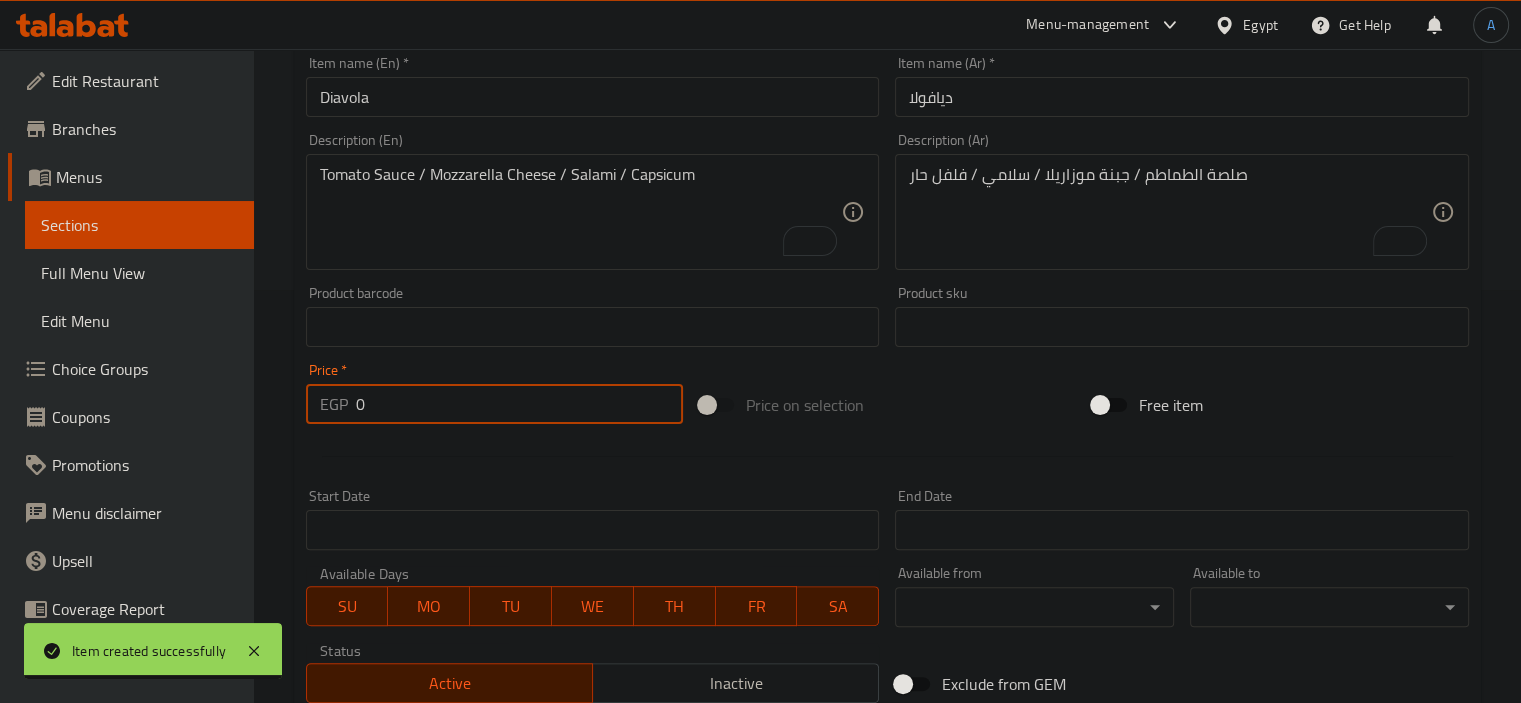 click on "EGP 0 Price  *" at bounding box center [494, 404] 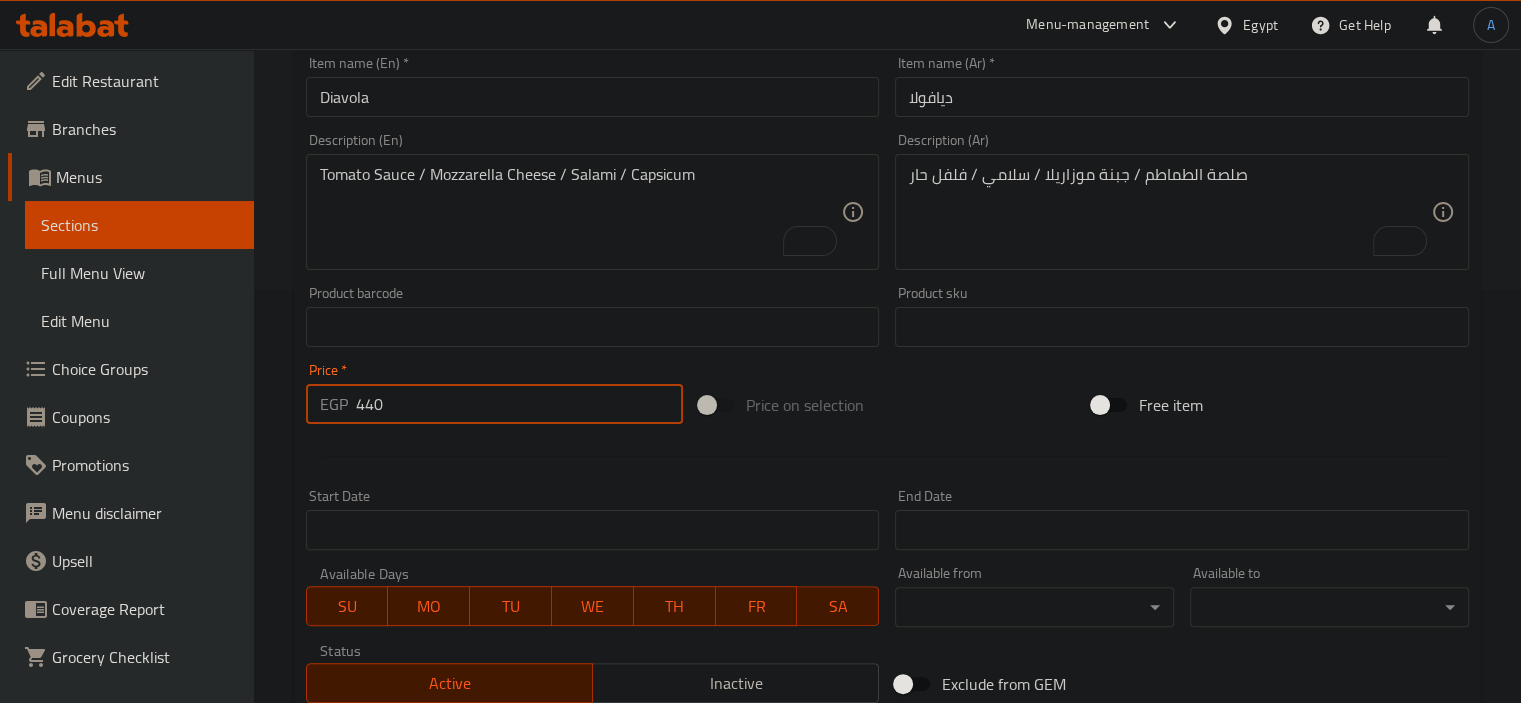 type on "440" 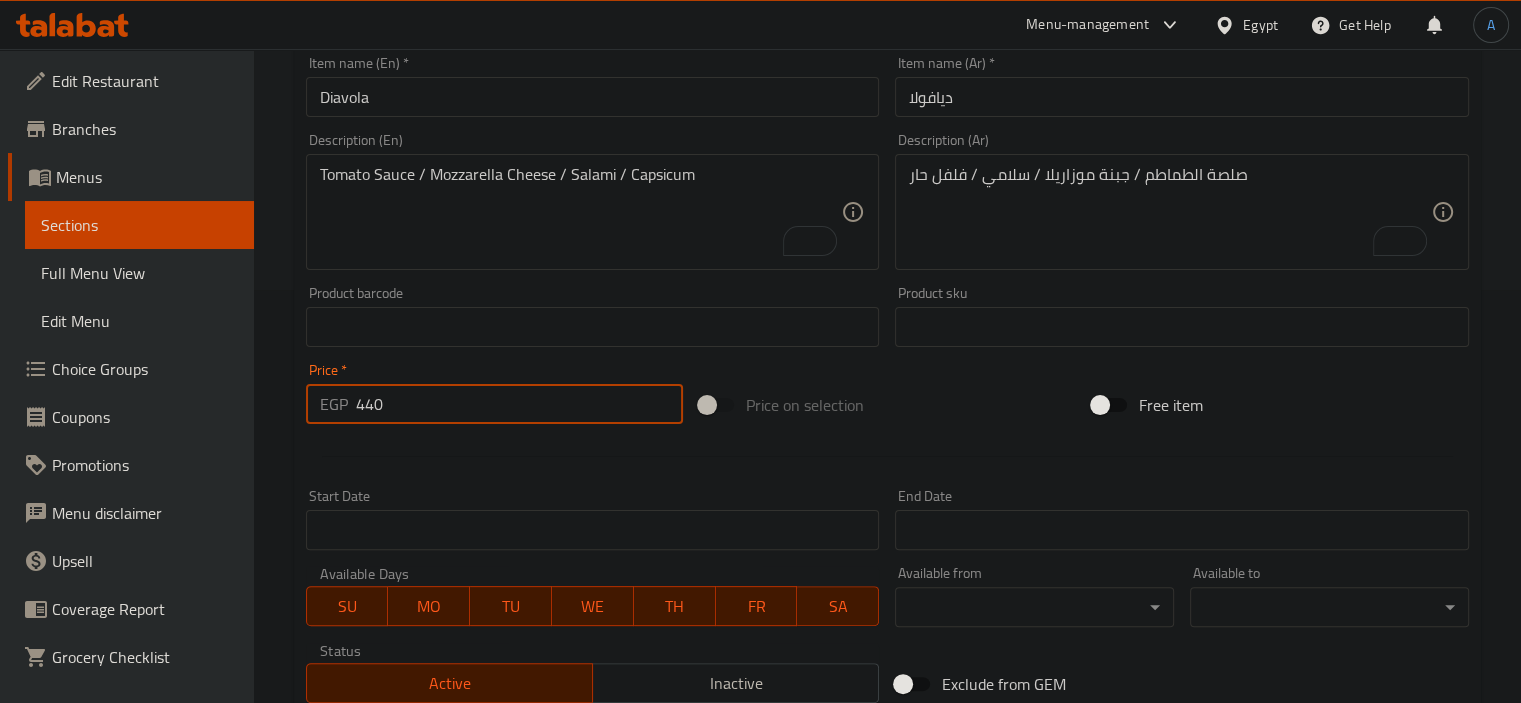 click on "Create" at bounding box center (445, 913) 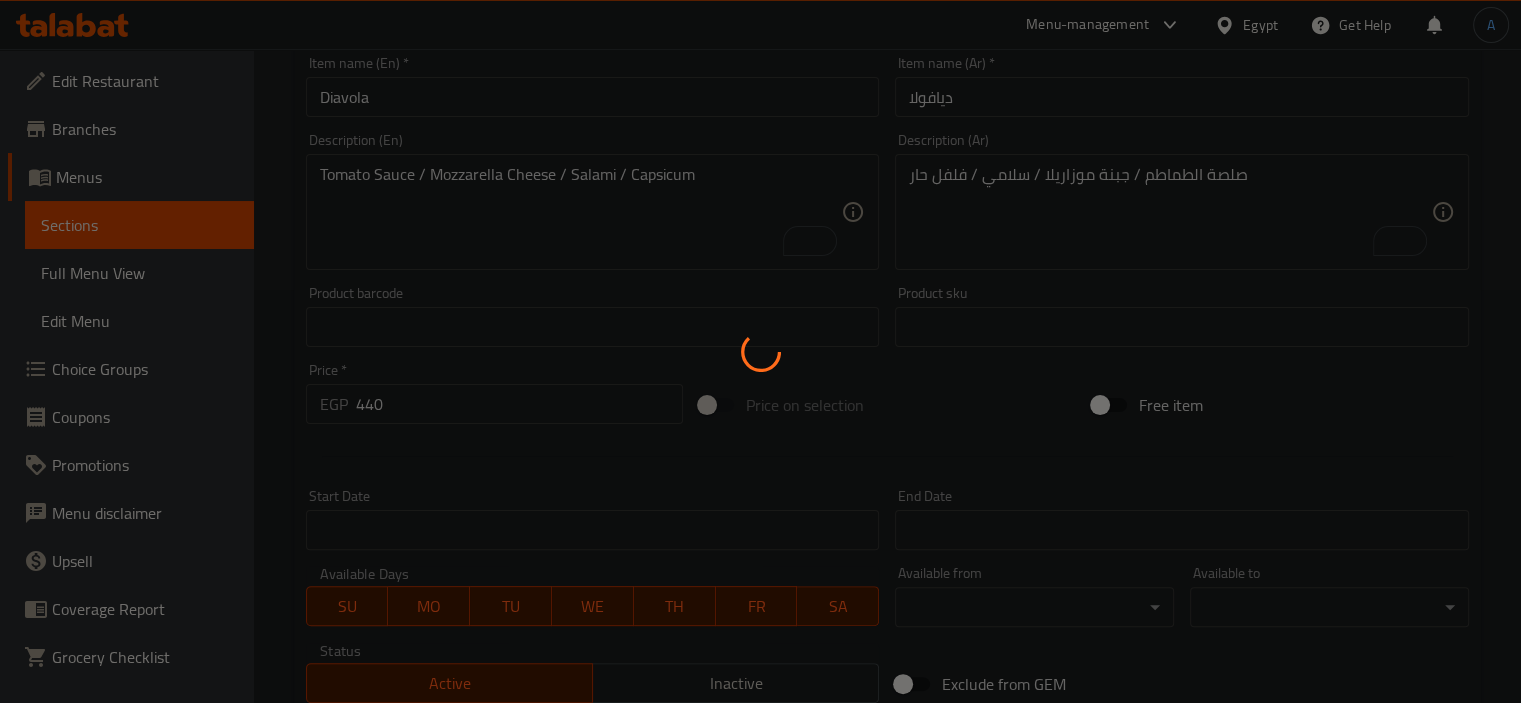 type 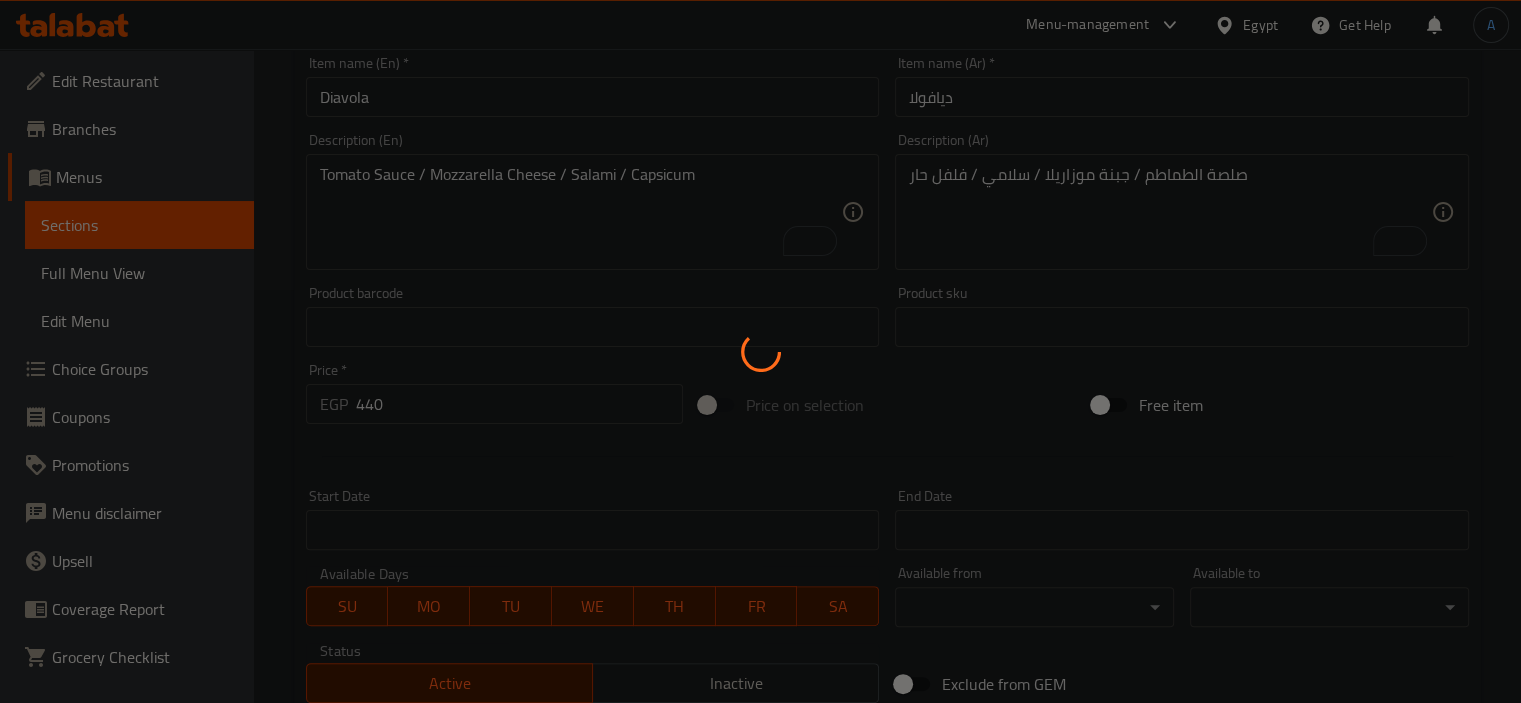 type 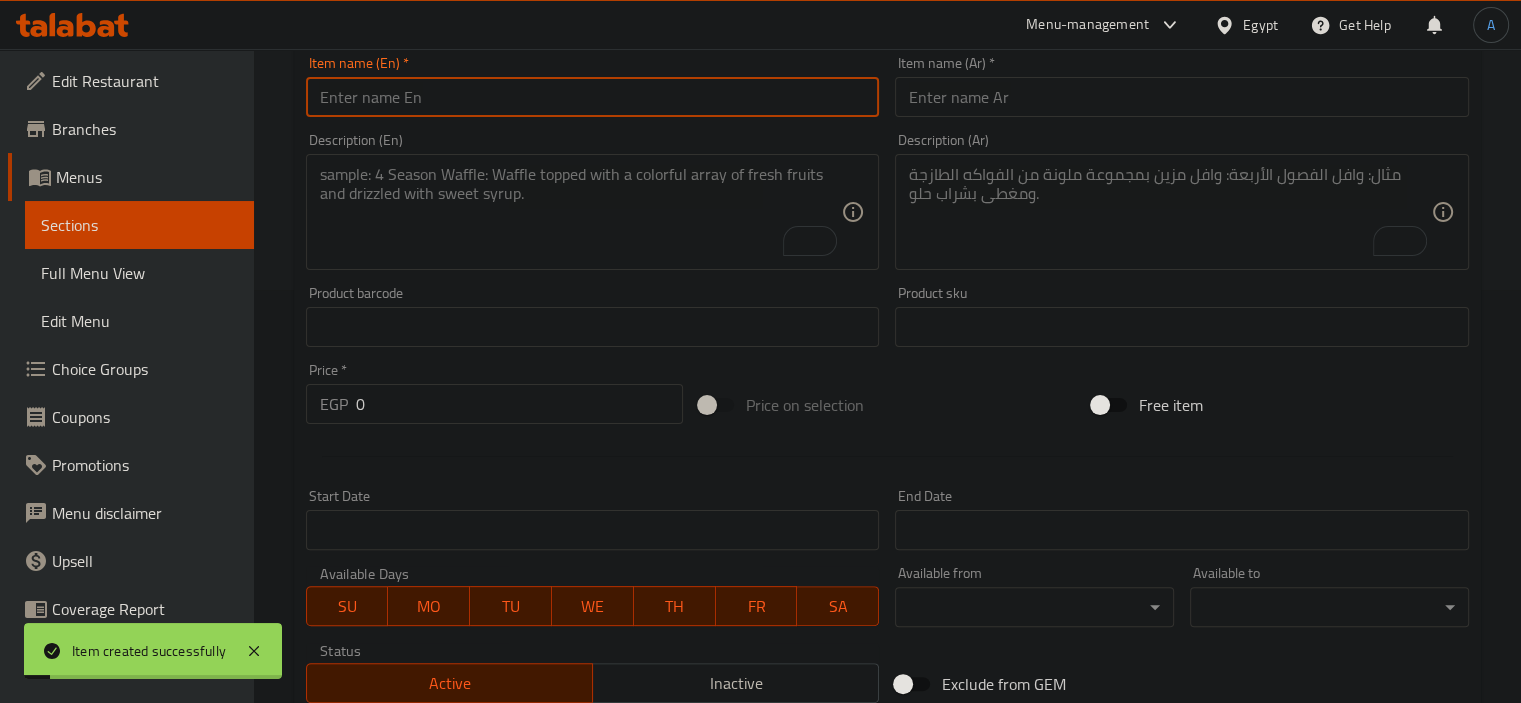 click at bounding box center (593, 97) 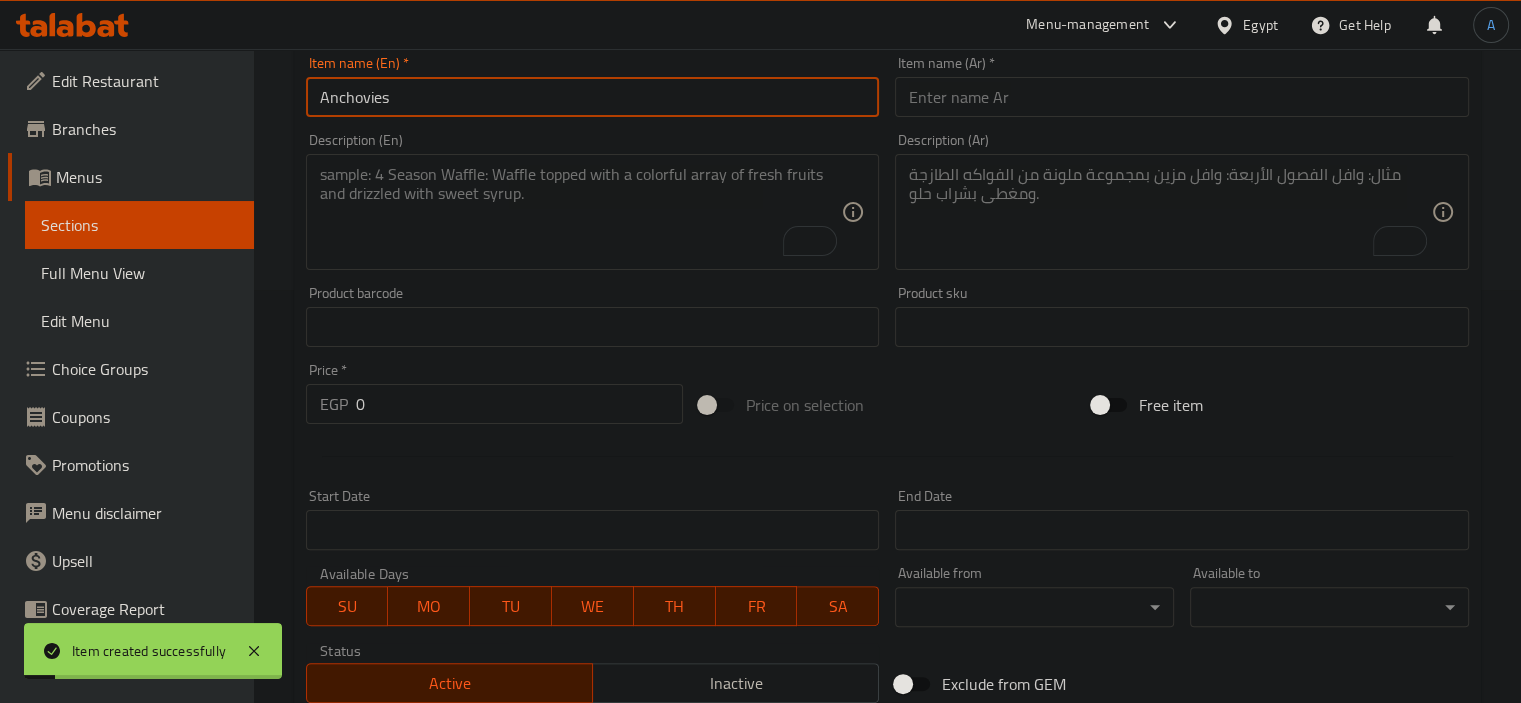type on "Anchovies" 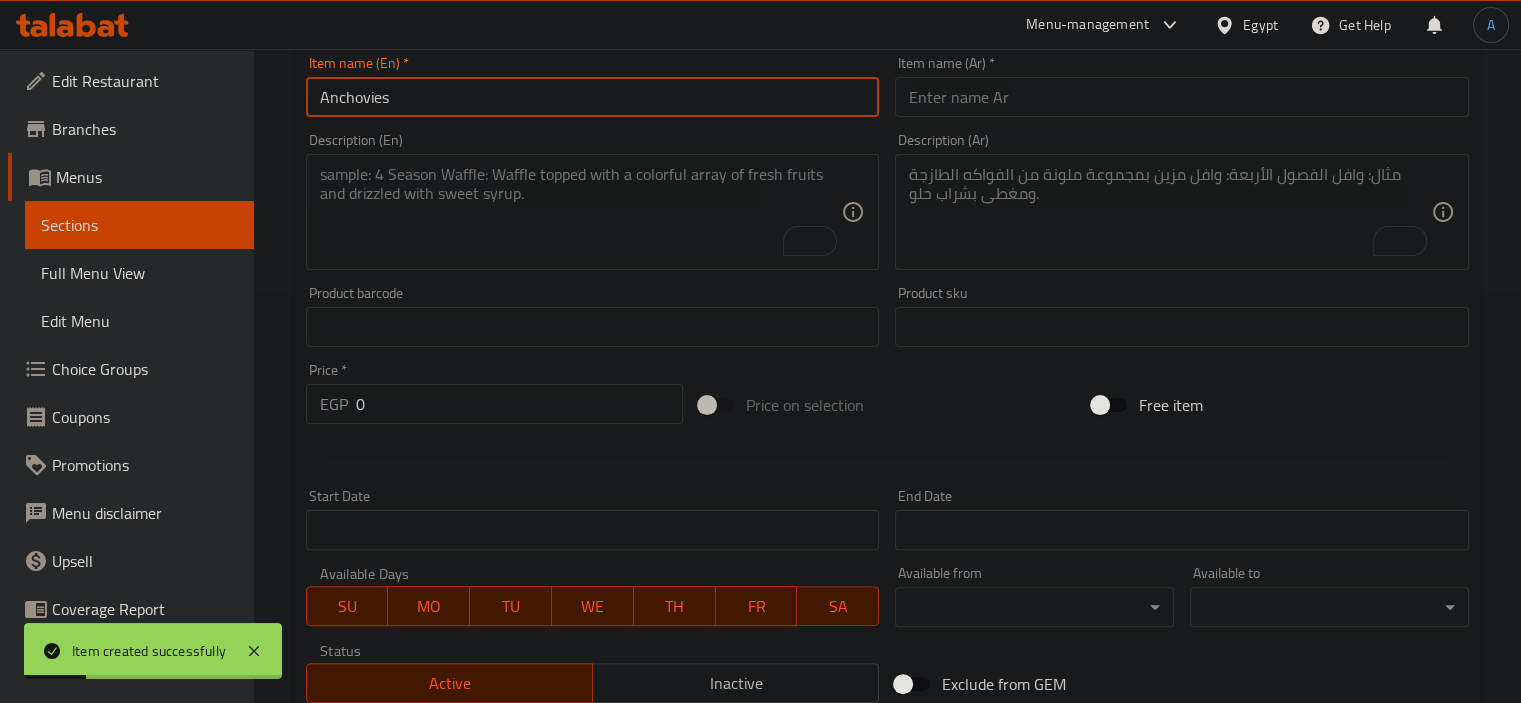 click at bounding box center [581, 212] 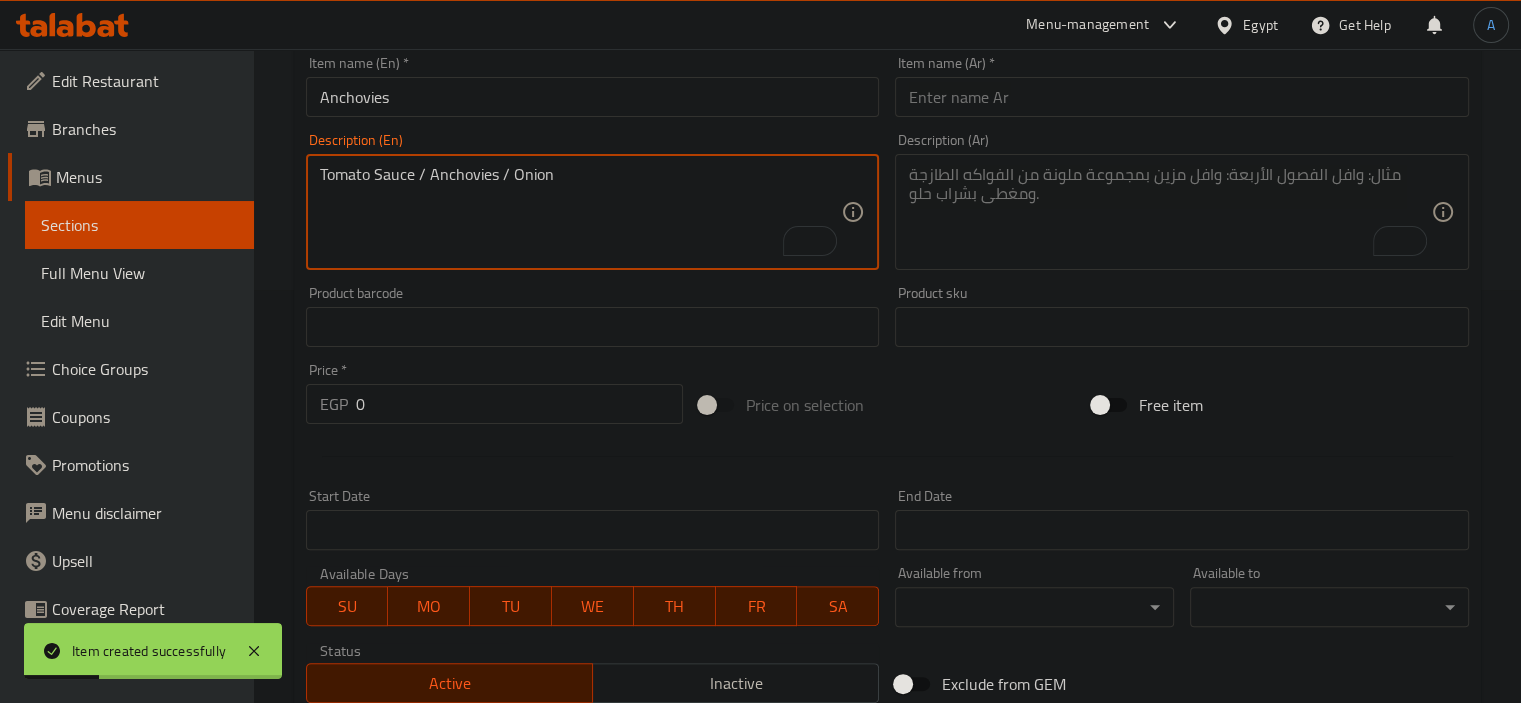 type on "Tomato Sauce / Anchovies / Onion" 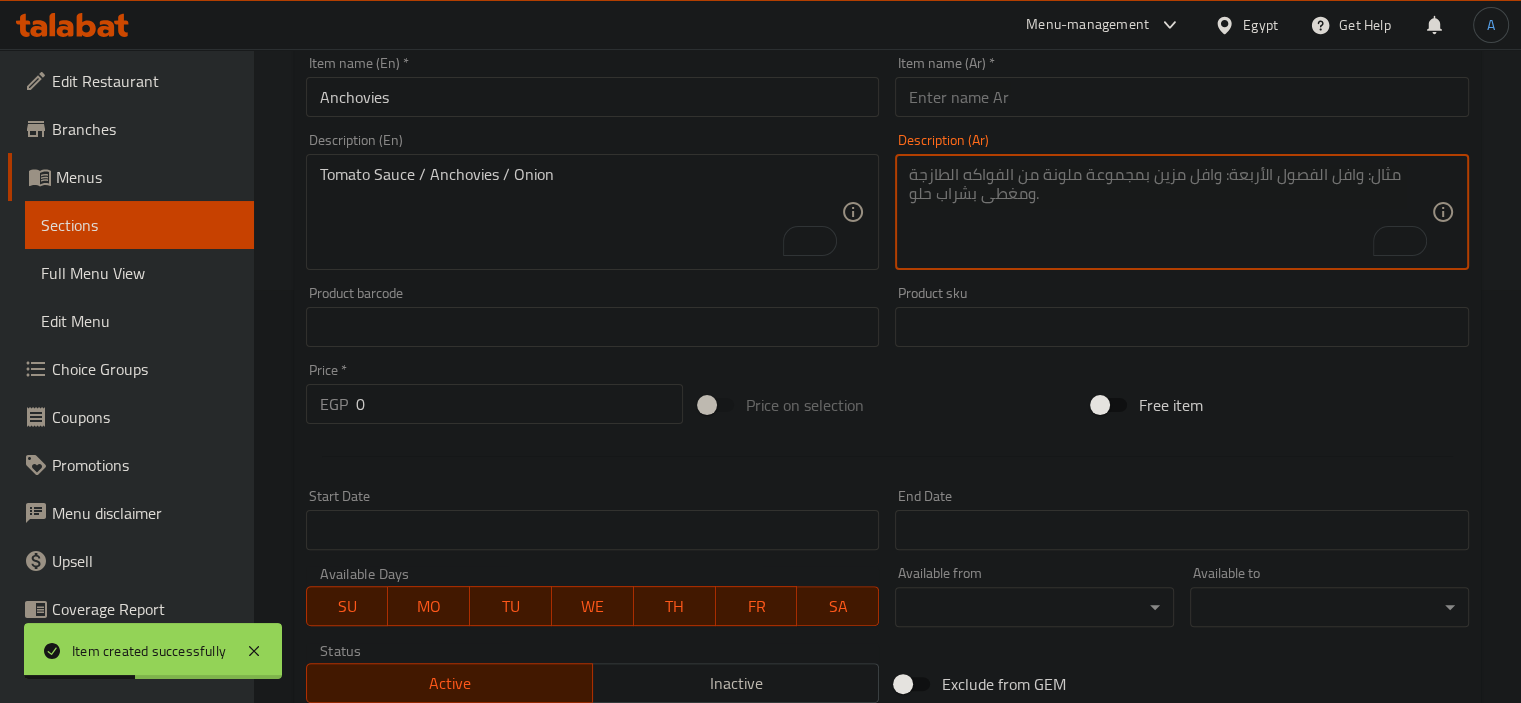 click at bounding box center (1170, 212) 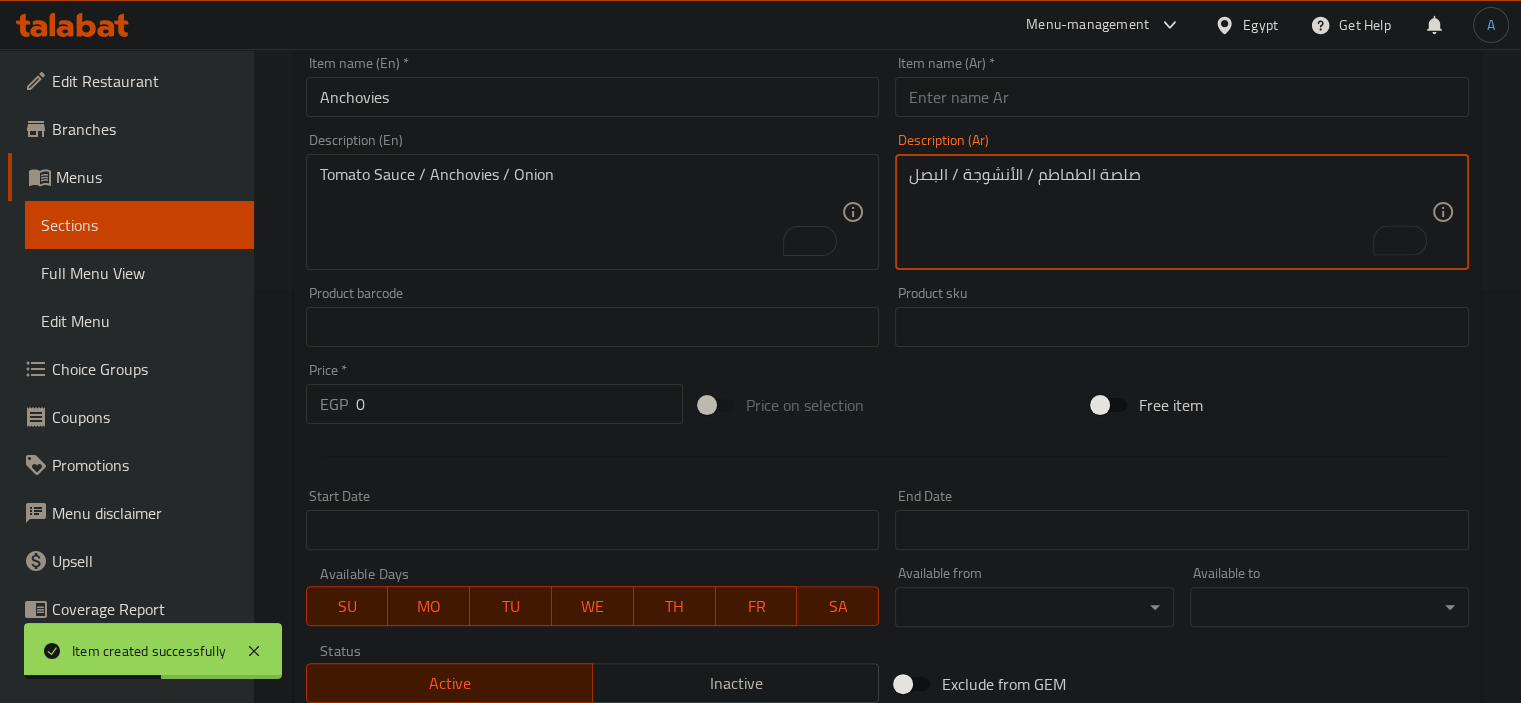 type on "صلصة الطماطم / الأنشوجة / البصل" 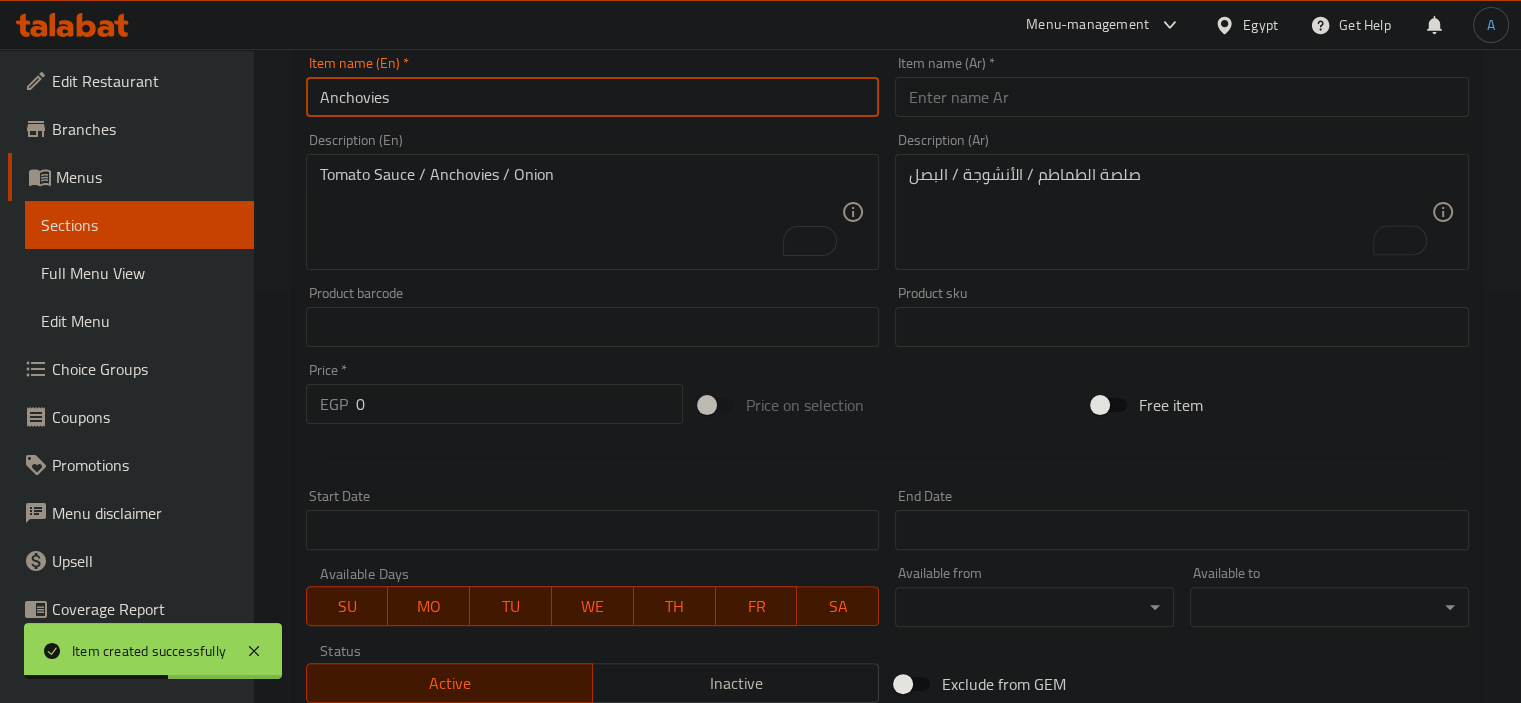 click on "Anchovies" at bounding box center [593, 97] 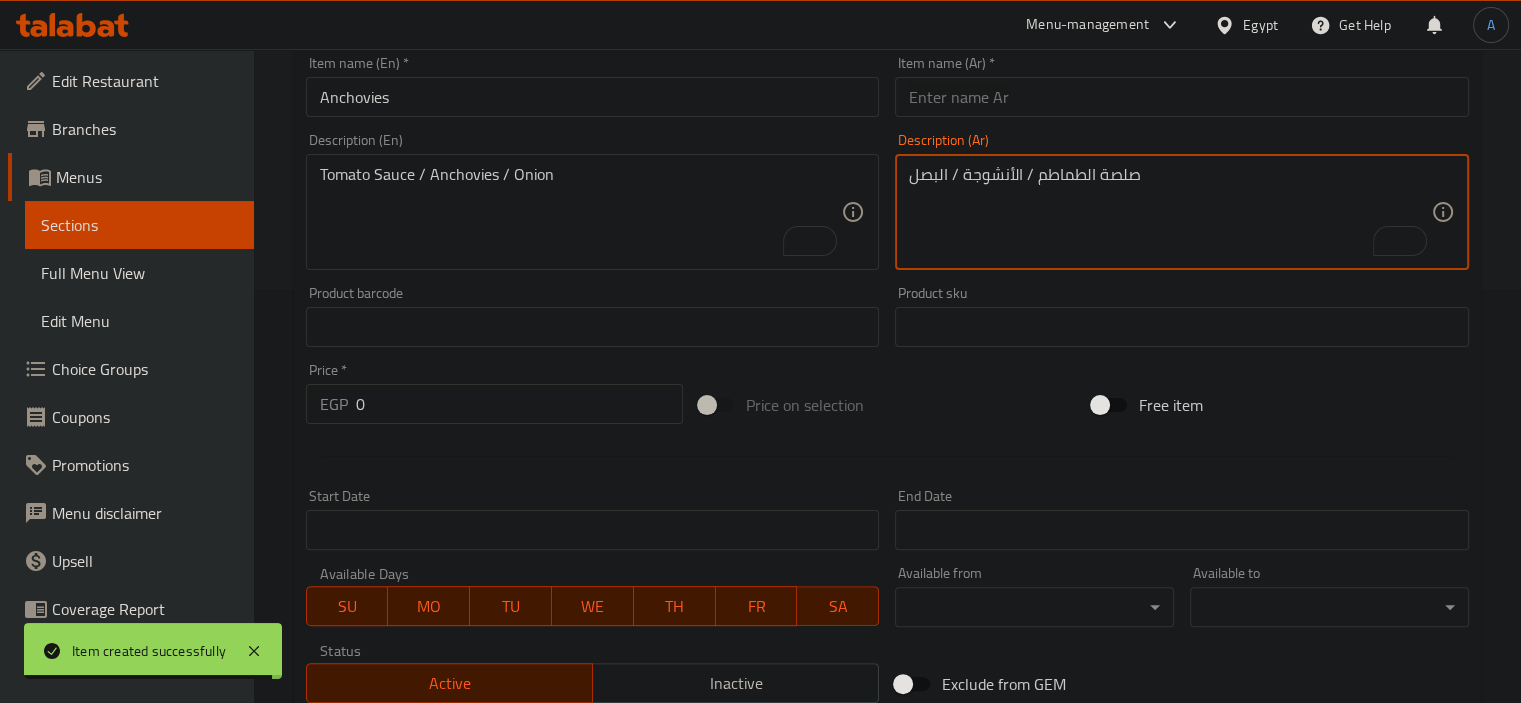 drag, startPoint x: 963, startPoint y: 175, endPoint x: 1013, endPoint y: 167, distance: 50.635956 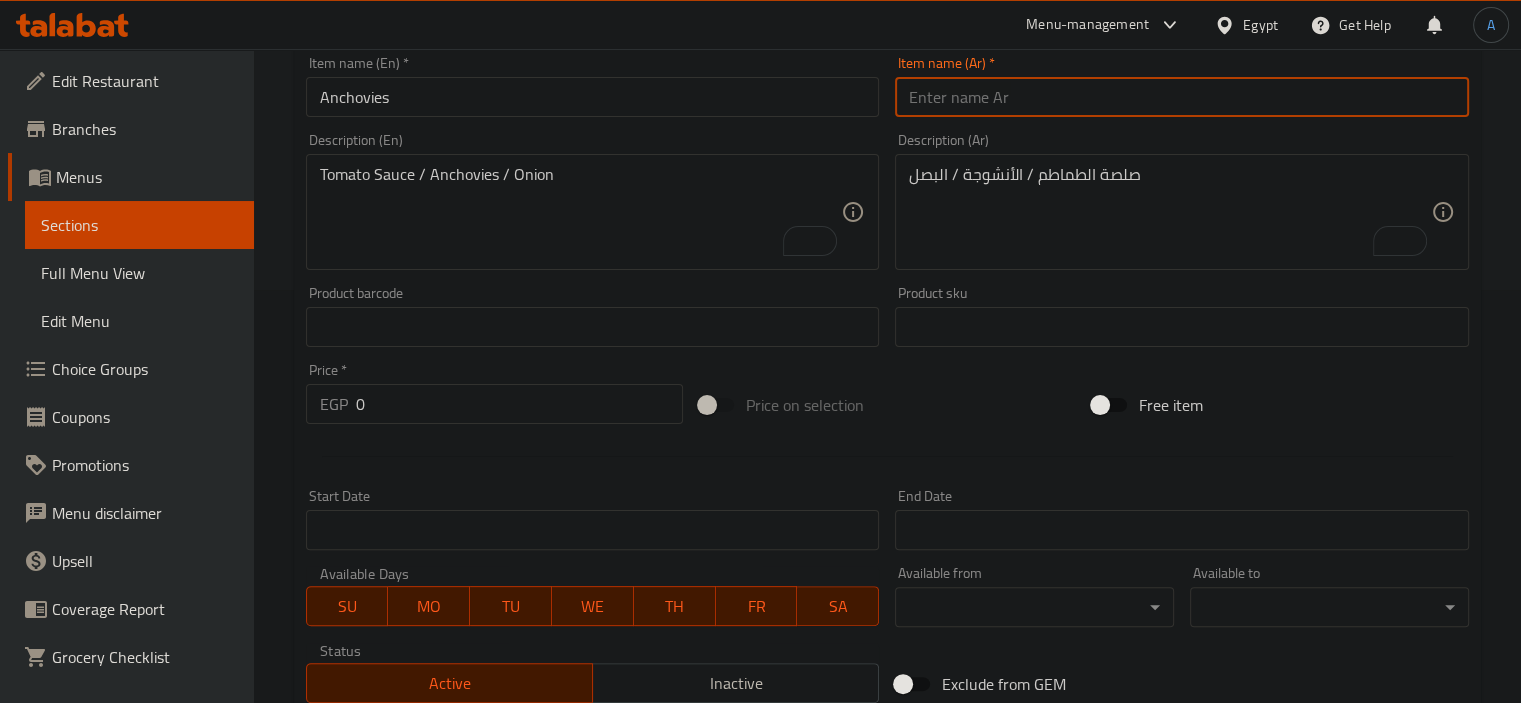 click at bounding box center (1182, 97) 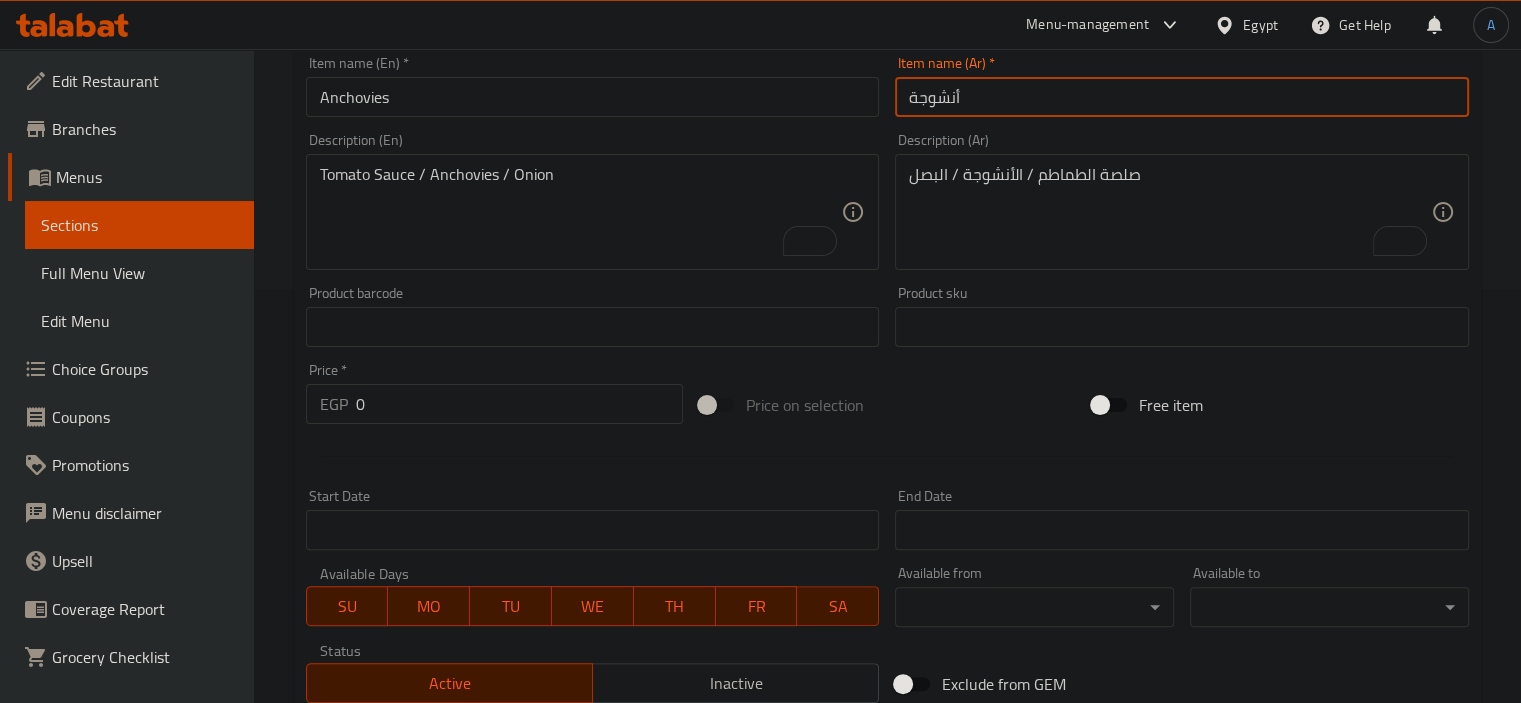 type on "أنشوجة" 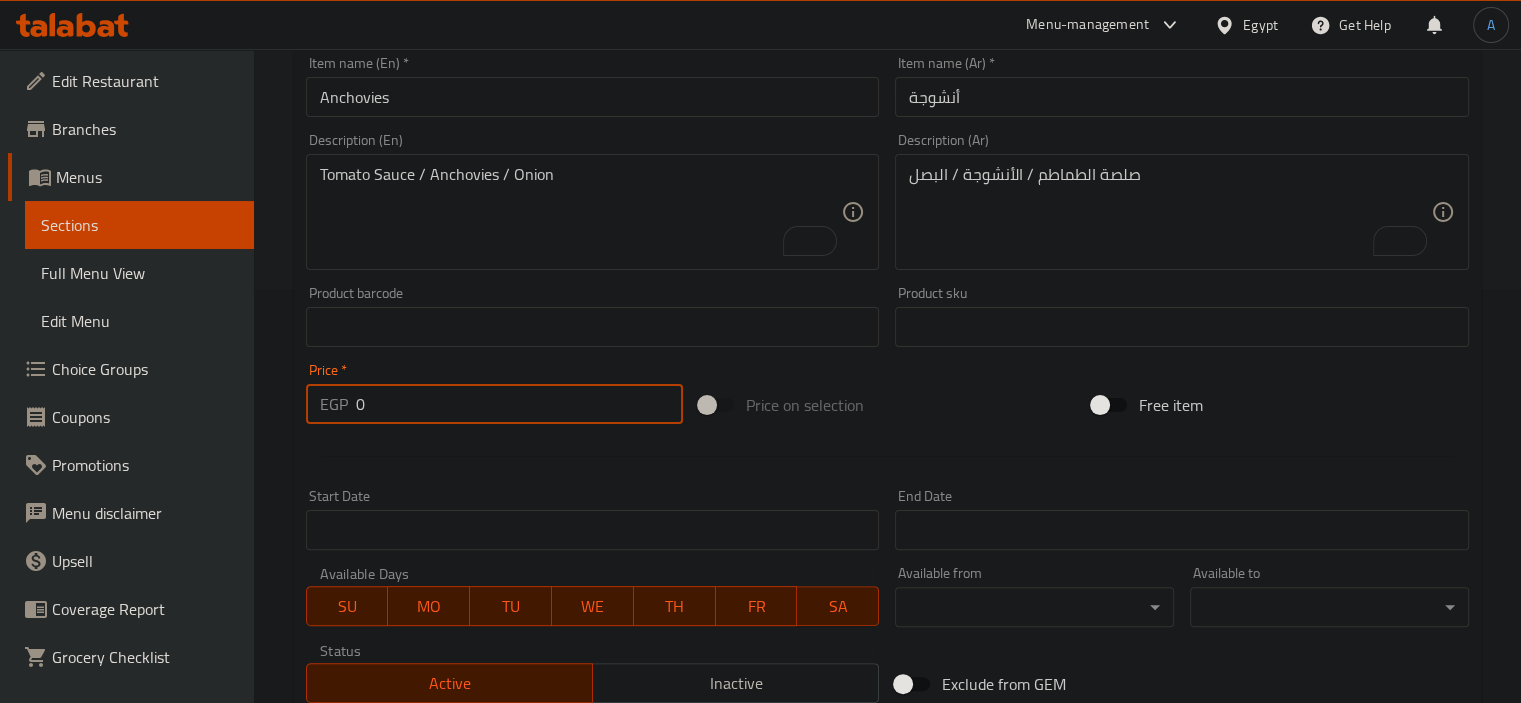 drag, startPoint x: 450, startPoint y: 412, endPoint x: 337, endPoint y: 402, distance: 113.44161 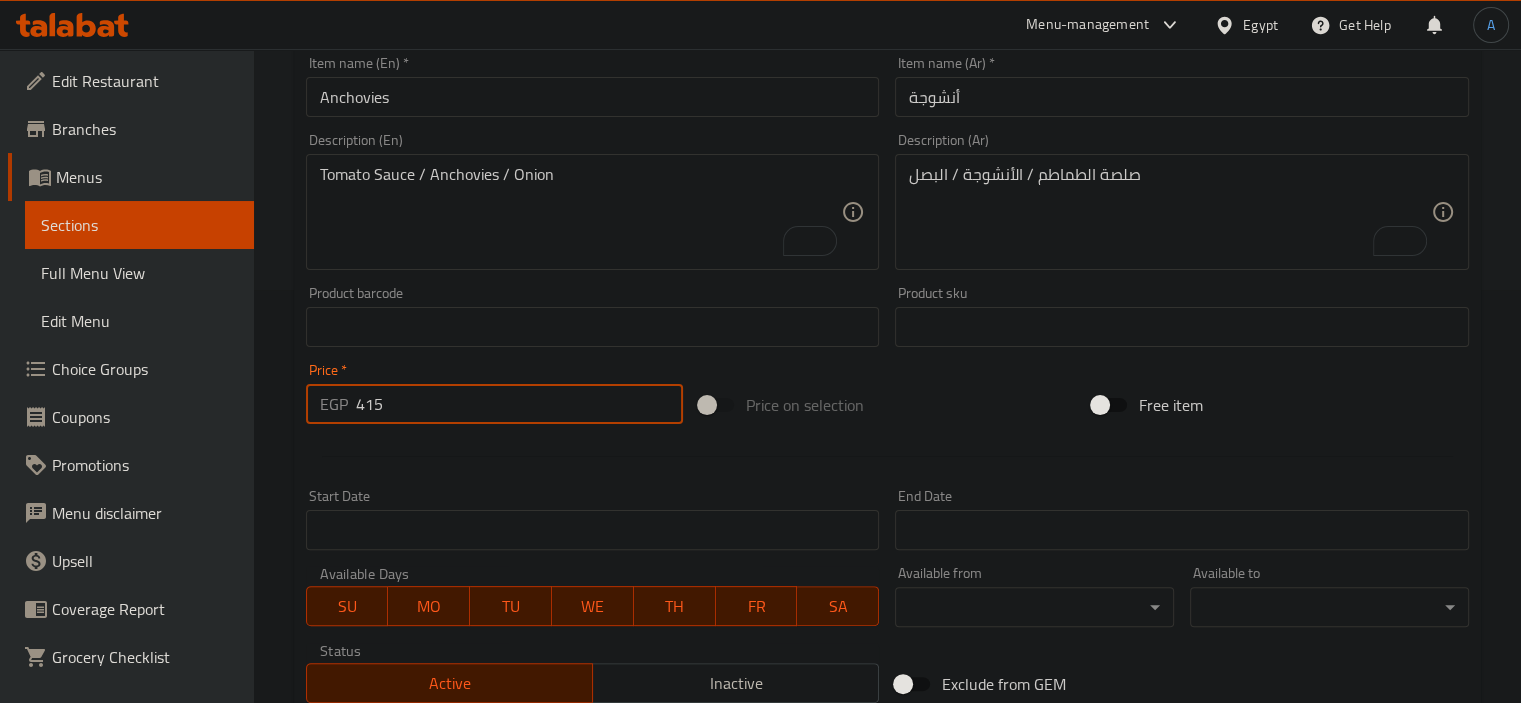 type on "415" 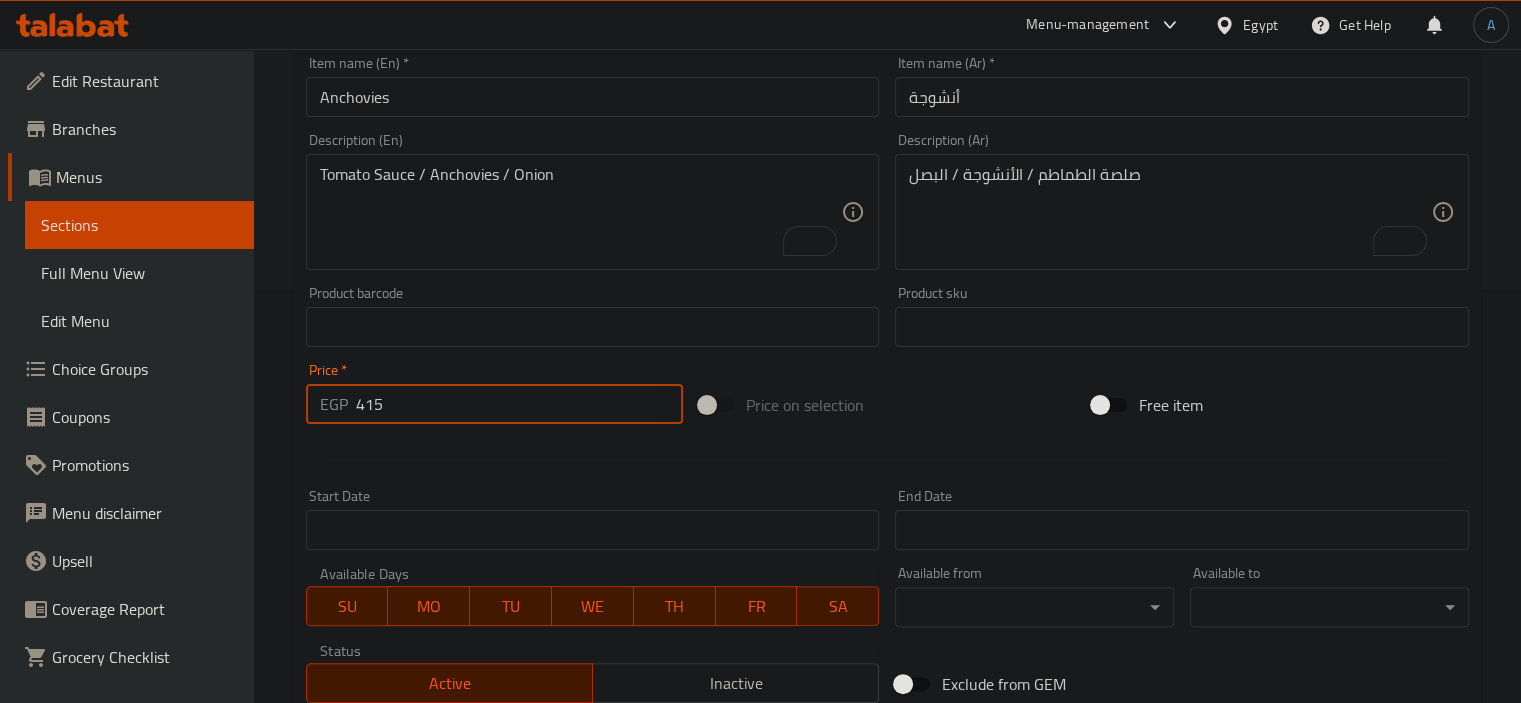 click on "Create" at bounding box center [445, 913] 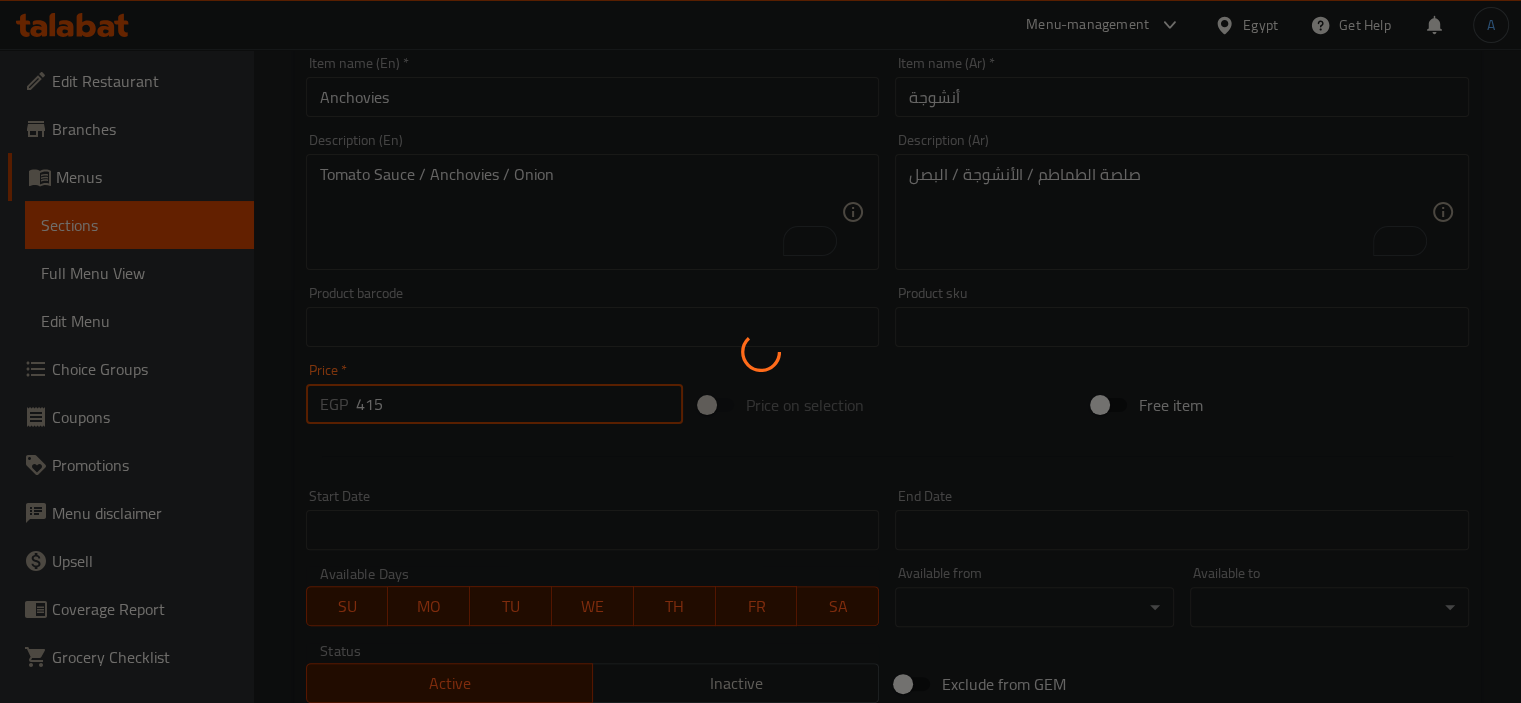 type 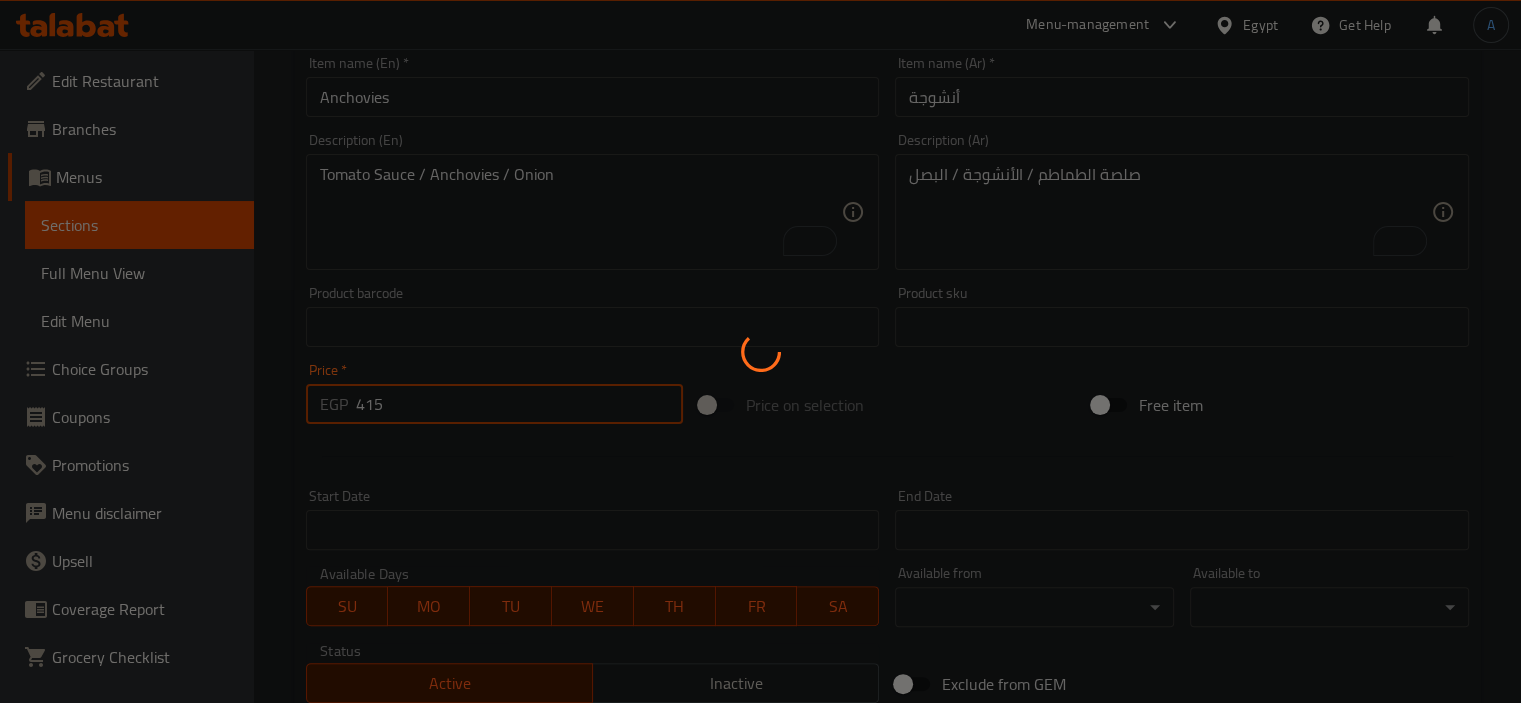 type 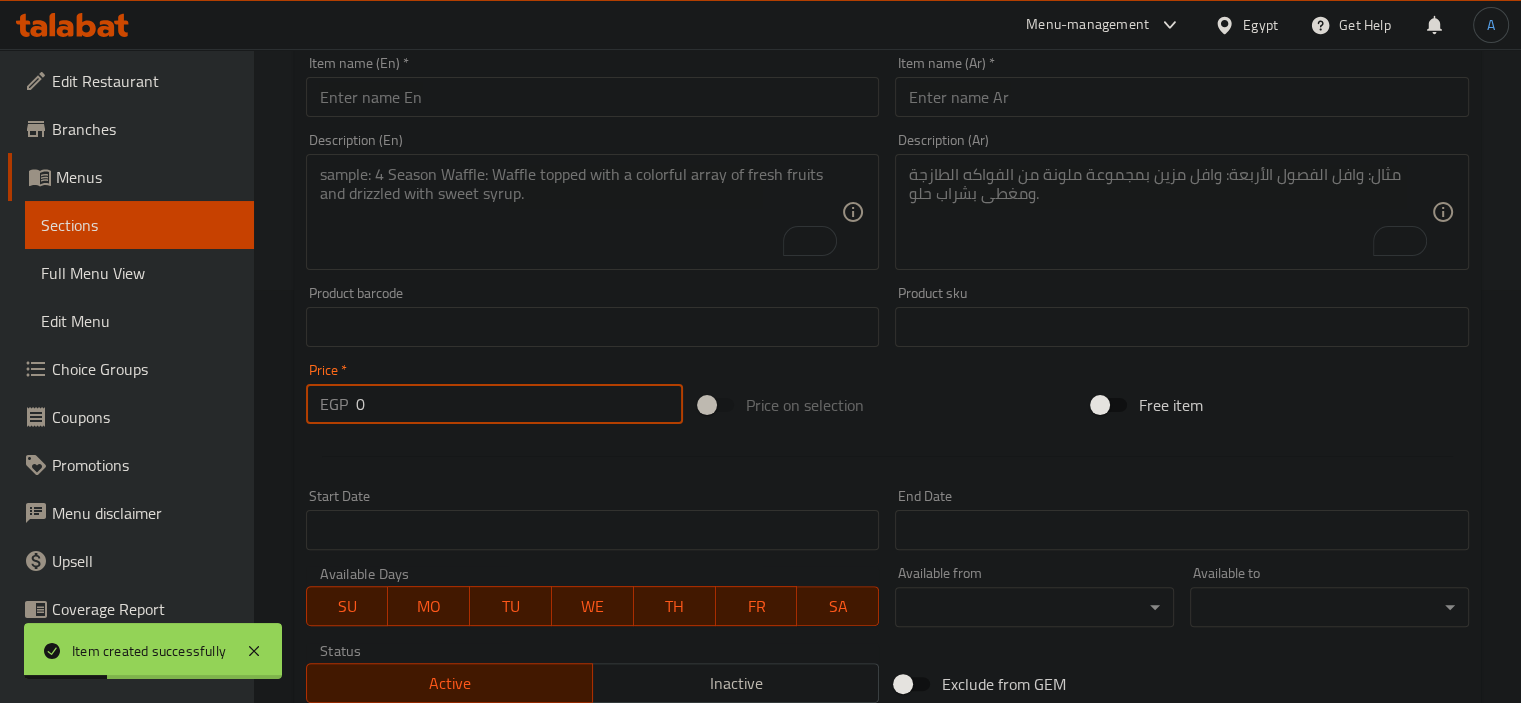 click at bounding box center (593, 97) 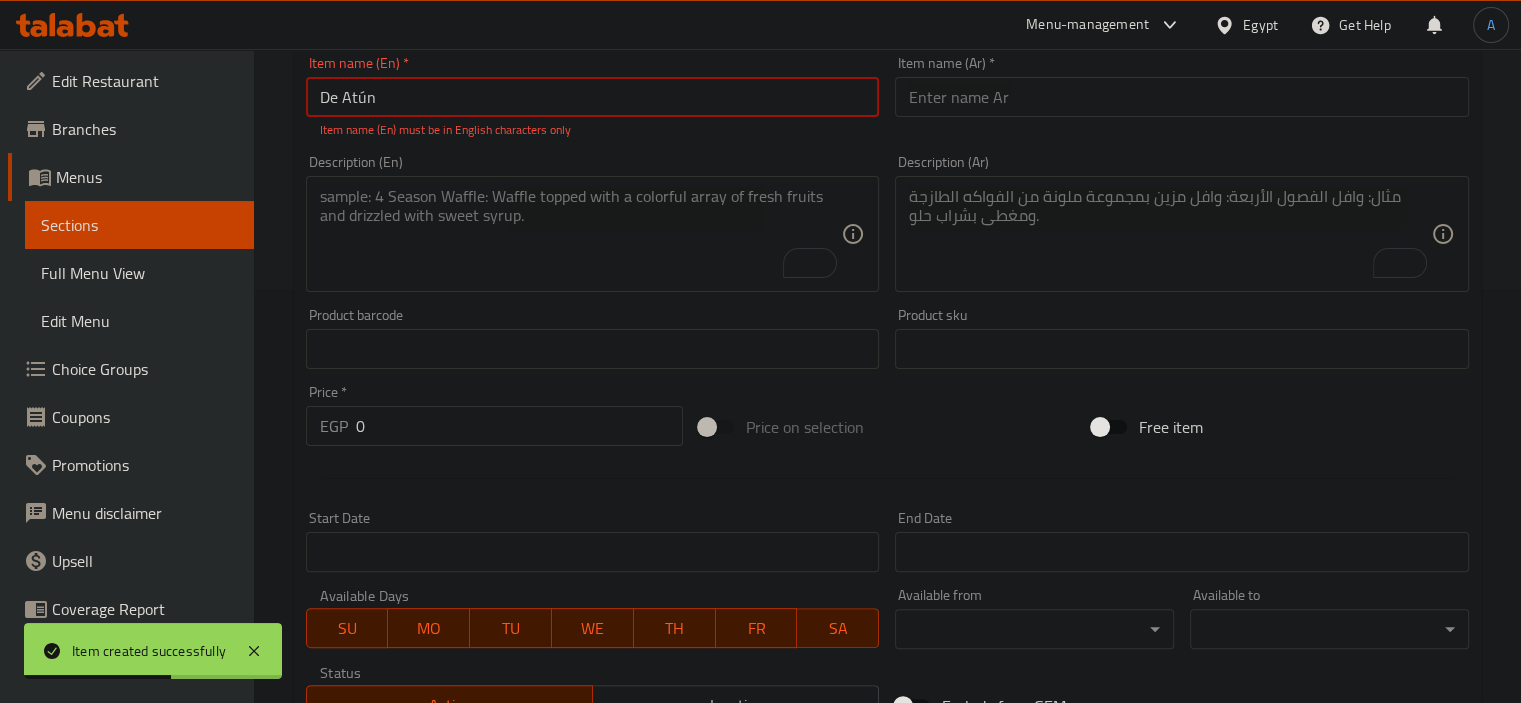 click on "De Atún" at bounding box center (593, 97) 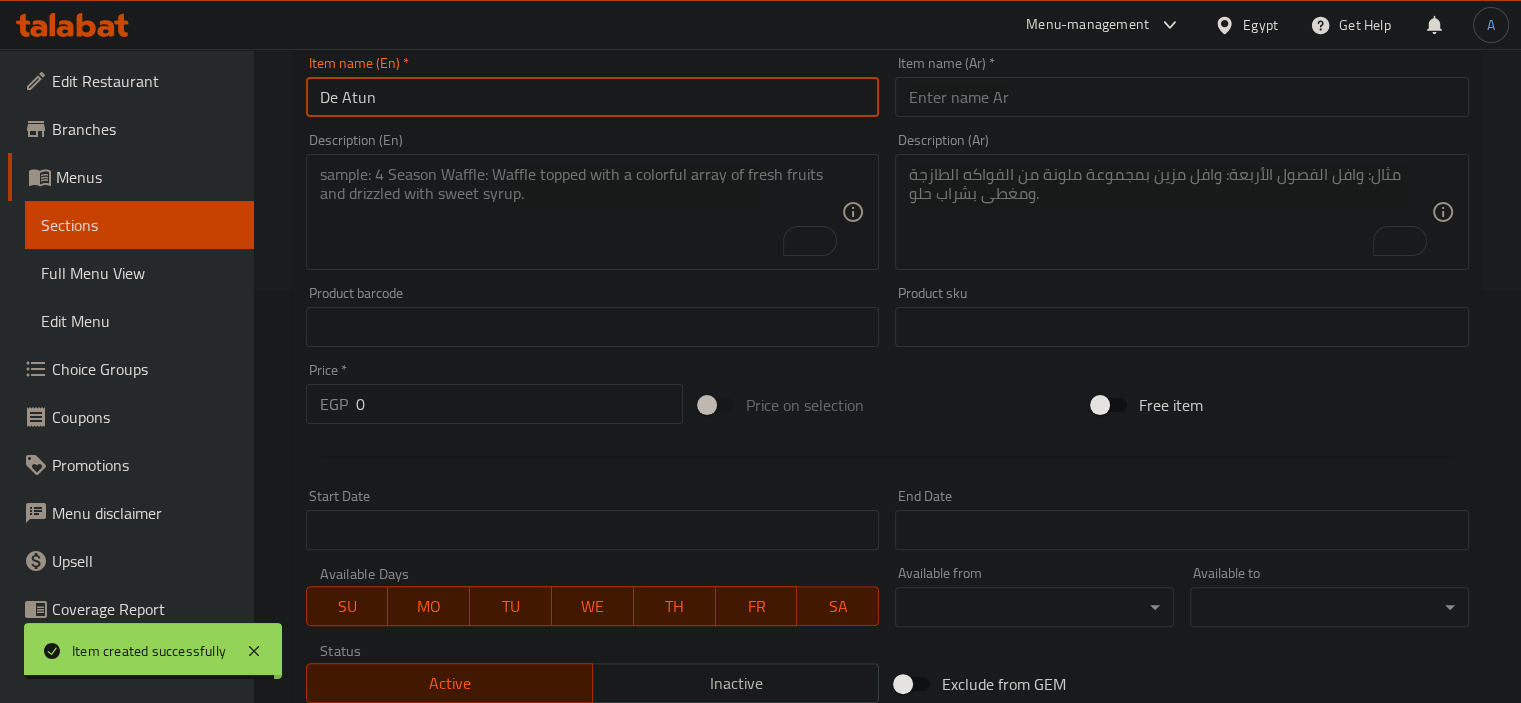 click on "De Atun" at bounding box center [593, 97] 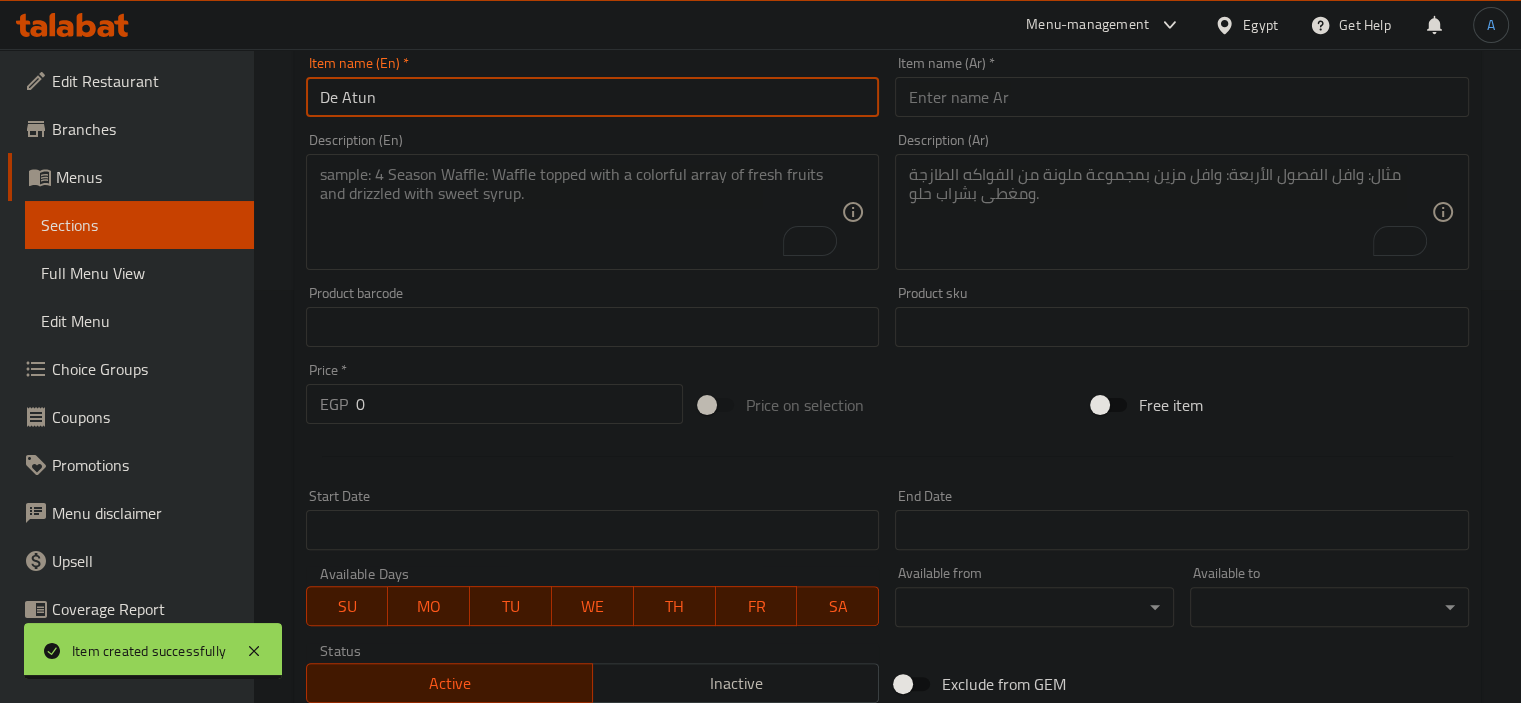 click on "De Atun" at bounding box center [593, 97] 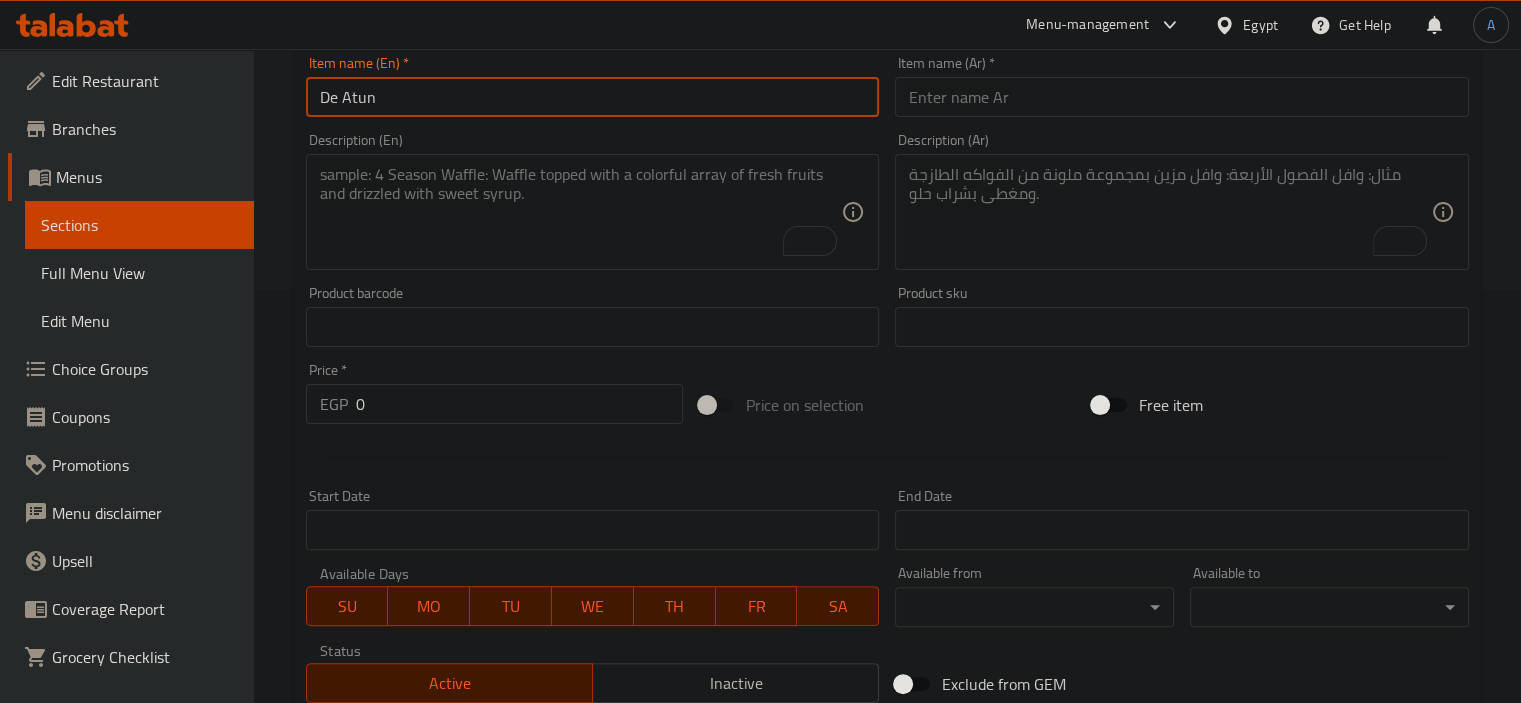 click on "De Atun" at bounding box center (593, 97) 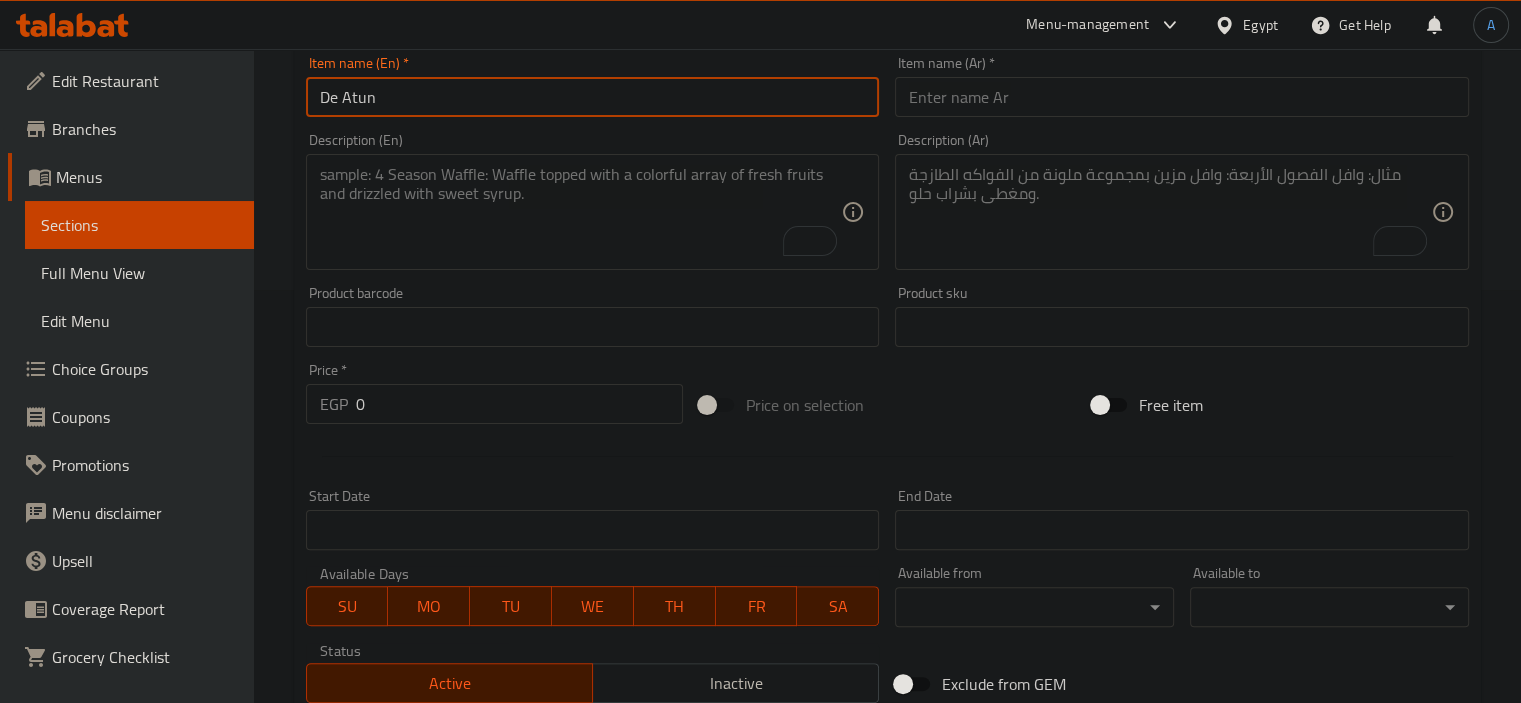 type on "De Atun" 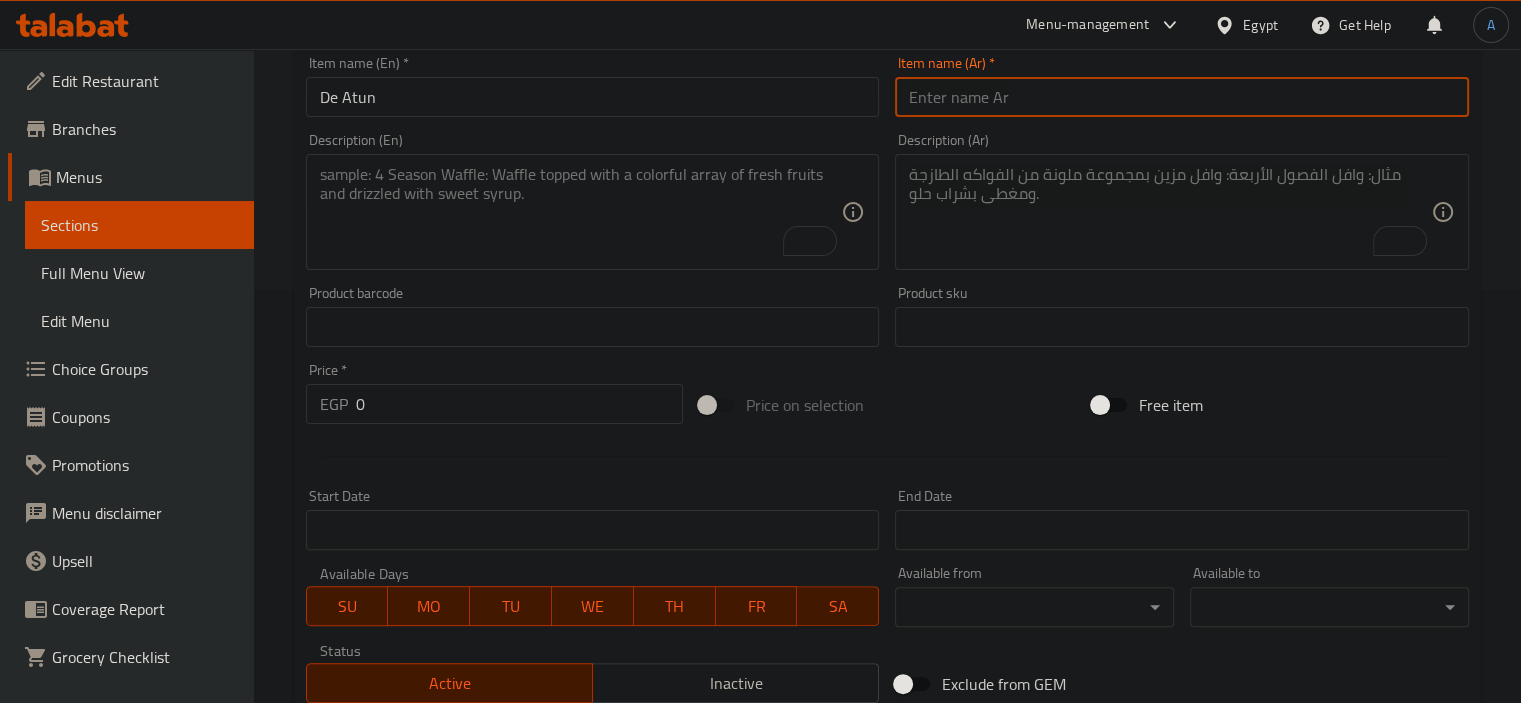 click at bounding box center [1182, 97] 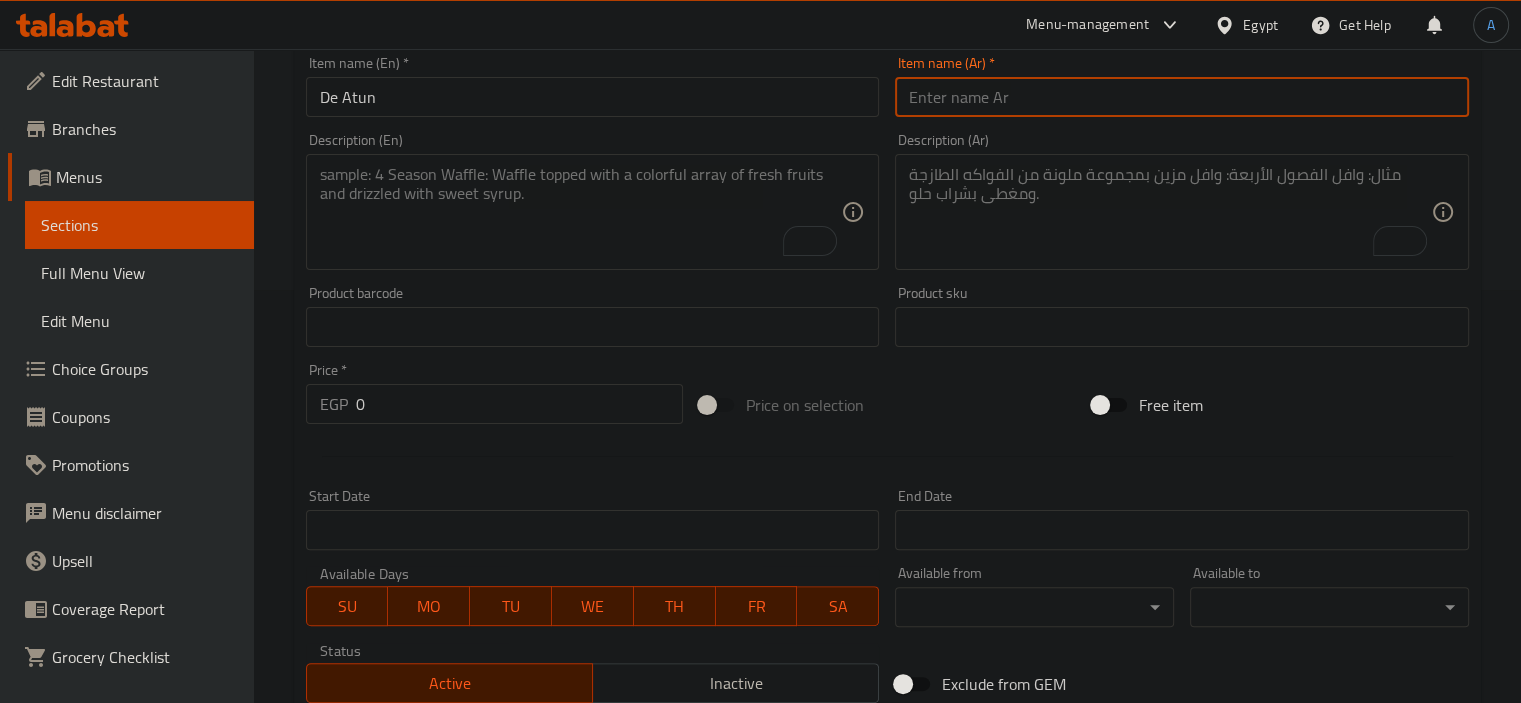 paste on "دي أتون" 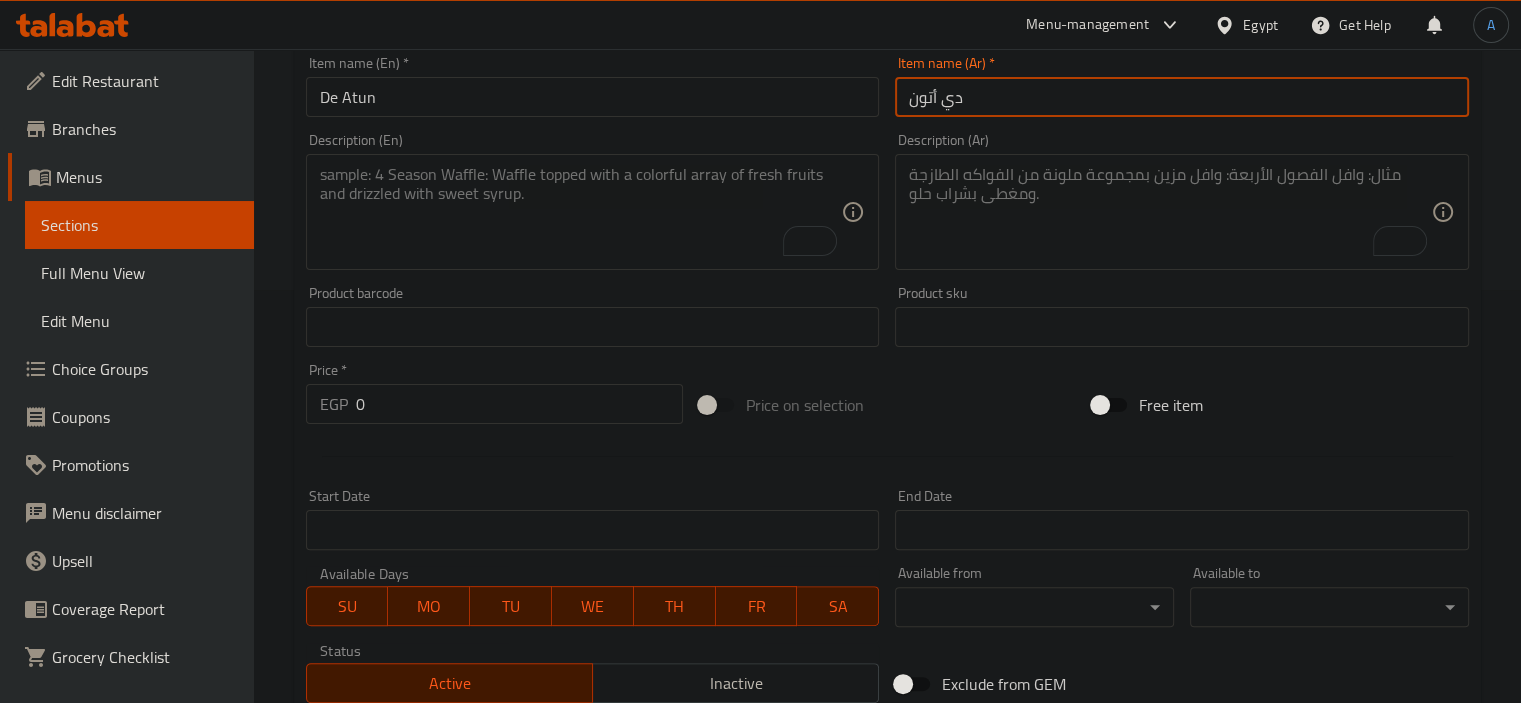 type on "دي أتون" 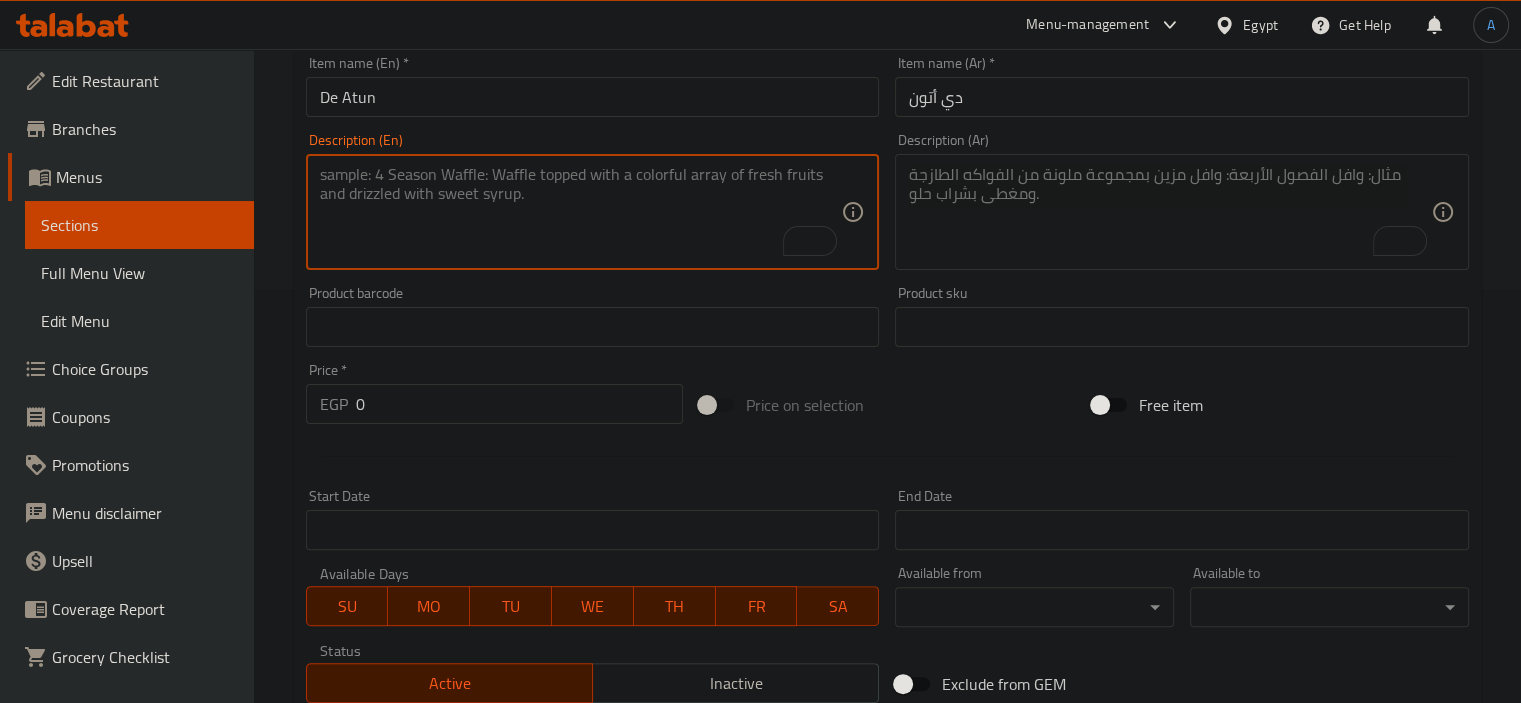 click at bounding box center [581, 212] 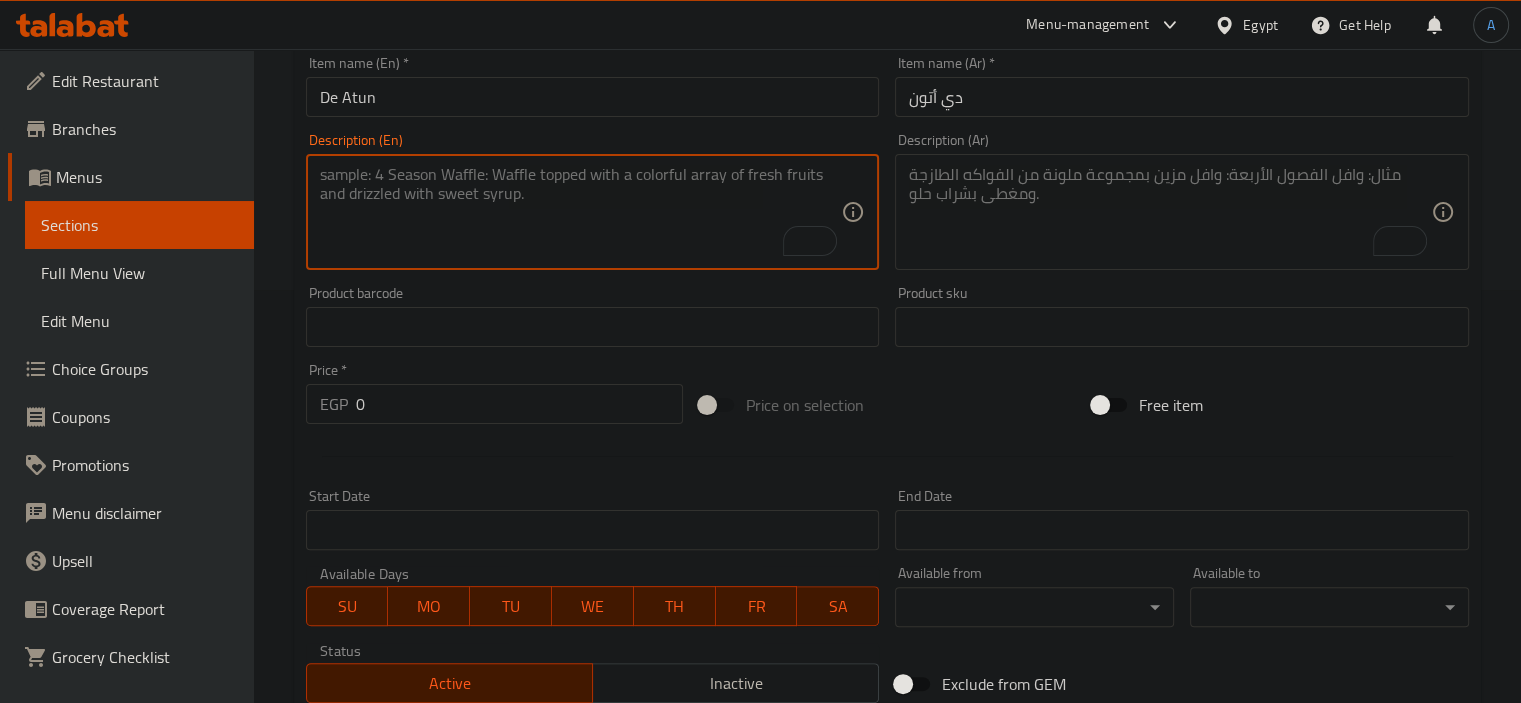 paste on "Tomato Sauce / Mozzarella Cheese / Tuna / Capers / Sun-Dried
Tomatoes" 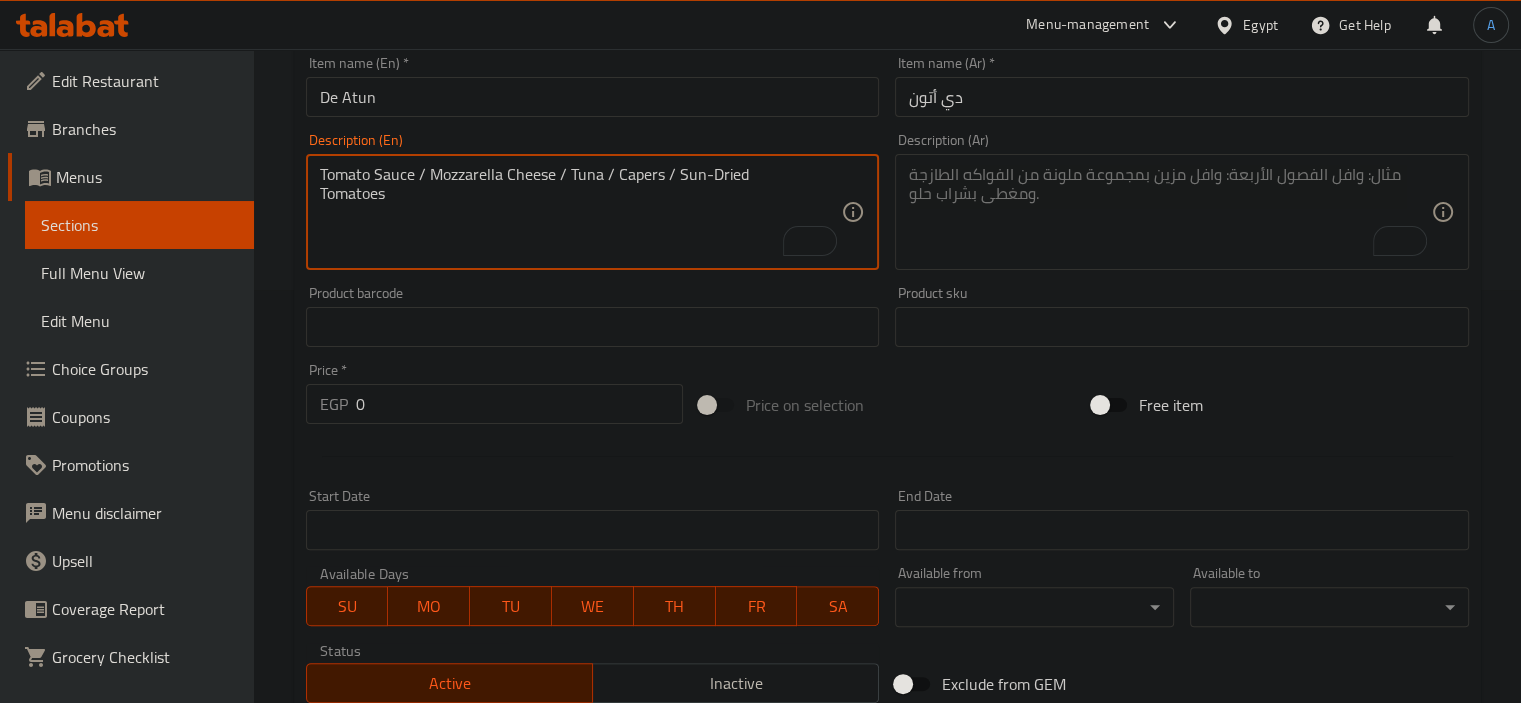 type on "Tomato Sauce / Mozzarella Cheese / Tuna / Capers / Sun-Dried
Tomatoes" 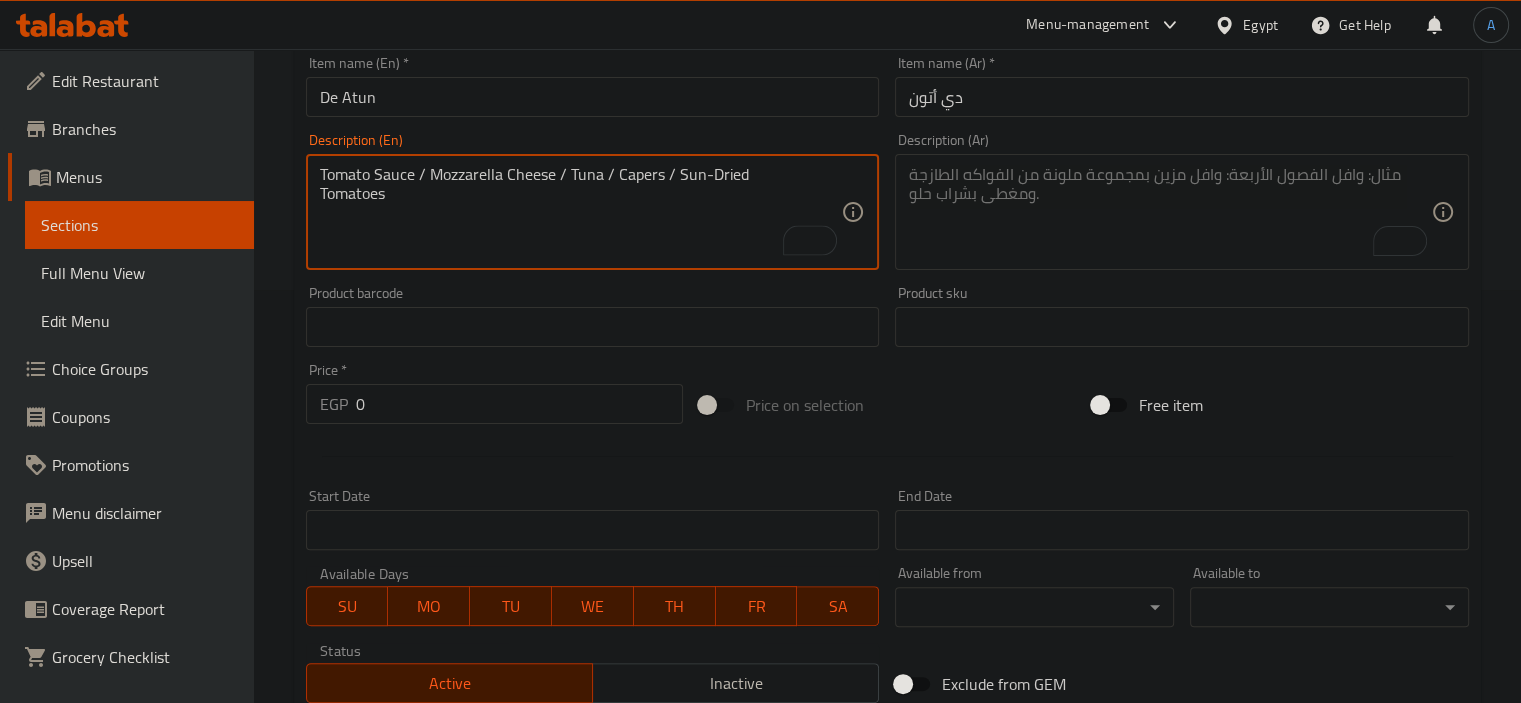 click at bounding box center [1170, 212] 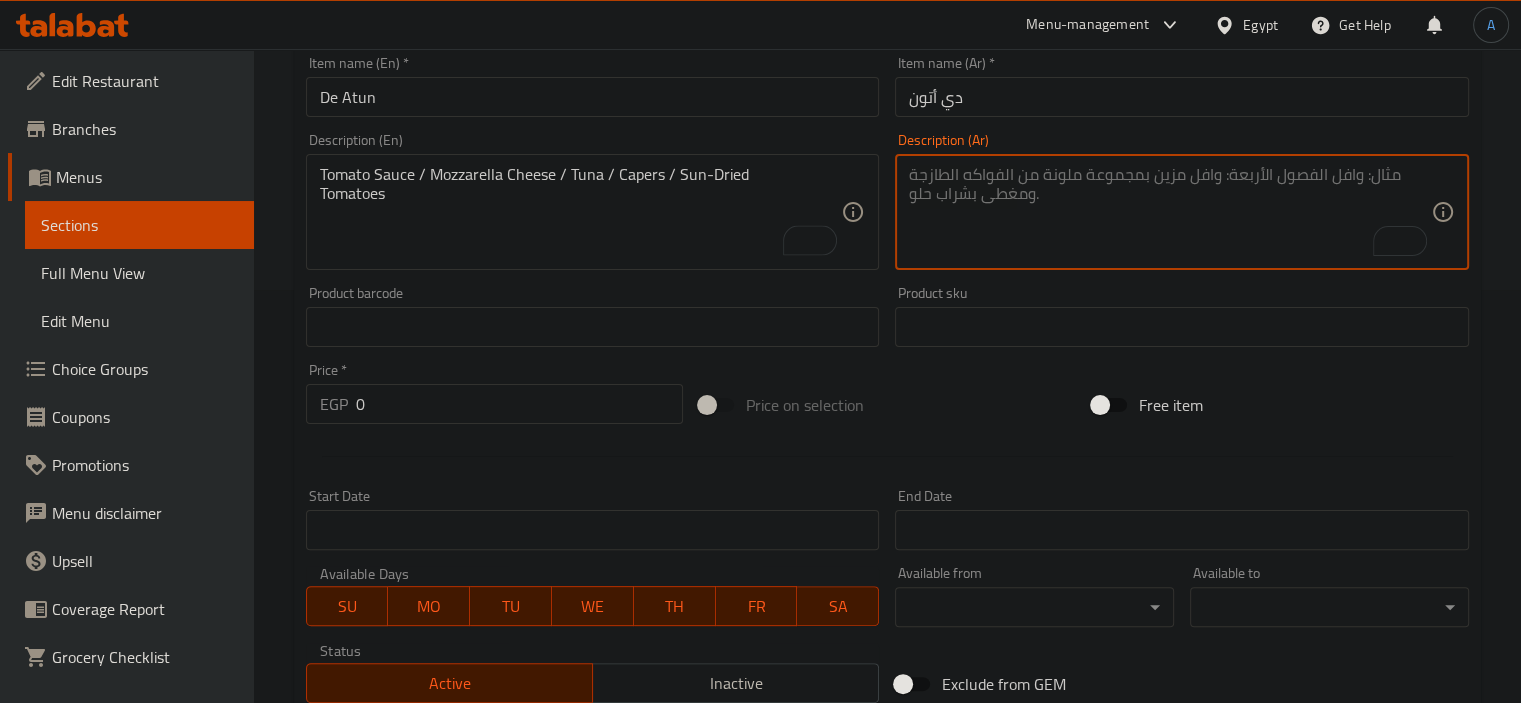 paste on "صلصة طماطم / جبنة موزاريلا / تونة / كبر / طماطم مجففة" 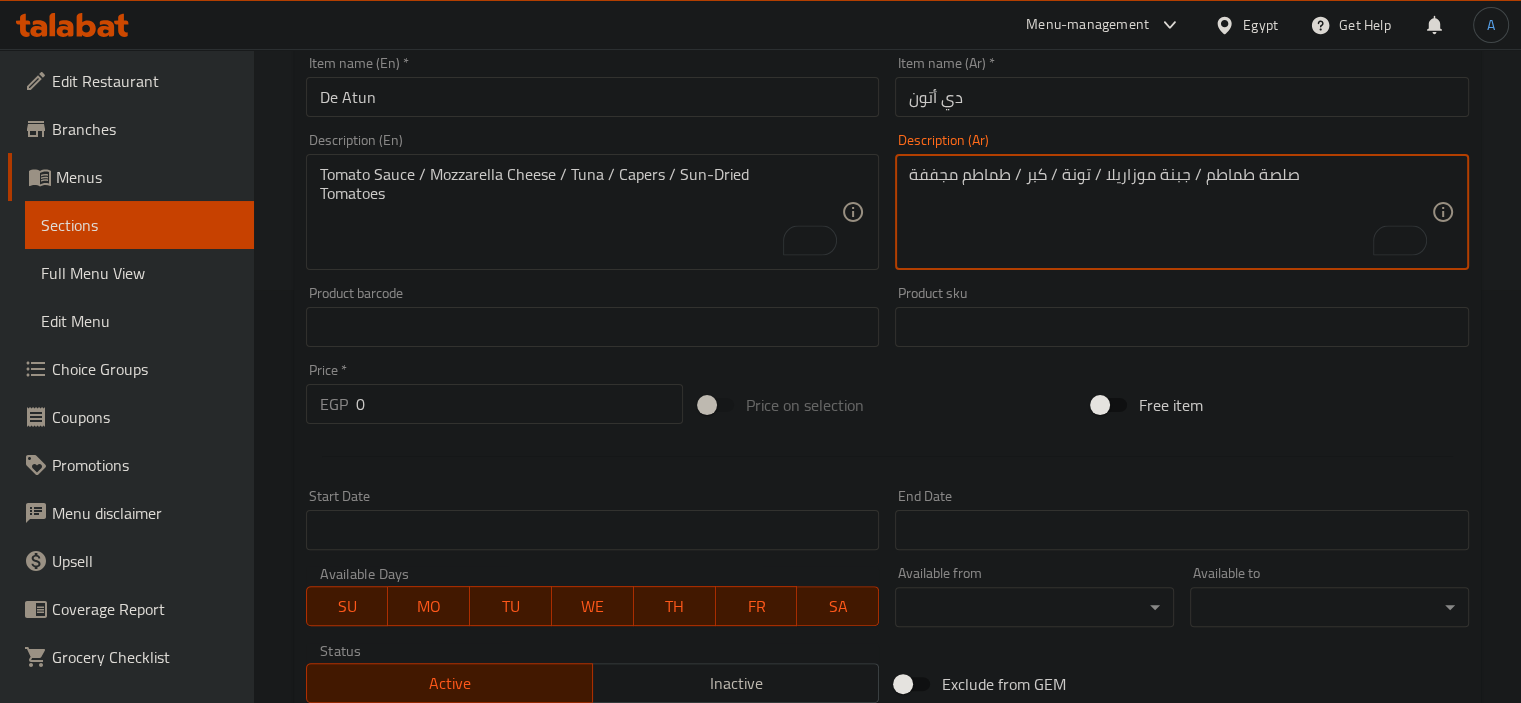 type on "صلصة طماطم / جبنة موزاريلا / تونة / كبر / طماطم مجففة" 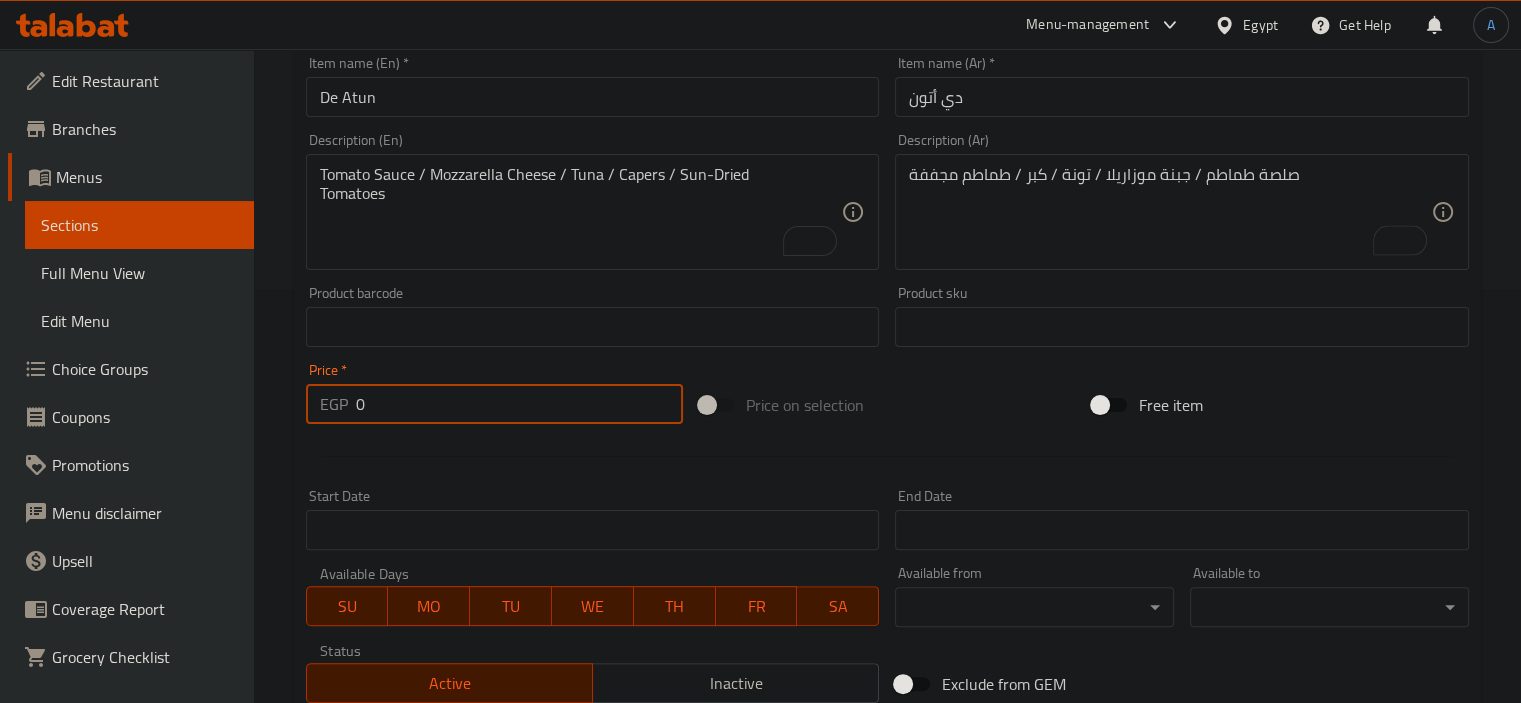 drag, startPoint x: 382, startPoint y: 405, endPoint x: 316, endPoint y: 395, distance: 66.75328 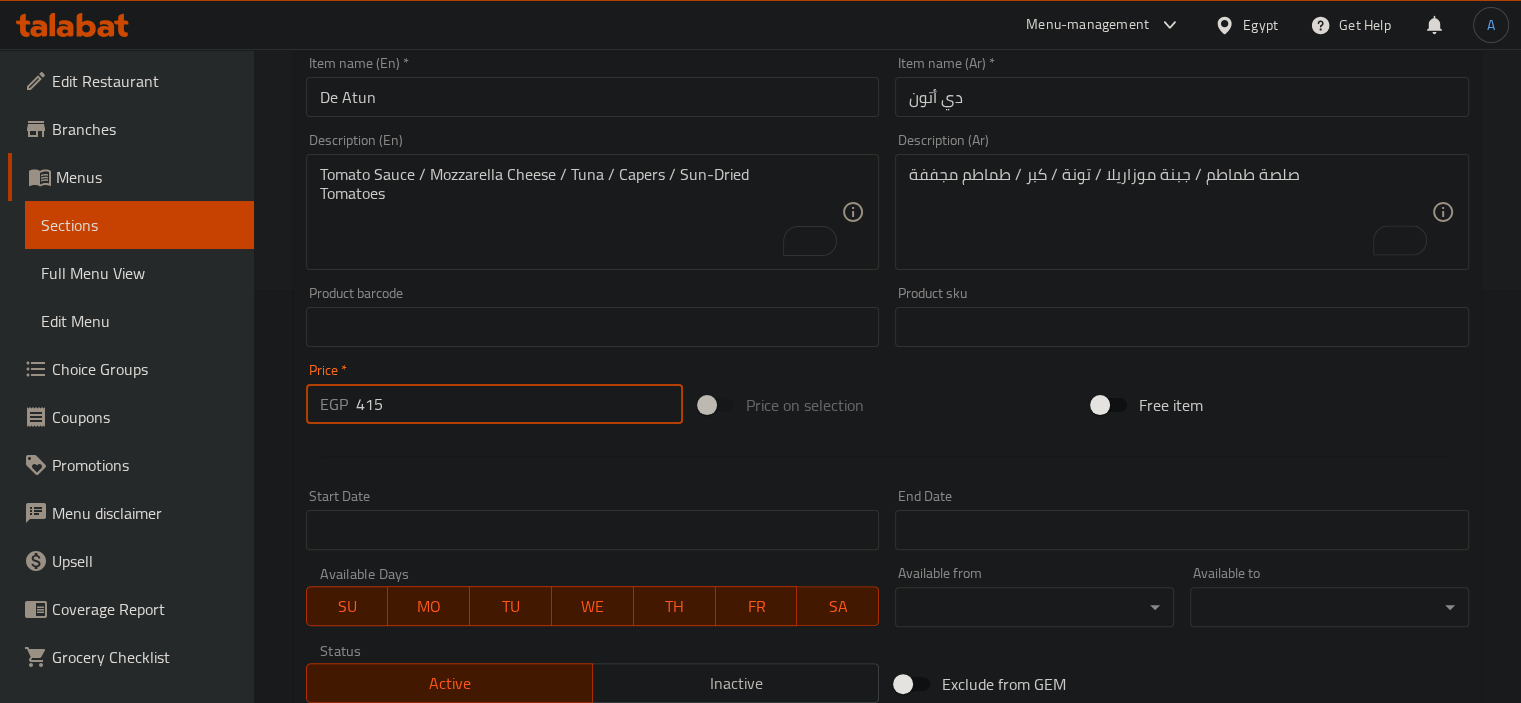 type on "415" 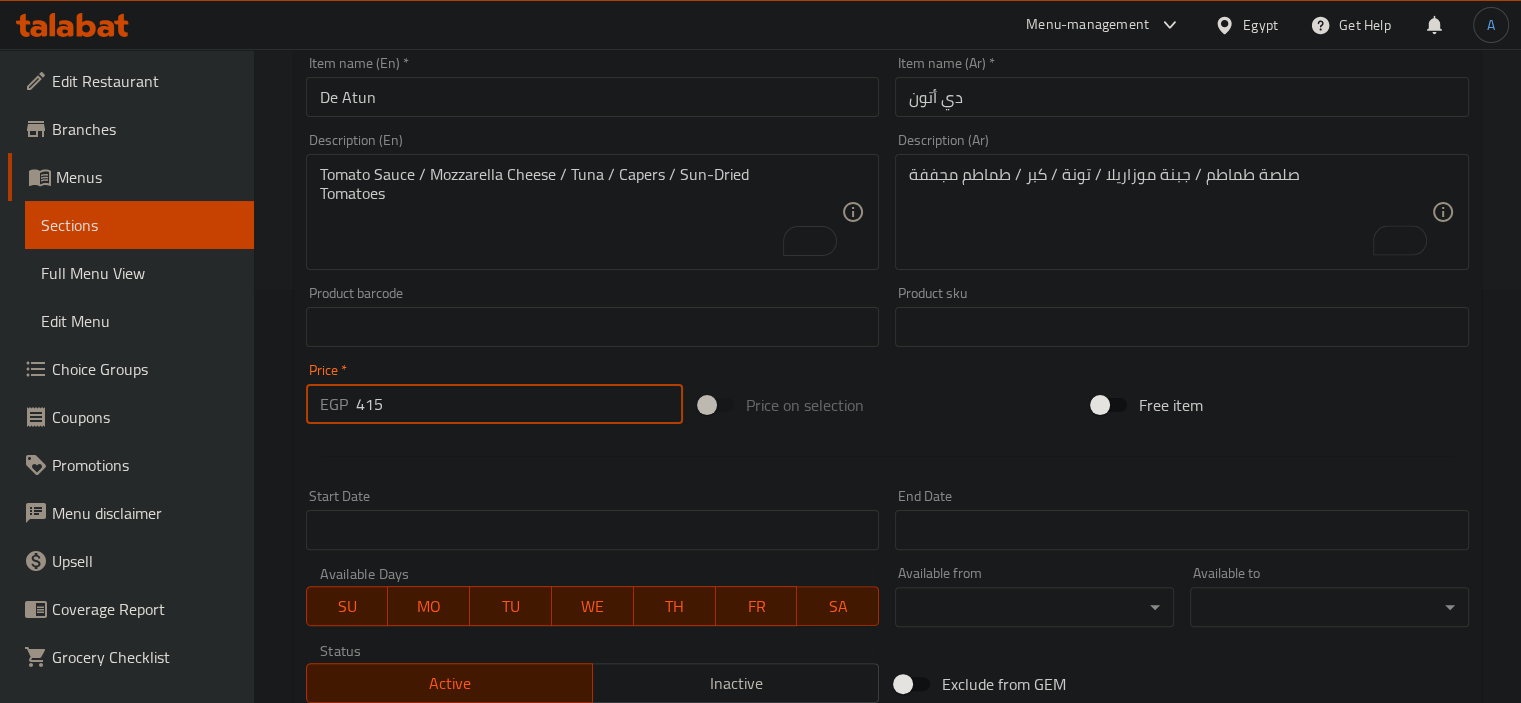 click on "Create" at bounding box center [445, 913] 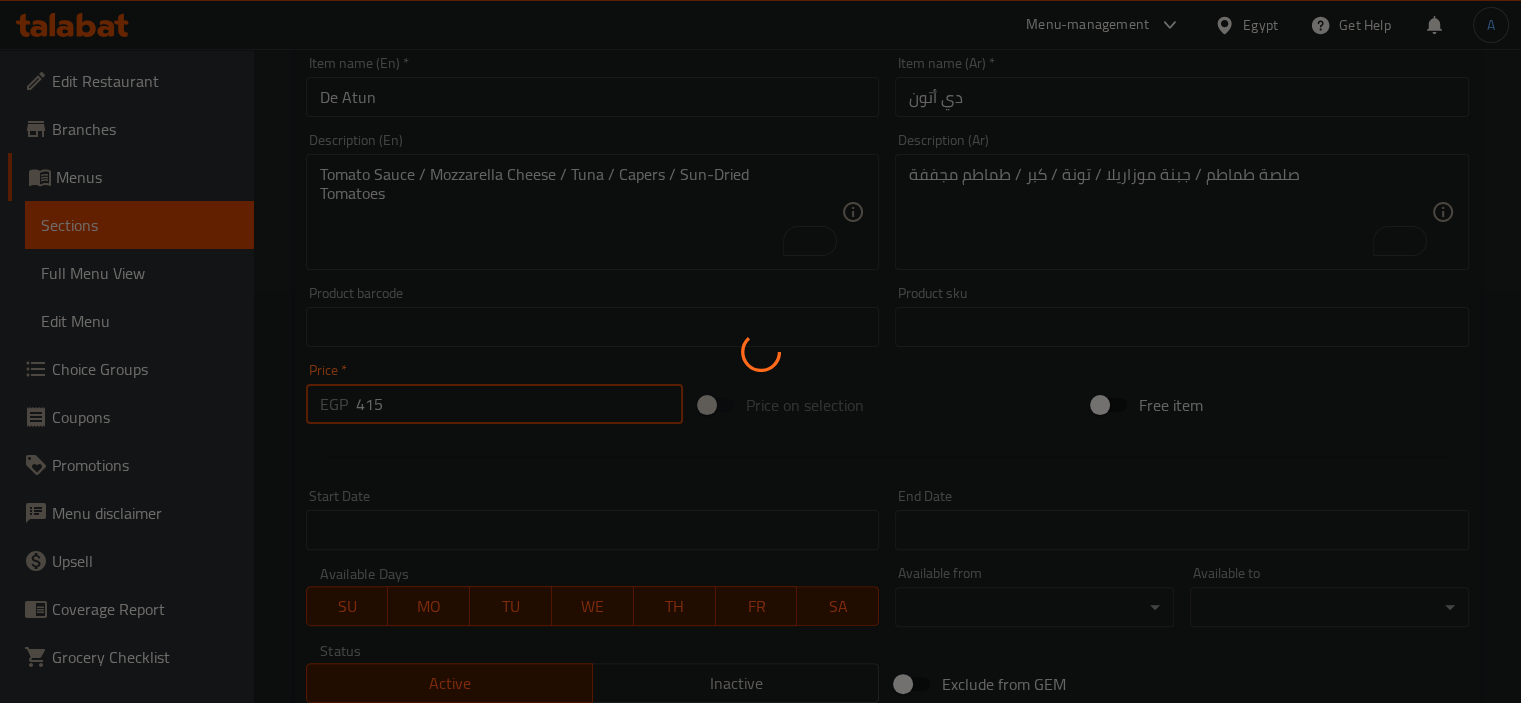 type 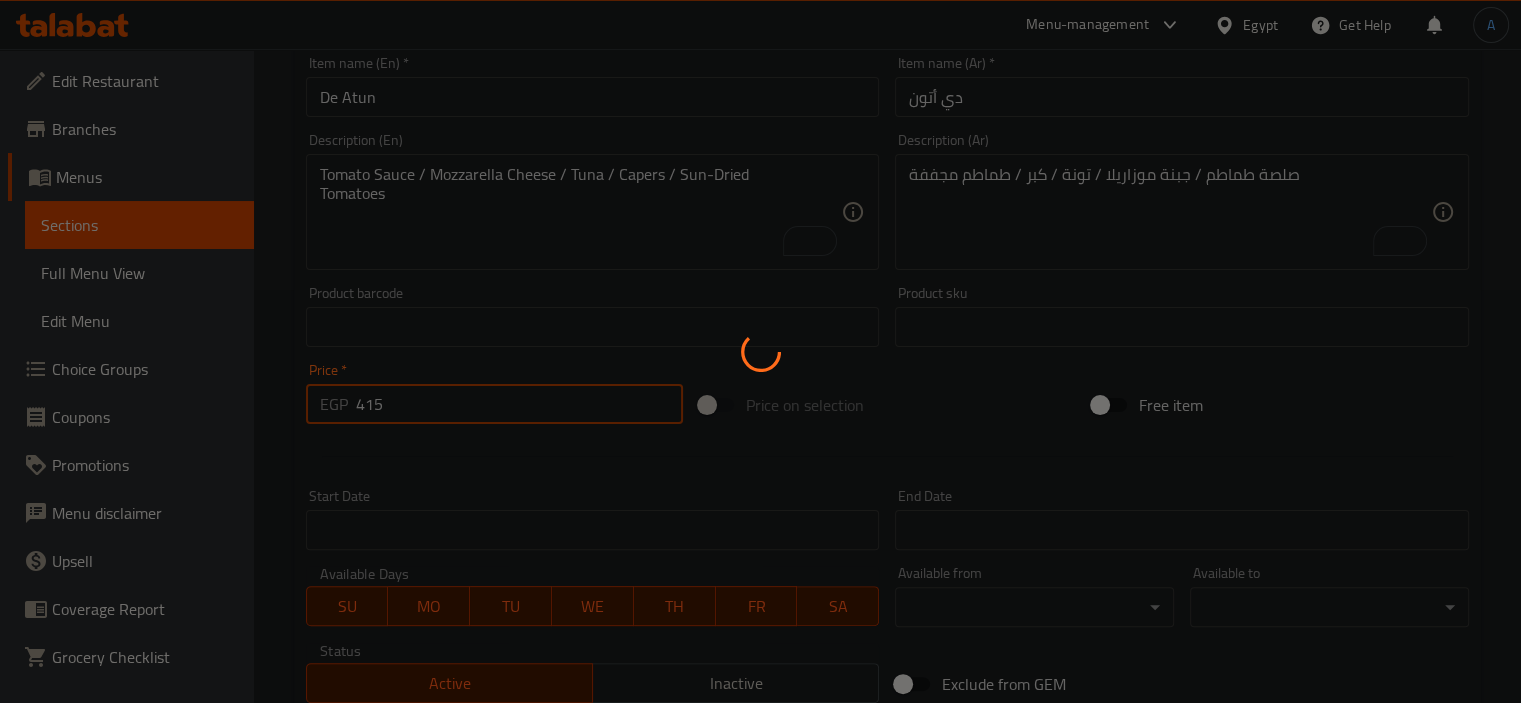 type 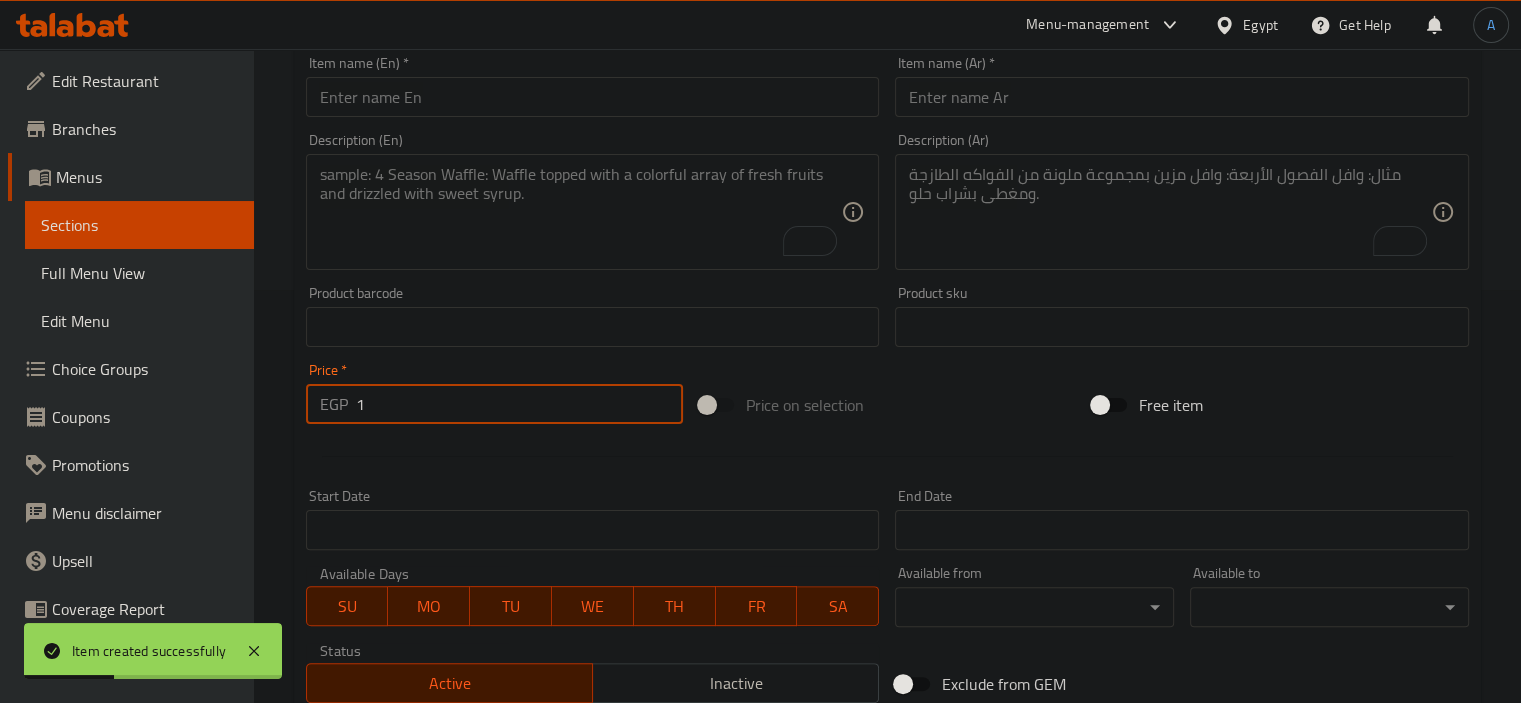 scroll, scrollTop: 313, scrollLeft: 0, axis: vertical 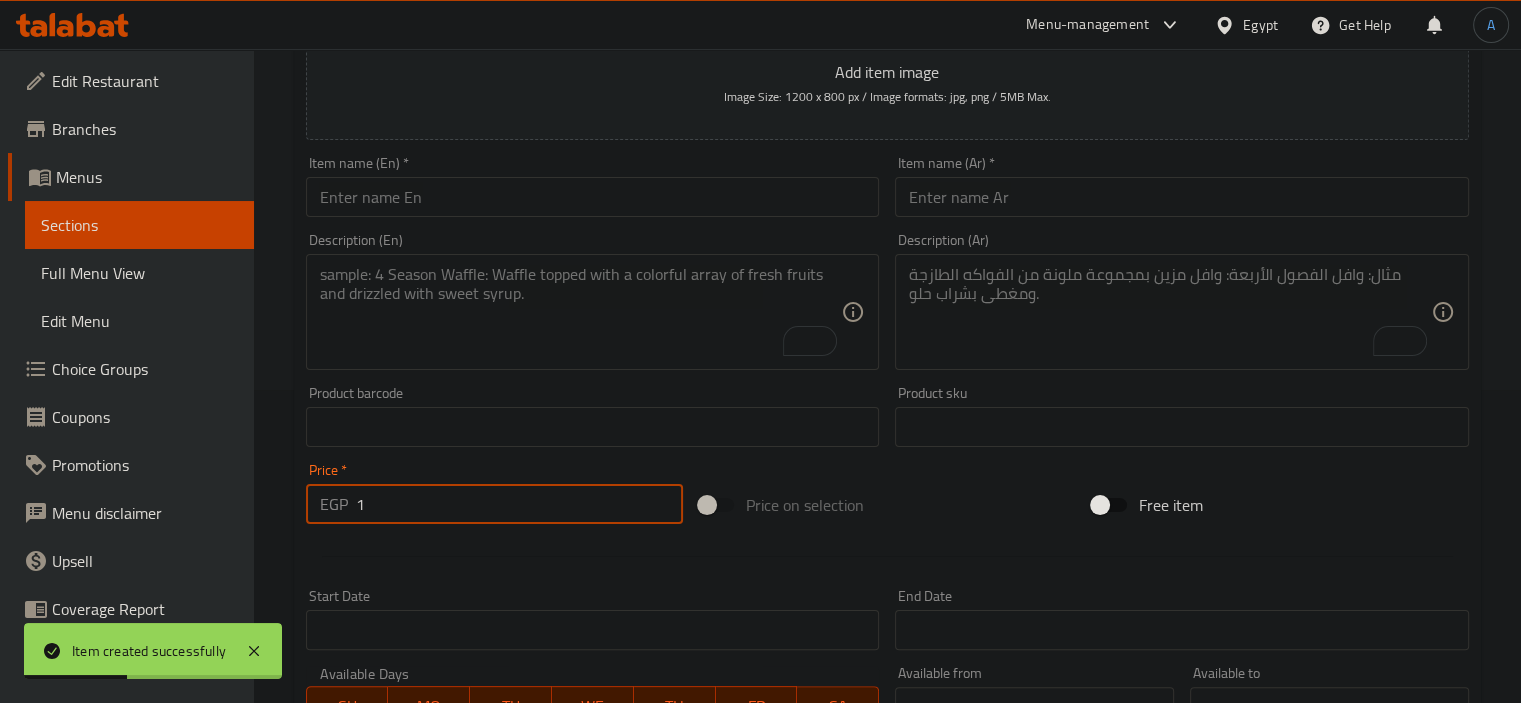 type on "1" 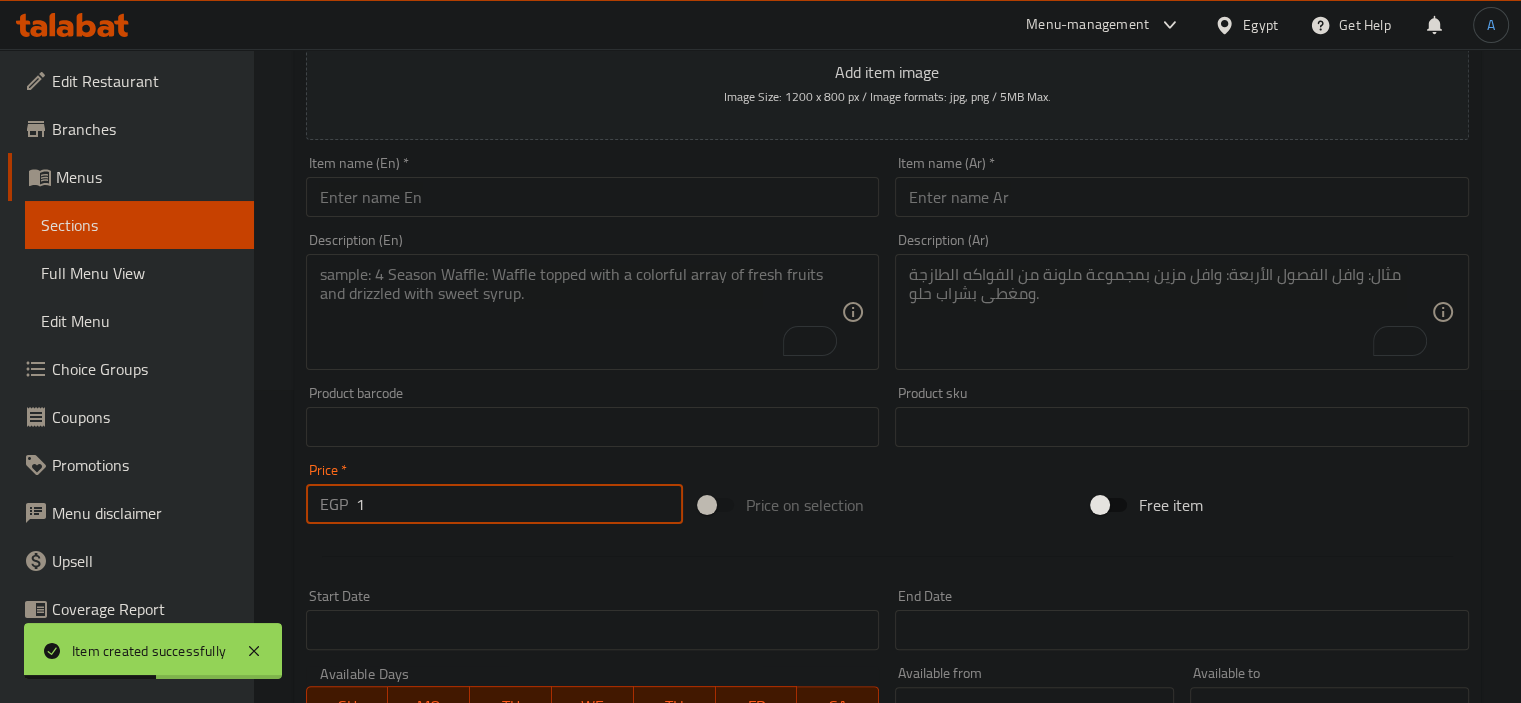 drag, startPoint x: 479, startPoint y: 196, endPoint x: 482, endPoint y: 184, distance: 12.369317 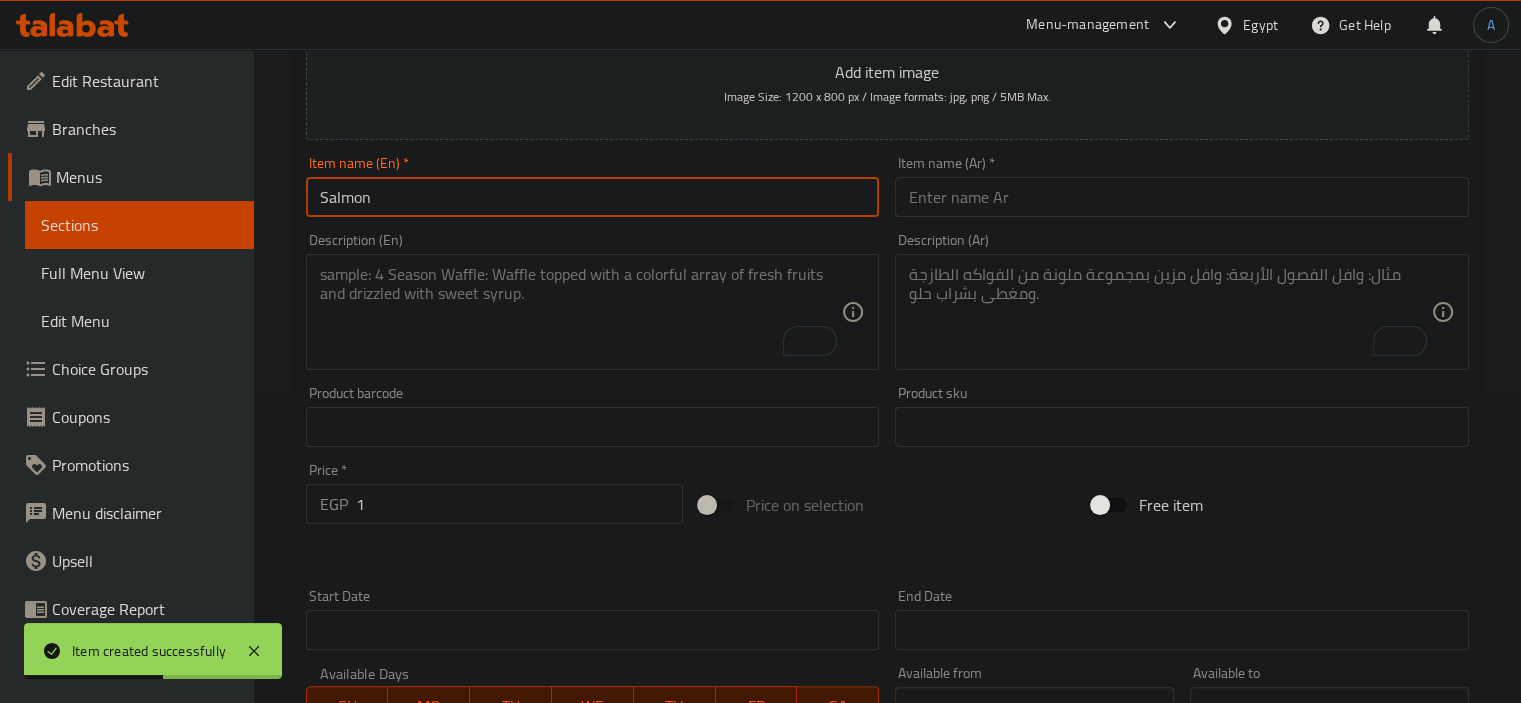 type on "Salmon" 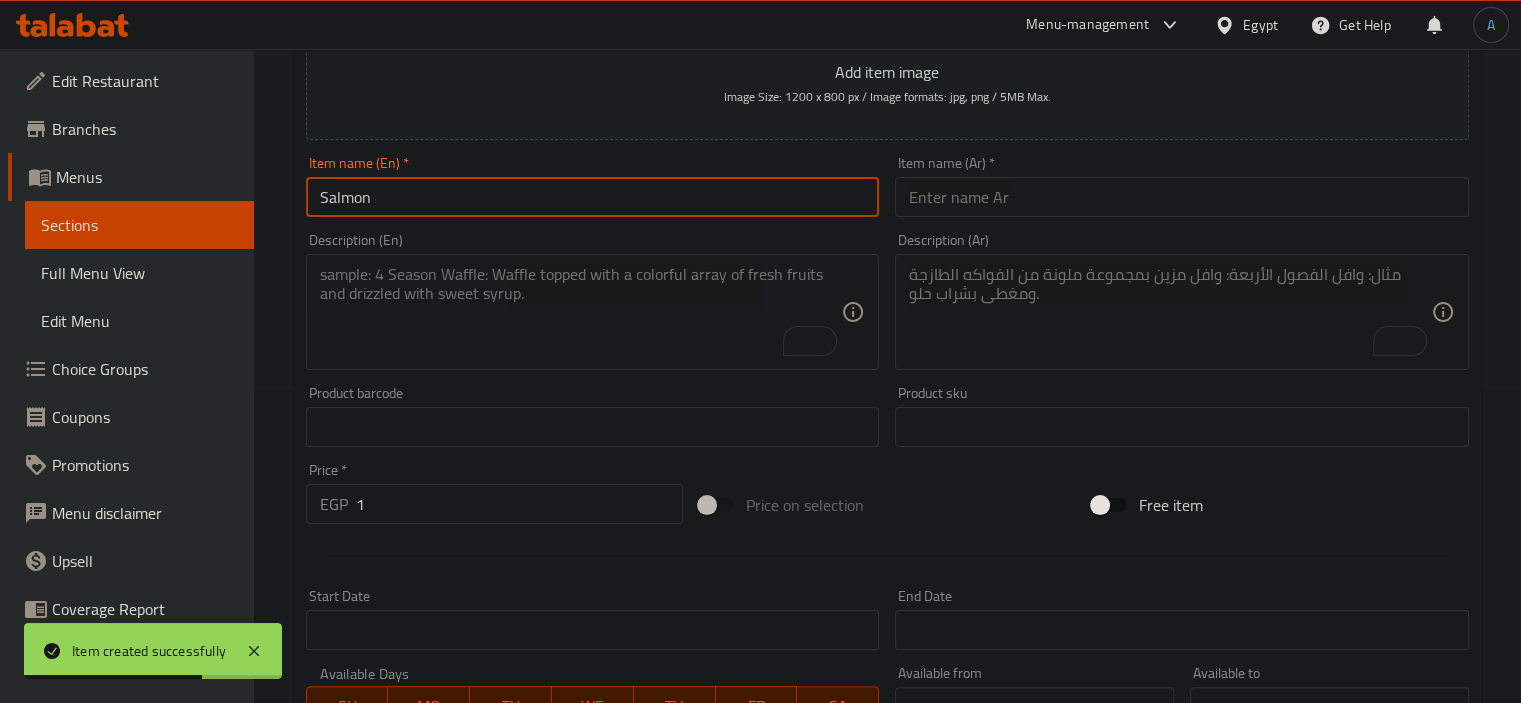 click at bounding box center (1182, 197) 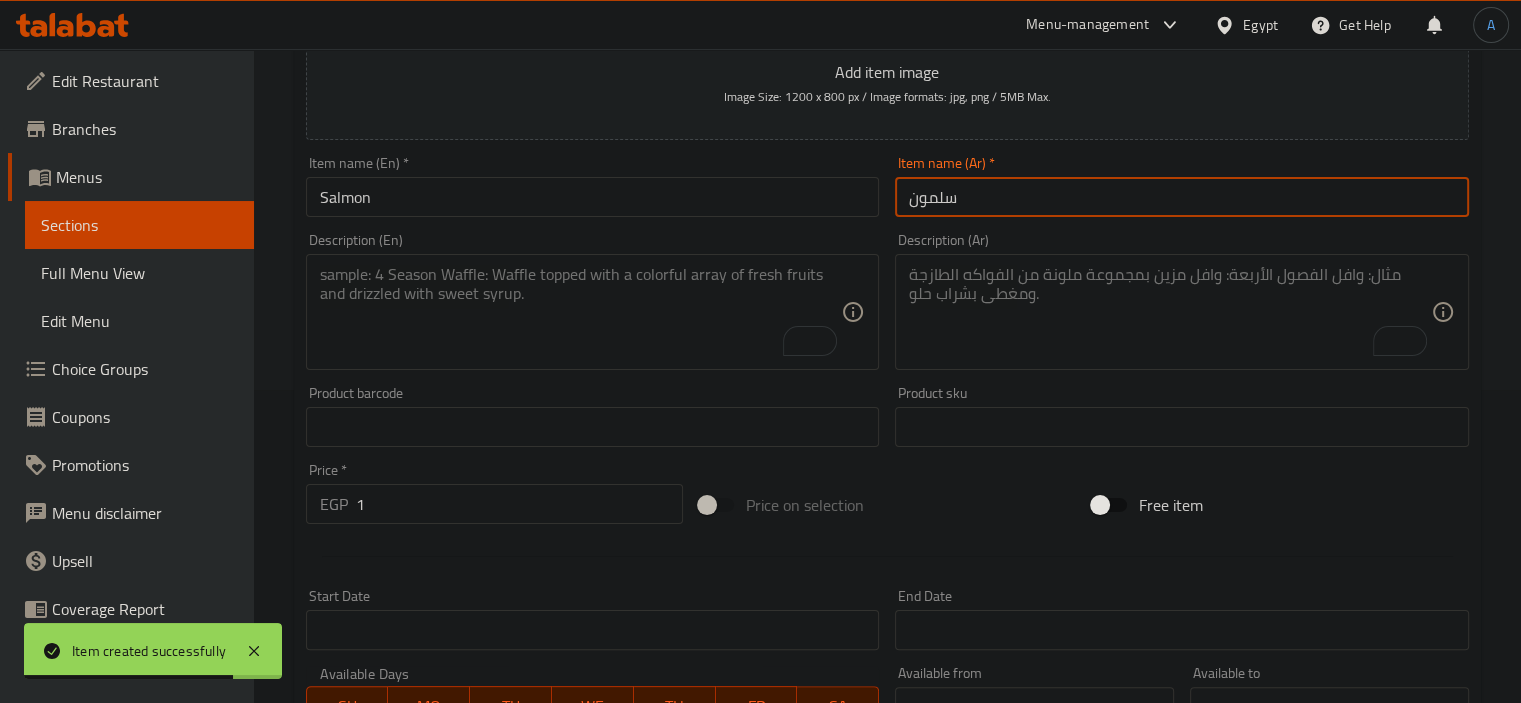 type on "سلمون" 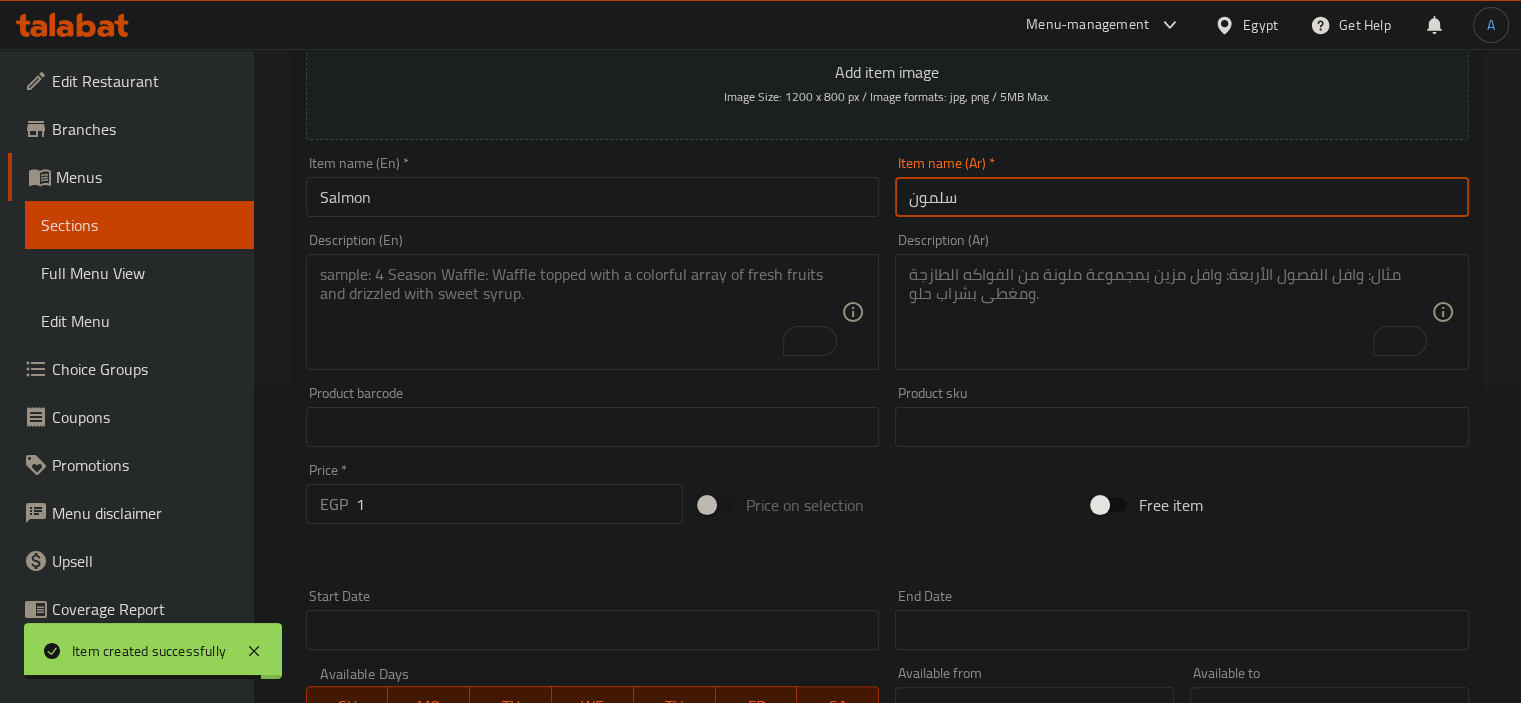 click at bounding box center (581, 312) 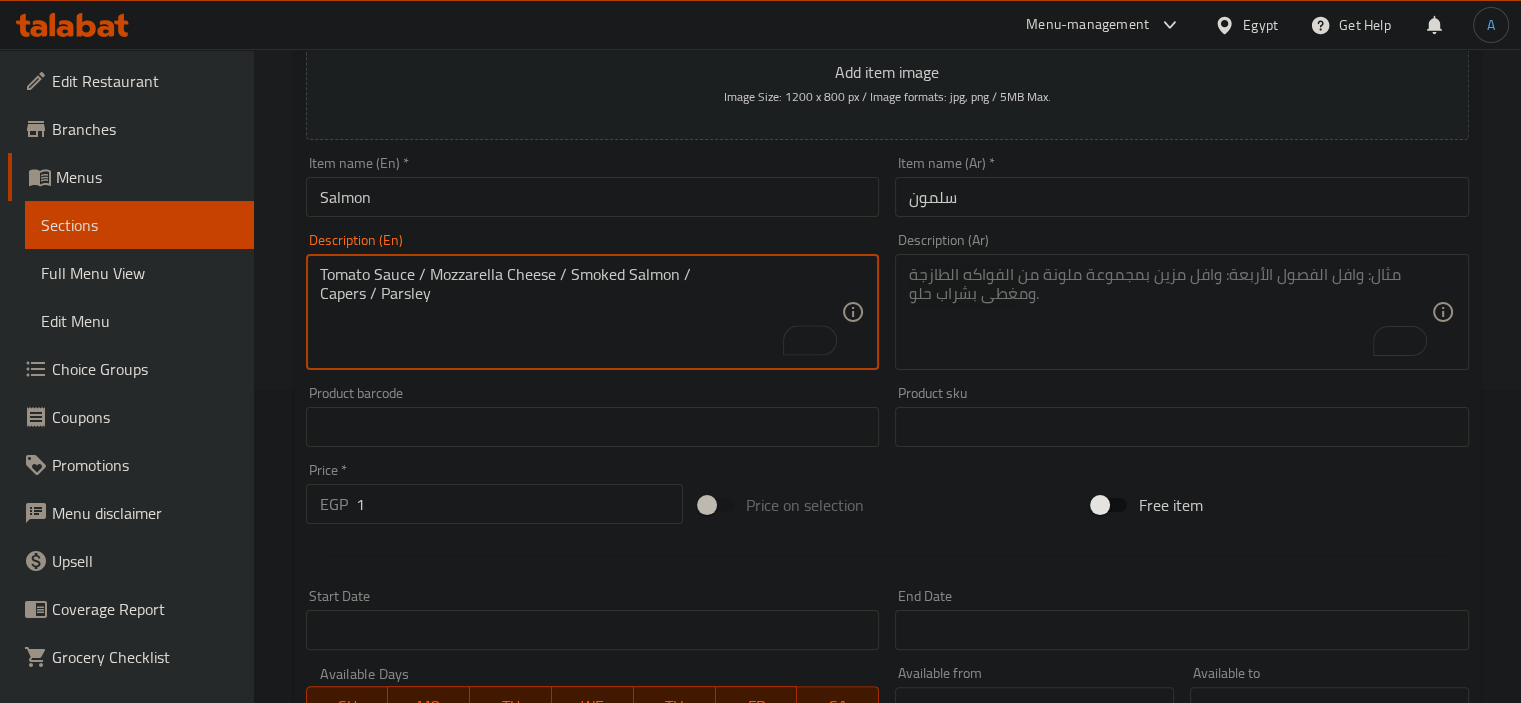 type on "Tomato Sauce / Mozzarella Cheese / Smoked Salmon /
Capers / Parsley" 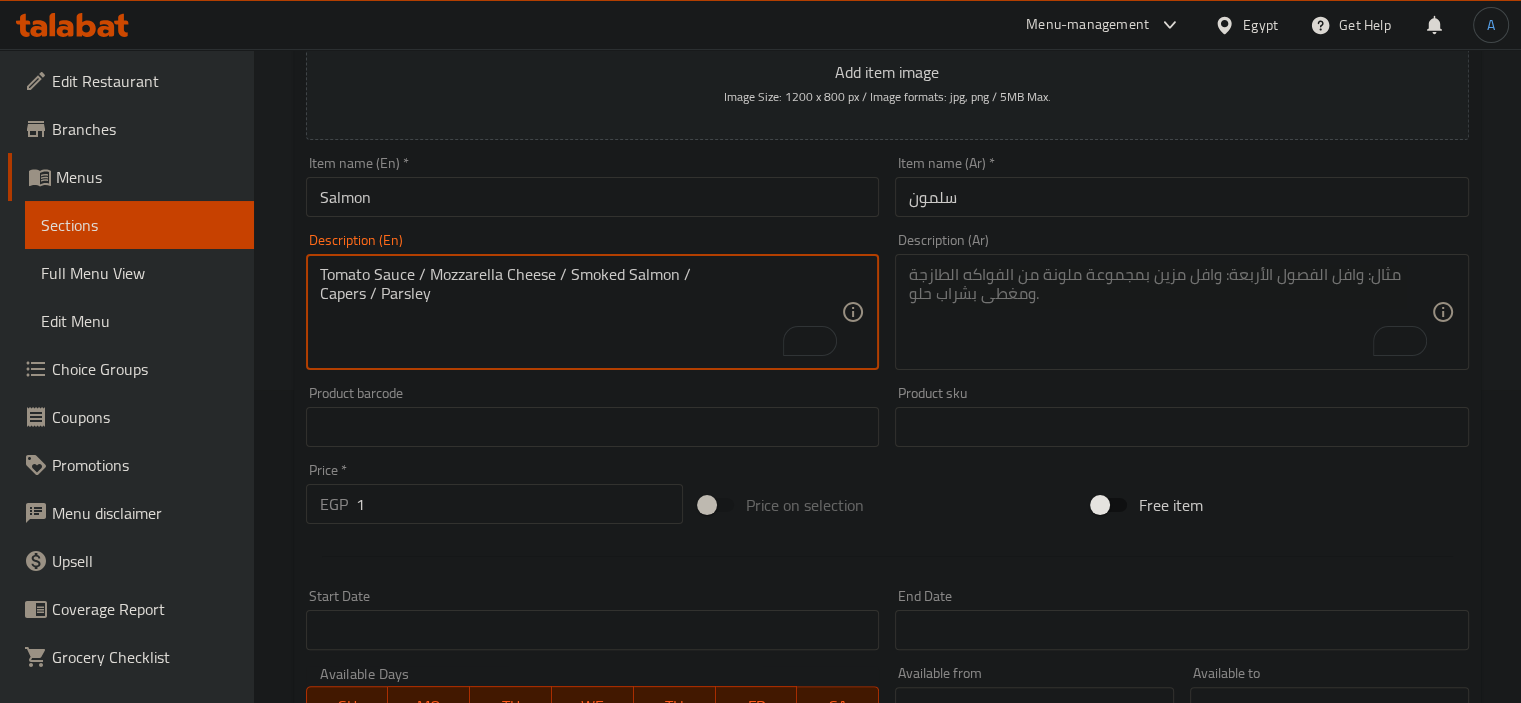 click at bounding box center (1170, 312) 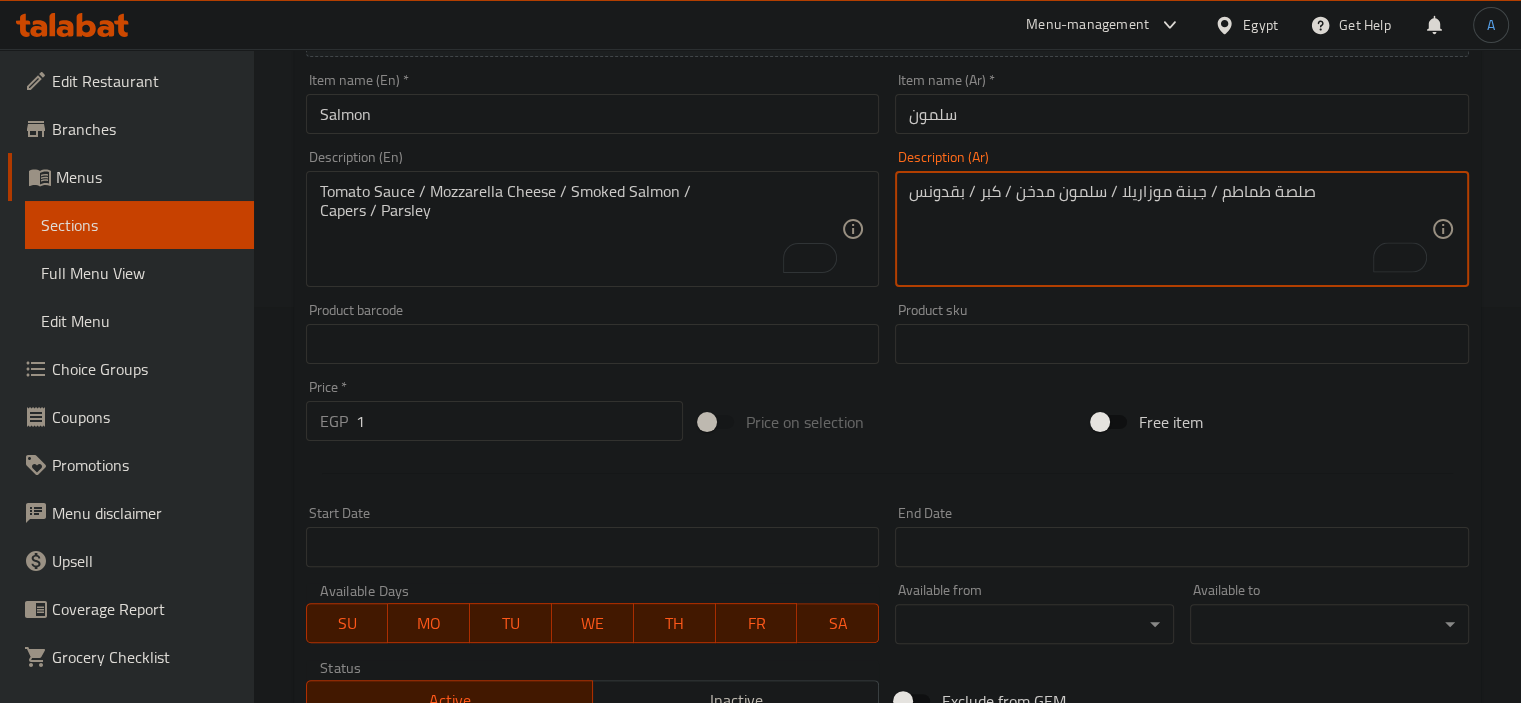 scroll, scrollTop: 413, scrollLeft: 0, axis: vertical 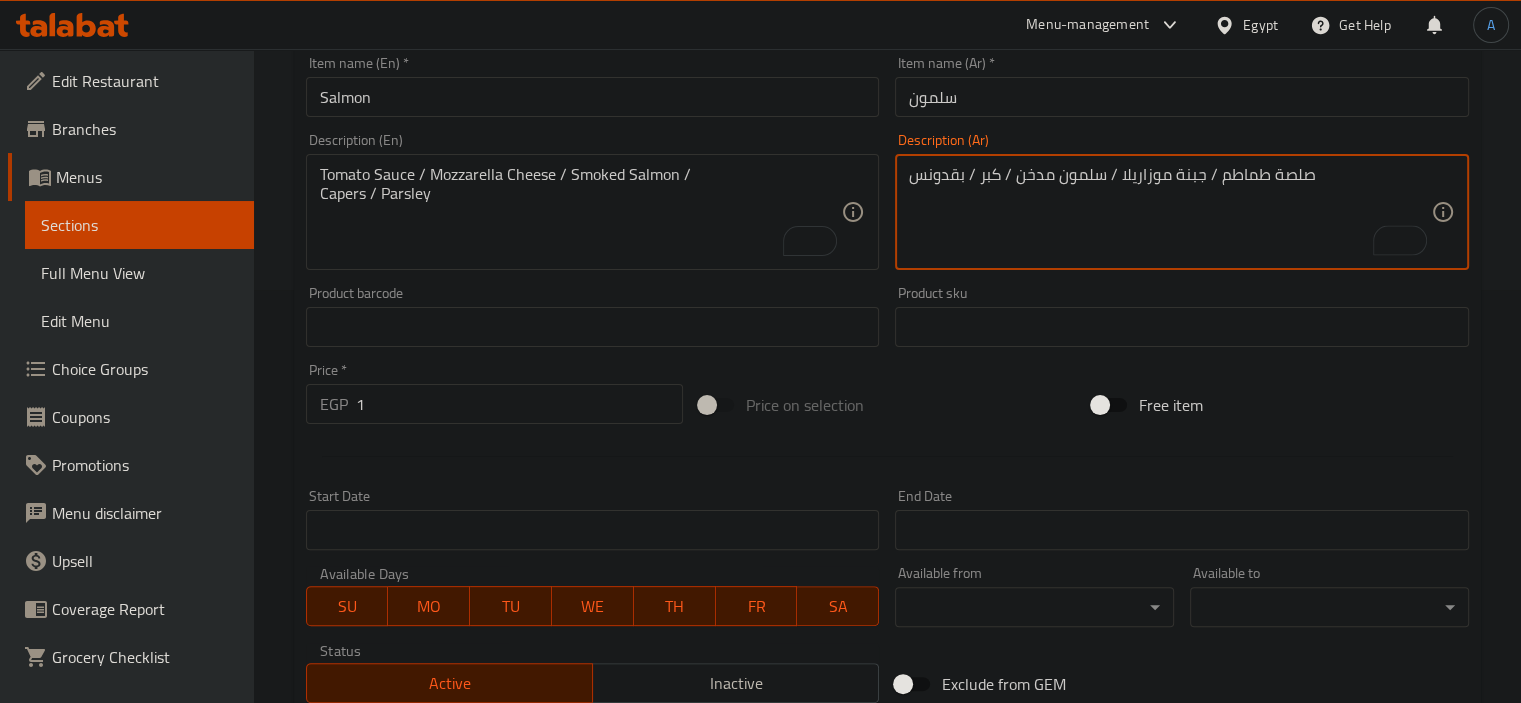 type on "صلصة طماطم / جبنة موزاريلا / سلمون مدخن / كبر / بقدونس" 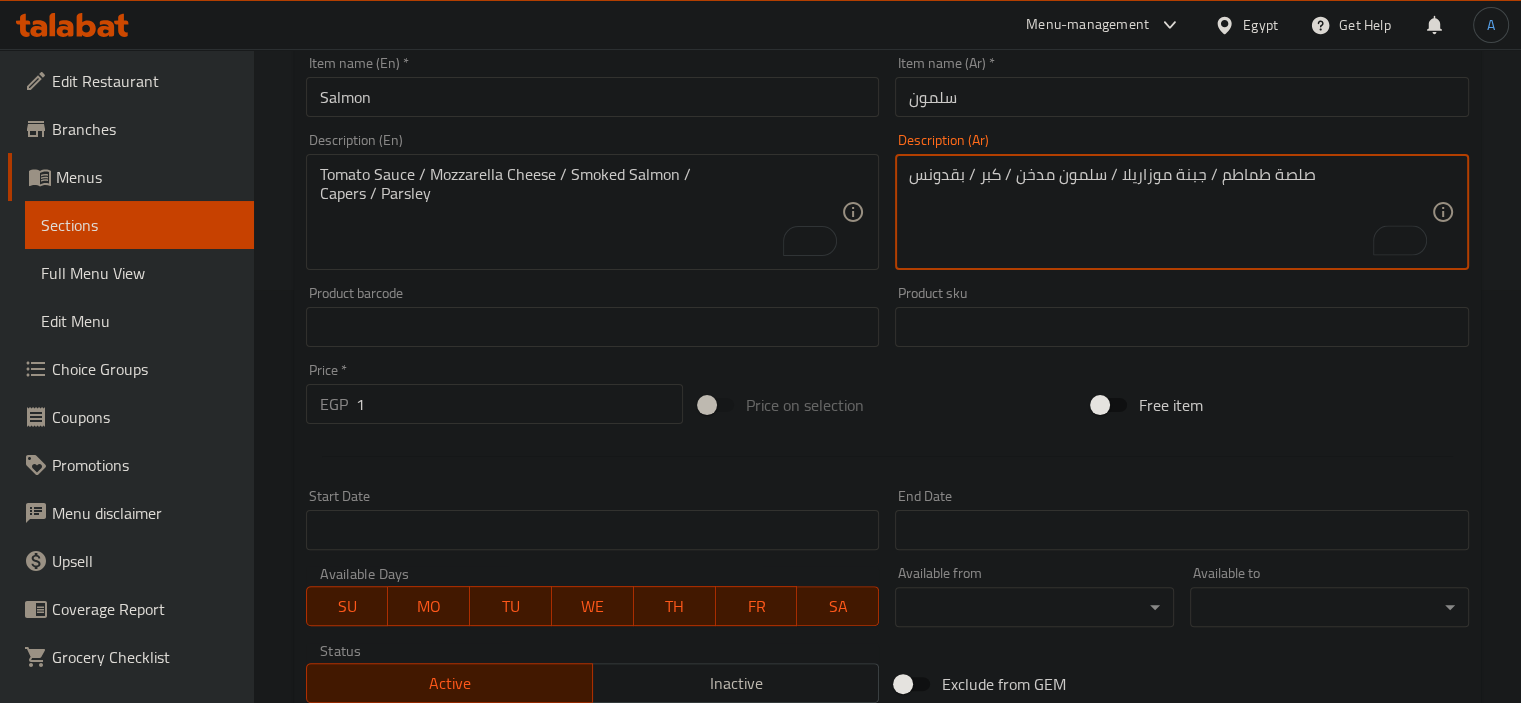 drag, startPoint x: 402, startPoint y: 417, endPoint x: 313, endPoint y: 422, distance: 89.140335 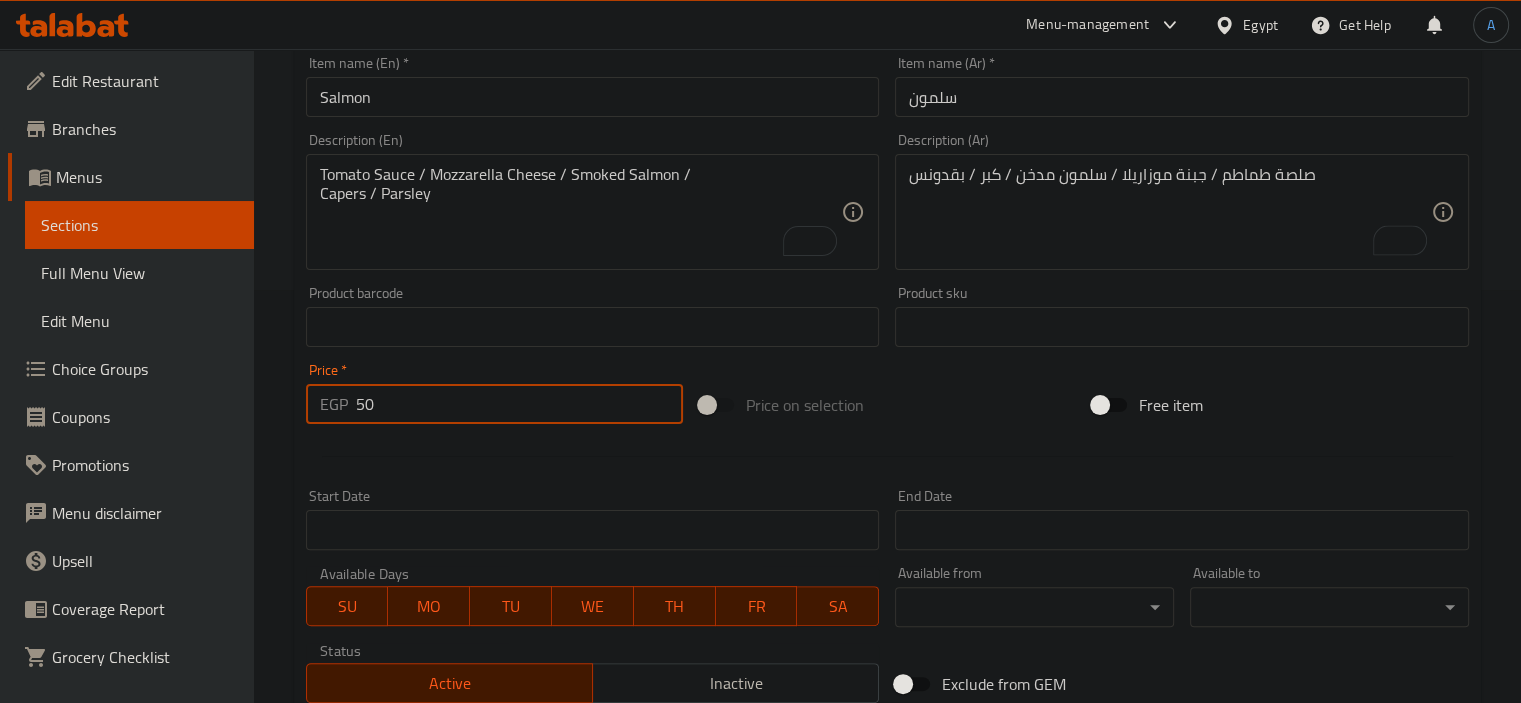type on "50" 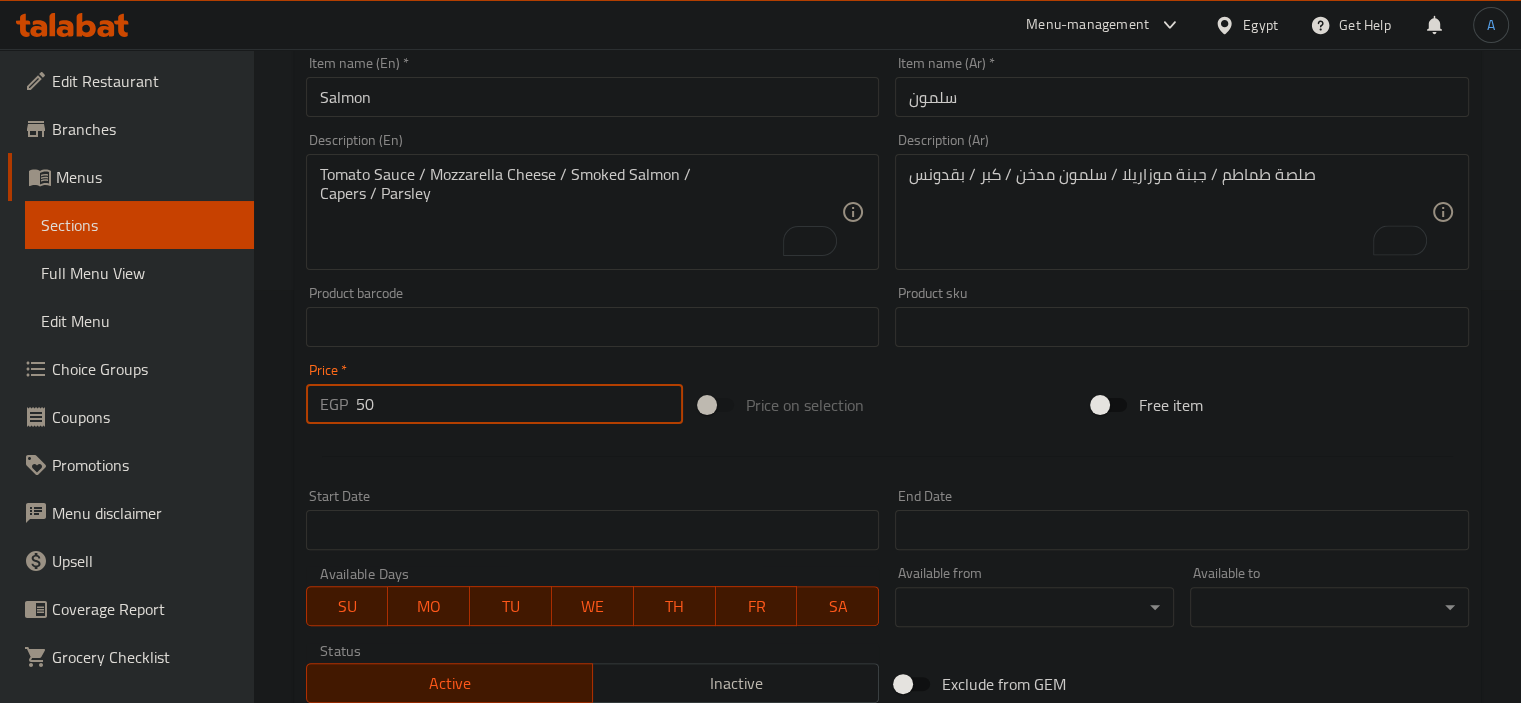 click on "Create" at bounding box center (445, 913) 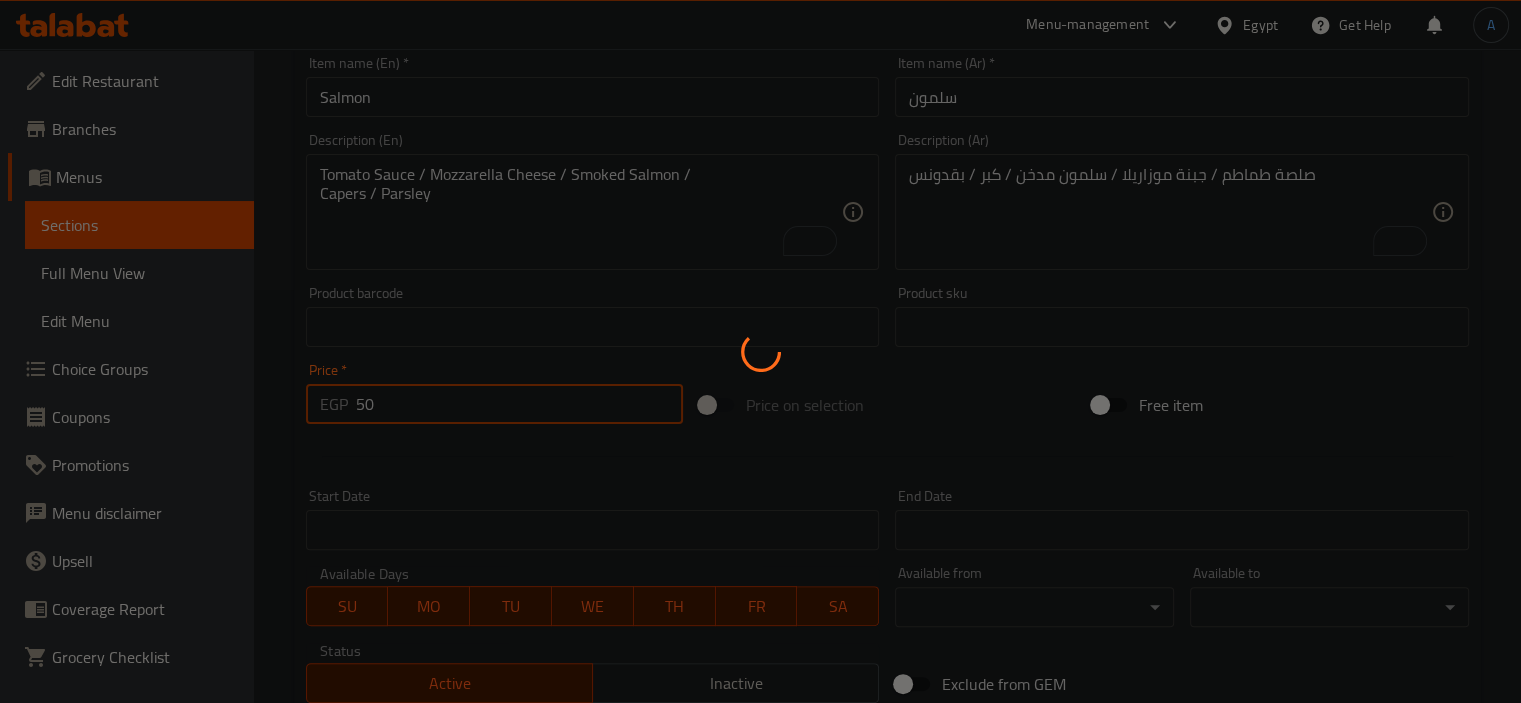 type 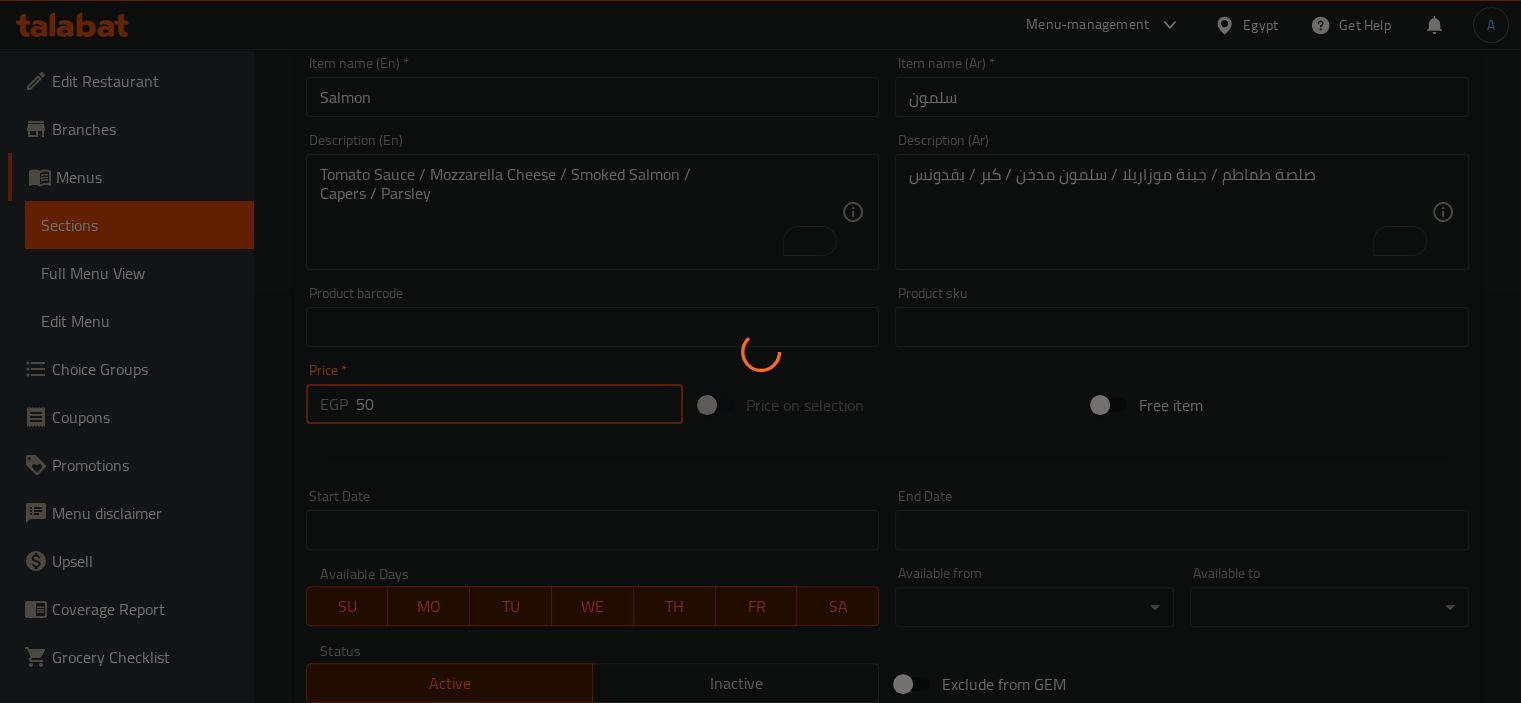 type 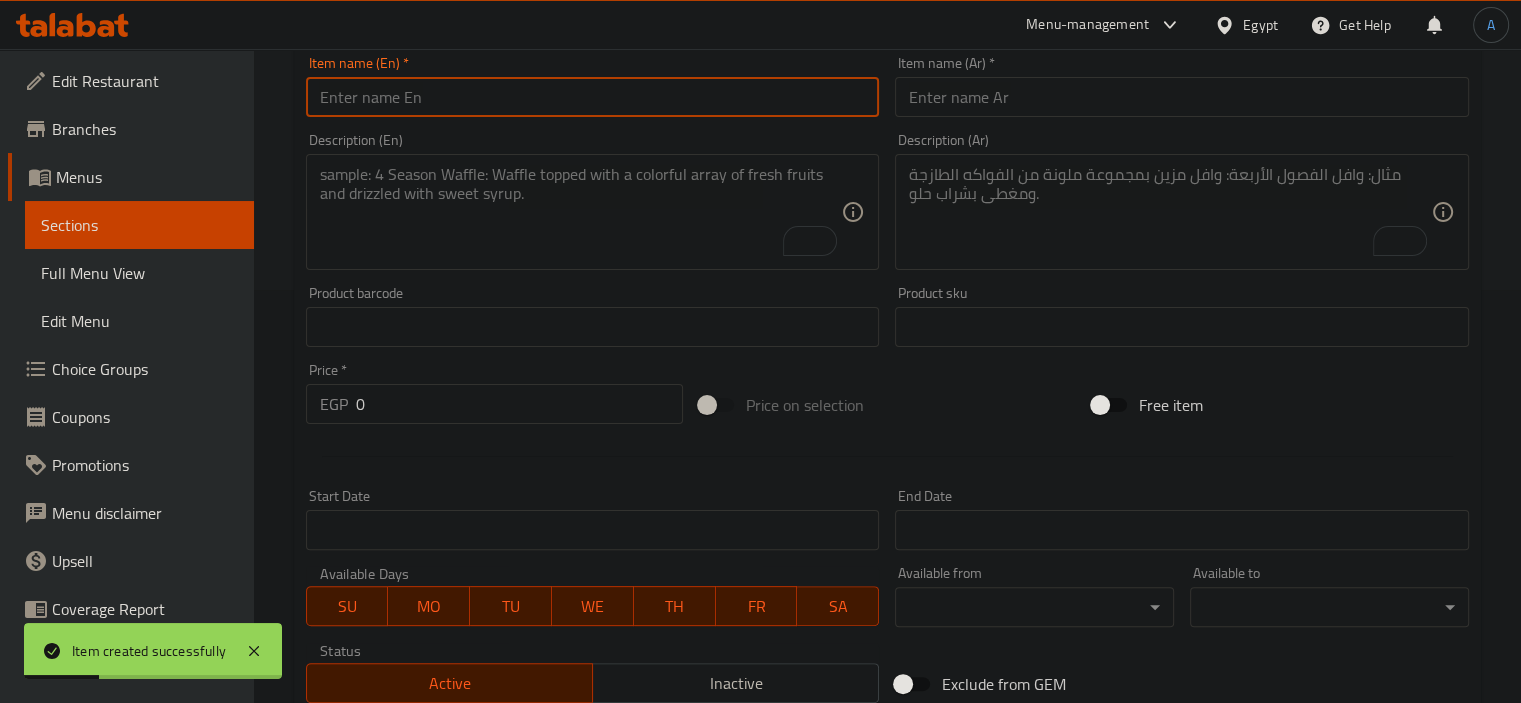 click at bounding box center [593, 97] 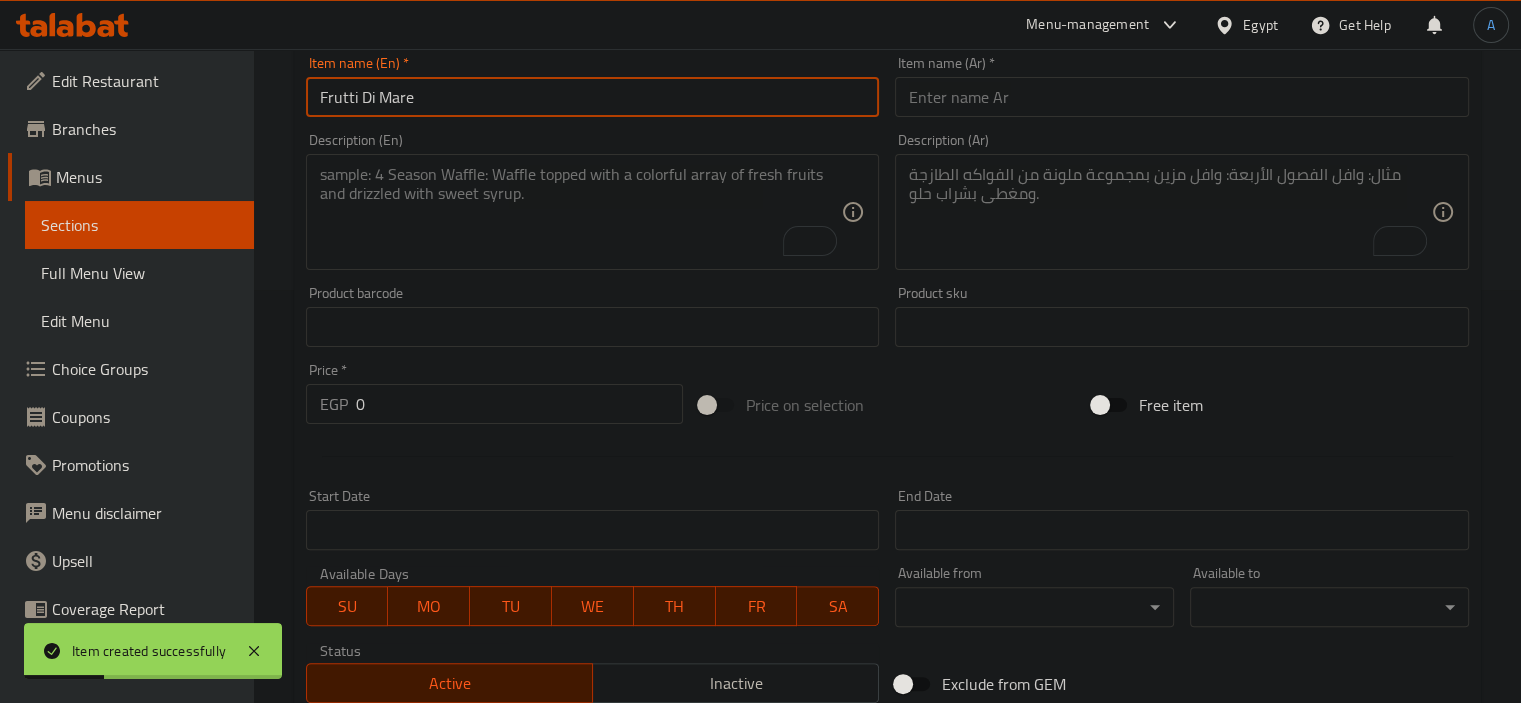 type on "Frutti Di Mare" 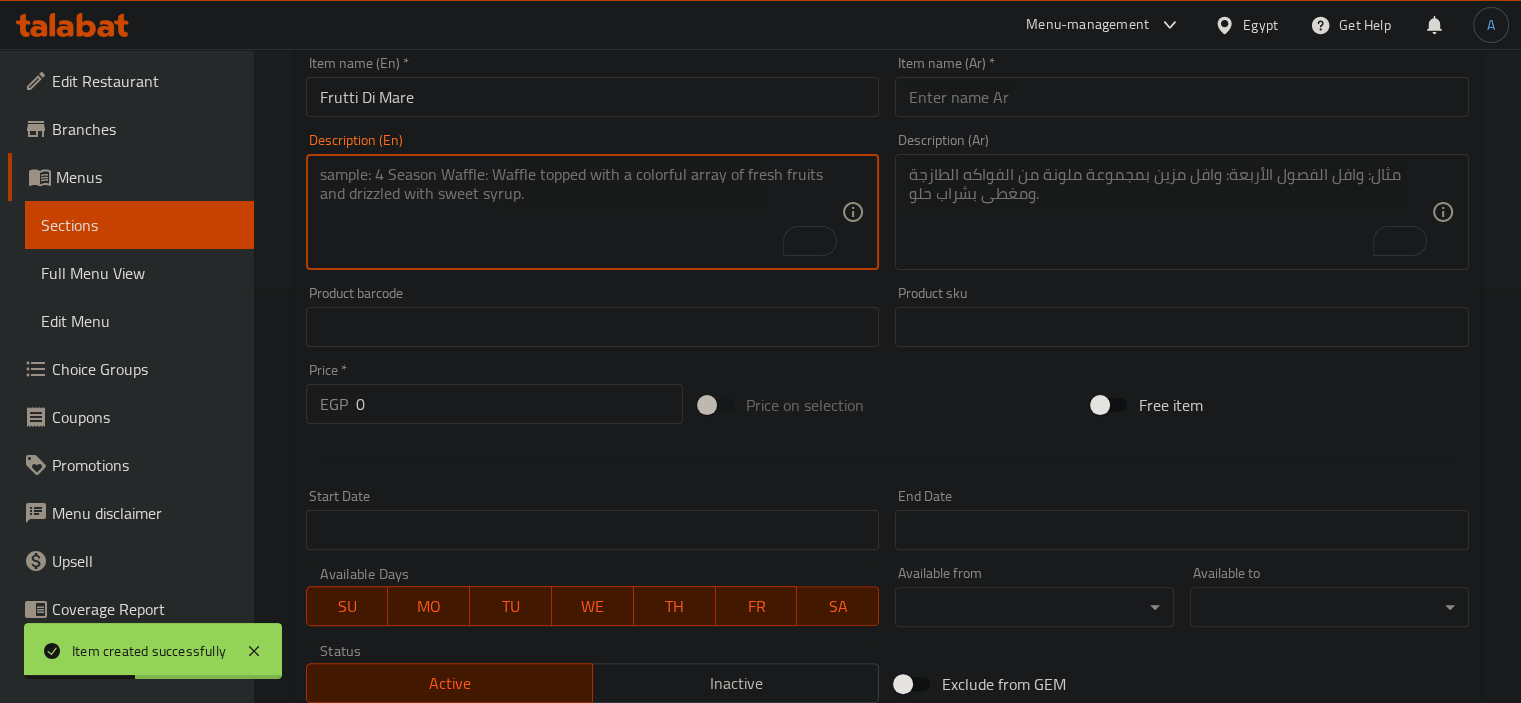 click at bounding box center [581, 212] 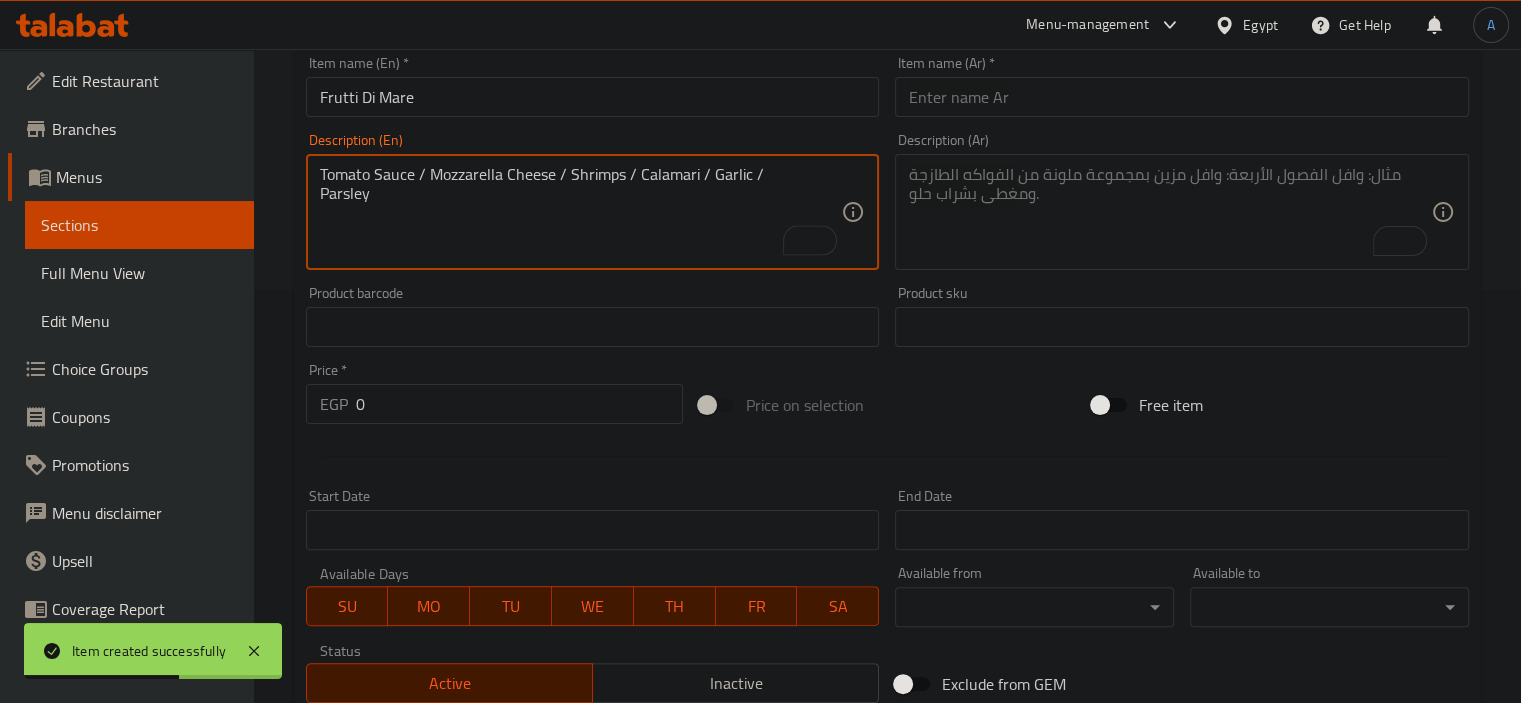 type on "Tomato Sauce / Mozzarella Cheese / Shrimps / Calamari / Garlic /
Parsley" 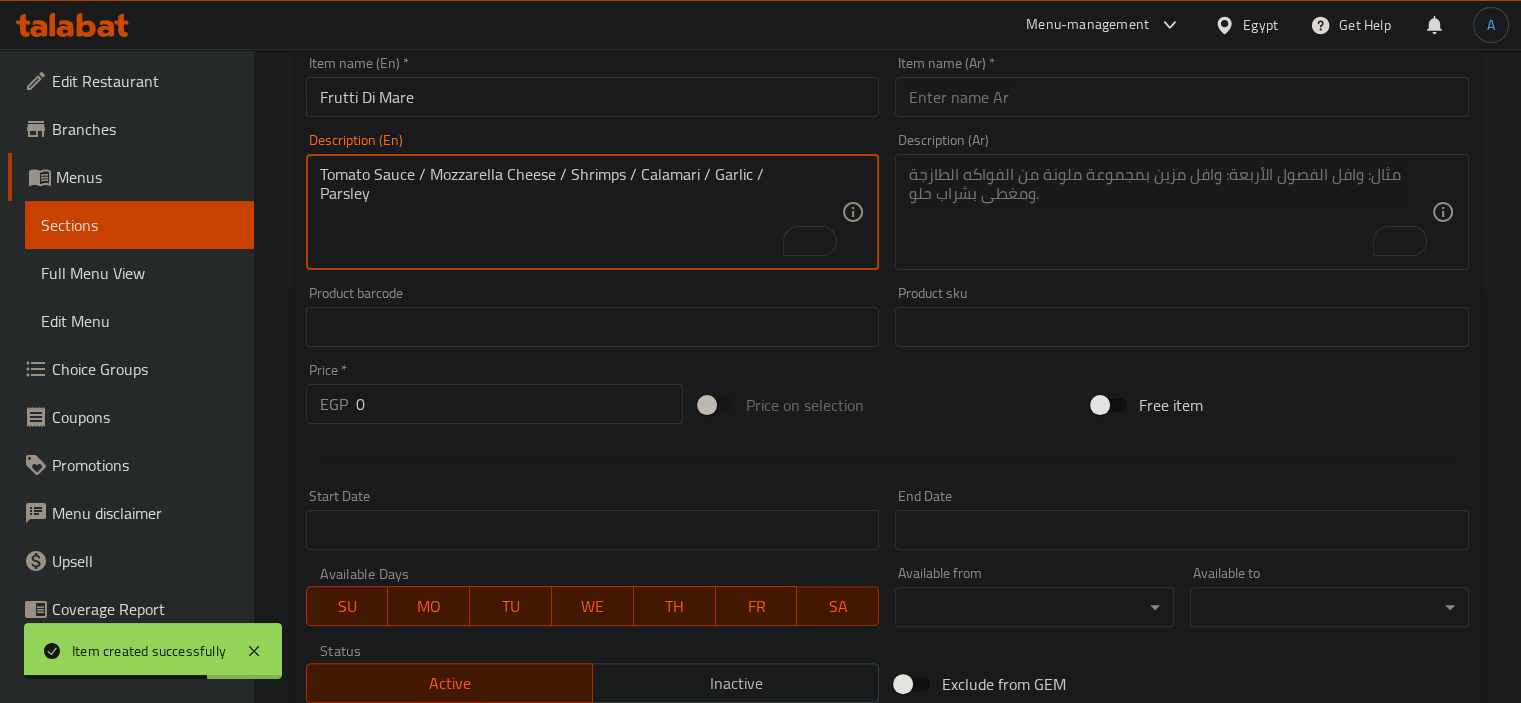 click at bounding box center (1170, 212) 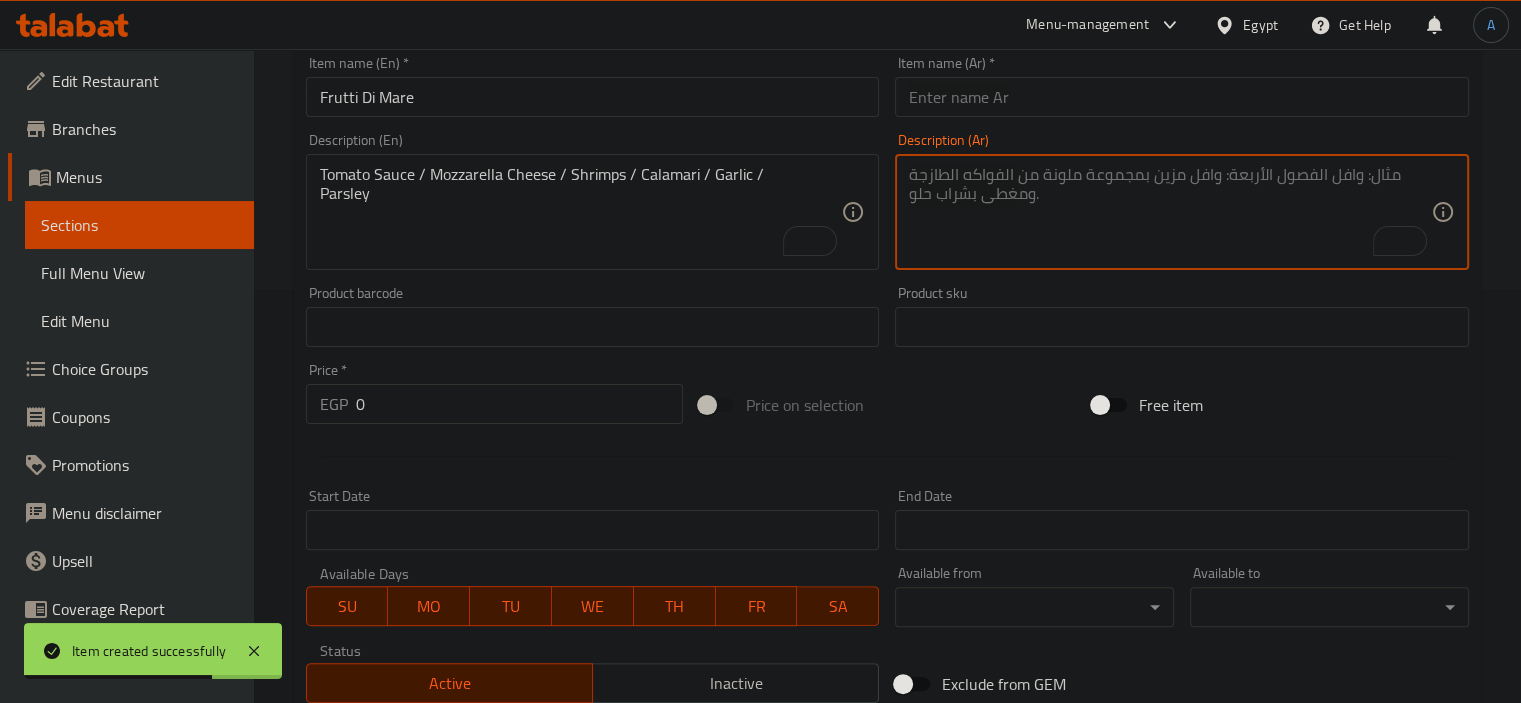 paste on "صلصة طماطم / جبنة موزاريلا / روبيان / كاليماري / ثوم / بقدونس" 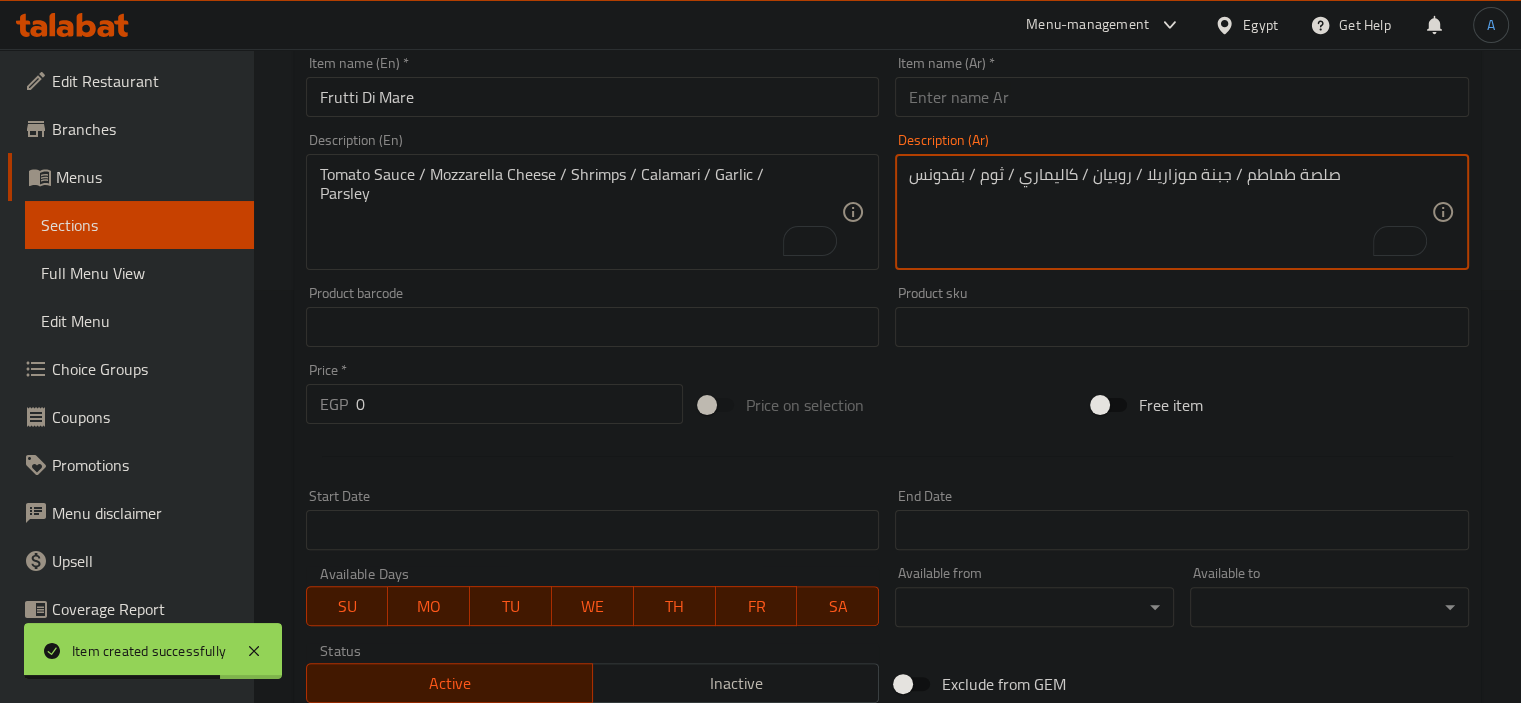 type on "صلصة طماطم / جبنة موزاريلا / روبيان / كاليماري / ثوم / بقدونس" 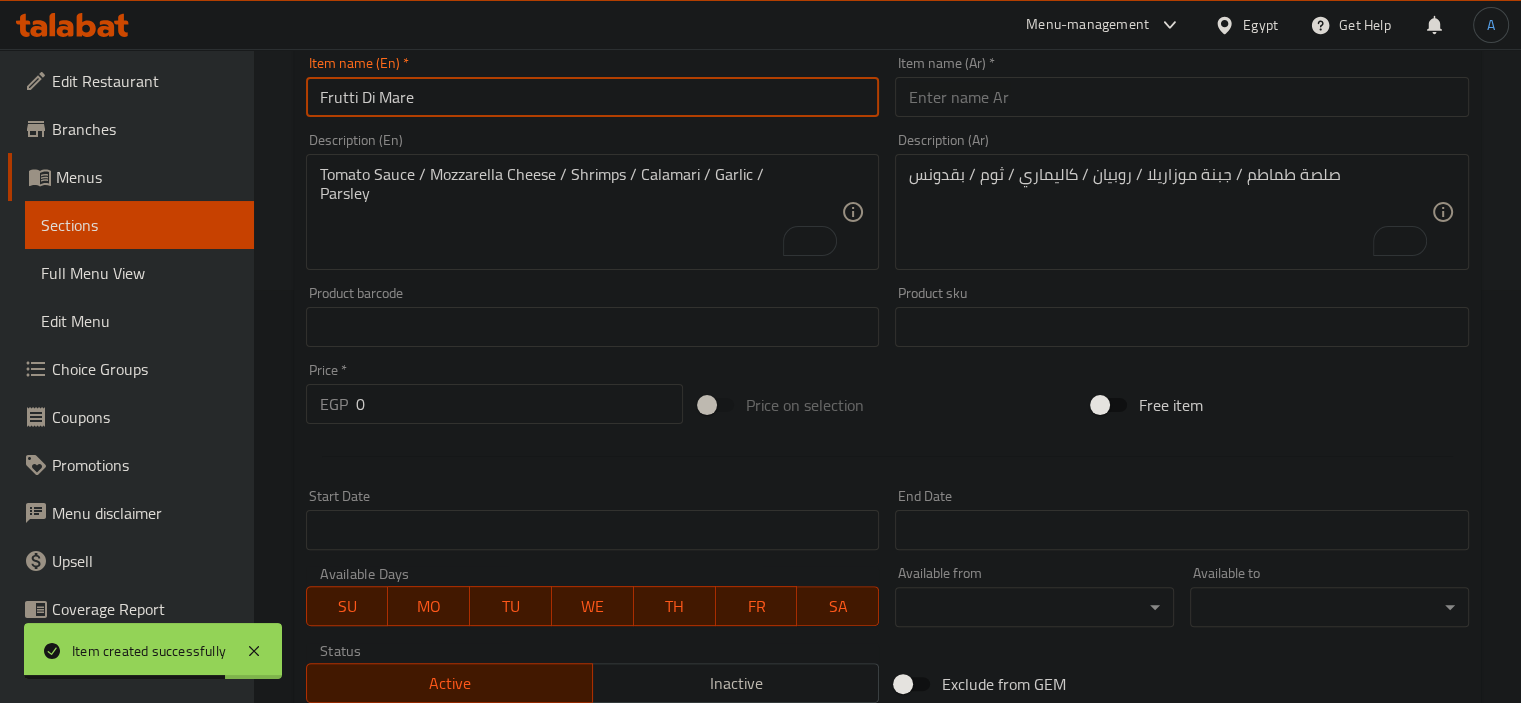 click on "Frutti Di Mare" at bounding box center [593, 97] 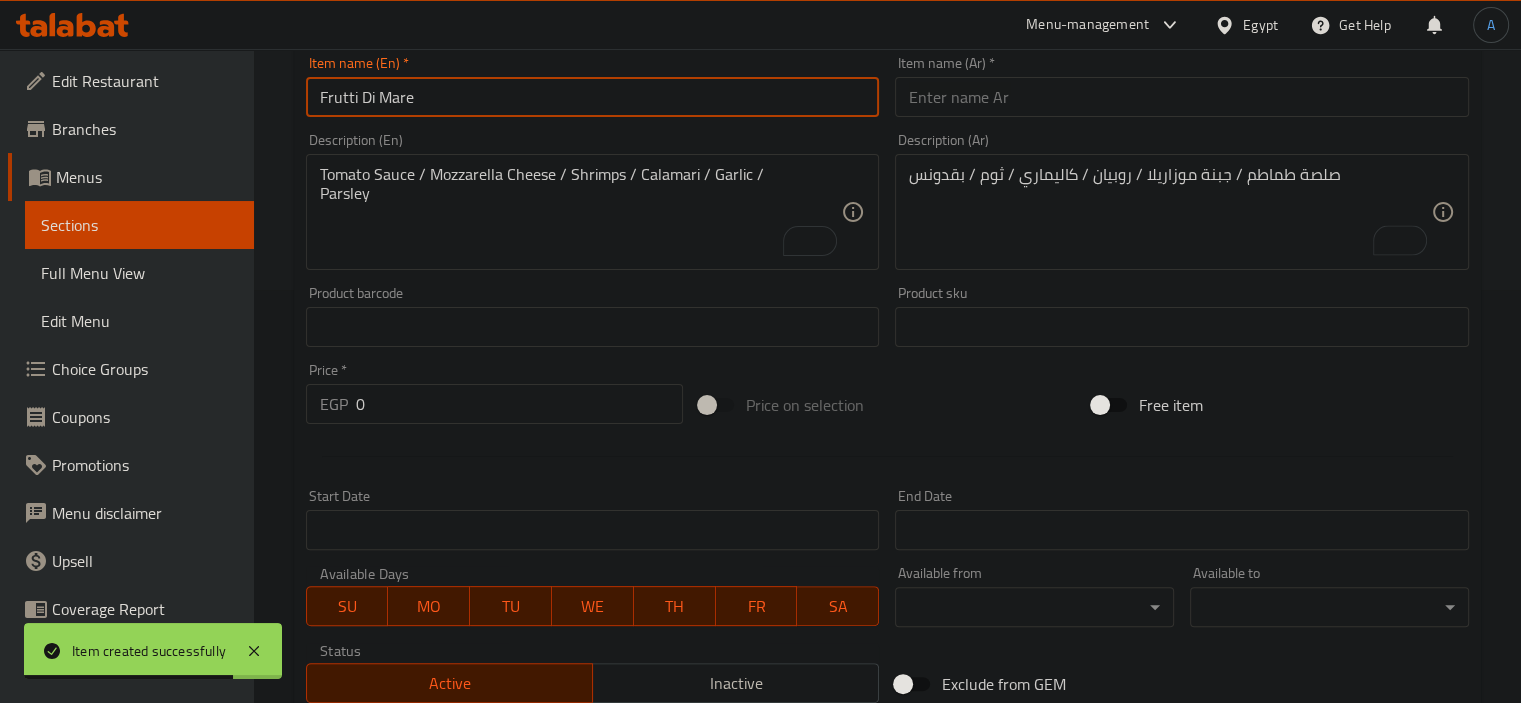 click on "Frutti Di Mare" at bounding box center (593, 97) 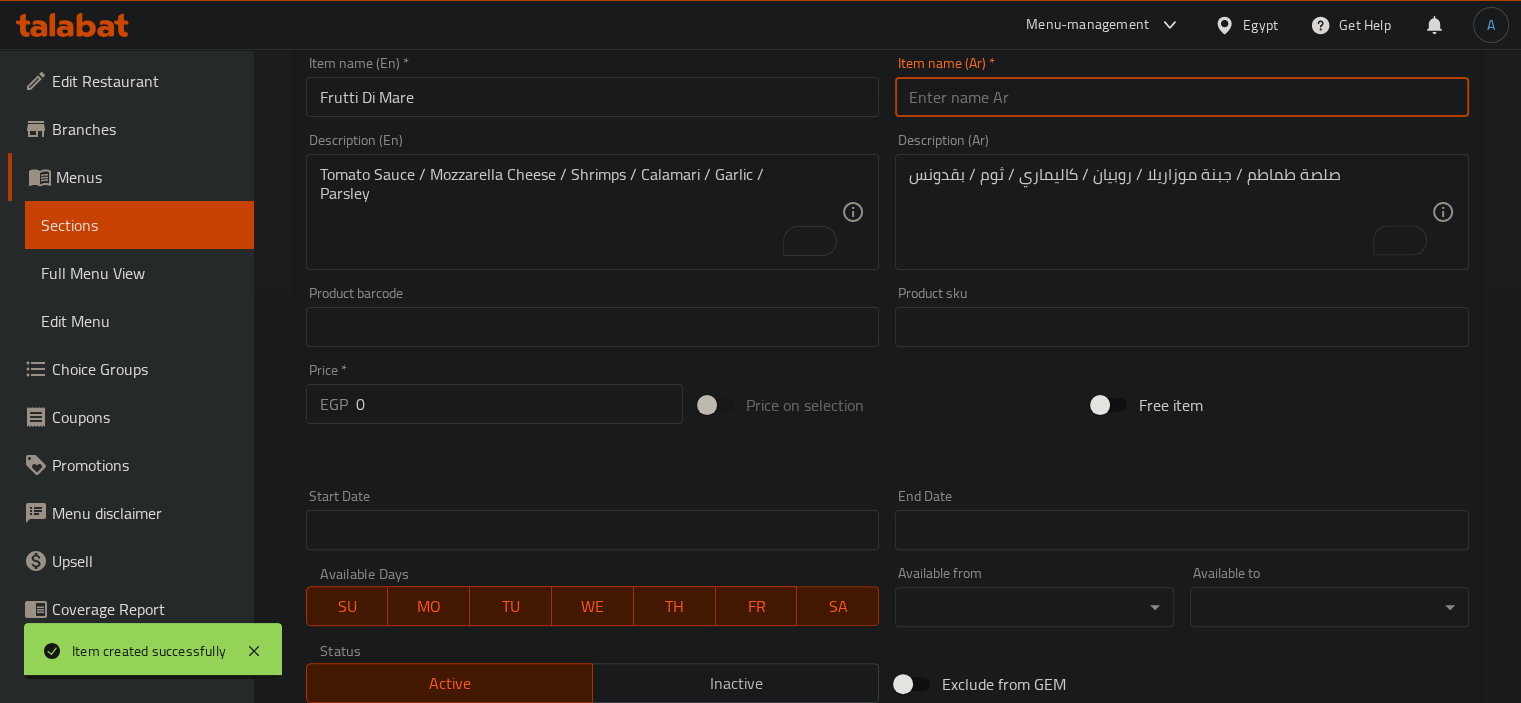 click at bounding box center (1182, 97) 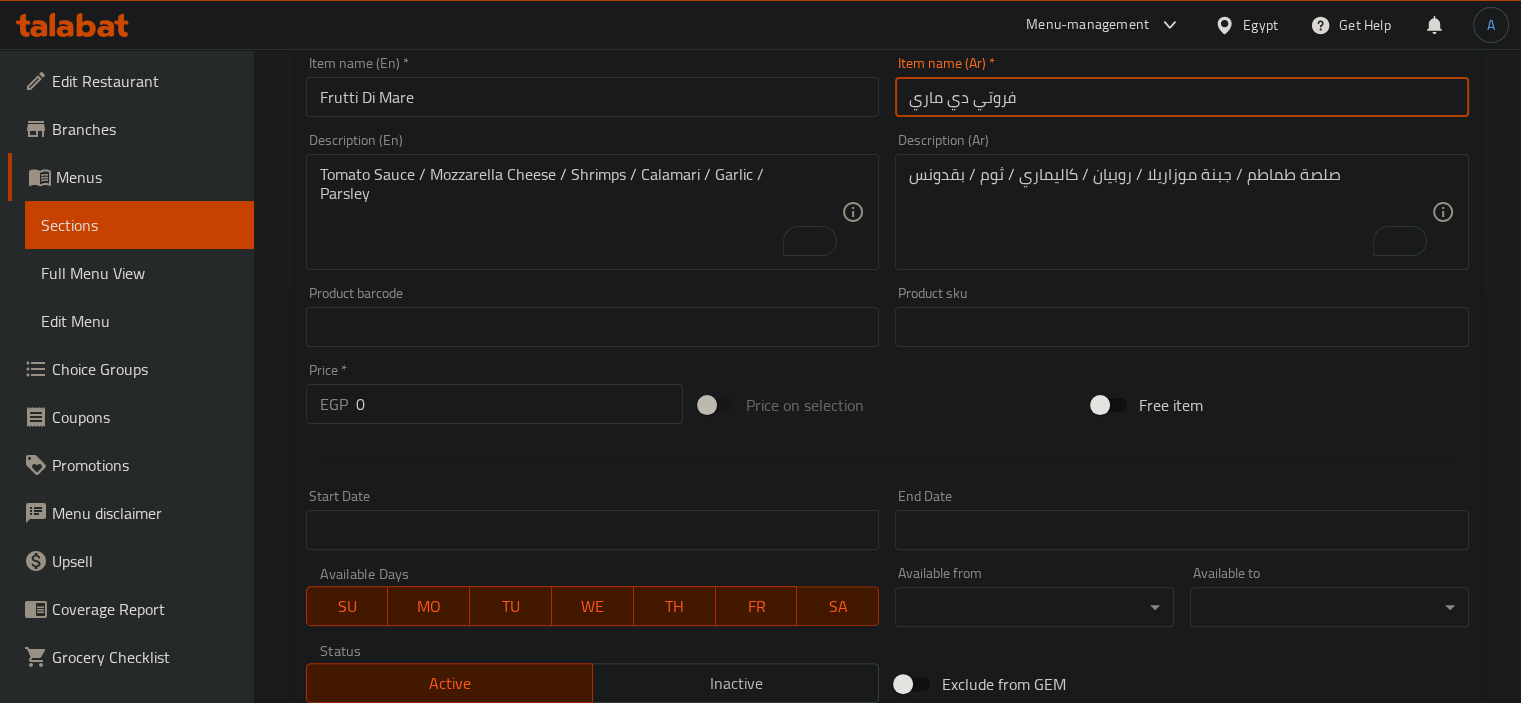 type on "فروتي دي ماري" 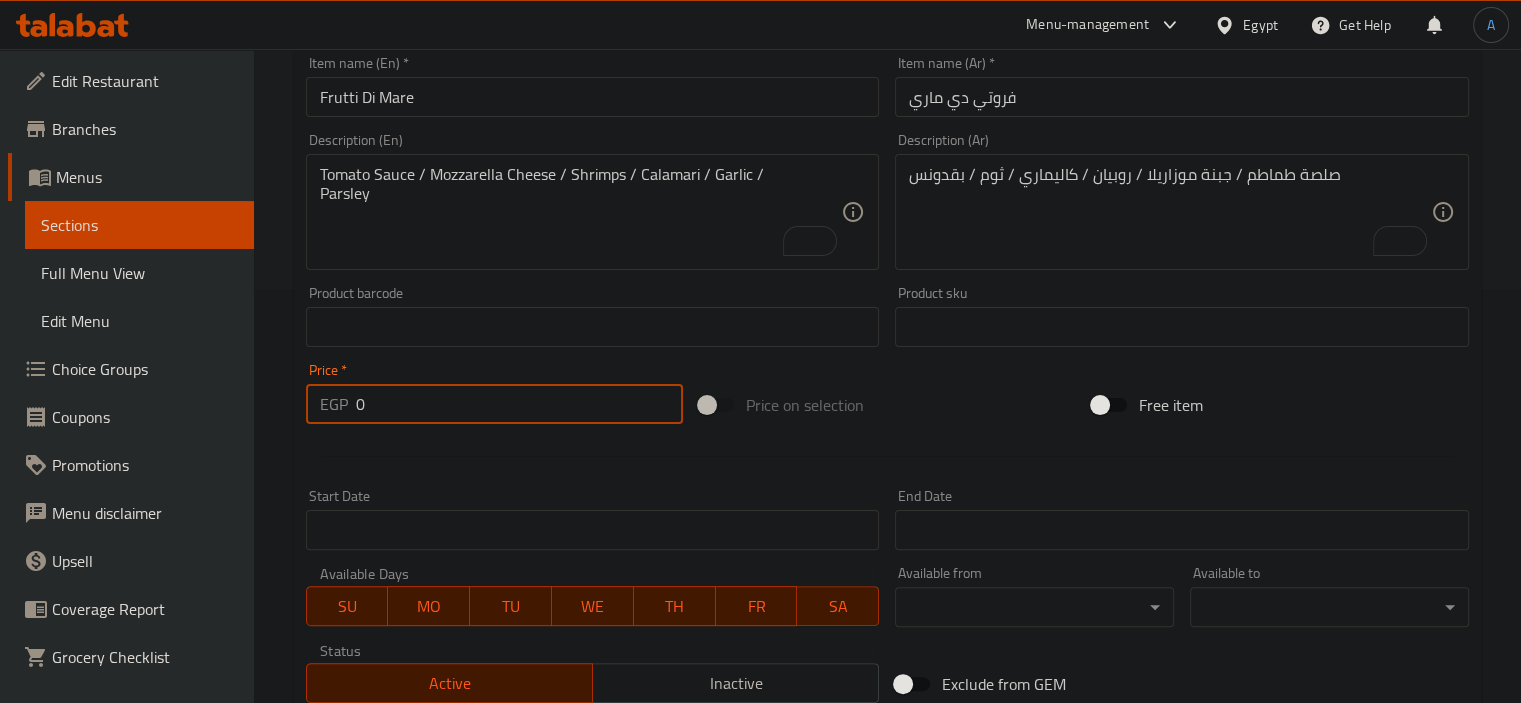 drag, startPoint x: 392, startPoint y: 415, endPoint x: 343, endPoint y: 403, distance: 50.447994 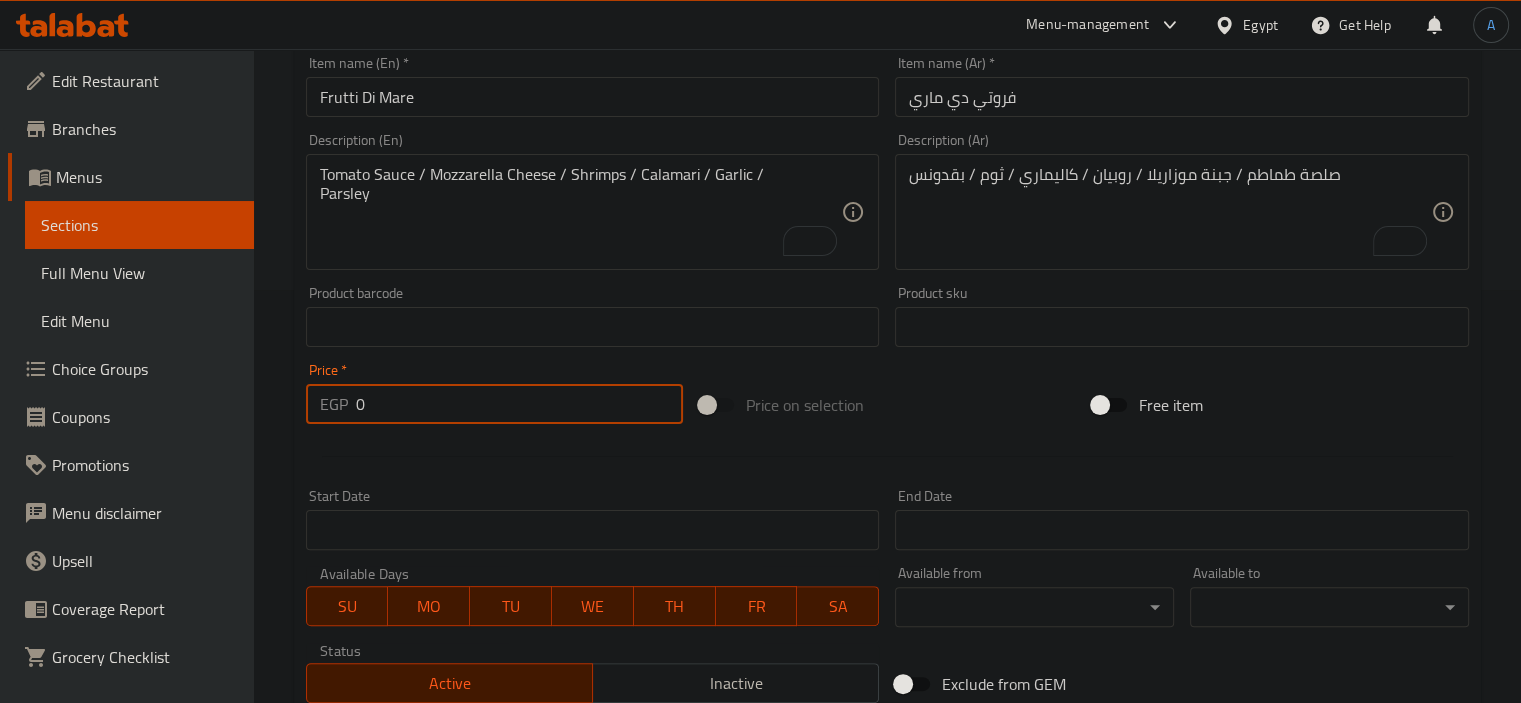 click on "EGP 0 Price  *" at bounding box center (494, 404) 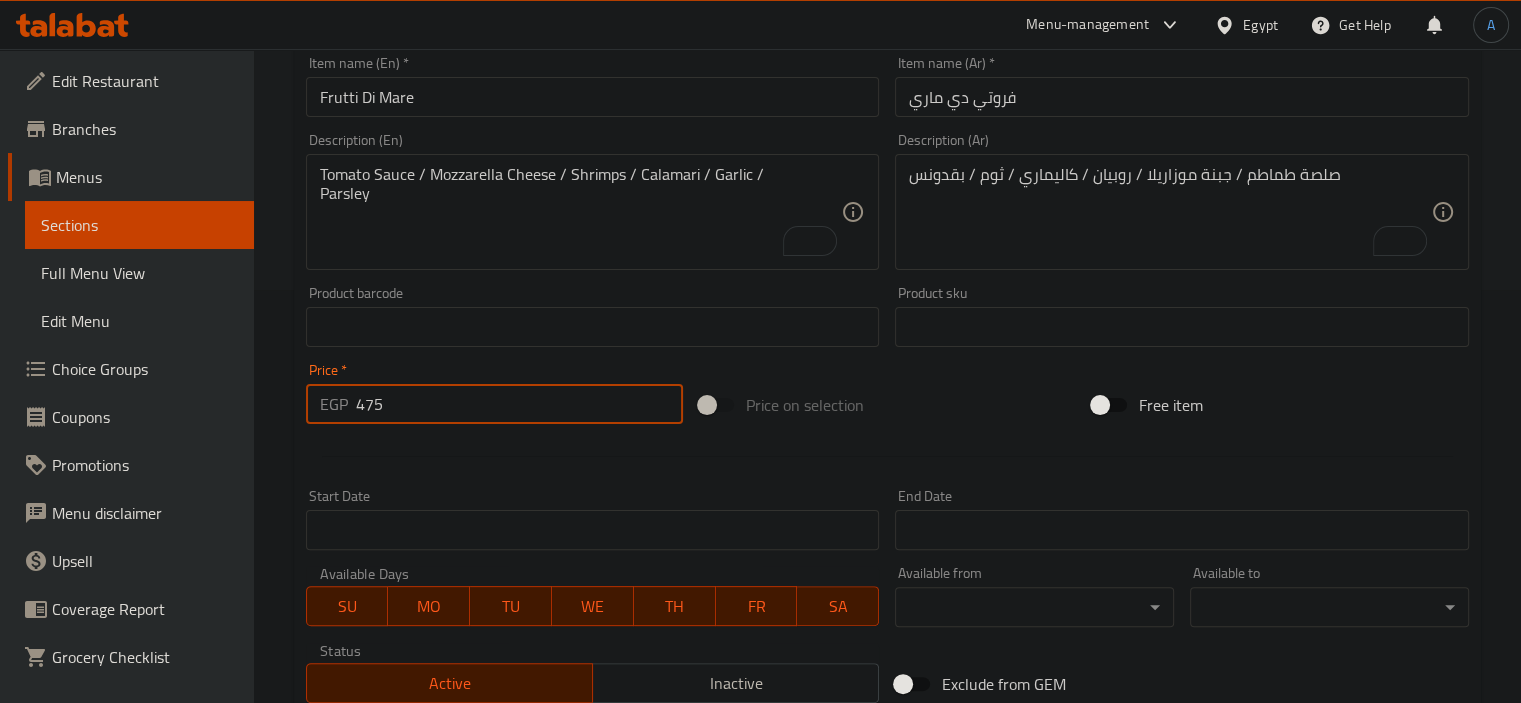 type on "475" 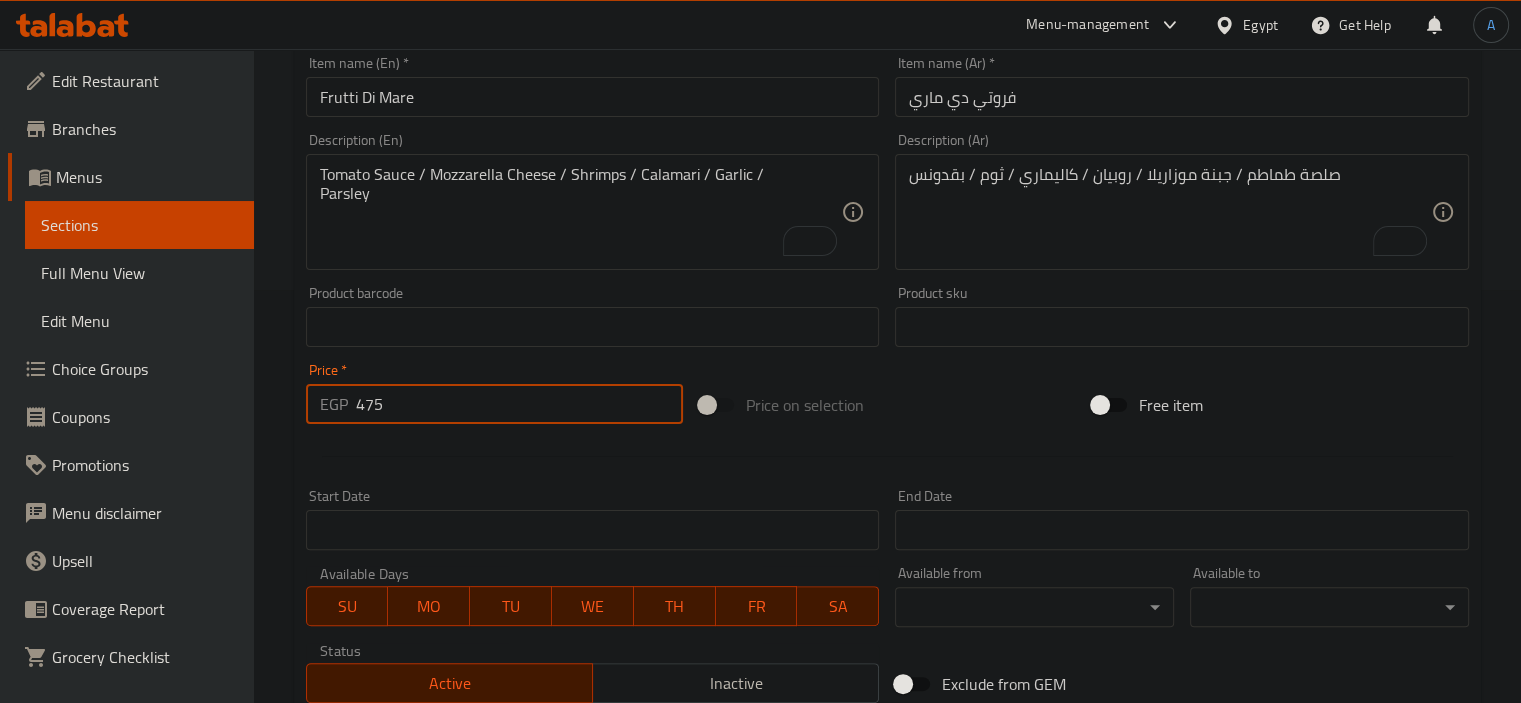 click on "Create" at bounding box center [445, 913] 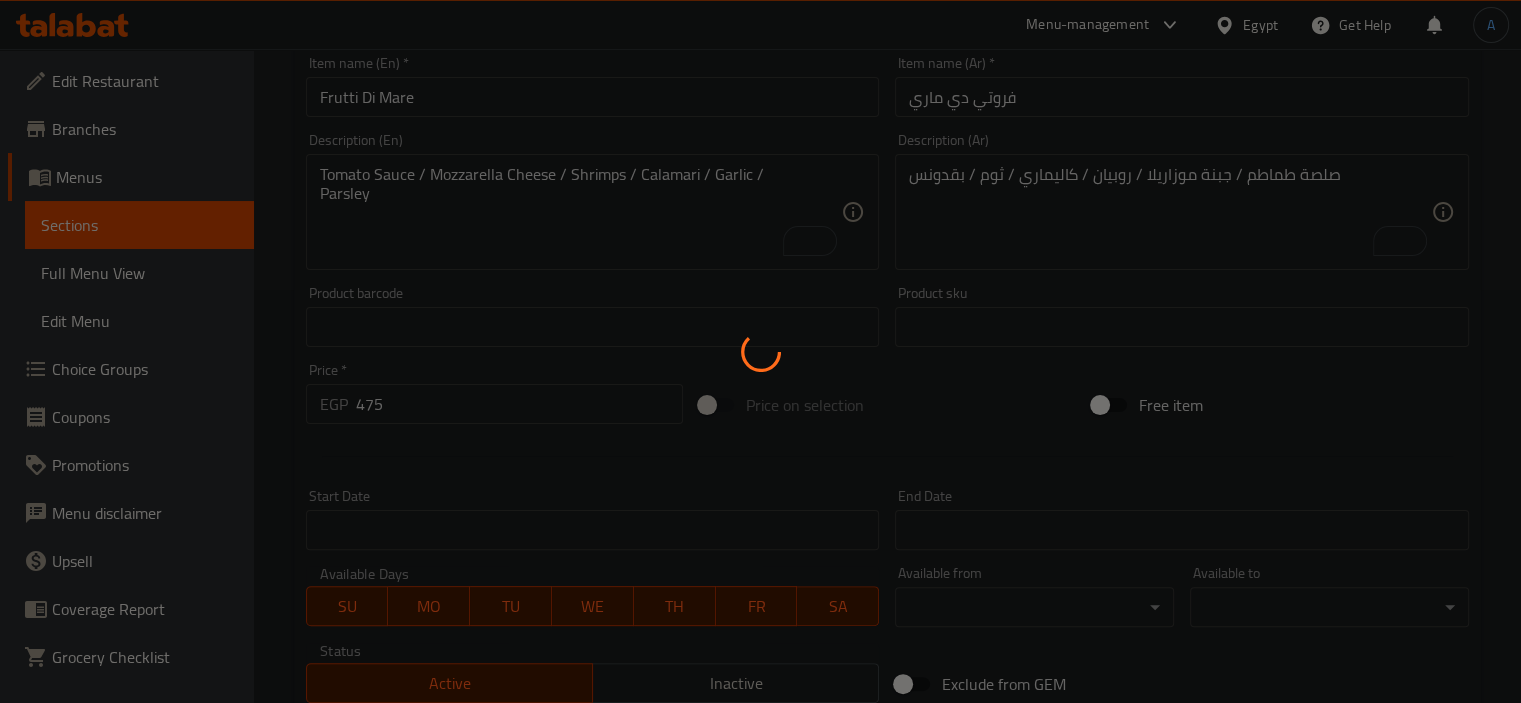 type 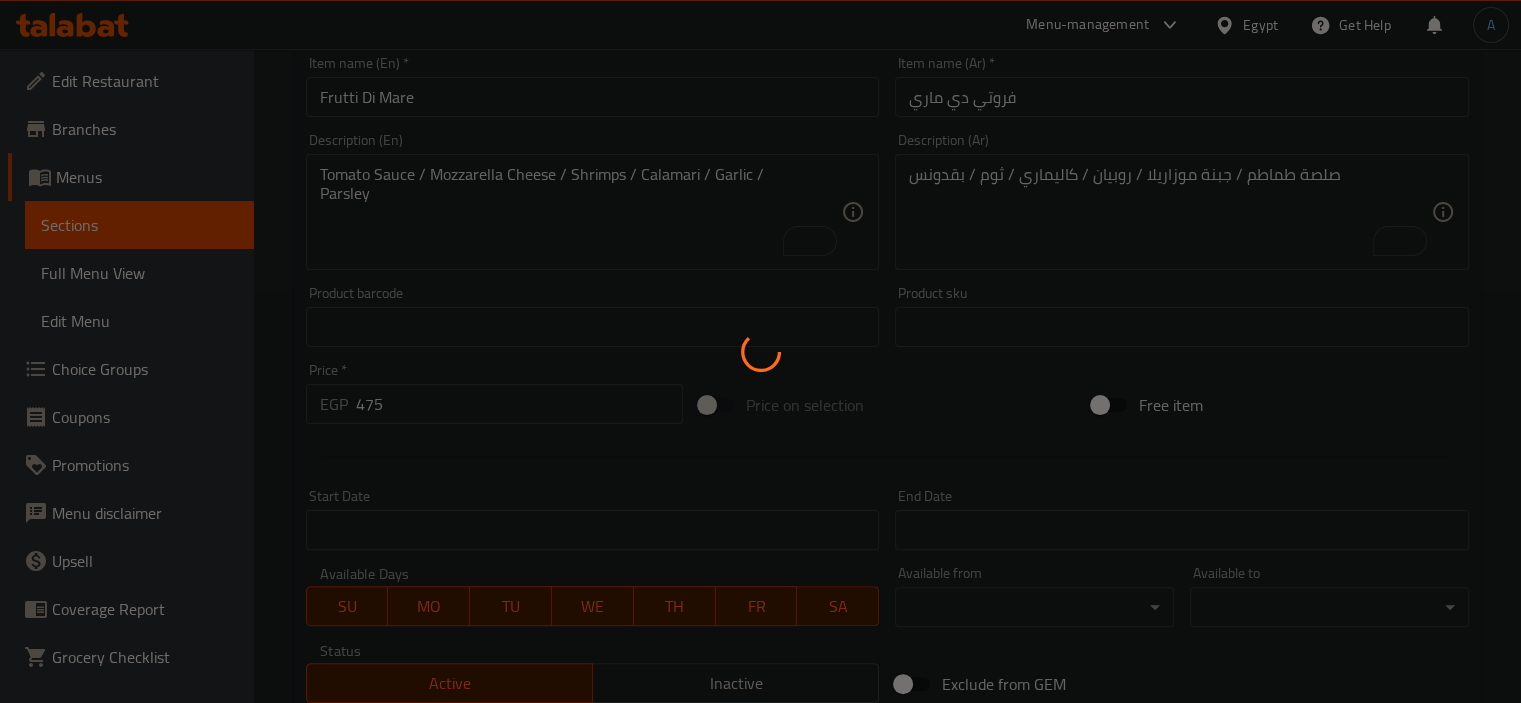 type 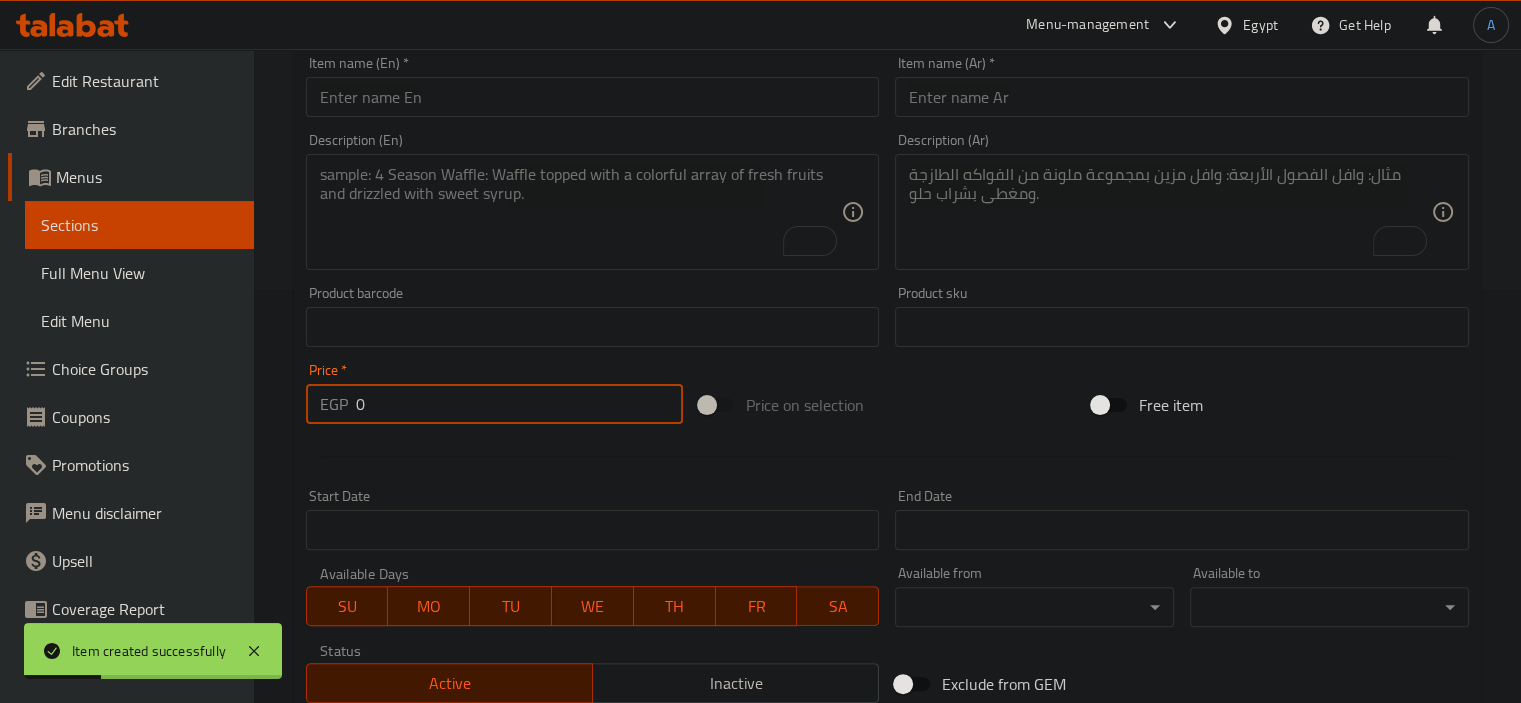 click at bounding box center [593, 97] 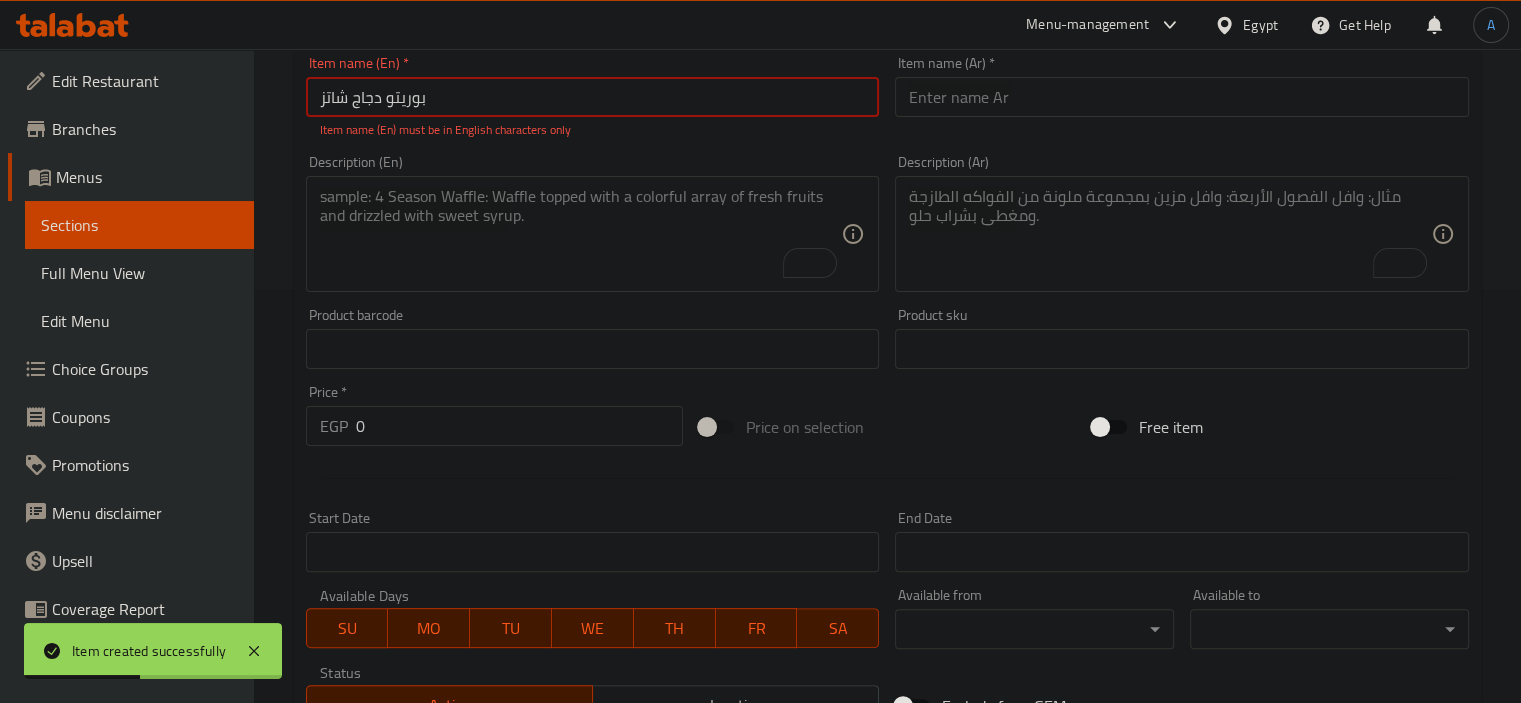 type 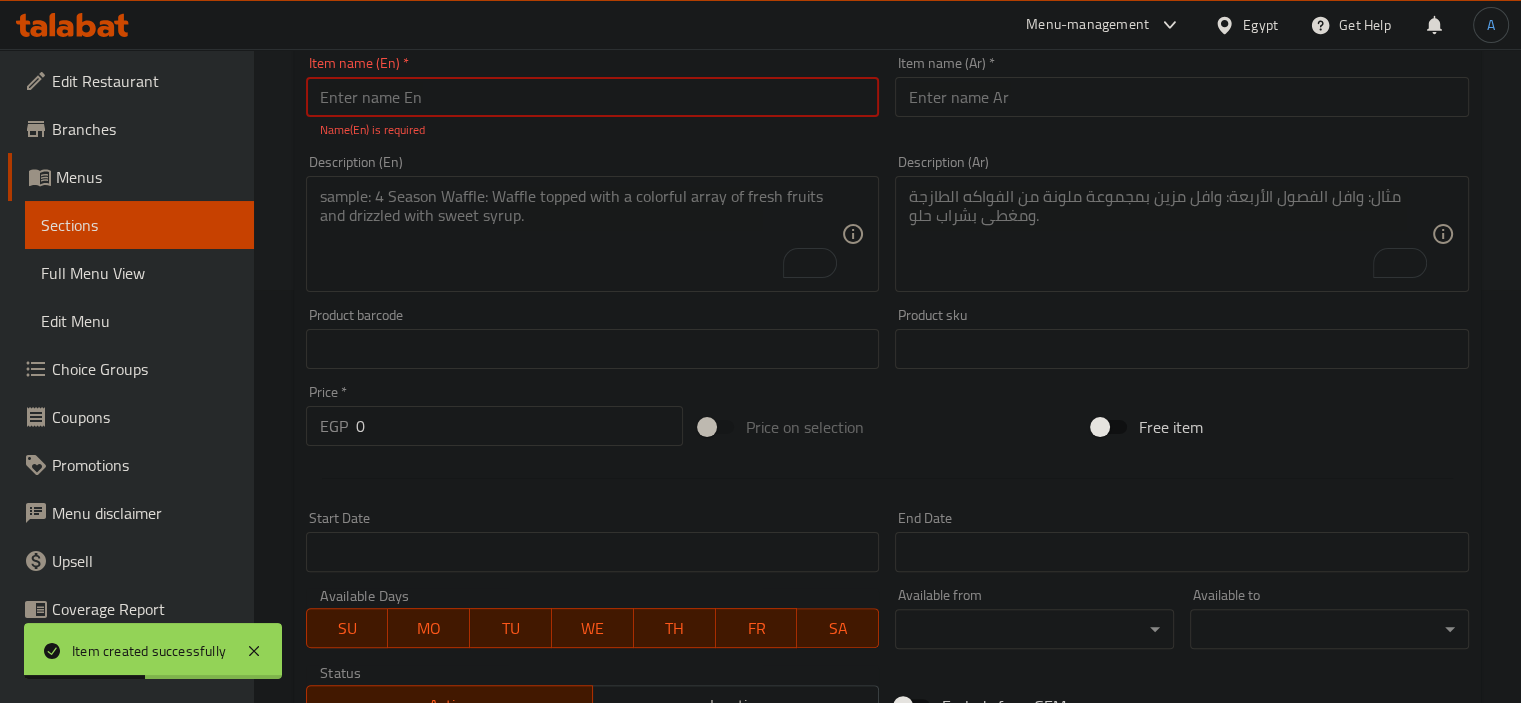 click at bounding box center (1182, 97) 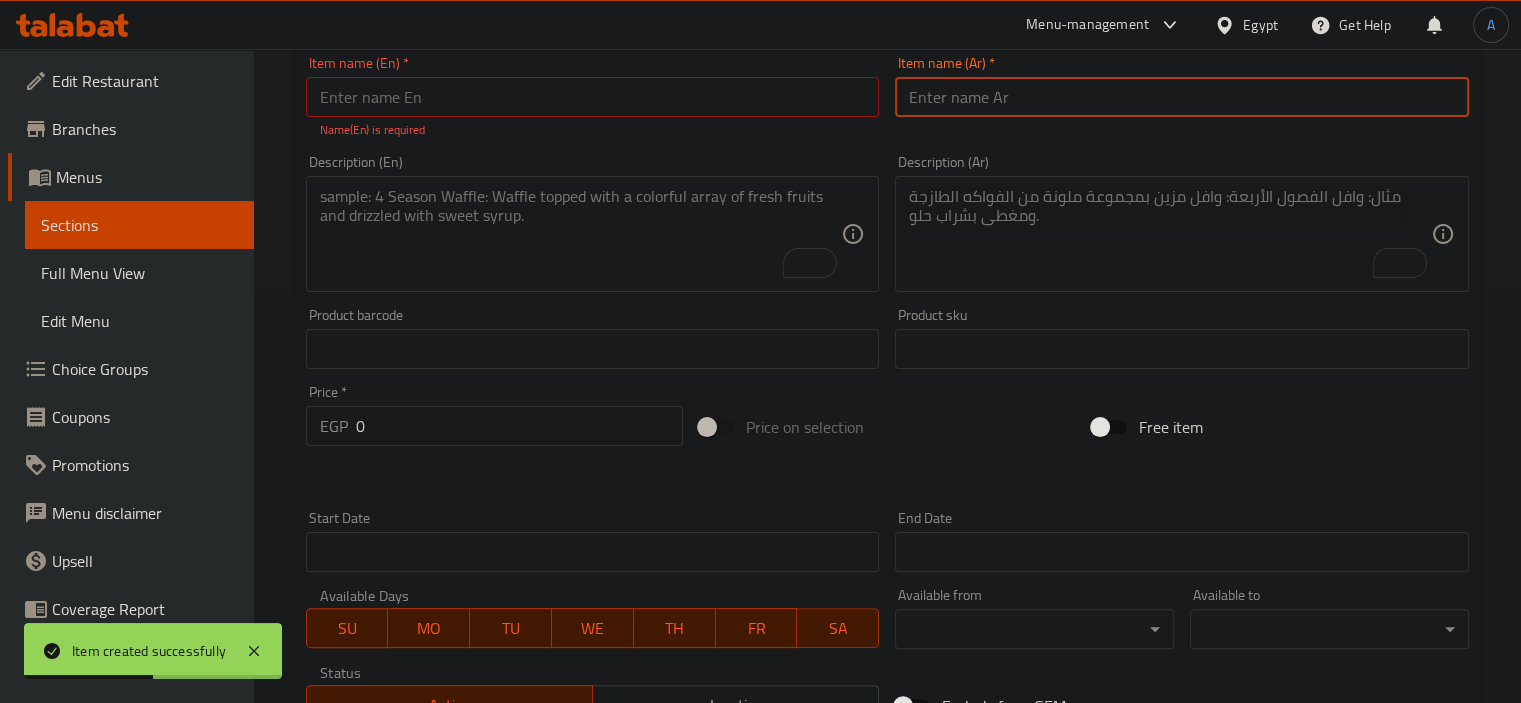 paste on "بوريتو دجاج شاتز" 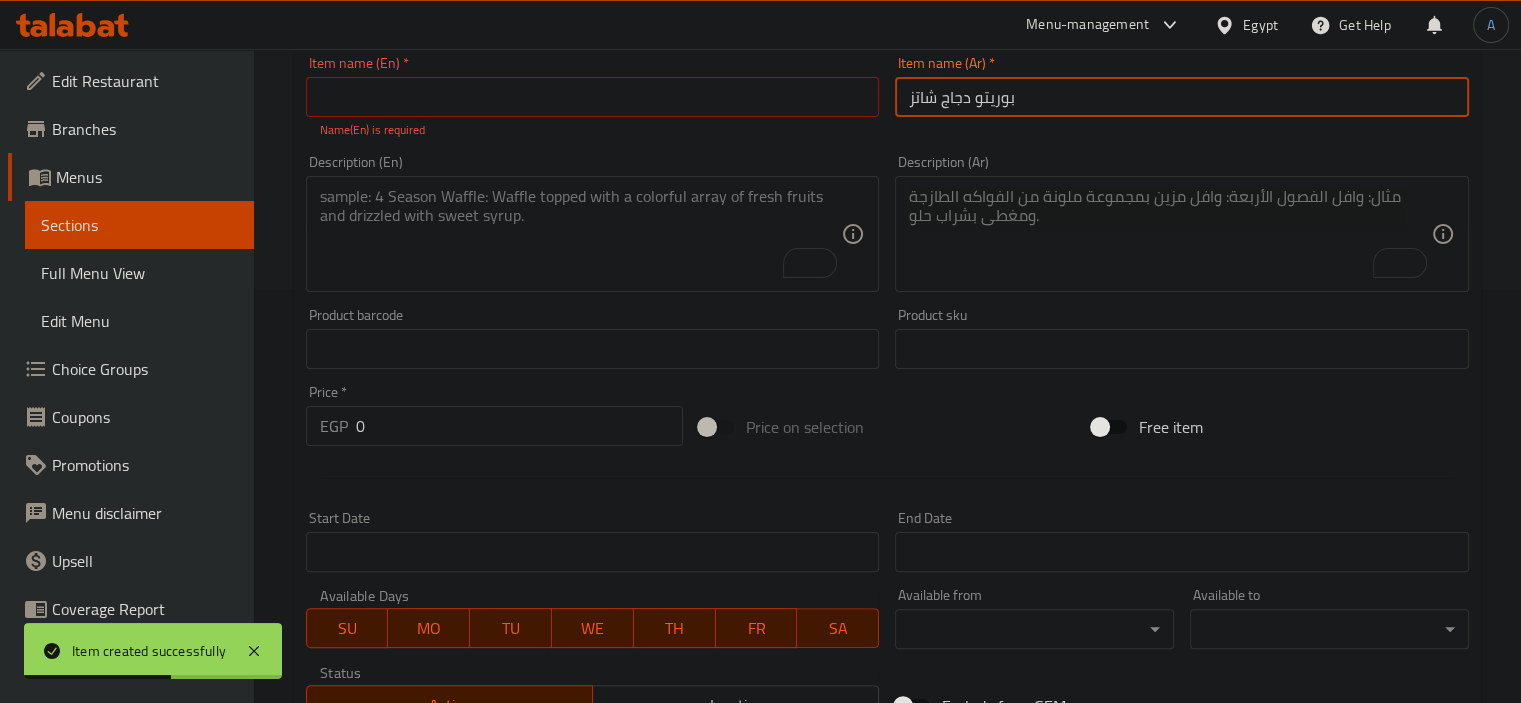 type on "بوريتو دجاج شاتز" 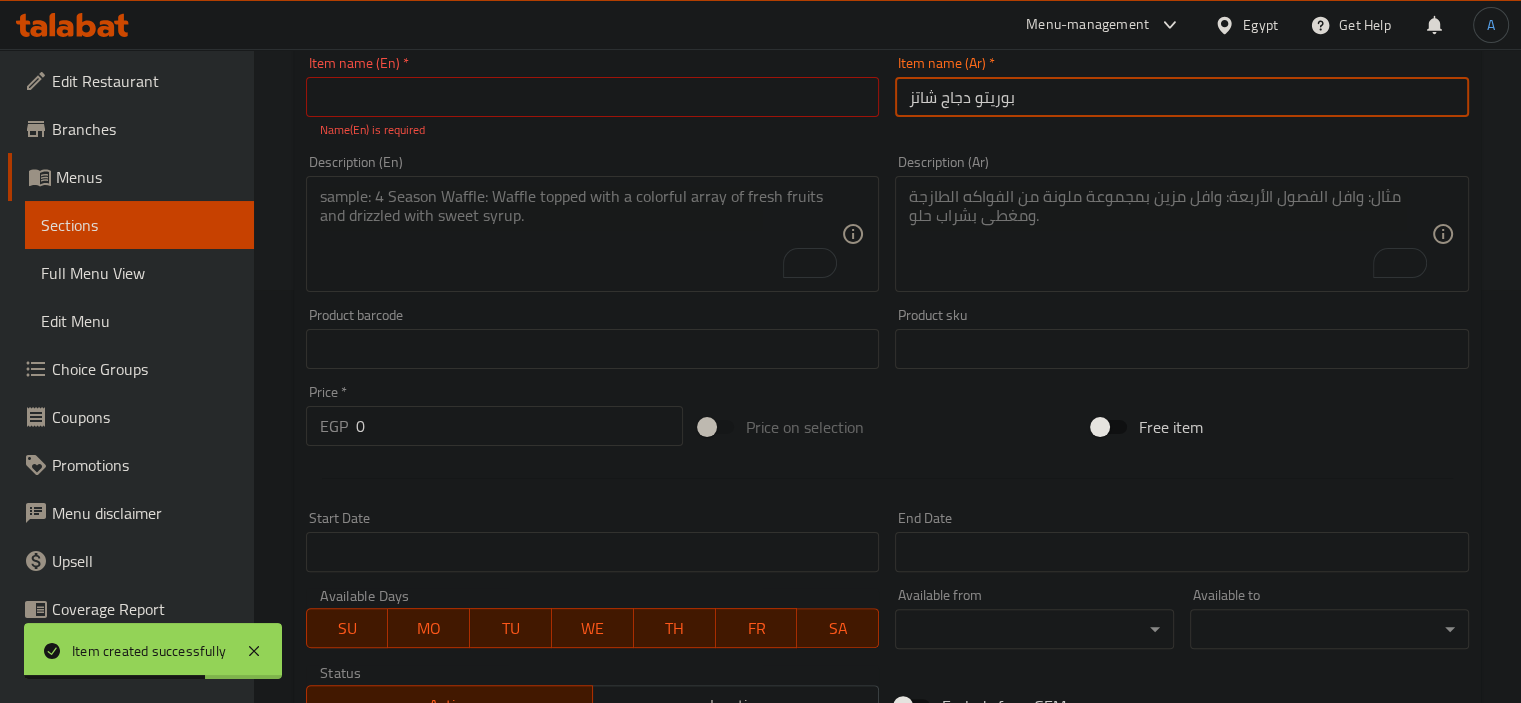 click at bounding box center [593, 97] 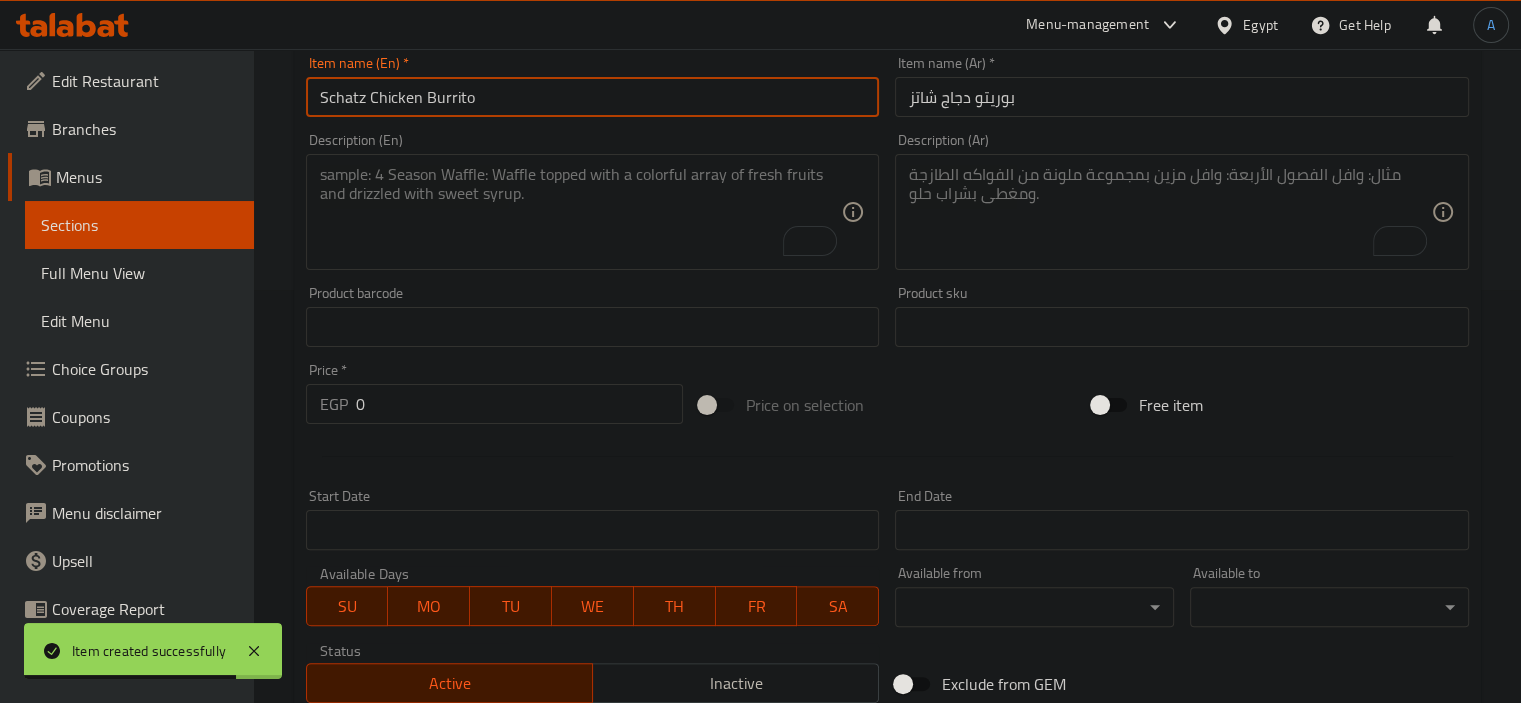 type on "Schatz Chicken Burrito" 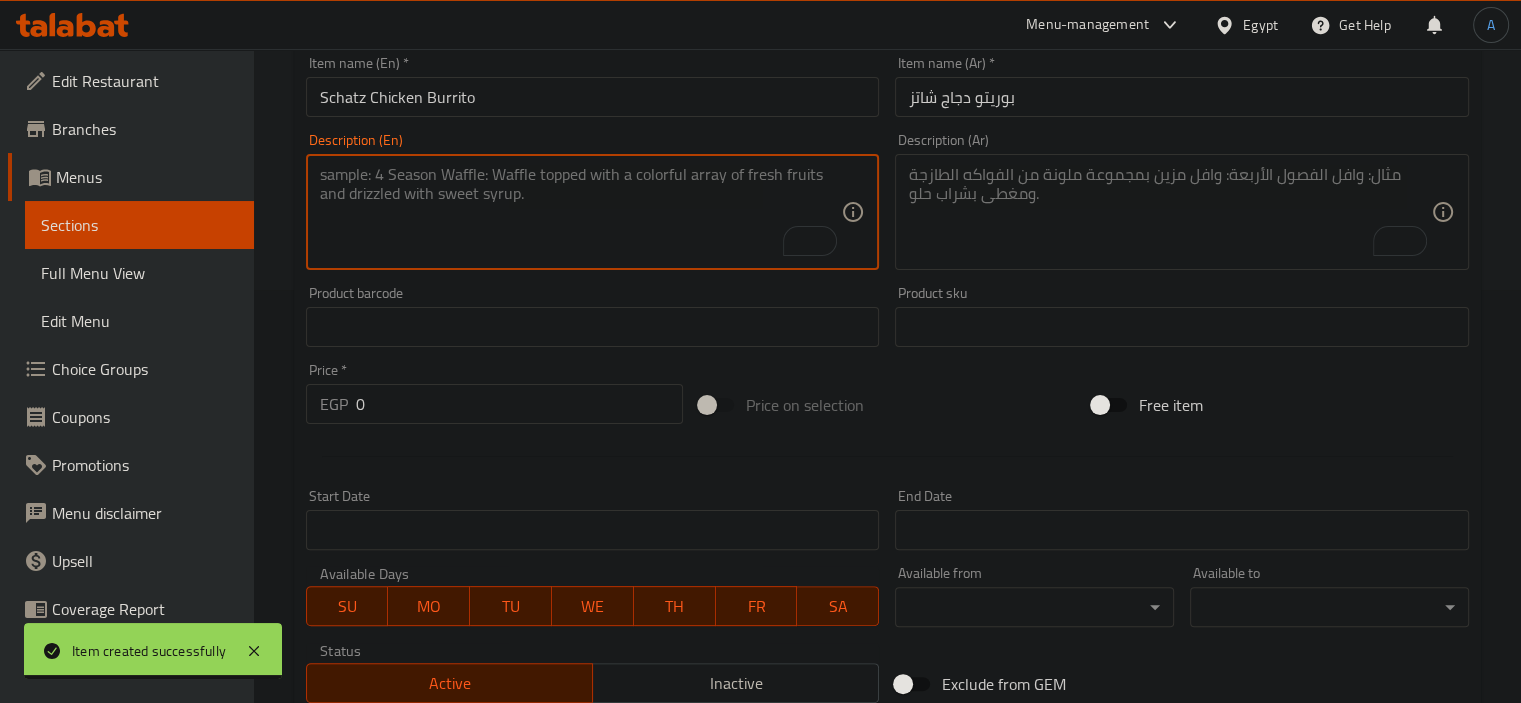 click at bounding box center (581, 212) 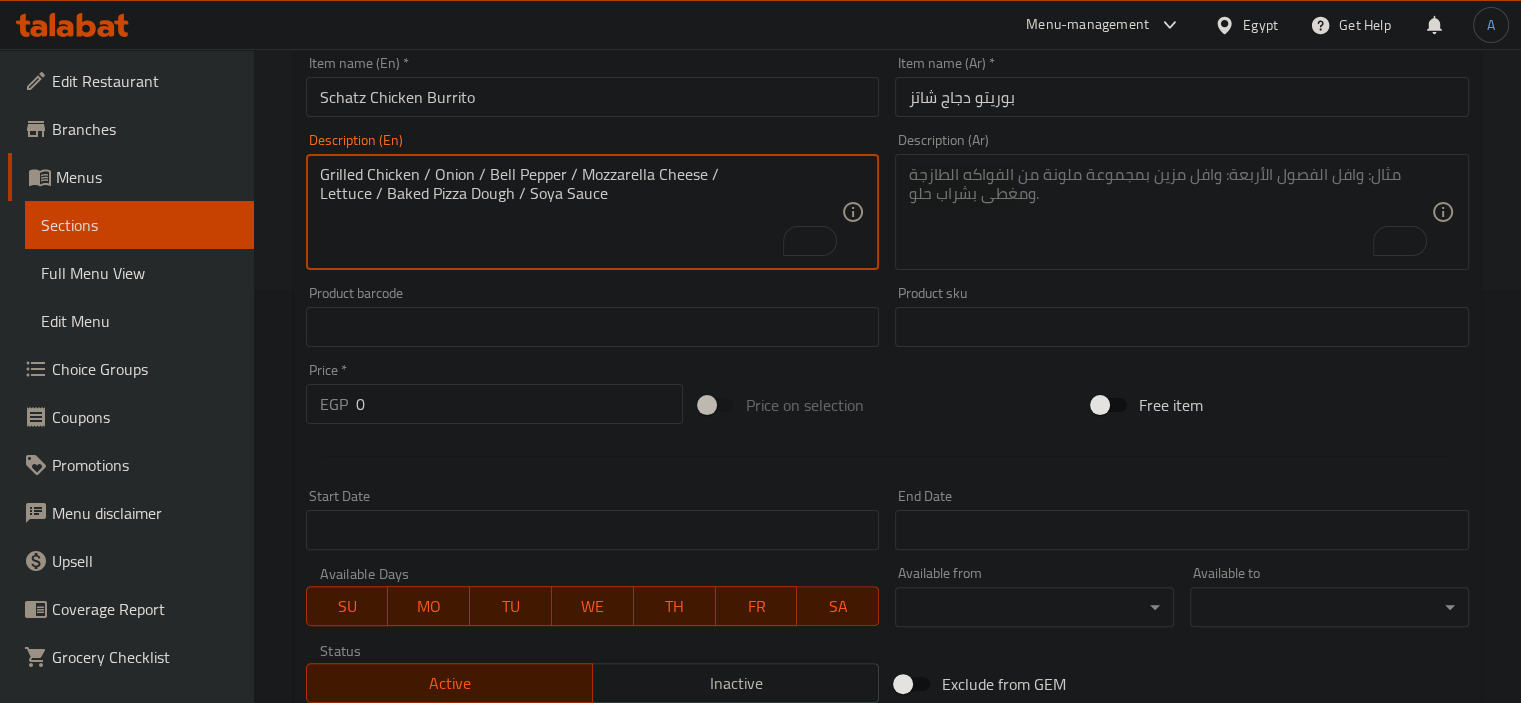 type on "Grilled Chicken / Onion / Bell Pepper / Mozzarella Cheese /
Lettuce / Baked Pizza Dough / Soya Sauce" 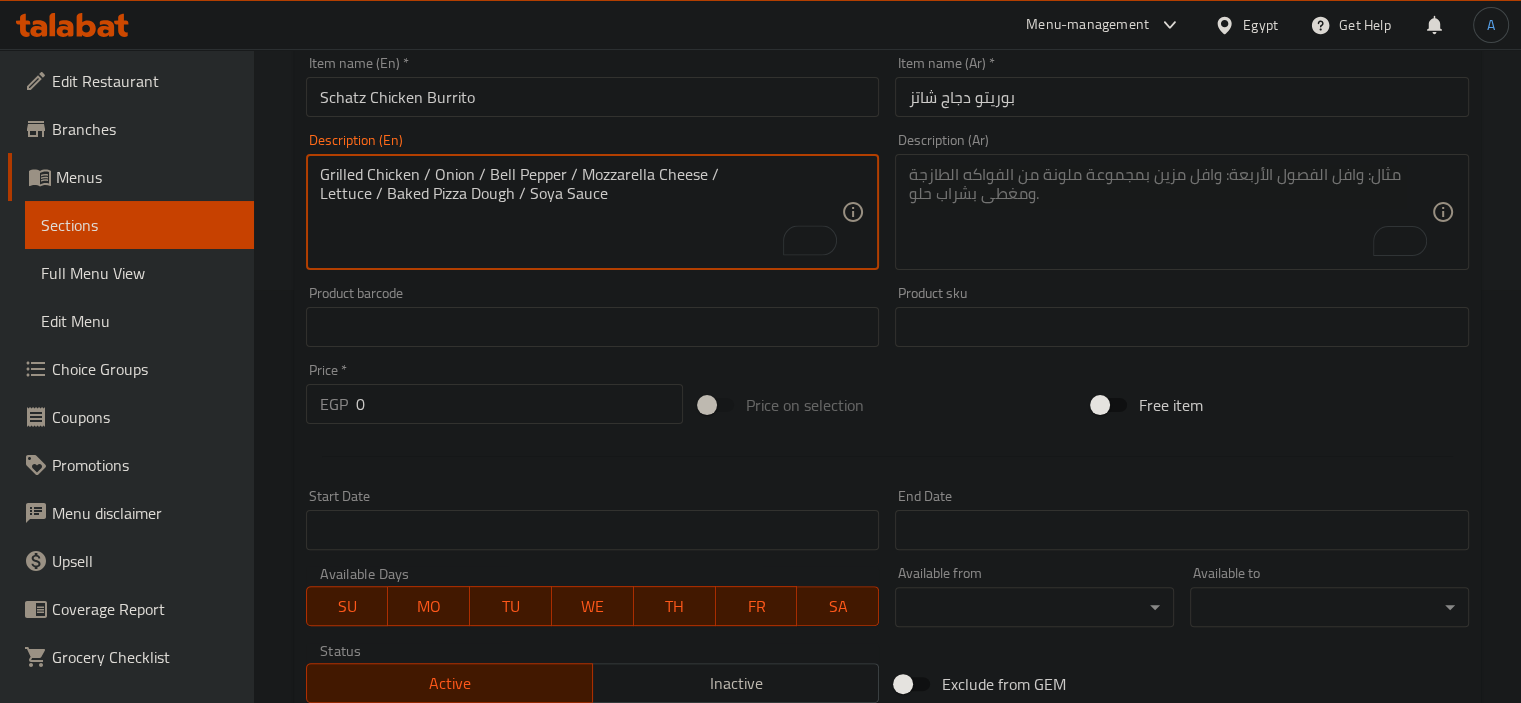 click at bounding box center [1170, 212] 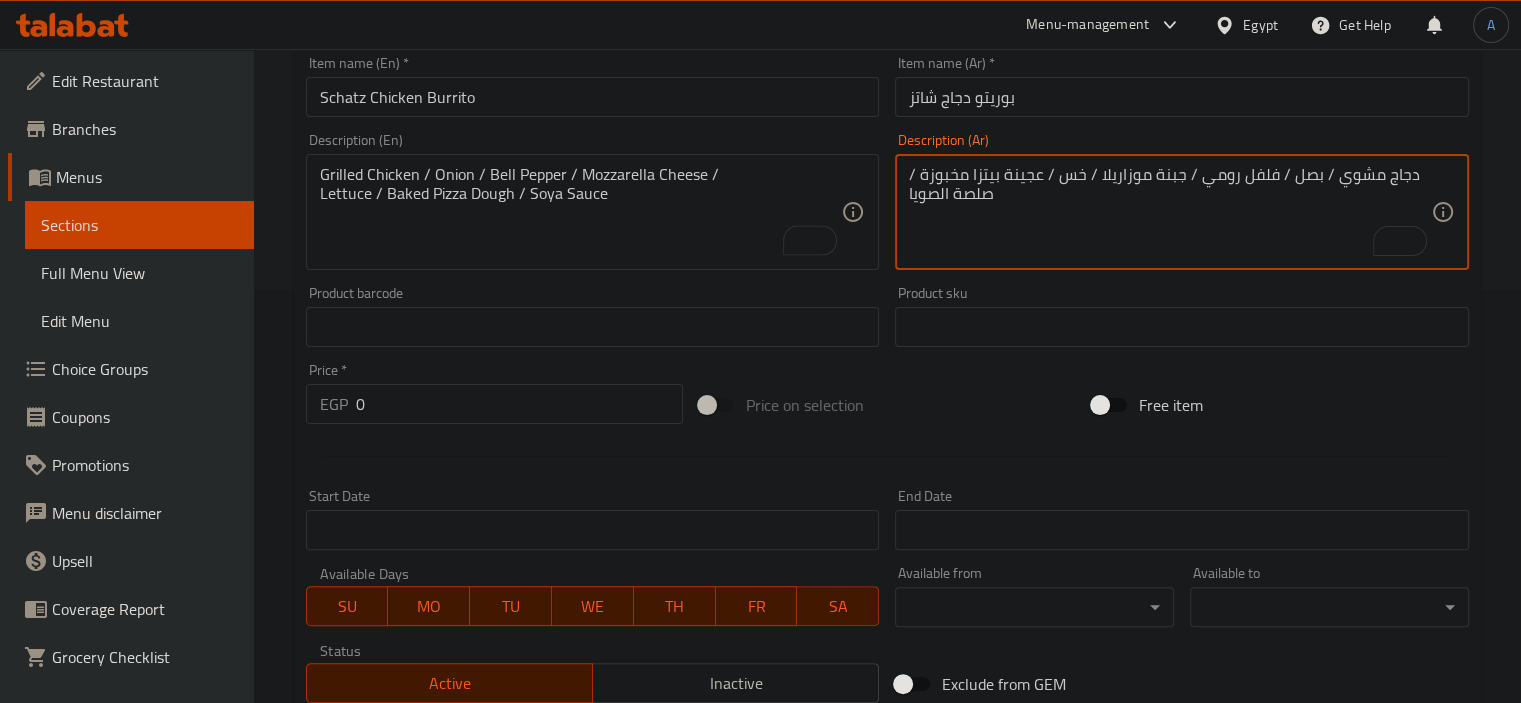 type on "دجاج مشوي / بصل / فلفل رومي / جبنة موزاريلا / خس / عجينة بيتزا مخبوزة / صلصة الصويا" 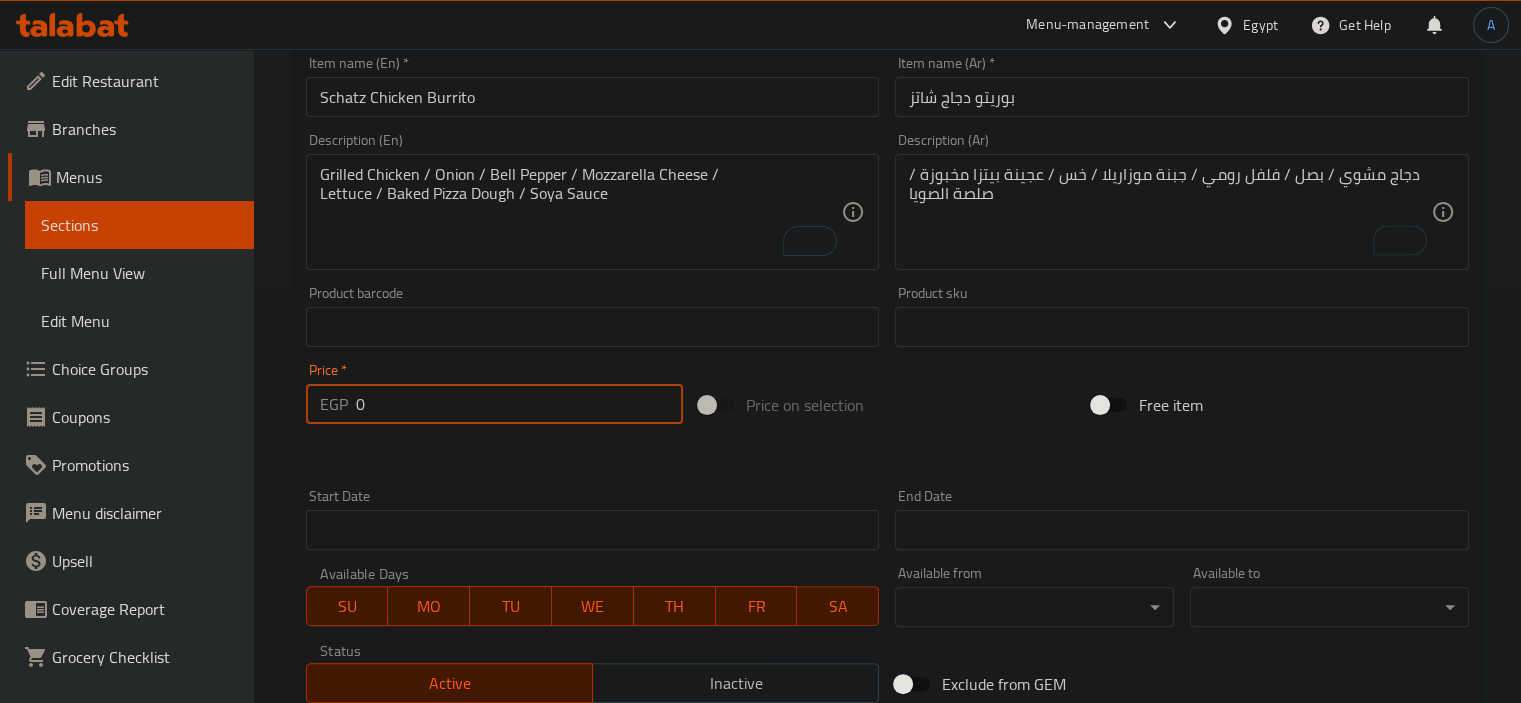 drag, startPoint x: 435, startPoint y: 399, endPoint x: 332, endPoint y: 401, distance: 103.01942 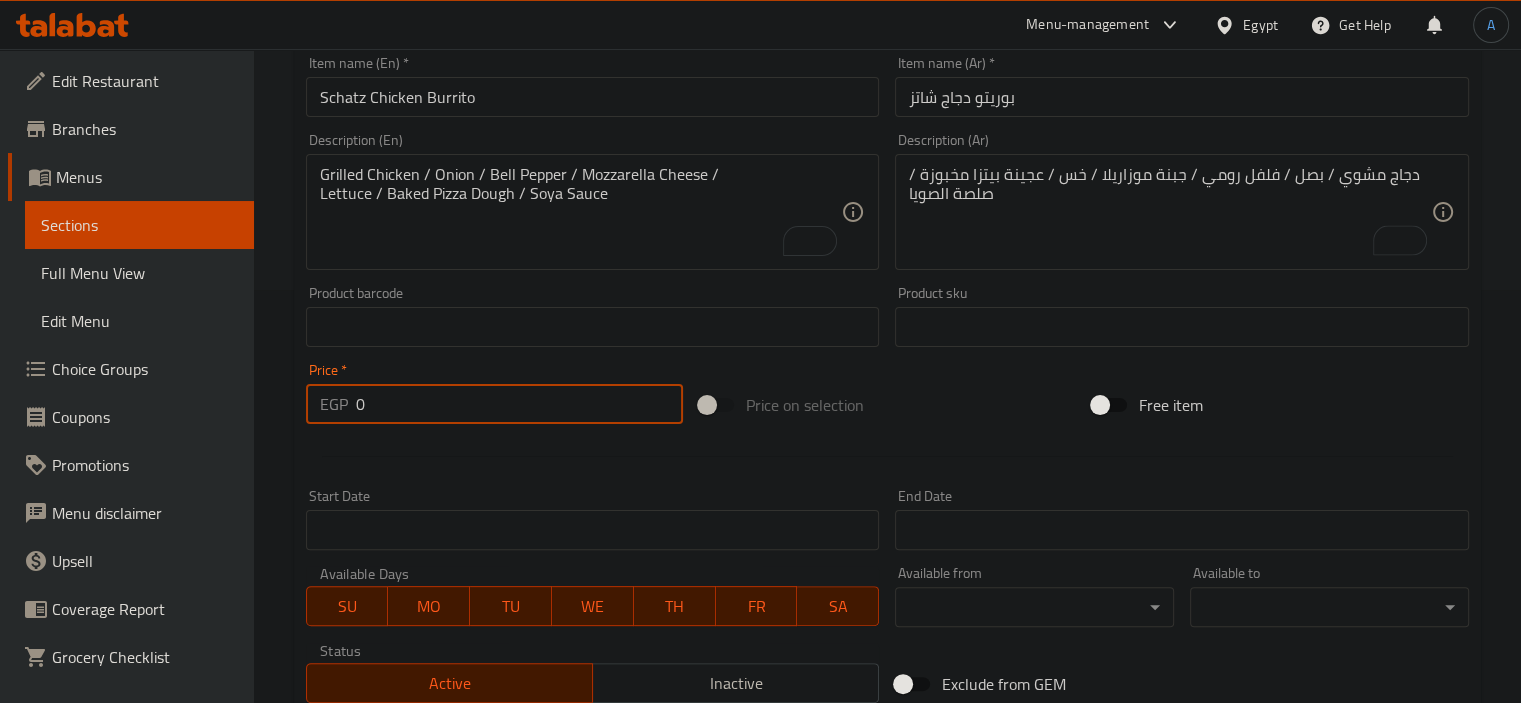 click on "EGP 0 Price  *" at bounding box center (494, 404) 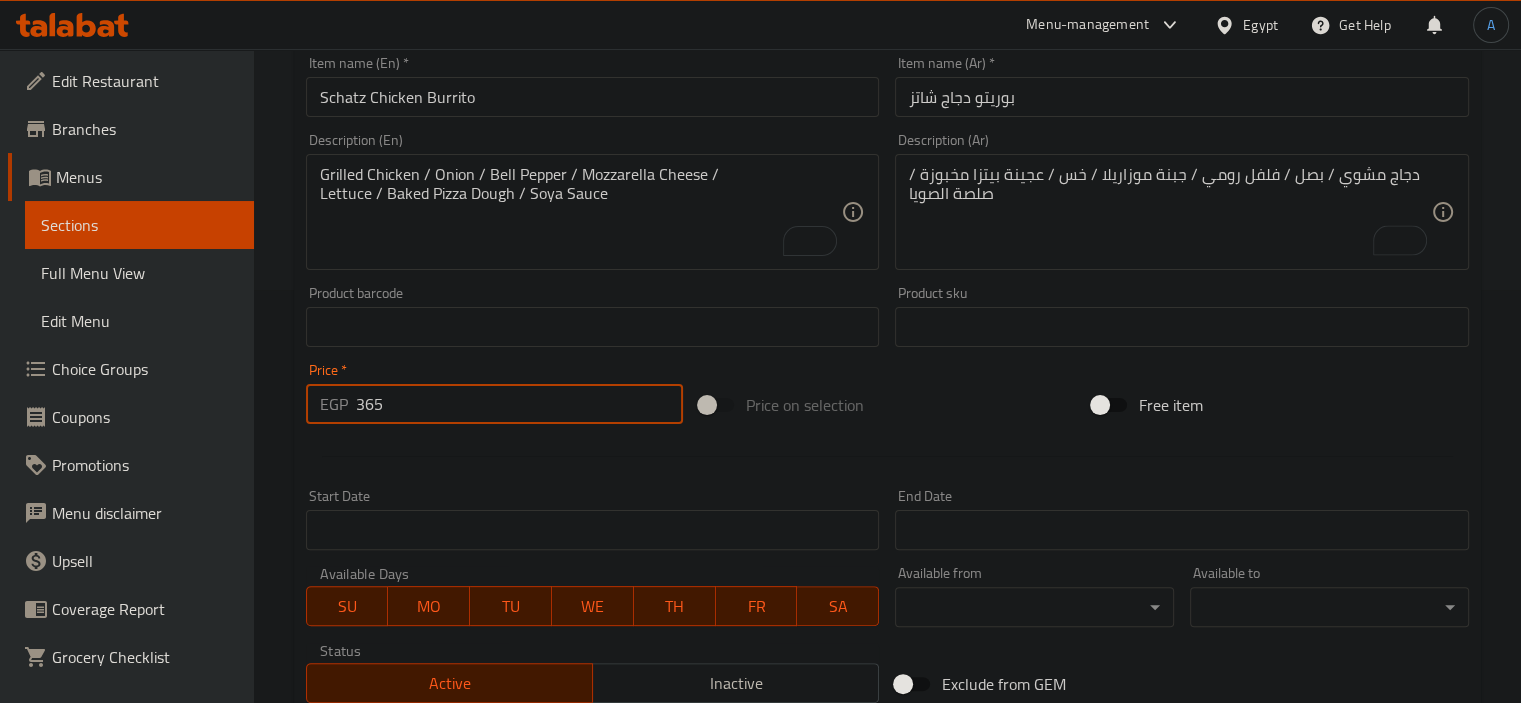 type on "365" 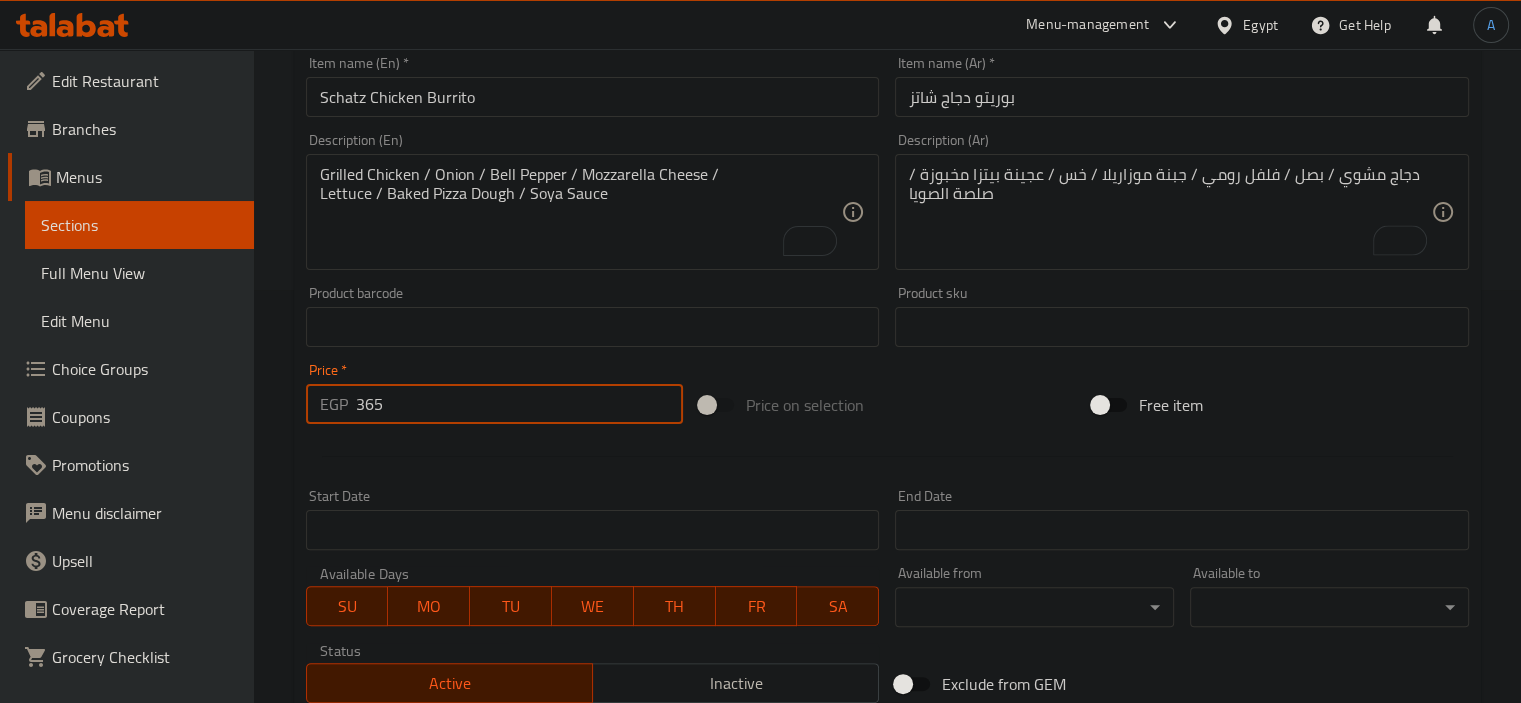 click on "Create" at bounding box center (445, 913) 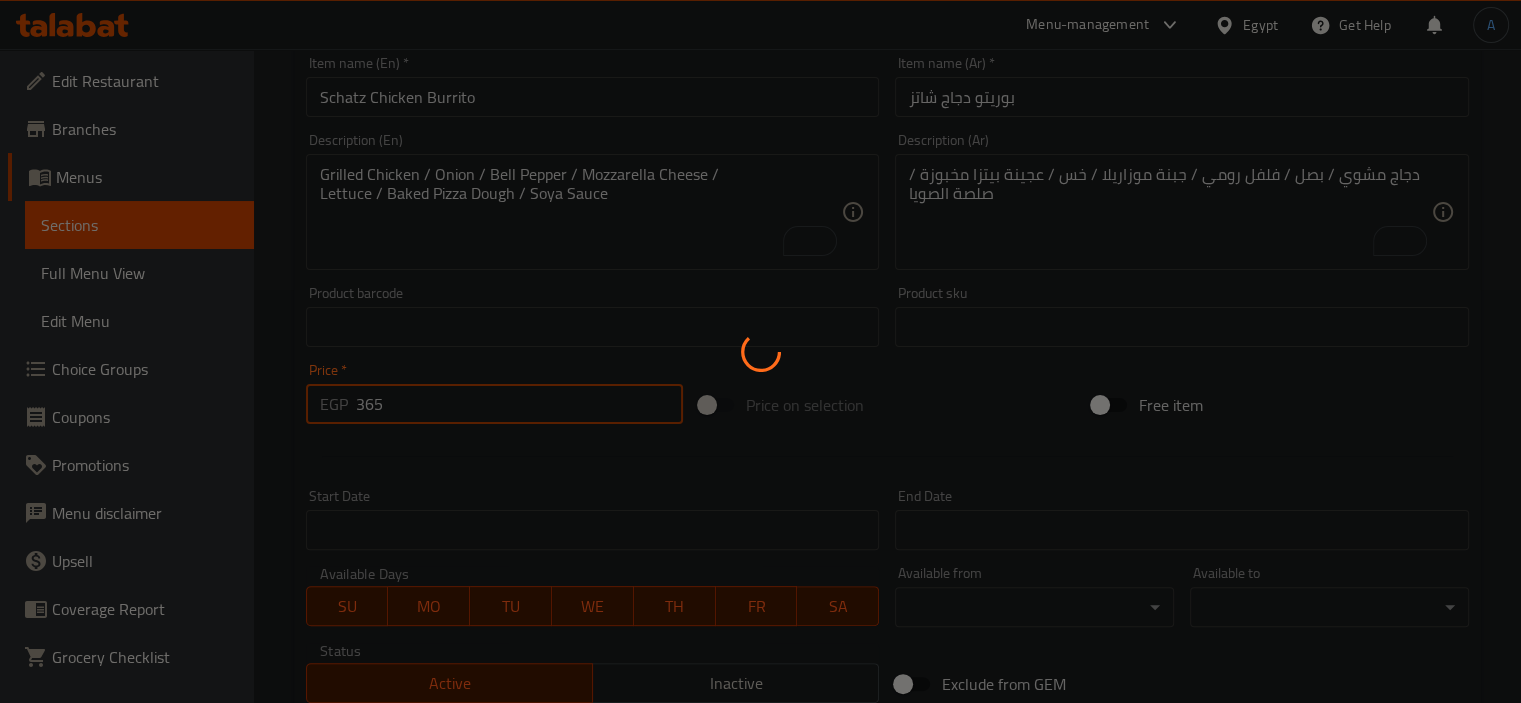 type 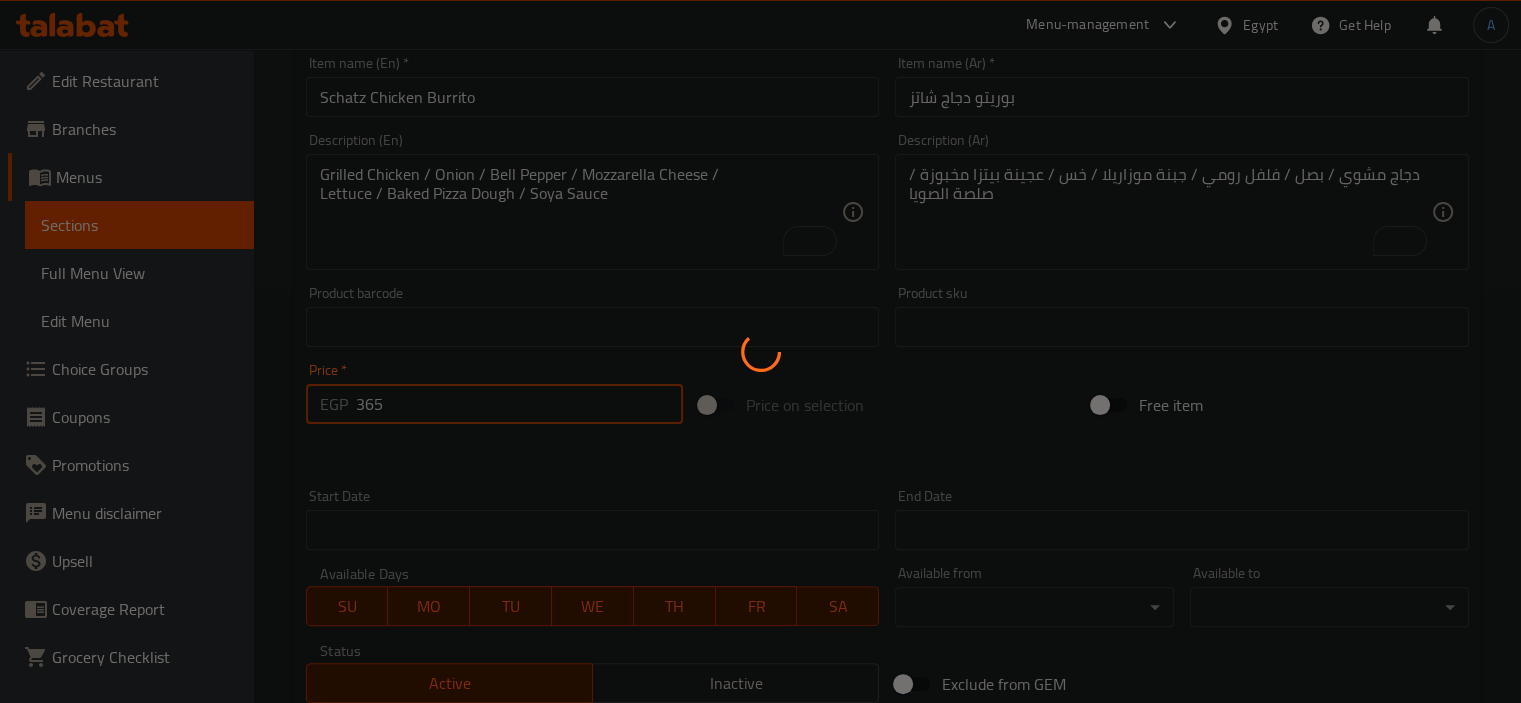 type 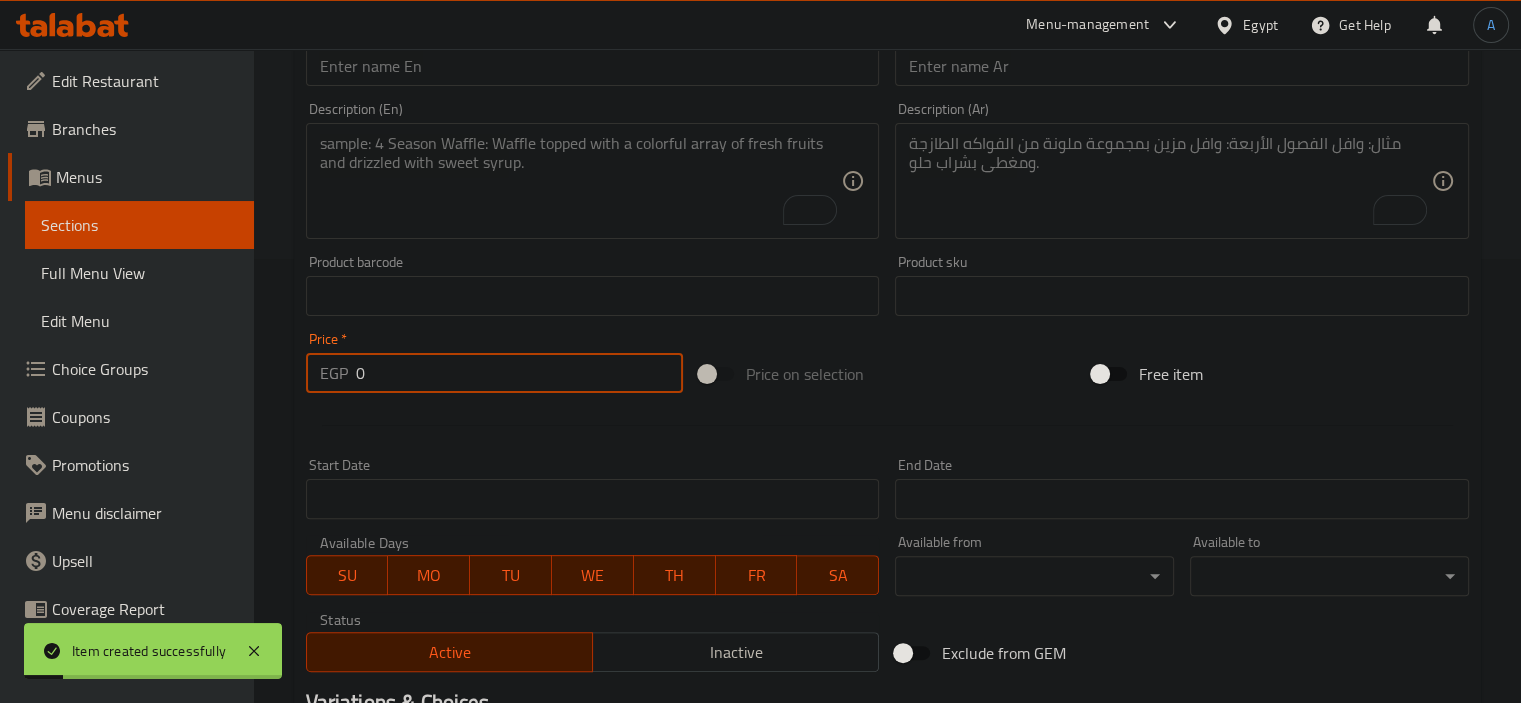 scroll, scrollTop: 413, scrollLeft: 0, axis: vertical 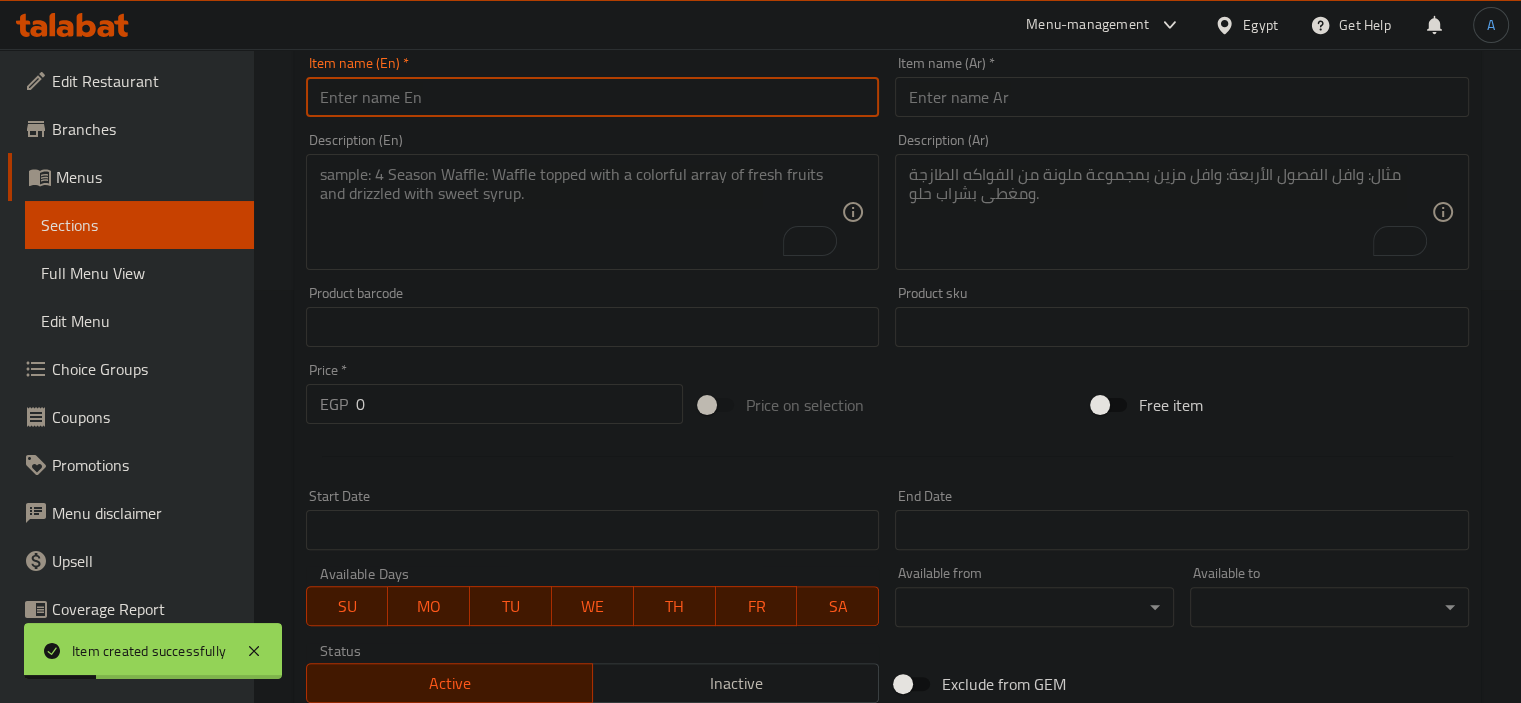 click at bounding box center (593, 97) 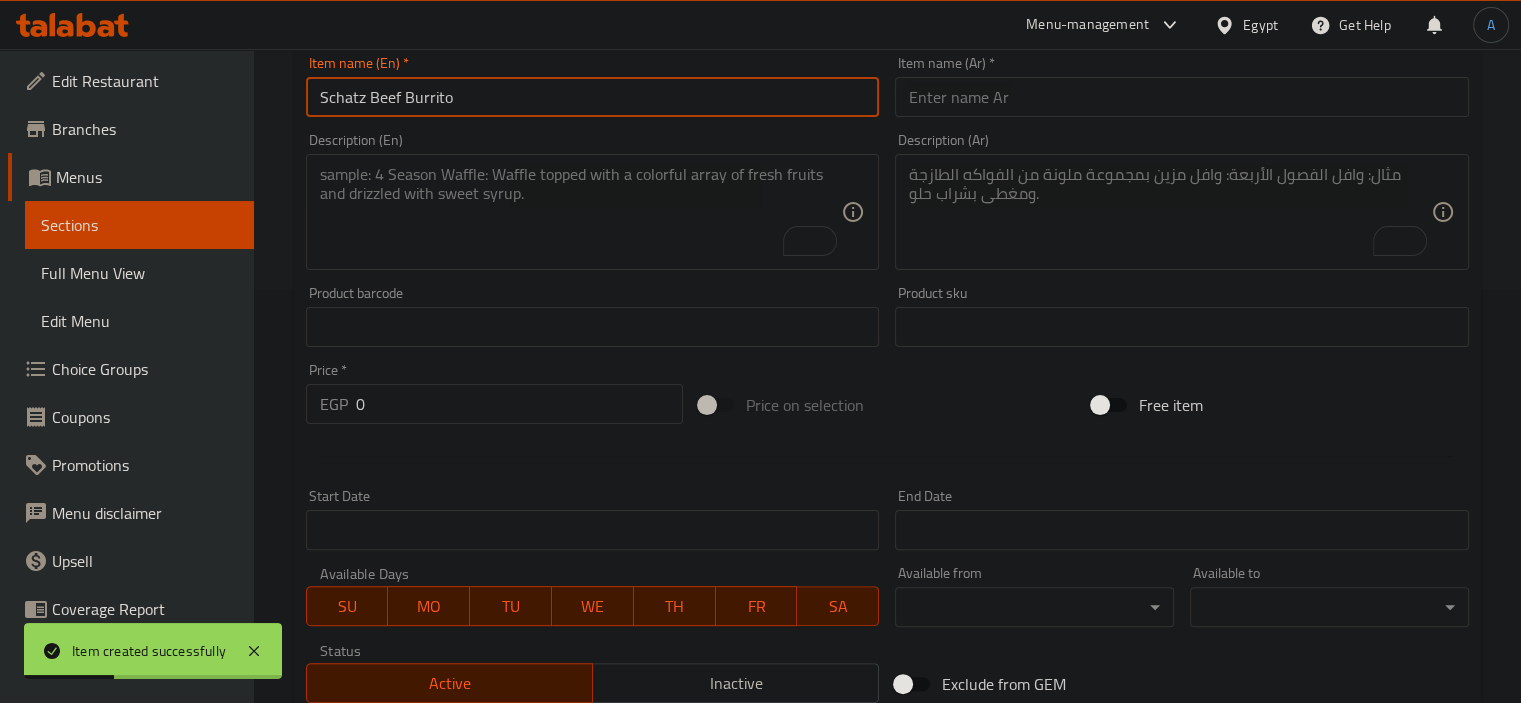 type on "Schatz Beef Burrito" 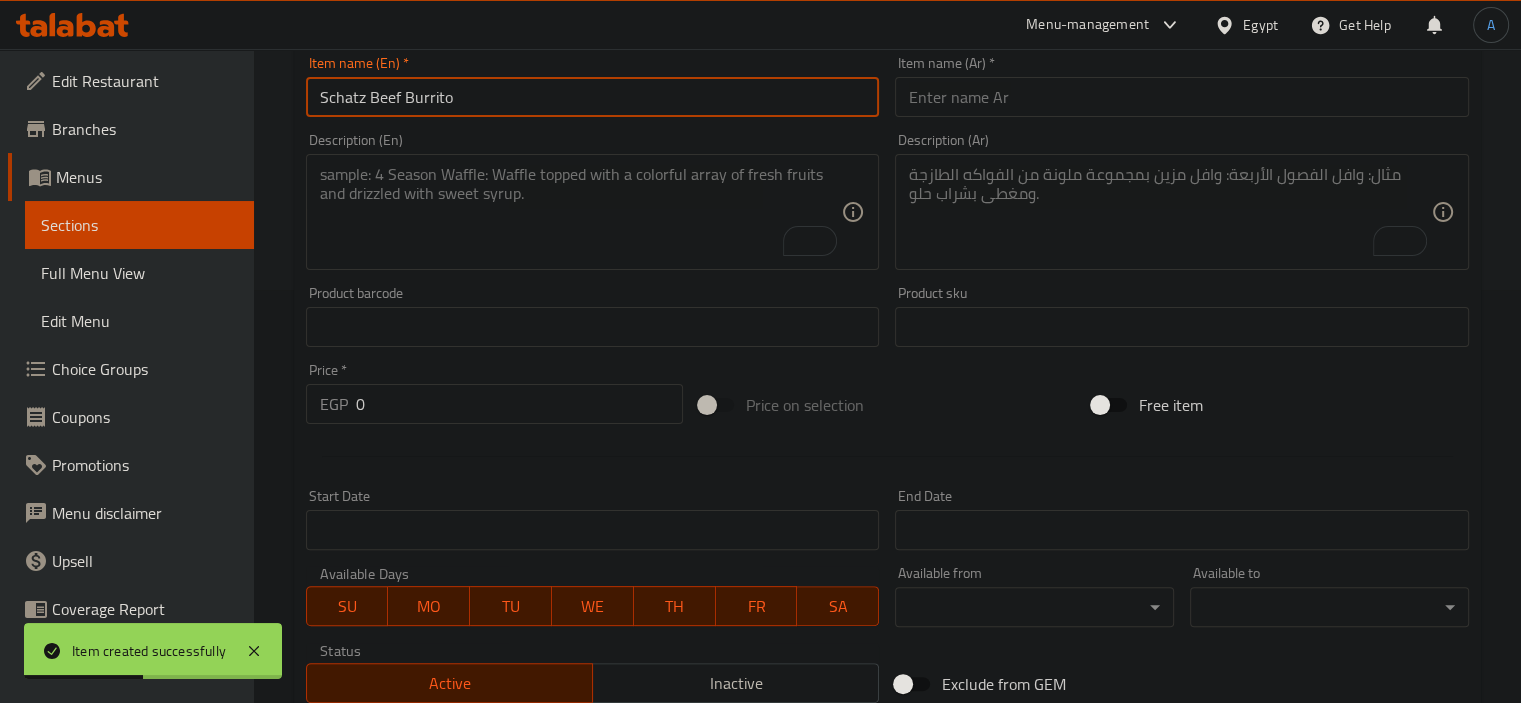 click at bounding box center (1182, 97) 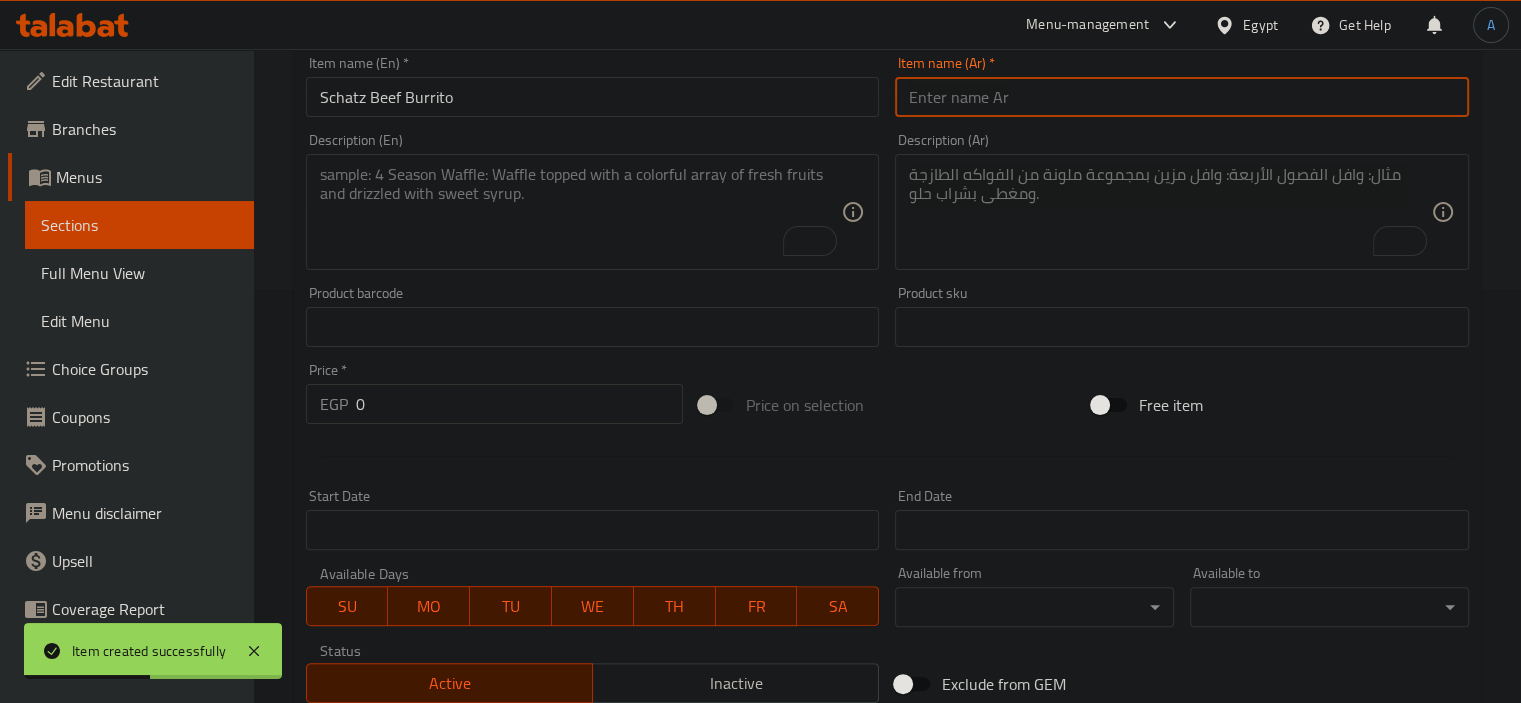 paste on "بوريتو لحم بقري شاتز" 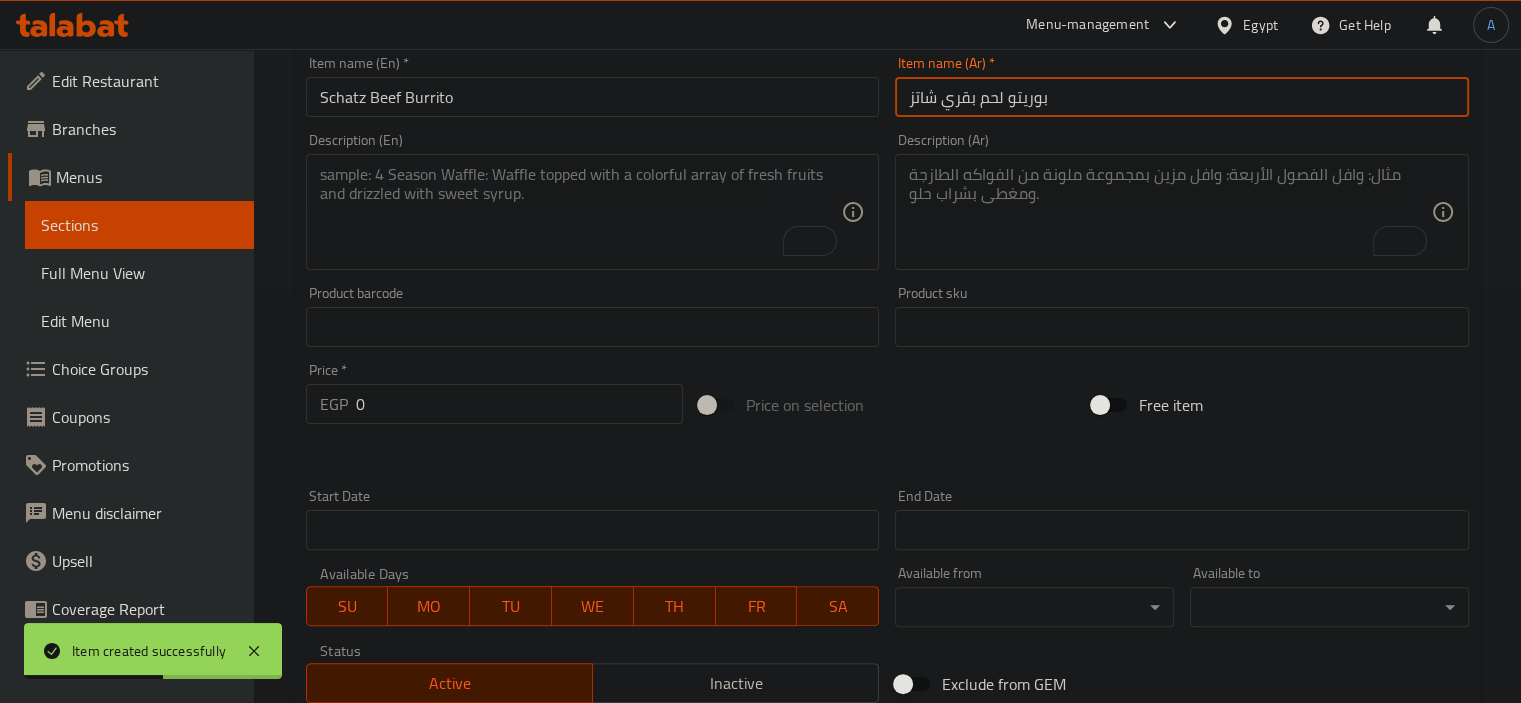 type on "بوريتو لحم بقري شاتز" 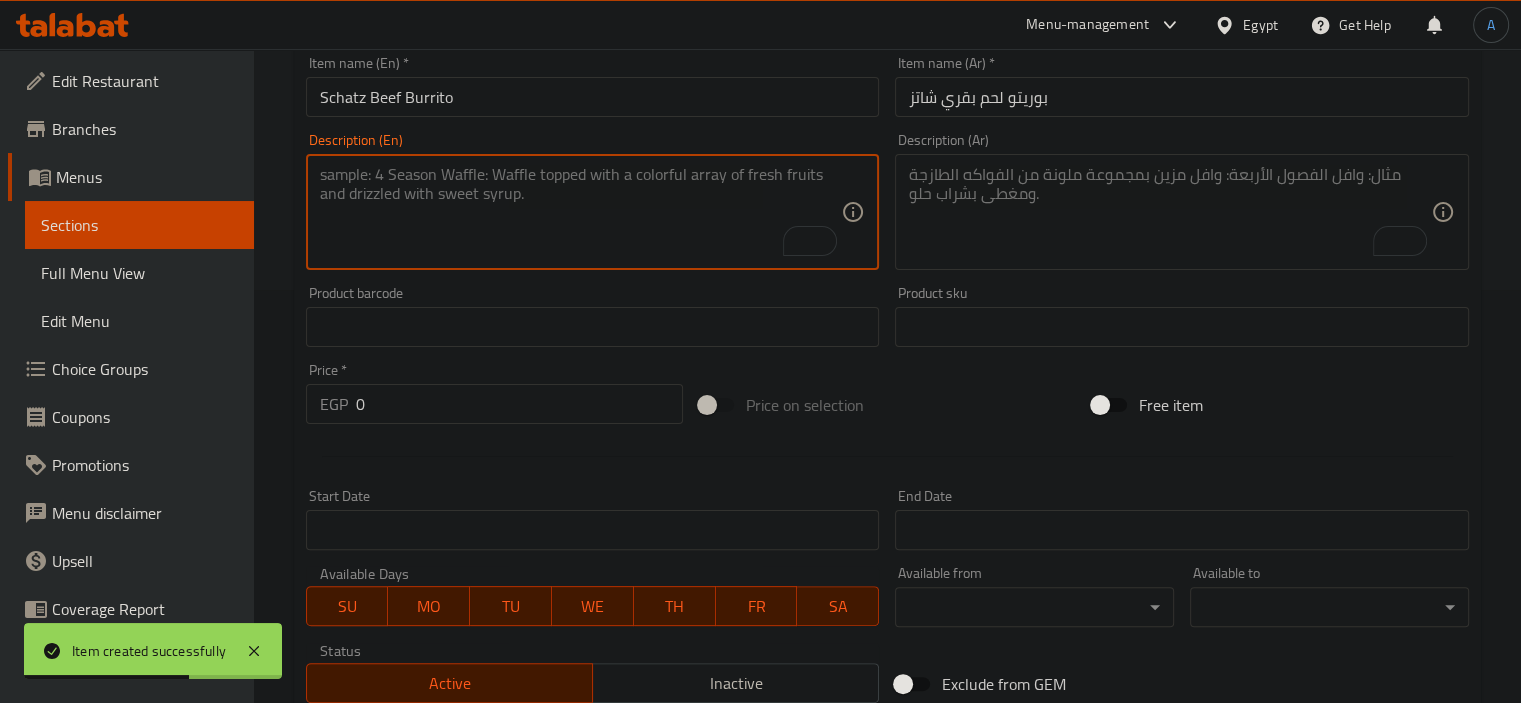 click at bounding box center [581, 212] 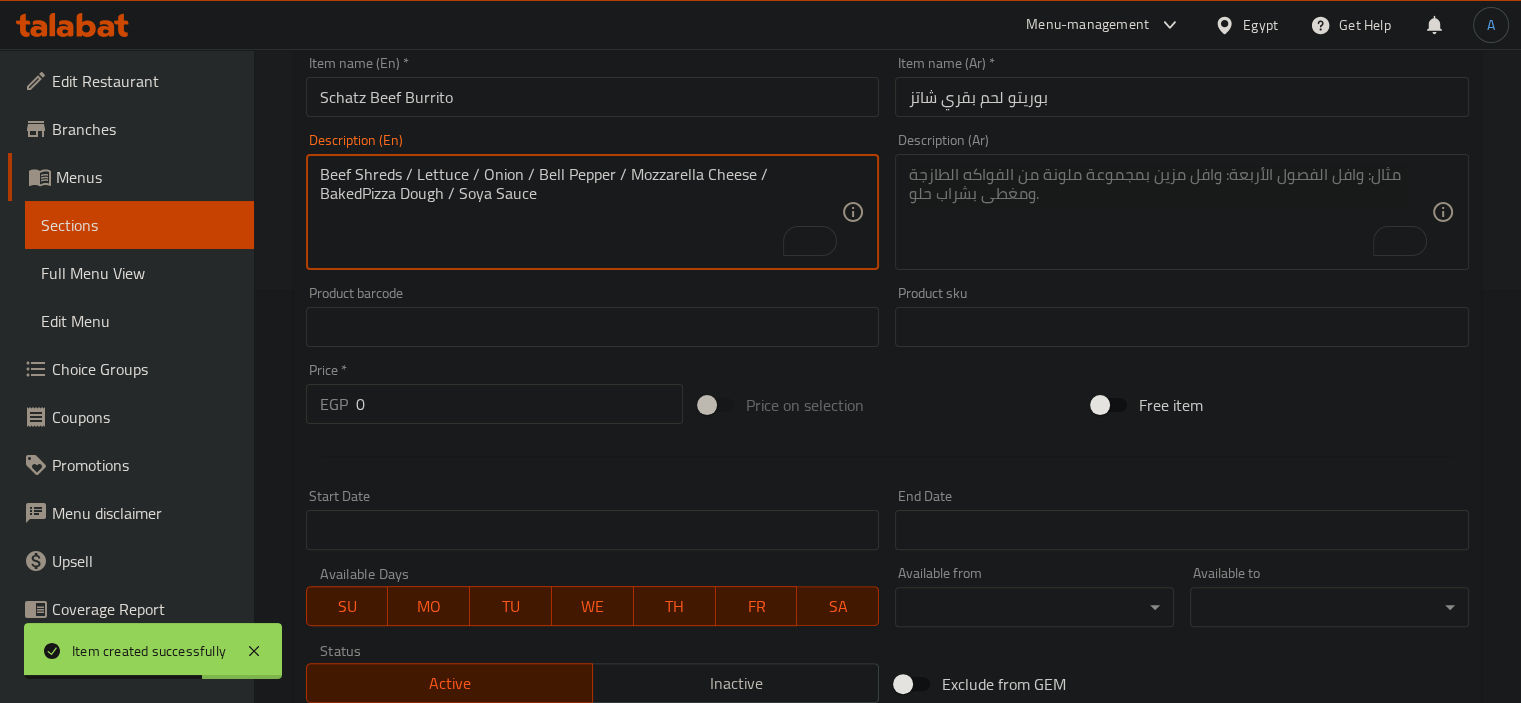 type on "Beef Shreds / Lettuce / Onion / Bell Pepper / Mozzarella Cheese / BakedPizza Dough / Soya Sauce" 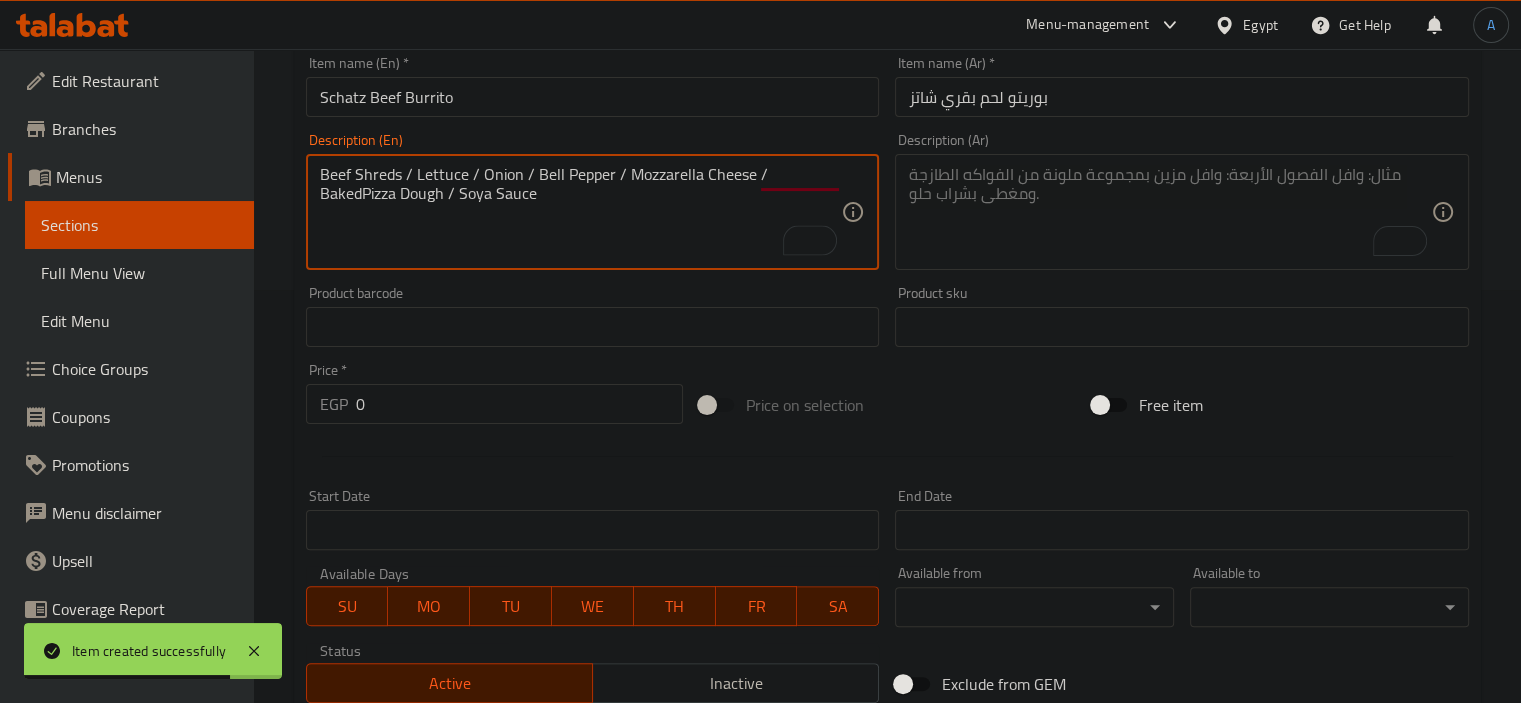 click on "Description (Ar) Description (Ar)" at bounding box center (1182, 201) 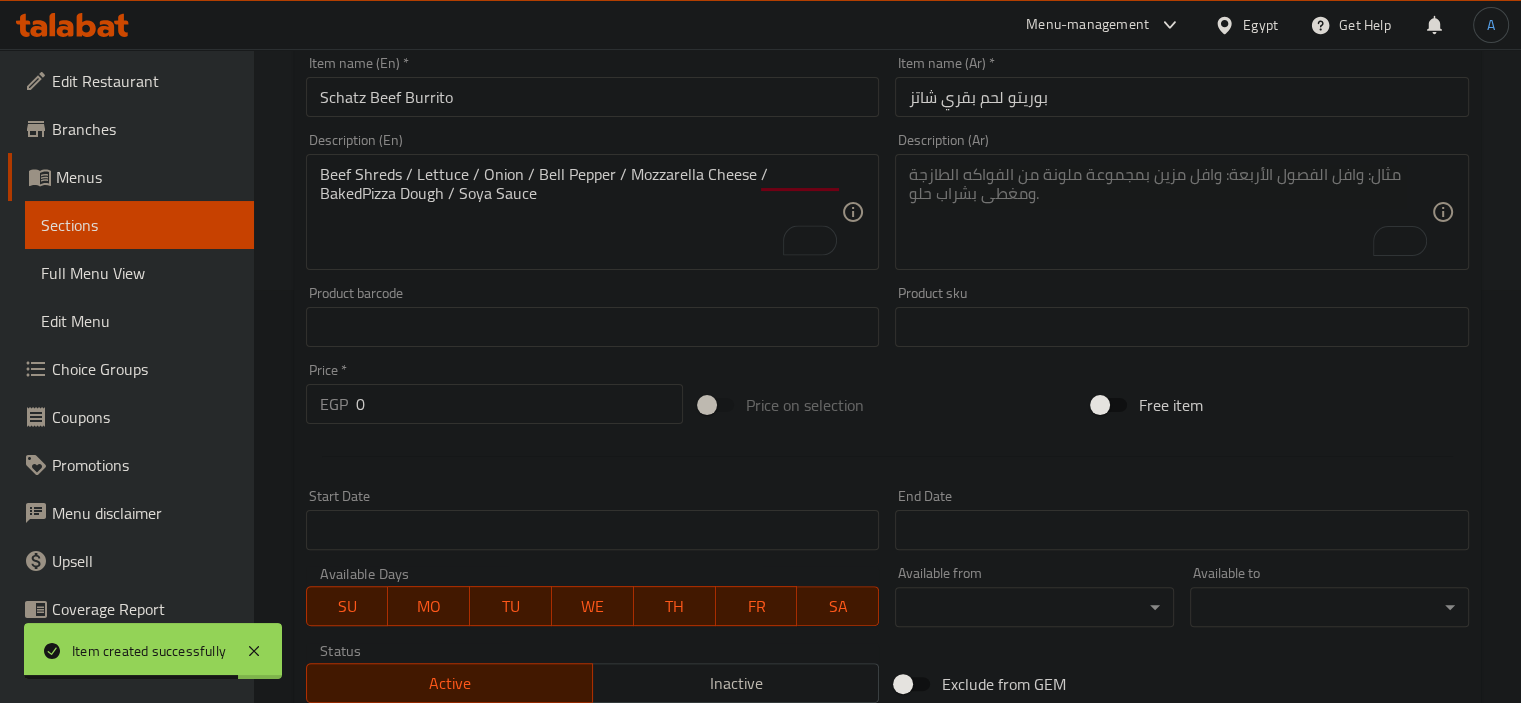 click at bounding box center (1170, 212) 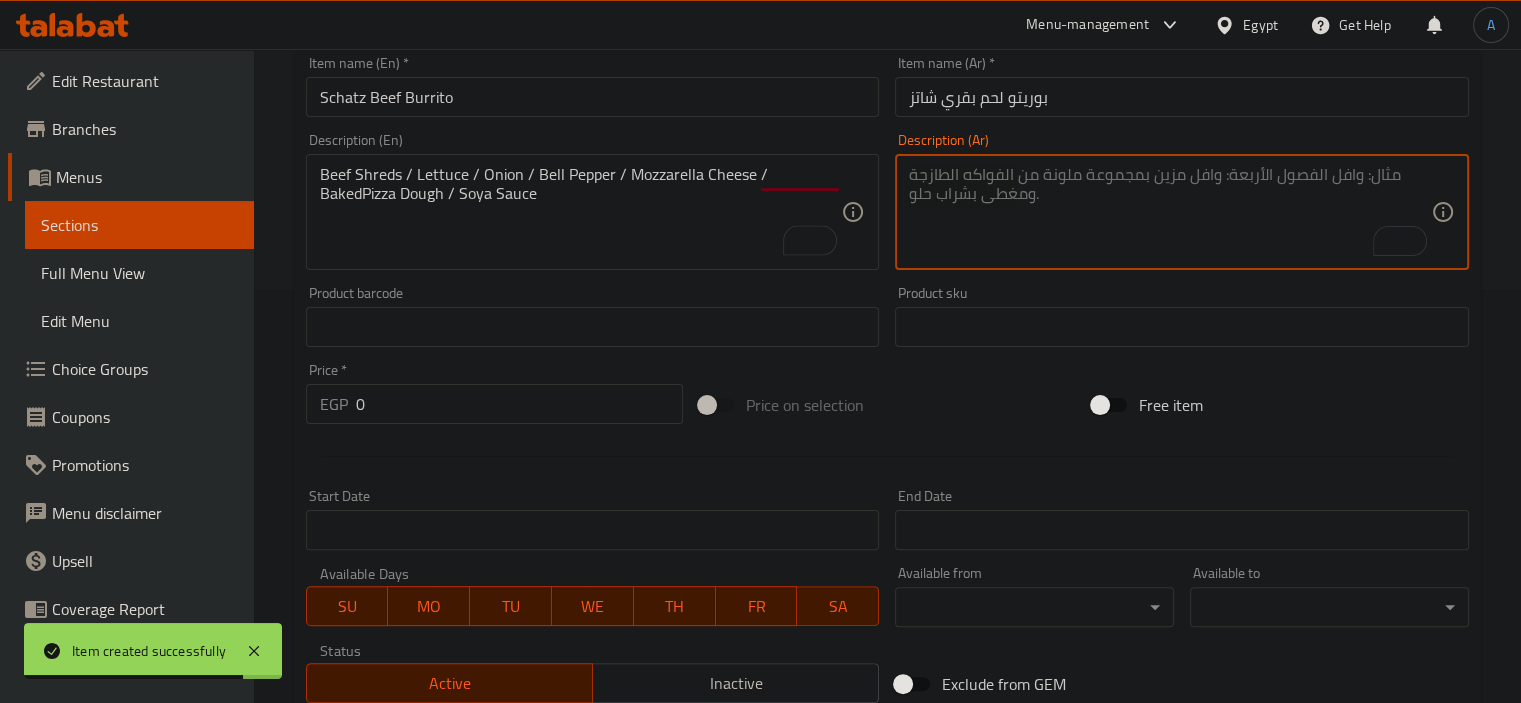 paste on "شرائح لحم بقري / خس / بصل / فلفل رومي / جبنة موزاريلا / عجينة بيتزا مخبوزة / صلصة الصويا" 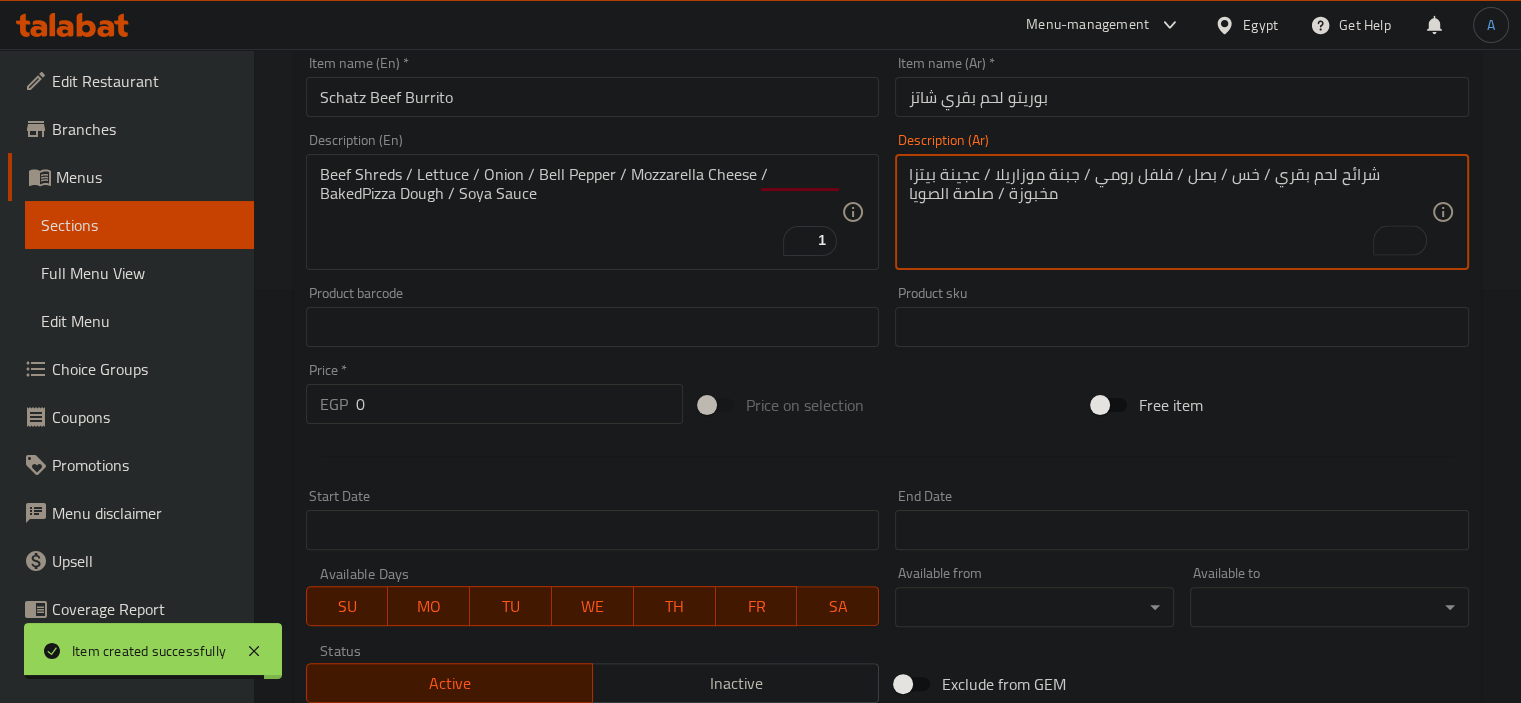 type on "شرائح لحم بقري / خس / بصل / فلفل رومي / جبنة موزاريلا / عجينة بيتزا مخبوزة / صلصة الصويا" 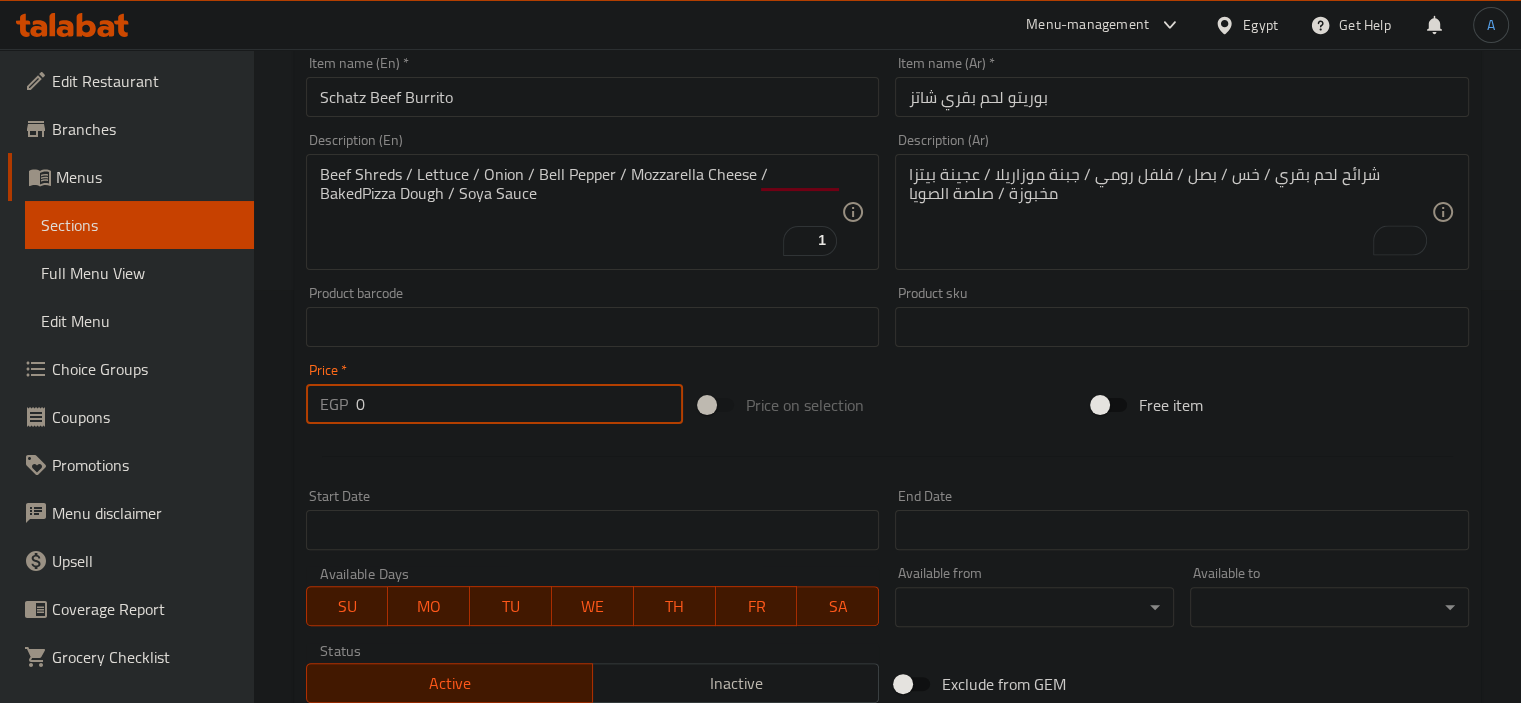 drag, startPoint x: 442, startPoint y: 401, endPoint x: 325, endPoint y: 415, distance: 117.83463 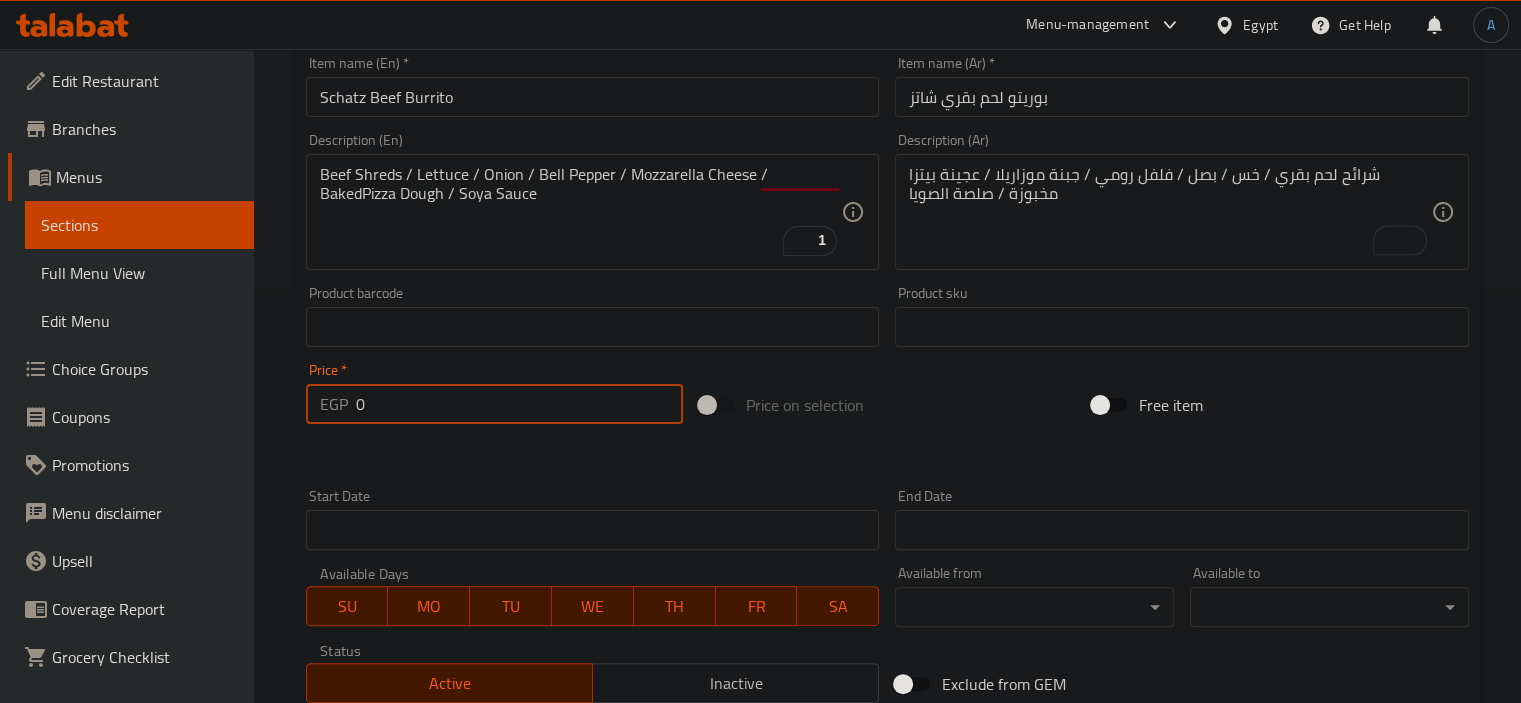click on "EGP 0 Price  *" at bounding box center (494, 404) 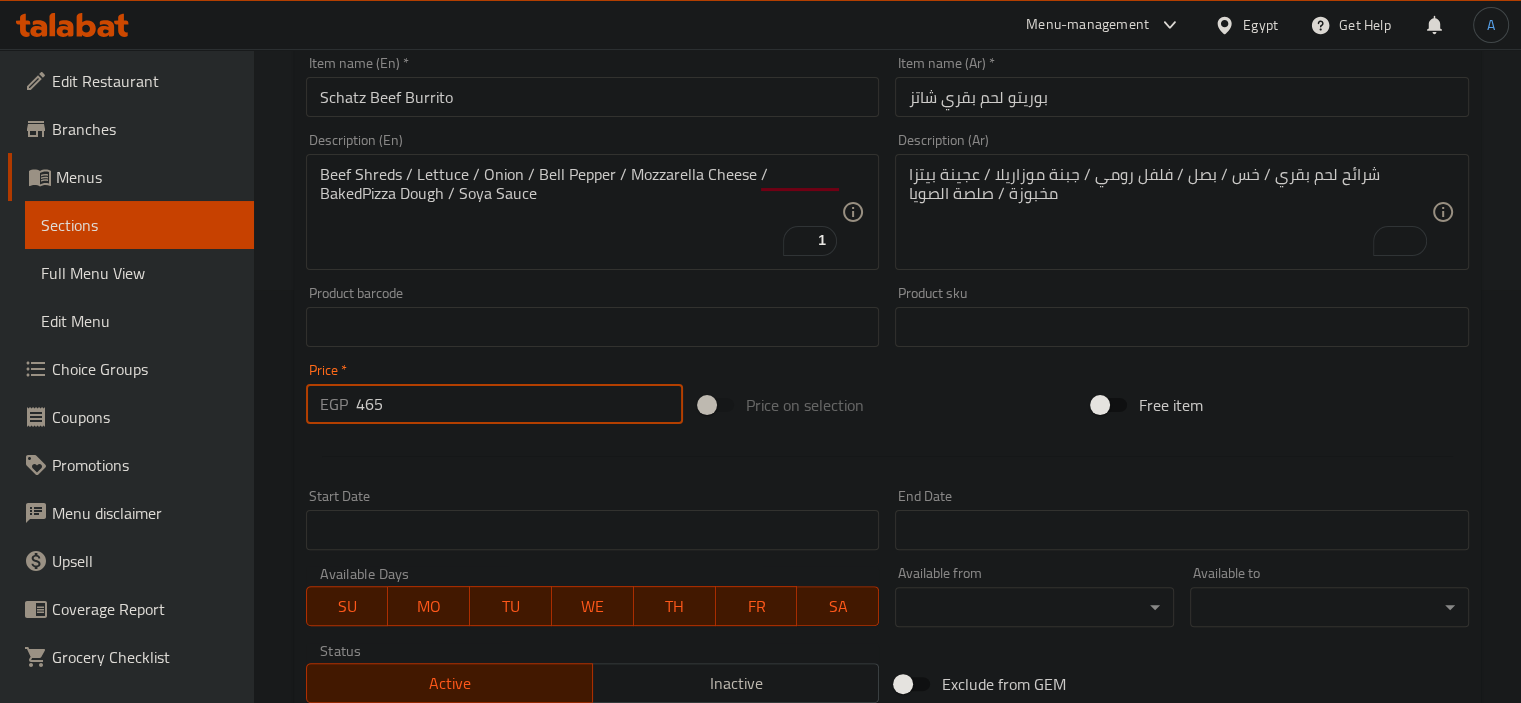type on "465" 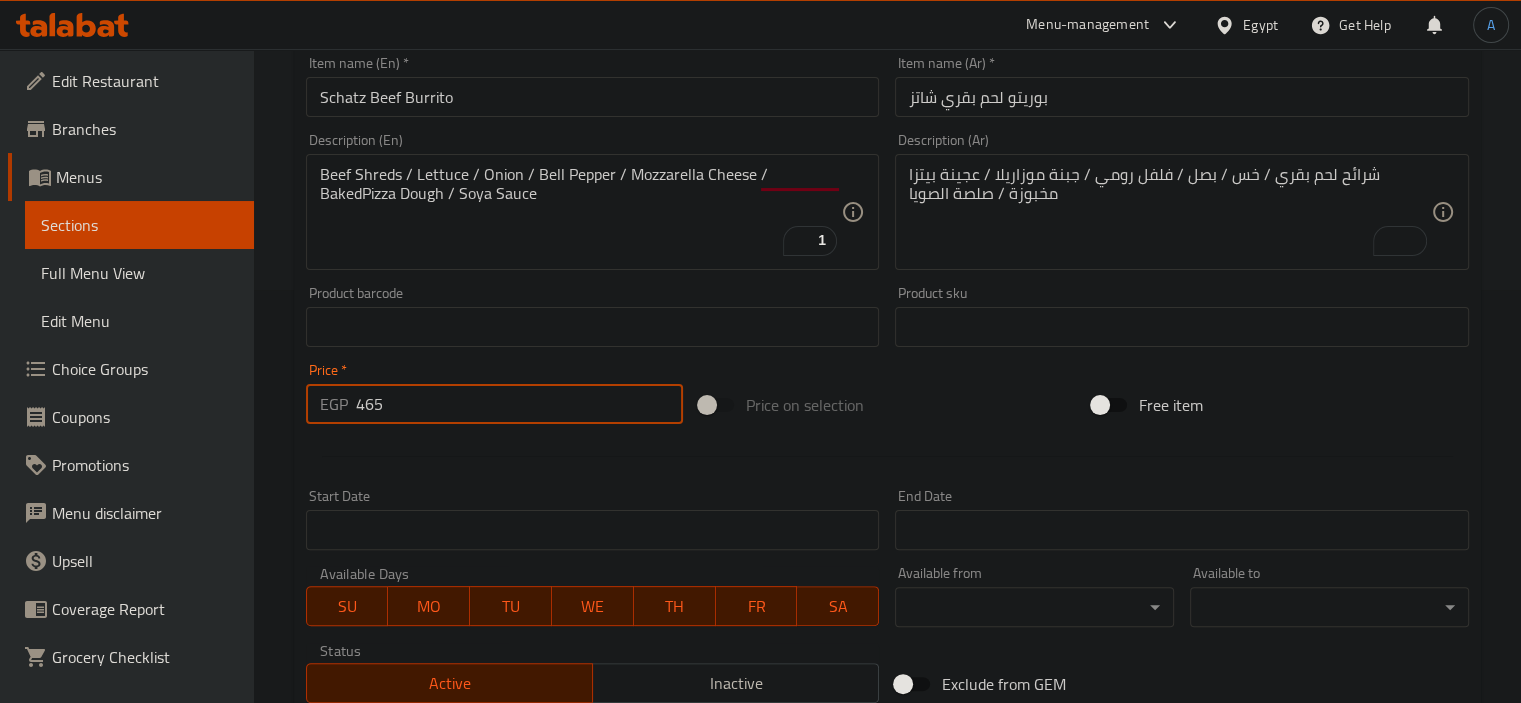 click on "Create" at bounding box center (445, 913) 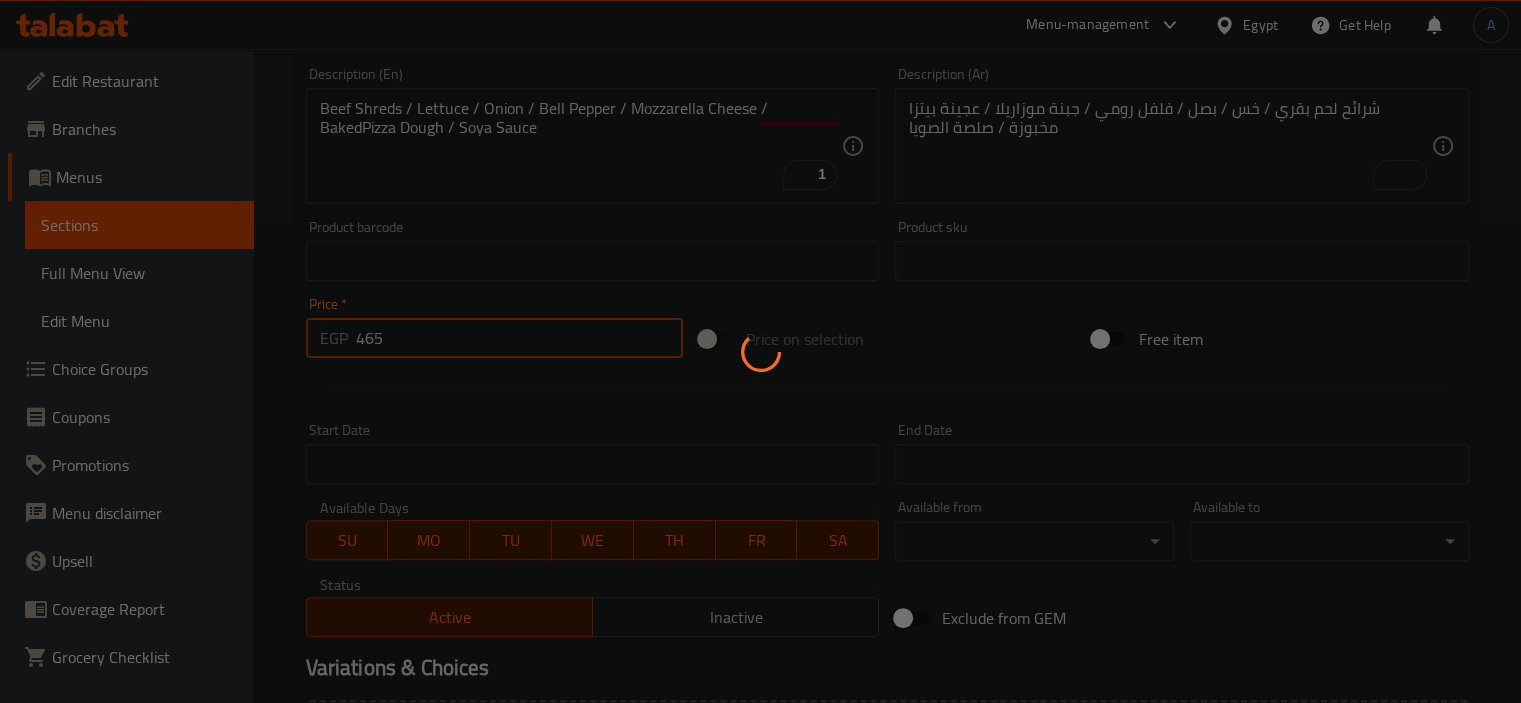scroll, scrollTop: 513, scrollLeft: 0, axis: vertical 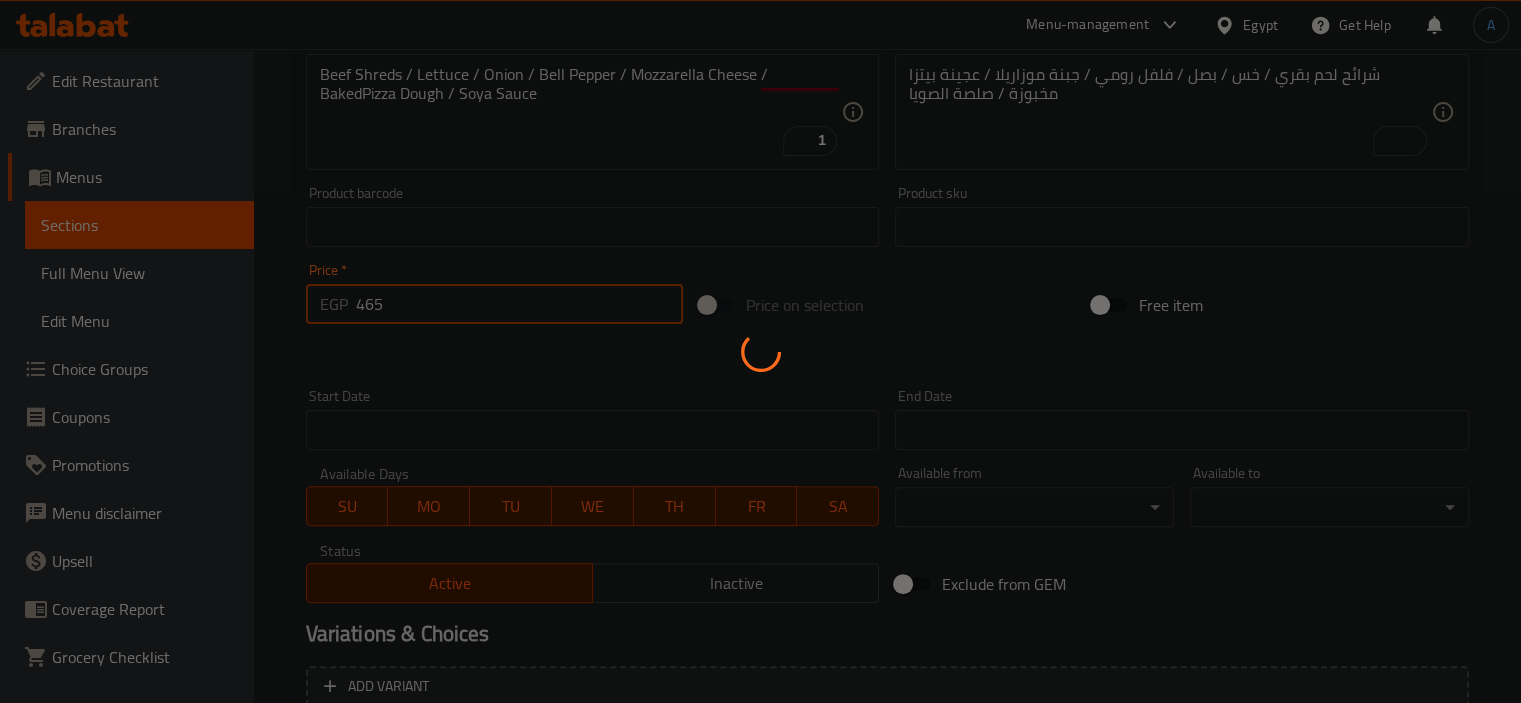 type 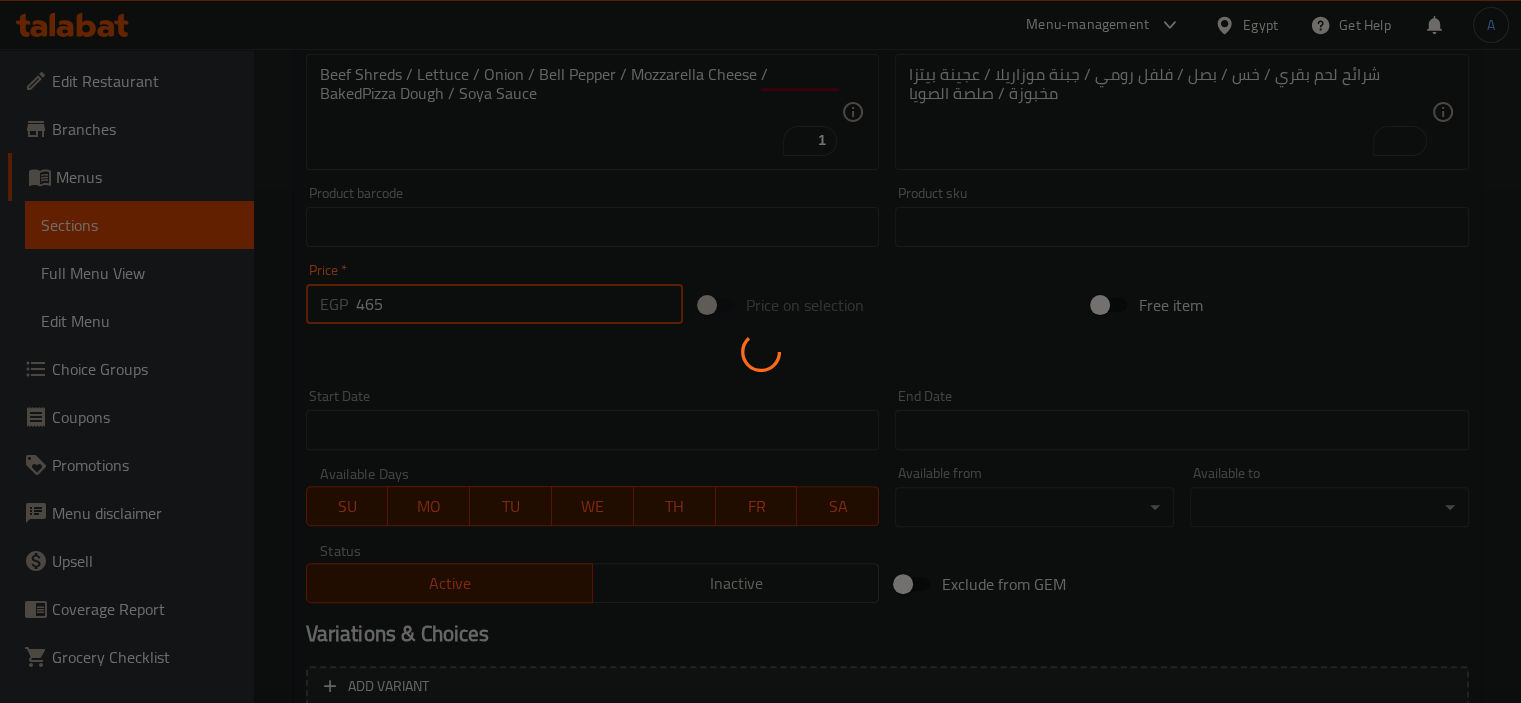 type 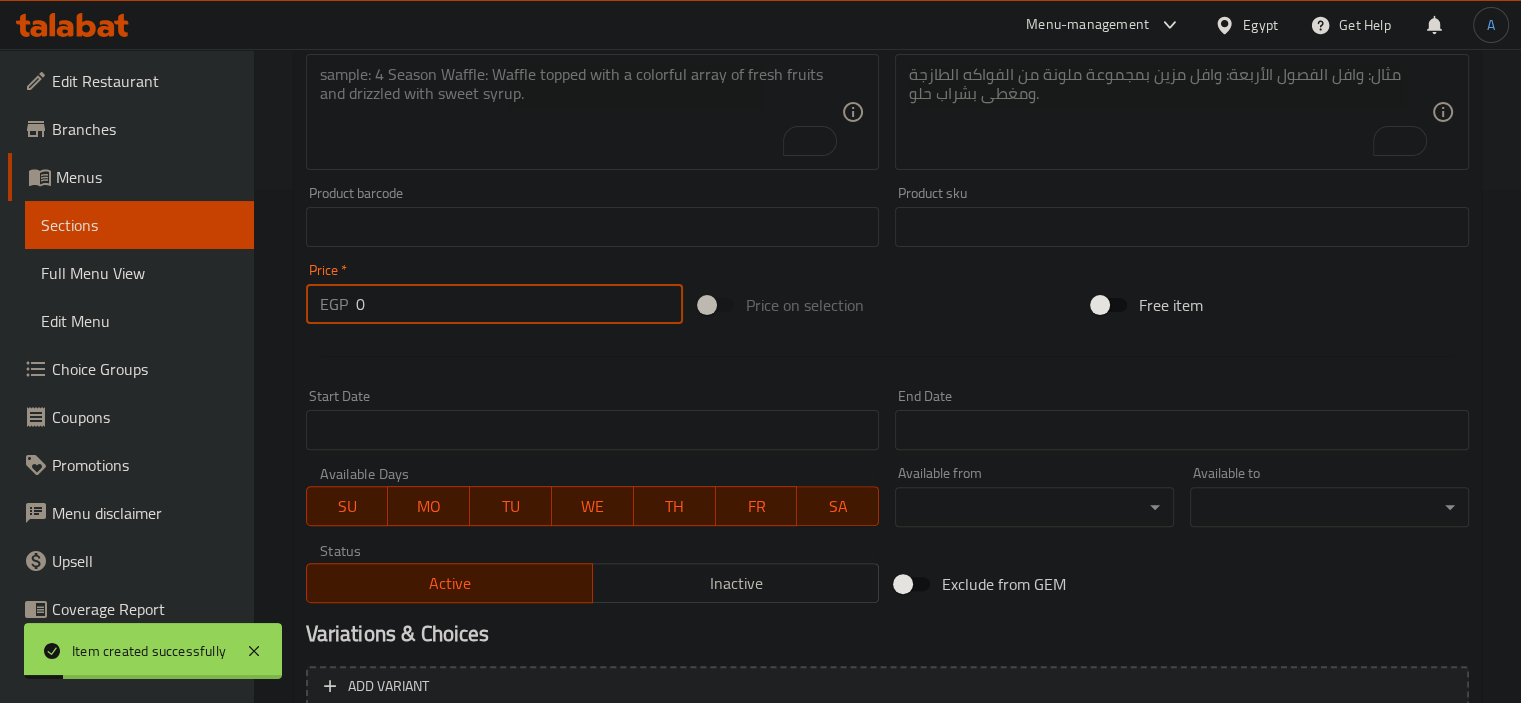 click at bounding box center [581, 112] 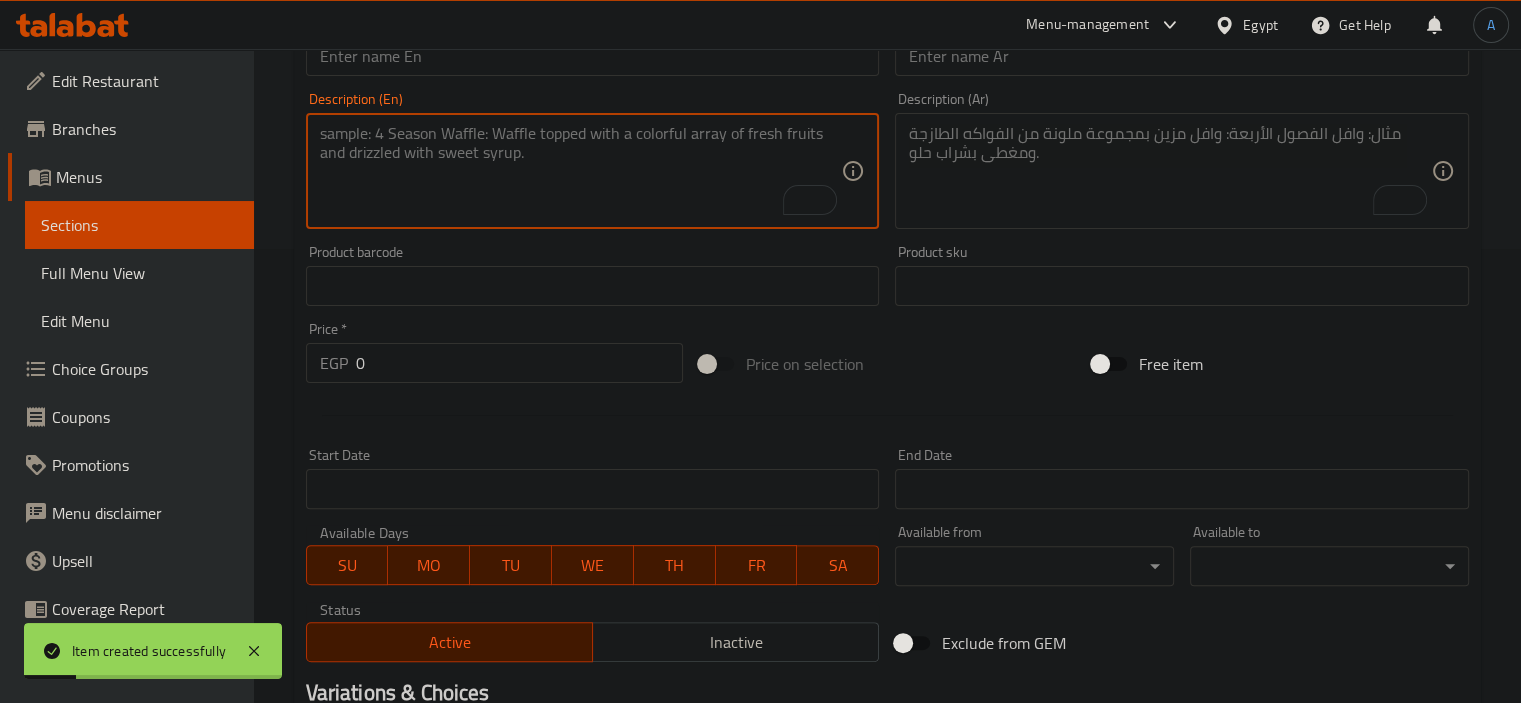 scroll, scrollTop: 413, scrollLeft: 0, axis: vertical 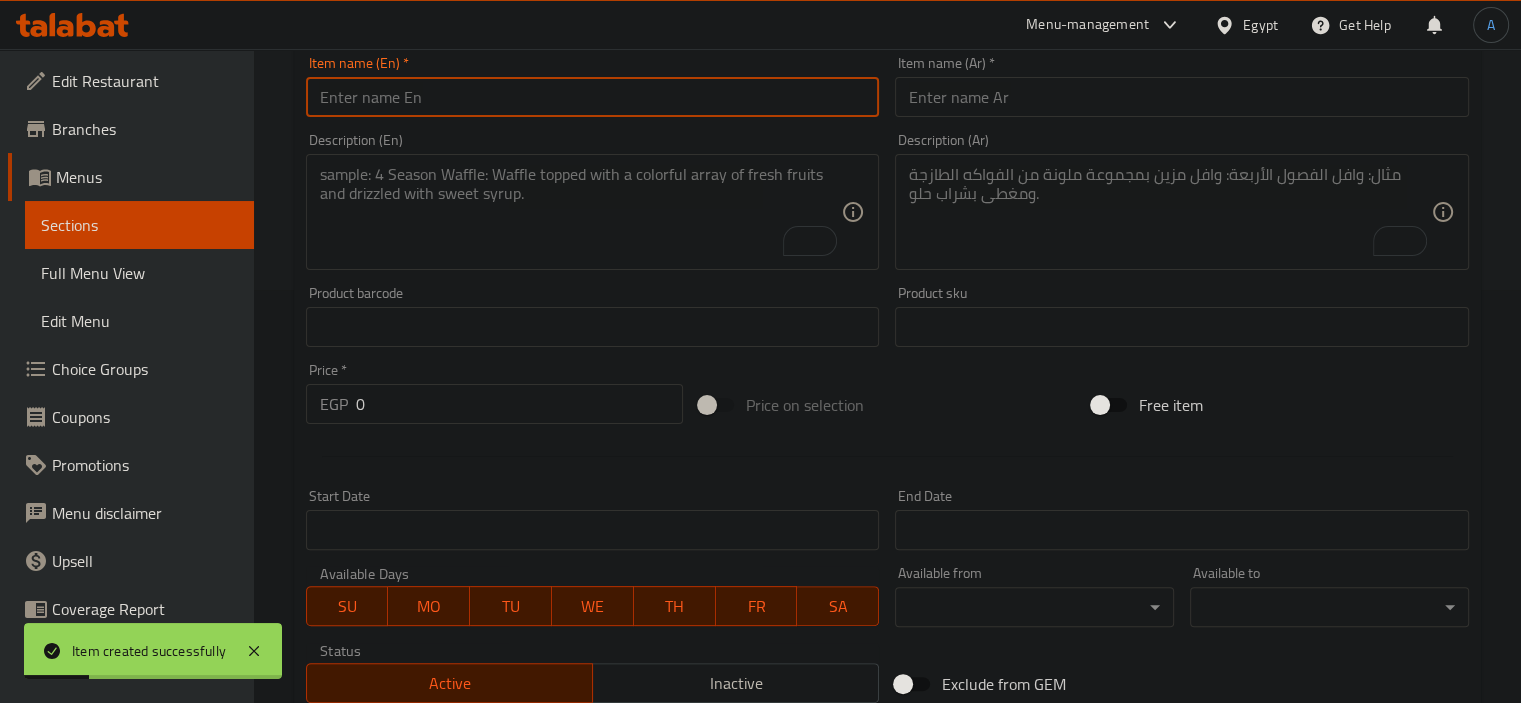 click at bounding box center (593, 97) 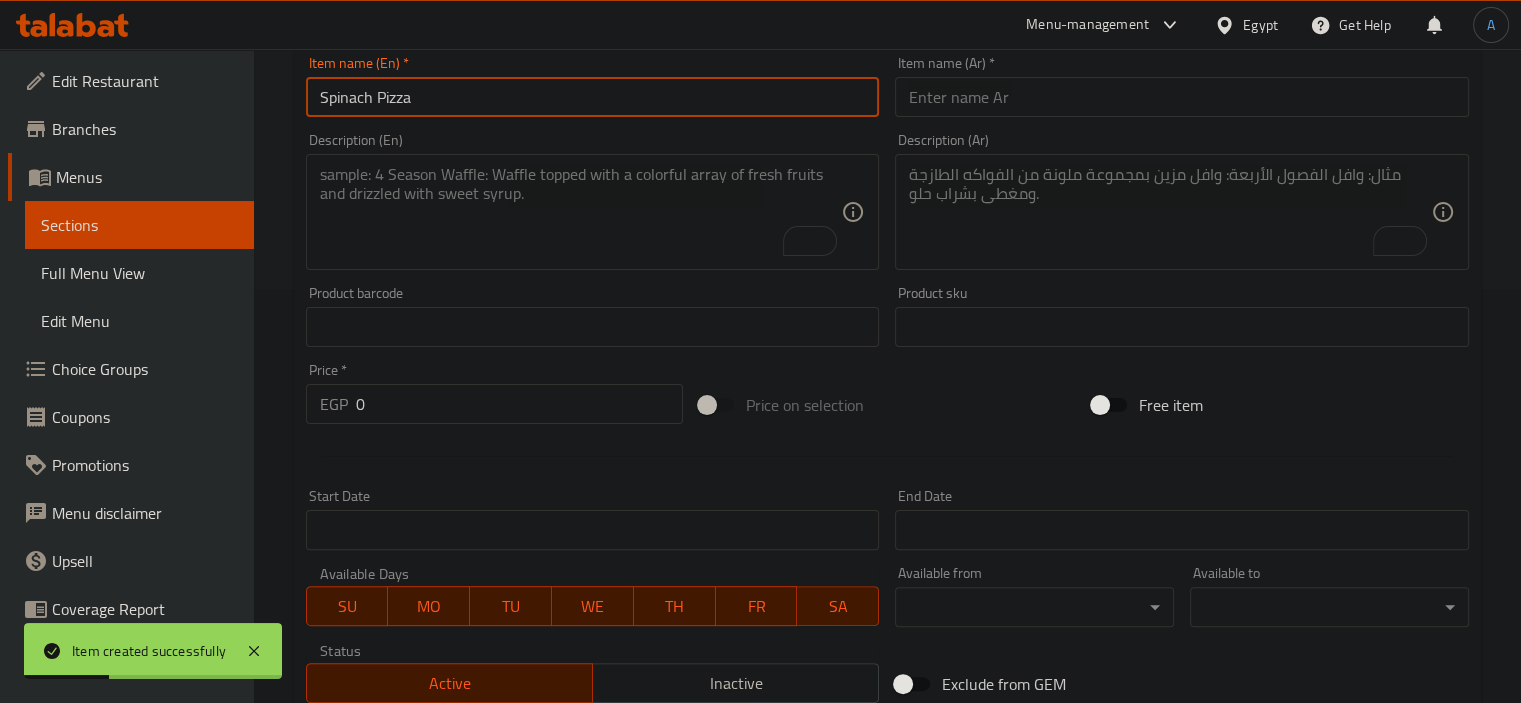 type on "Spinach Pizza" 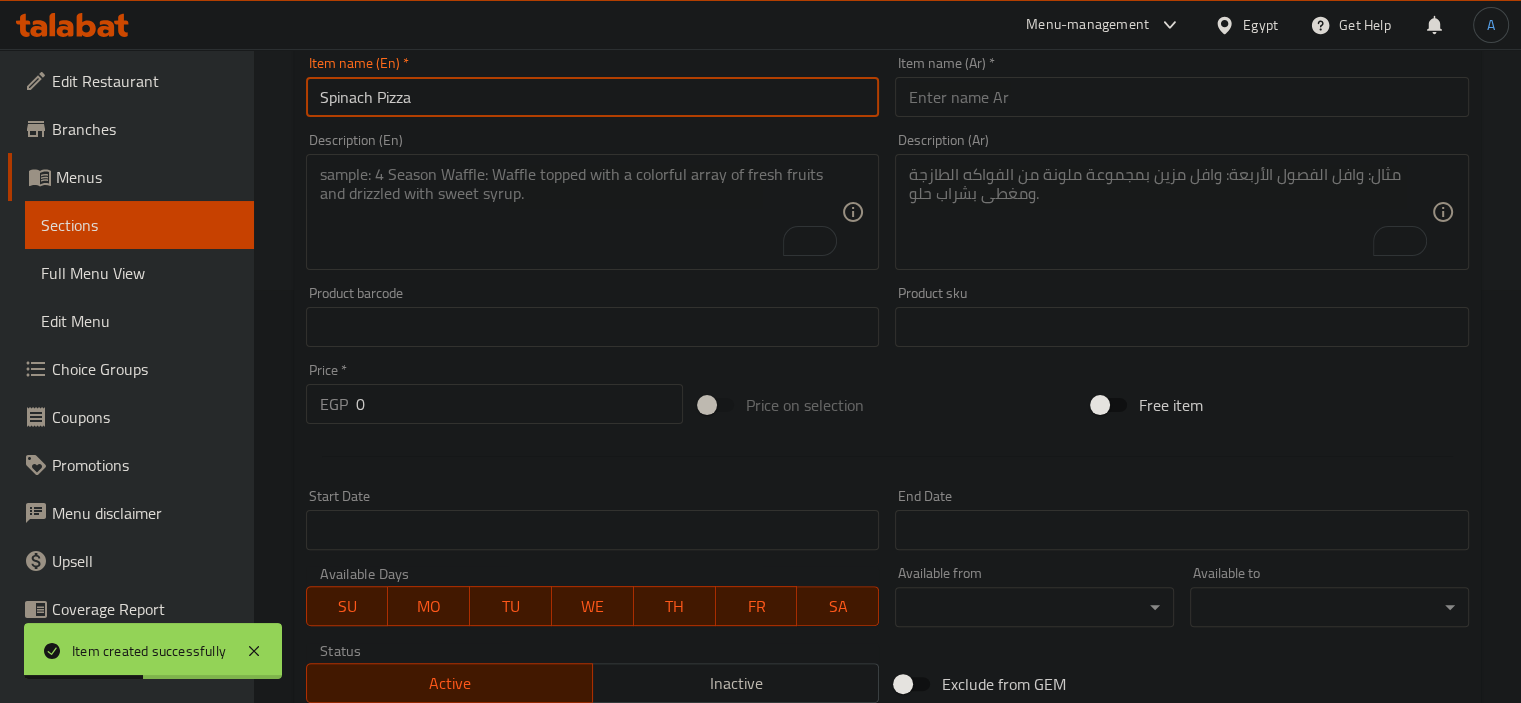 click at bounding box center [1182, 97] 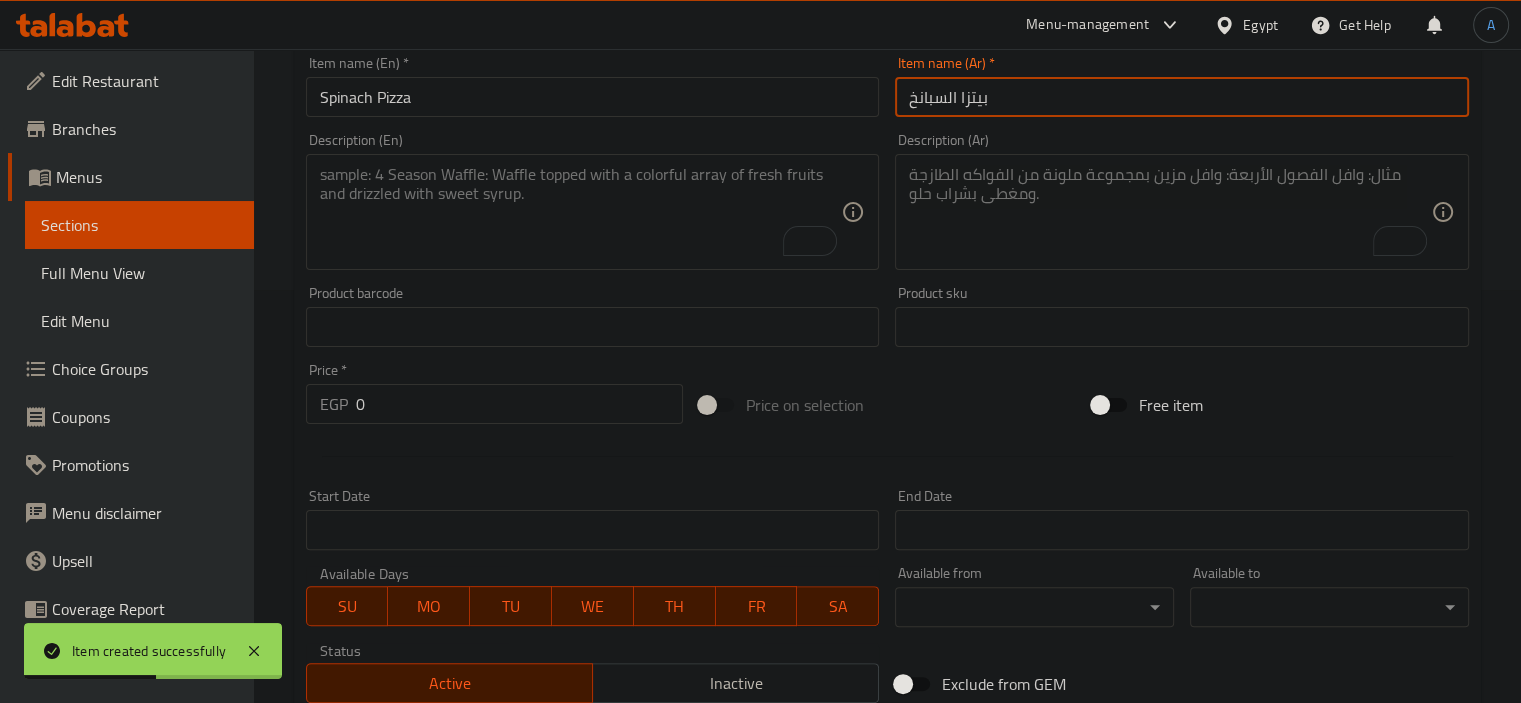 type on "بيتزا السبانخ" 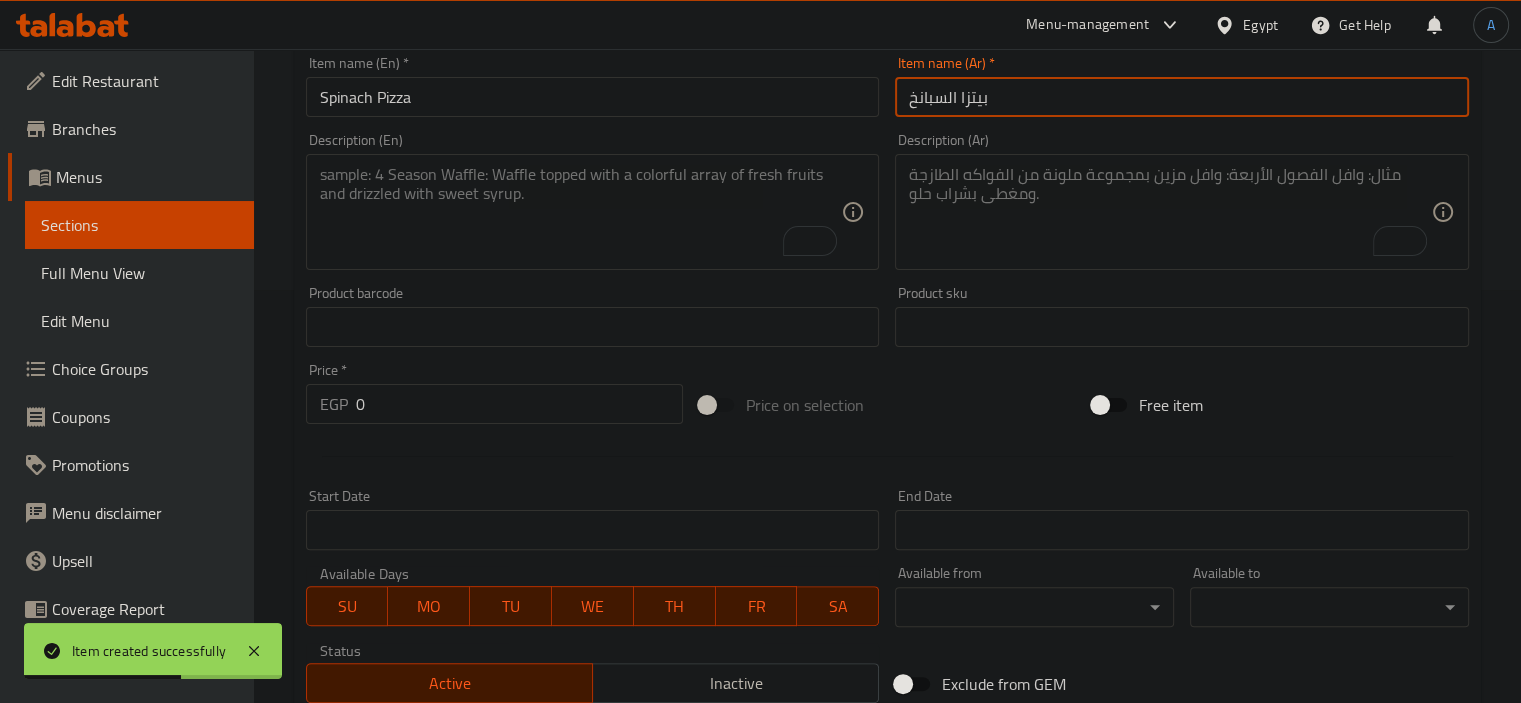 click at bounding box center [581, 212] 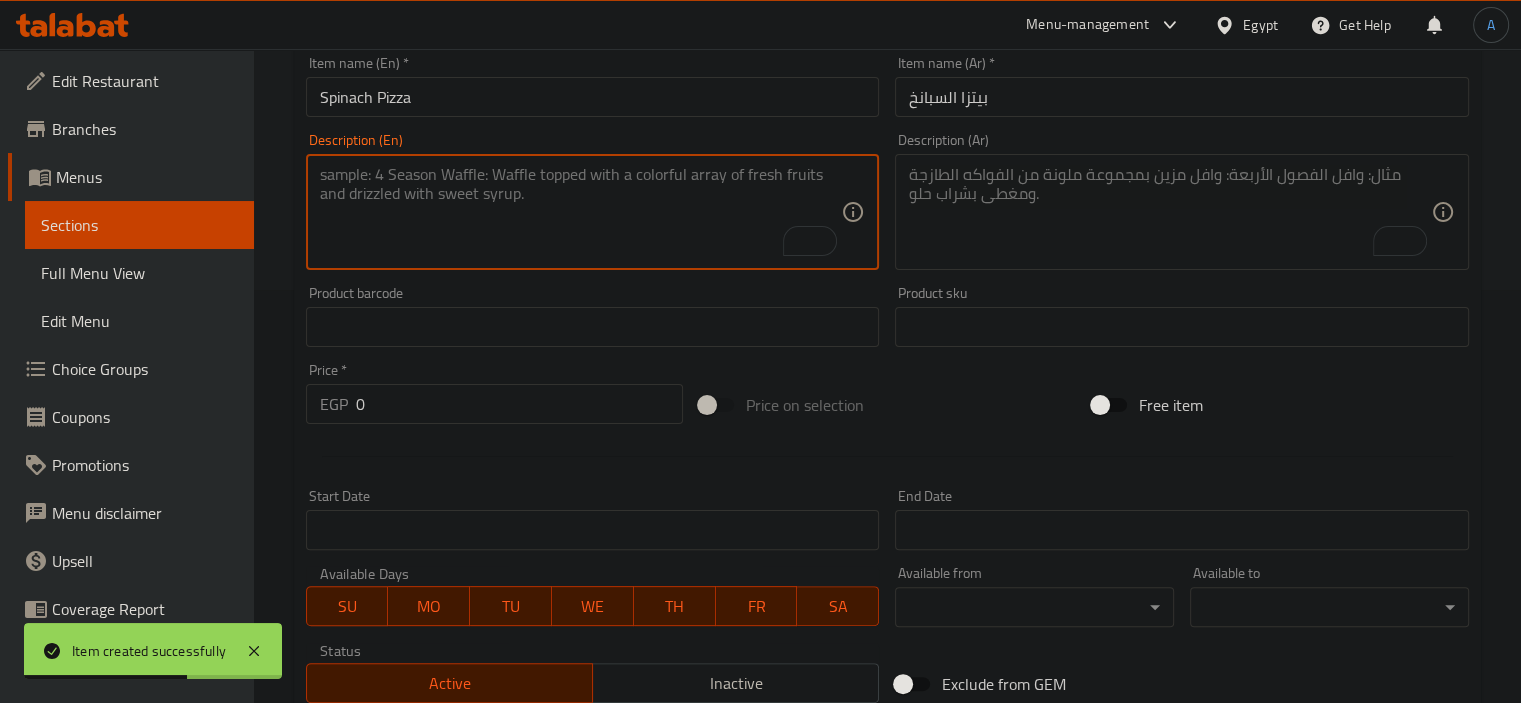paste on "Tomato Sauce / Mozzarella Cheese / Spinach Sauce /
Marinated Chicken /Cherry Tomatoes" 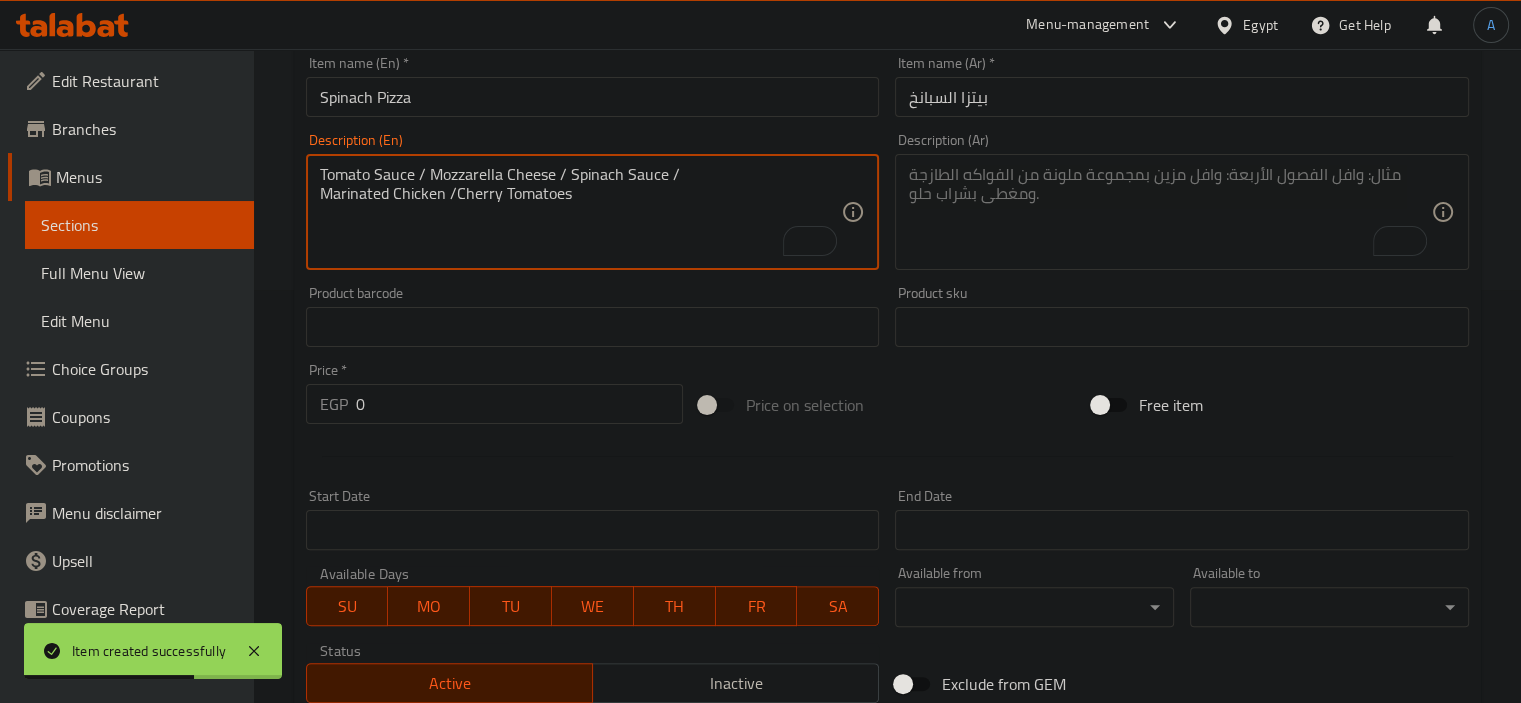 type on "Tomato Sauce / Mozzarella Cheese / Spinach Sauce /
Marinated Chicken /Cherry Tomatoes" 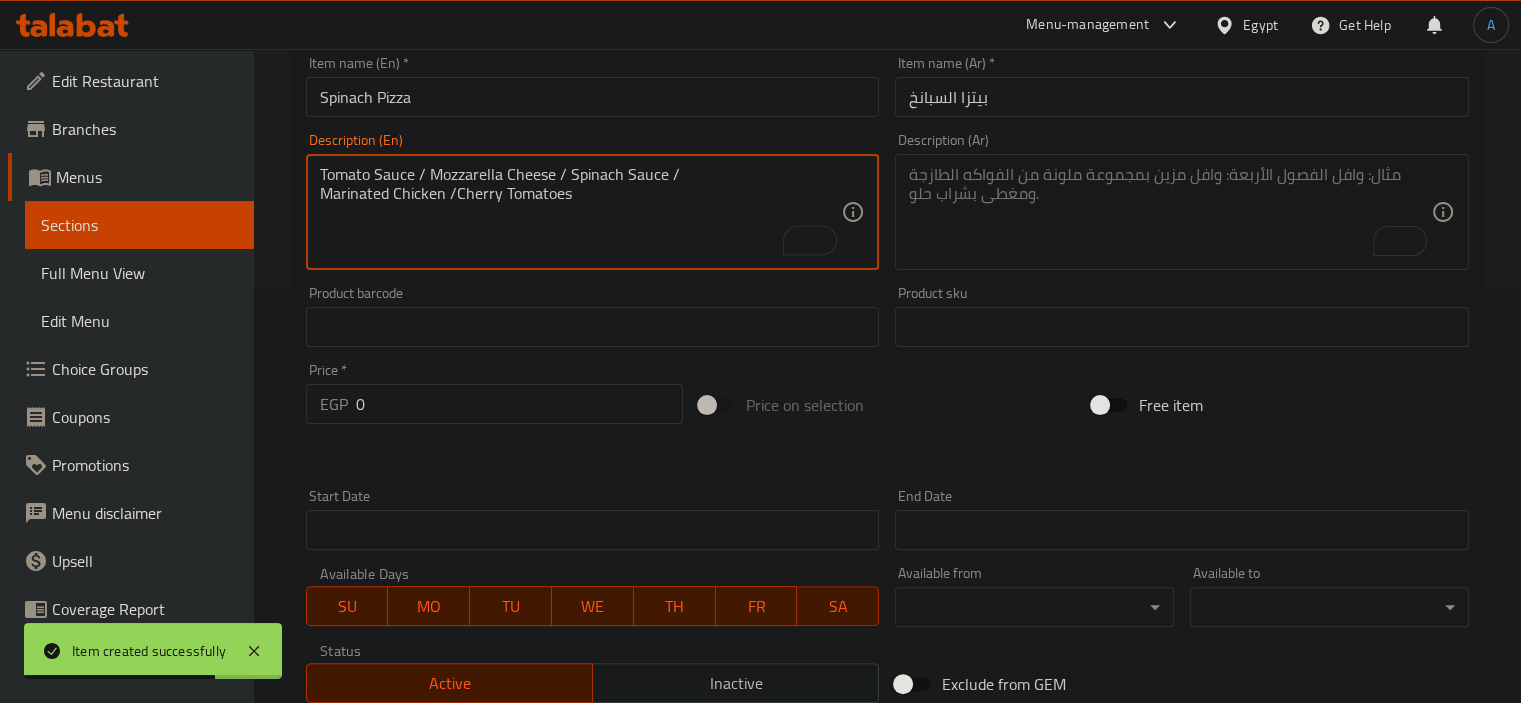 click at bounding box center (1170, 212) 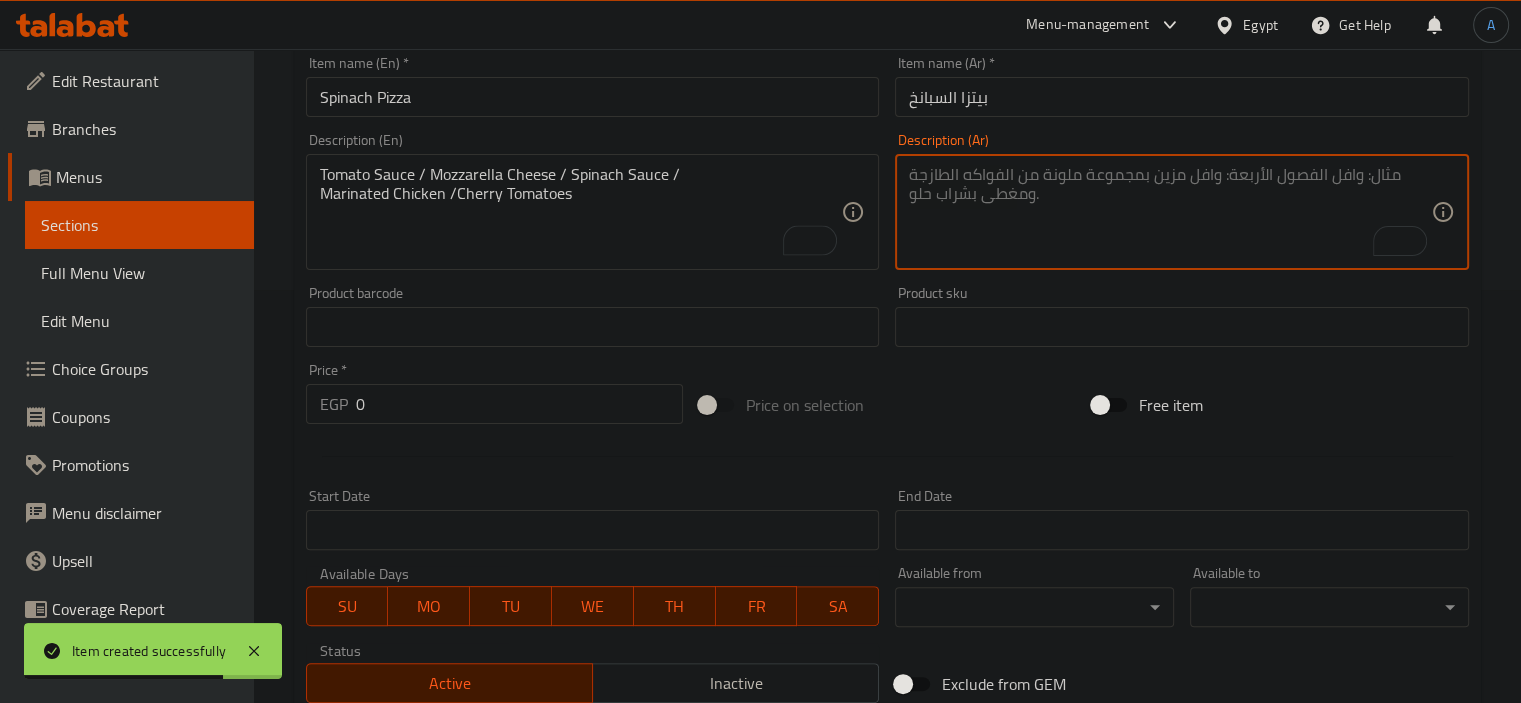 paste on "صلصة طماطم / جبنة موزاريلا / صلصة سبانخ / دجاج متبل / طماطم كرزية" 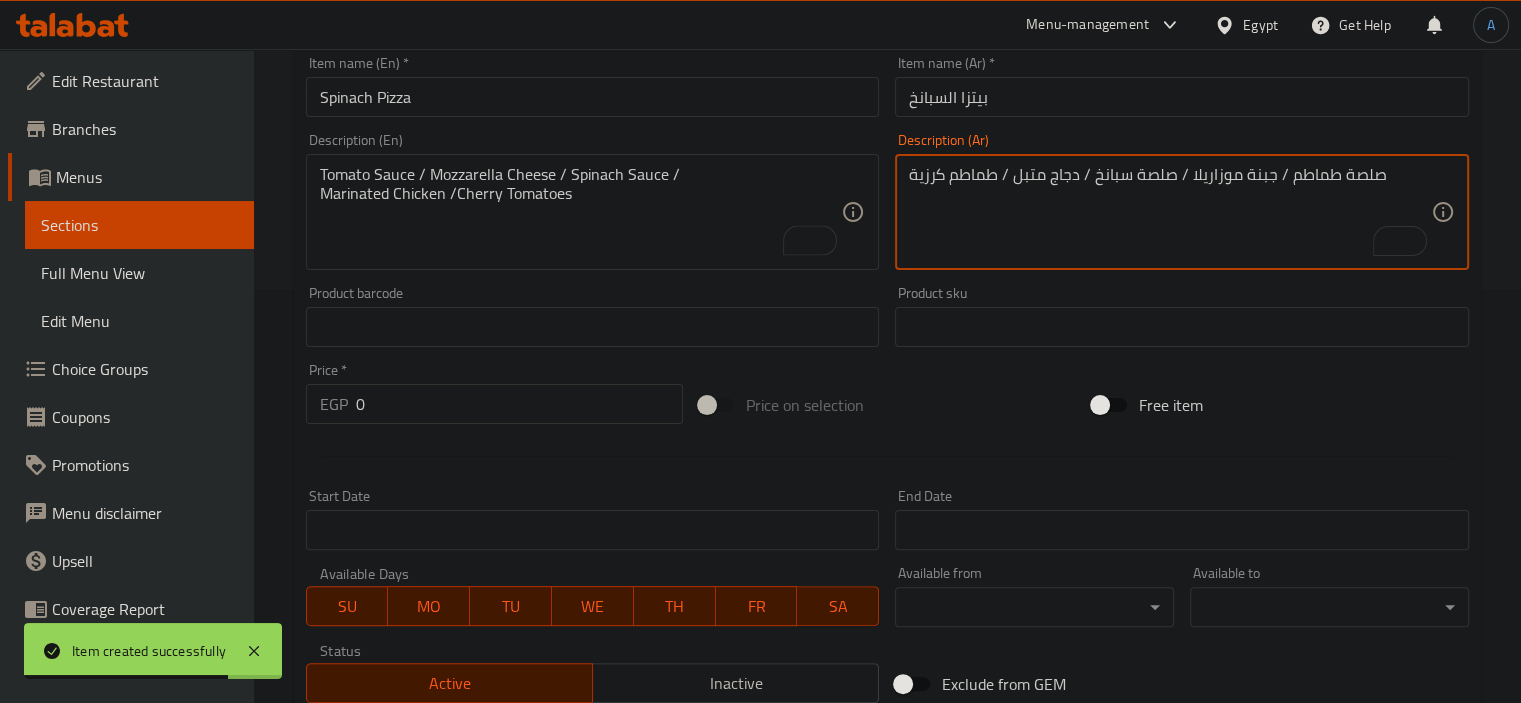 type on "صلصة طماطم / جبنة موزاريلا / صلصة سبانخ / دجاج متبل / طماطم كرزية" 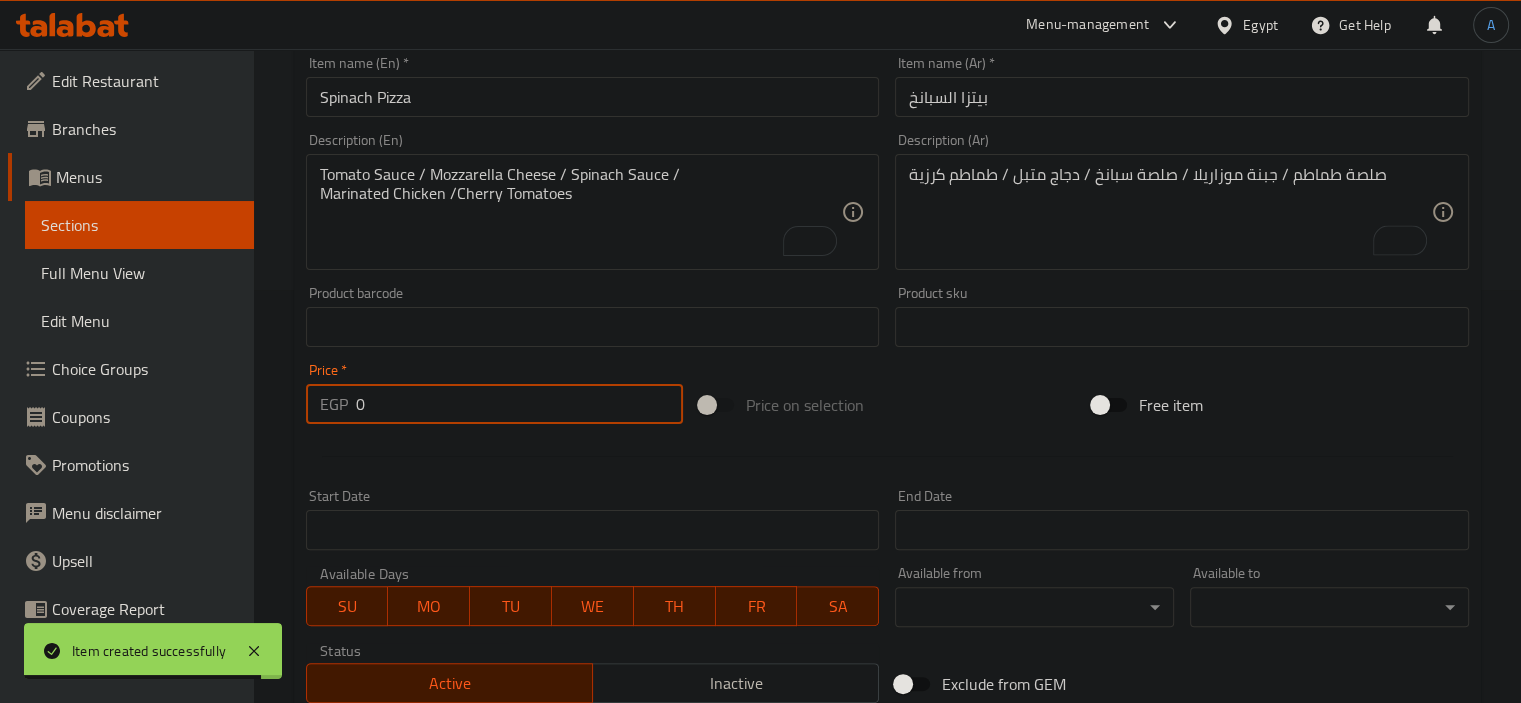 drag, startPoint x: 407, startPoint y: 412, endPoint x: 345, endPoint y: 404, distance: 62.514 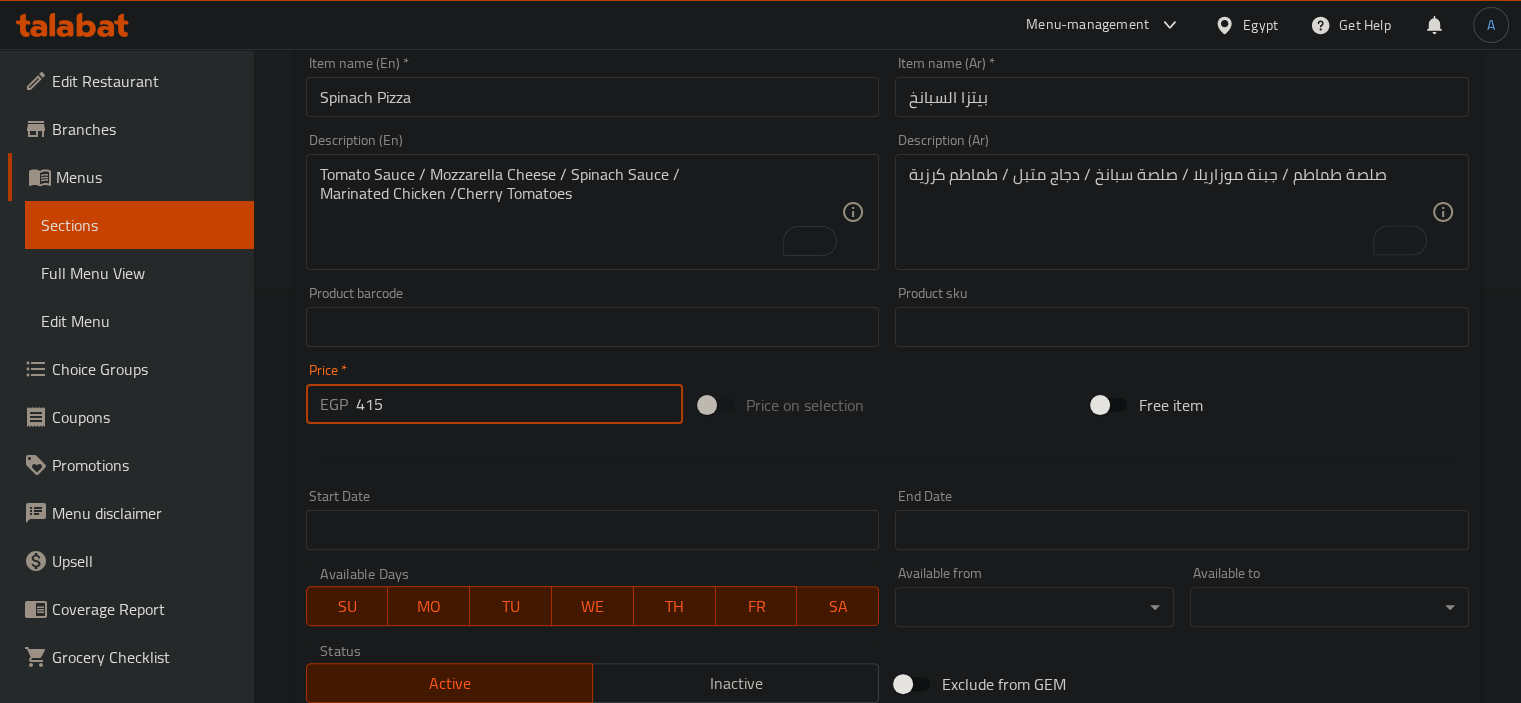 type on "415" 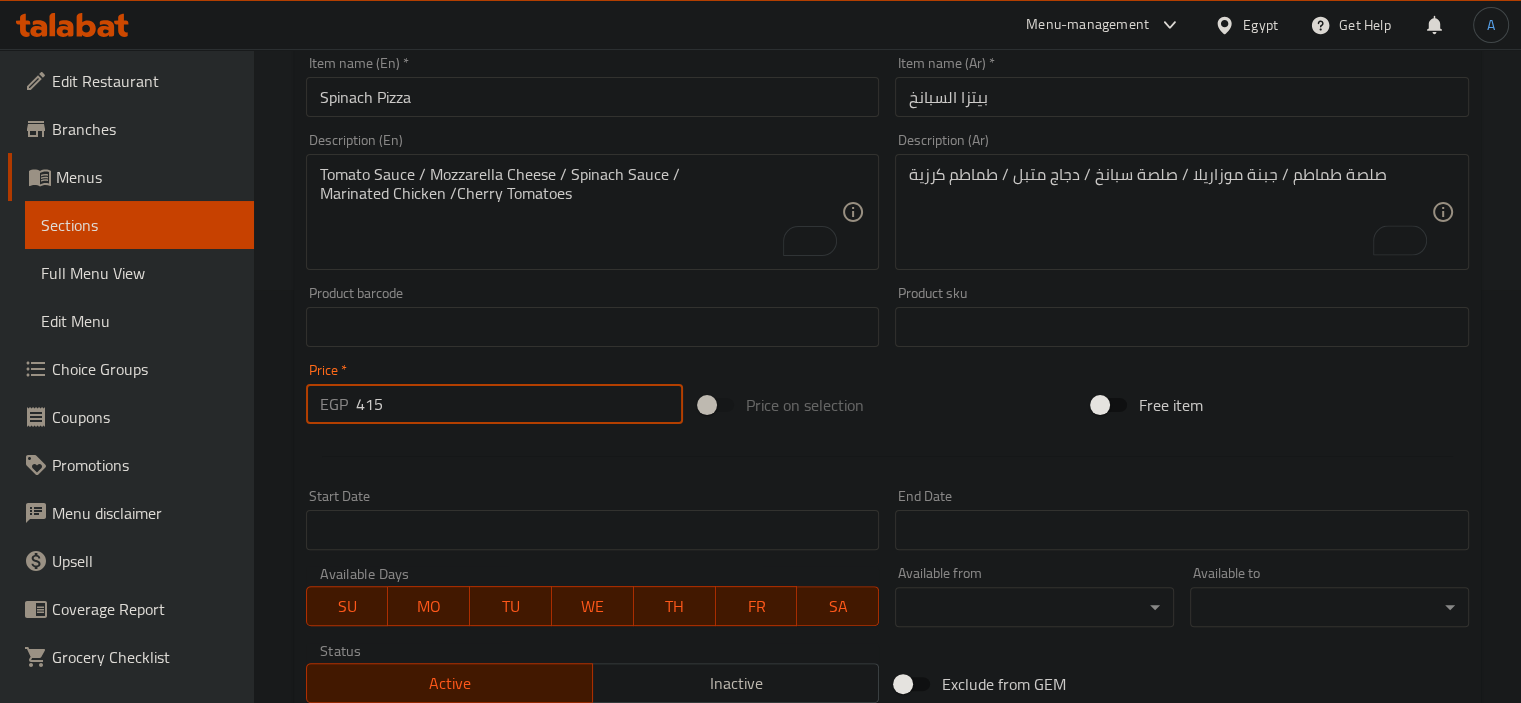click on "Create" at bounding box center [445, 913] 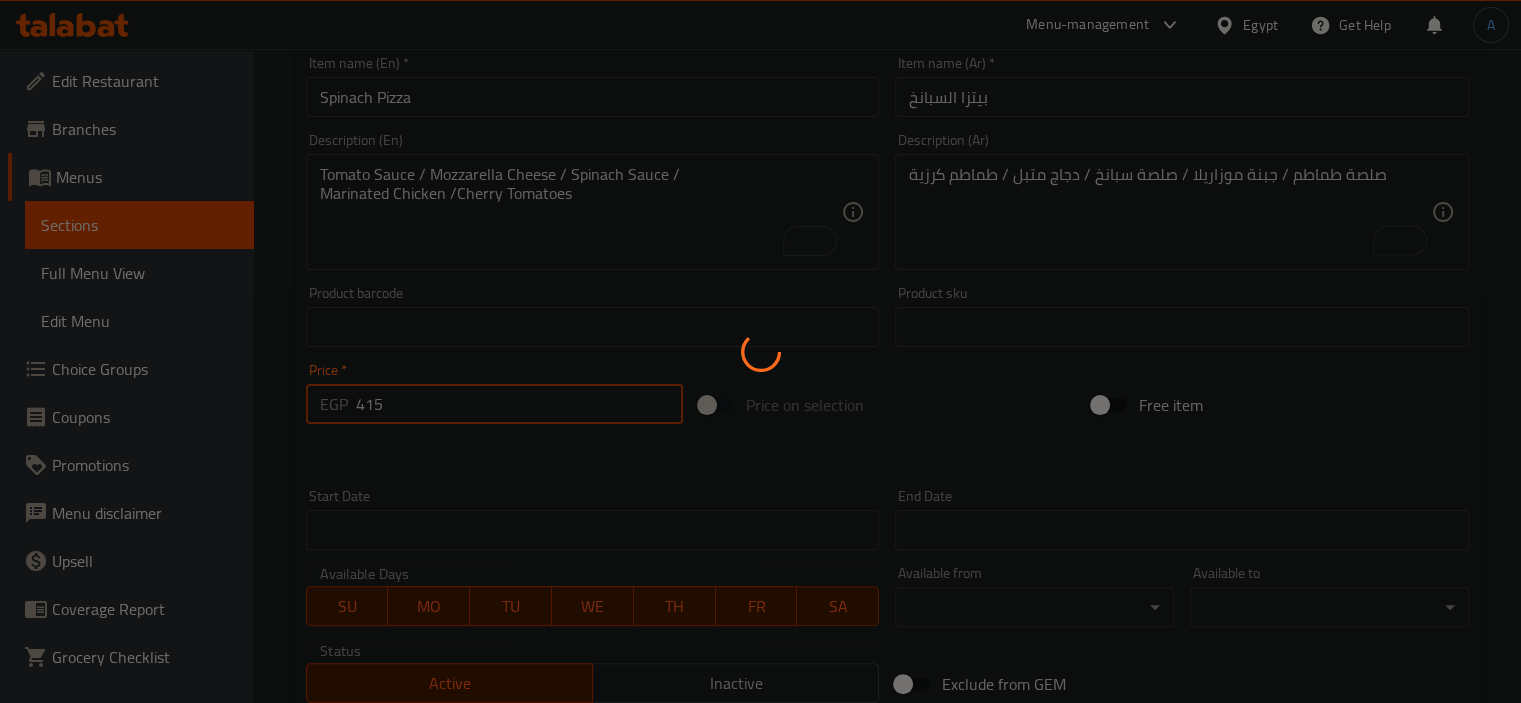 type 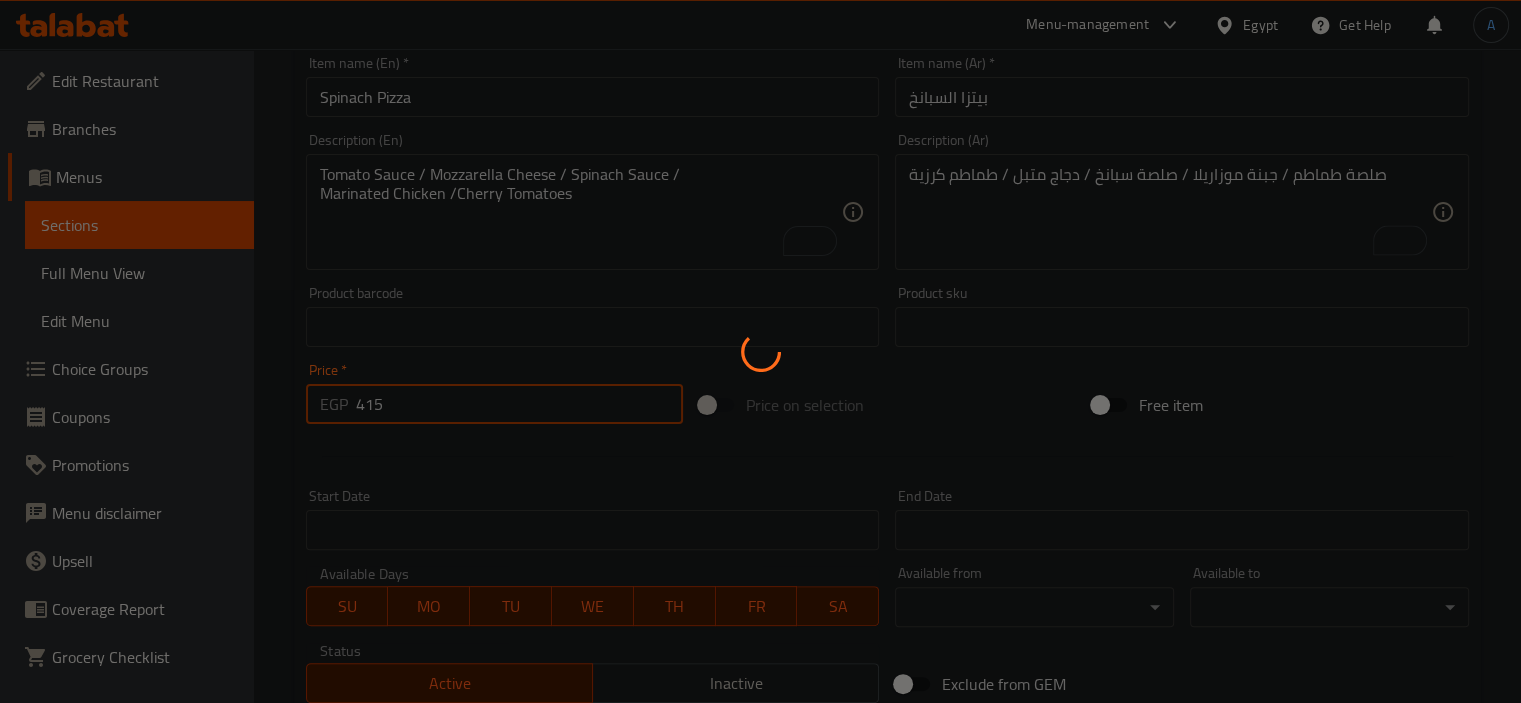 type 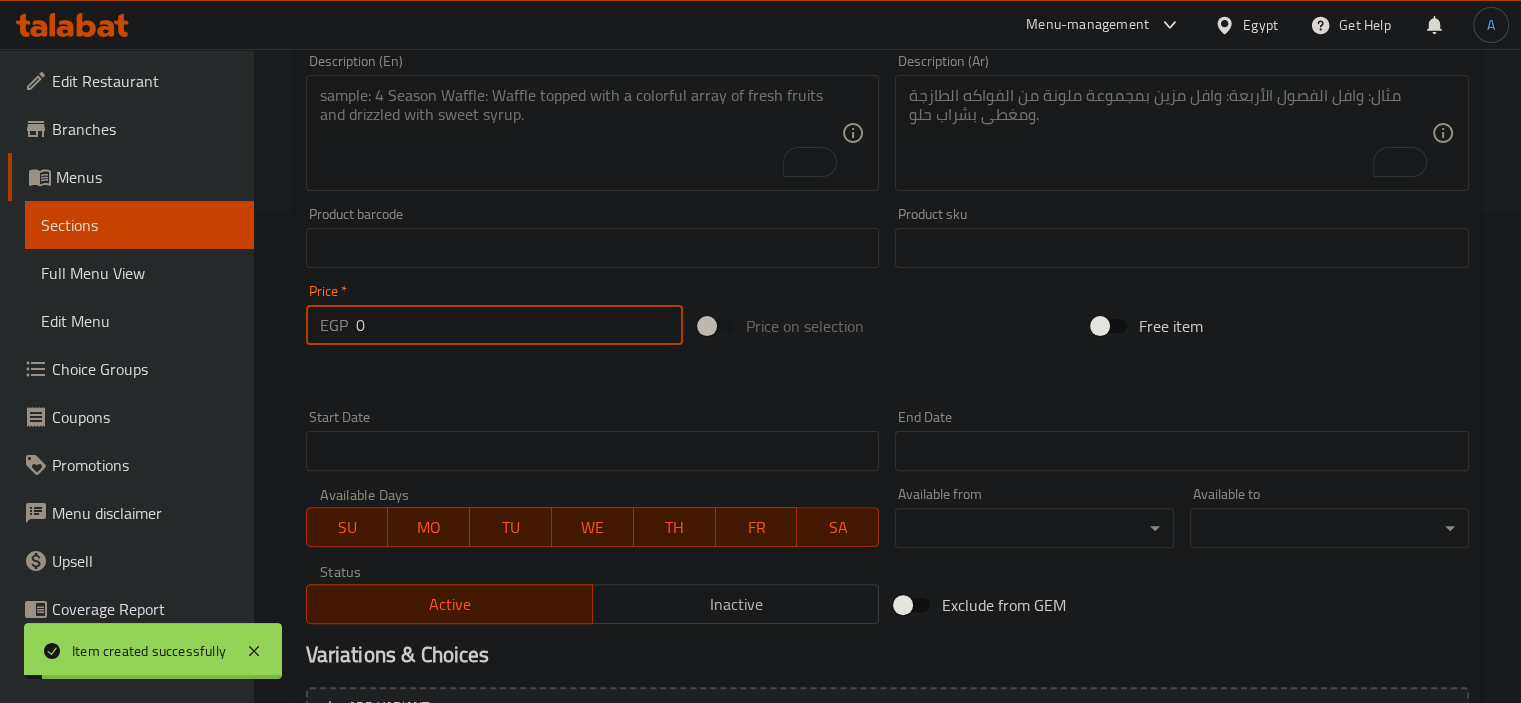 scroll, scrollTop: 513, scrollLeft: 0, axis: vertical 